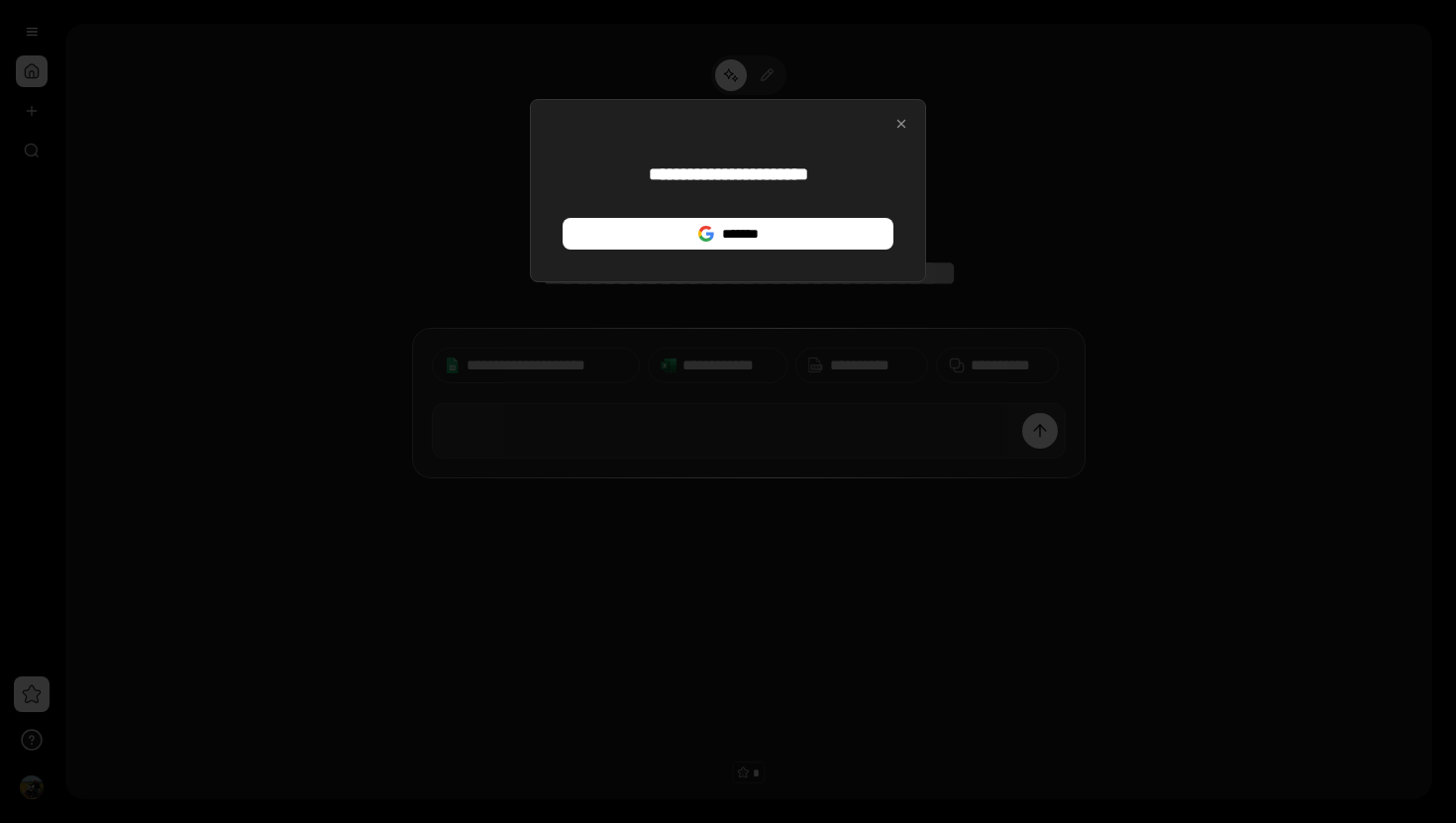 scroll, scrollTop: 0, scrollLeft: 0, axis: both 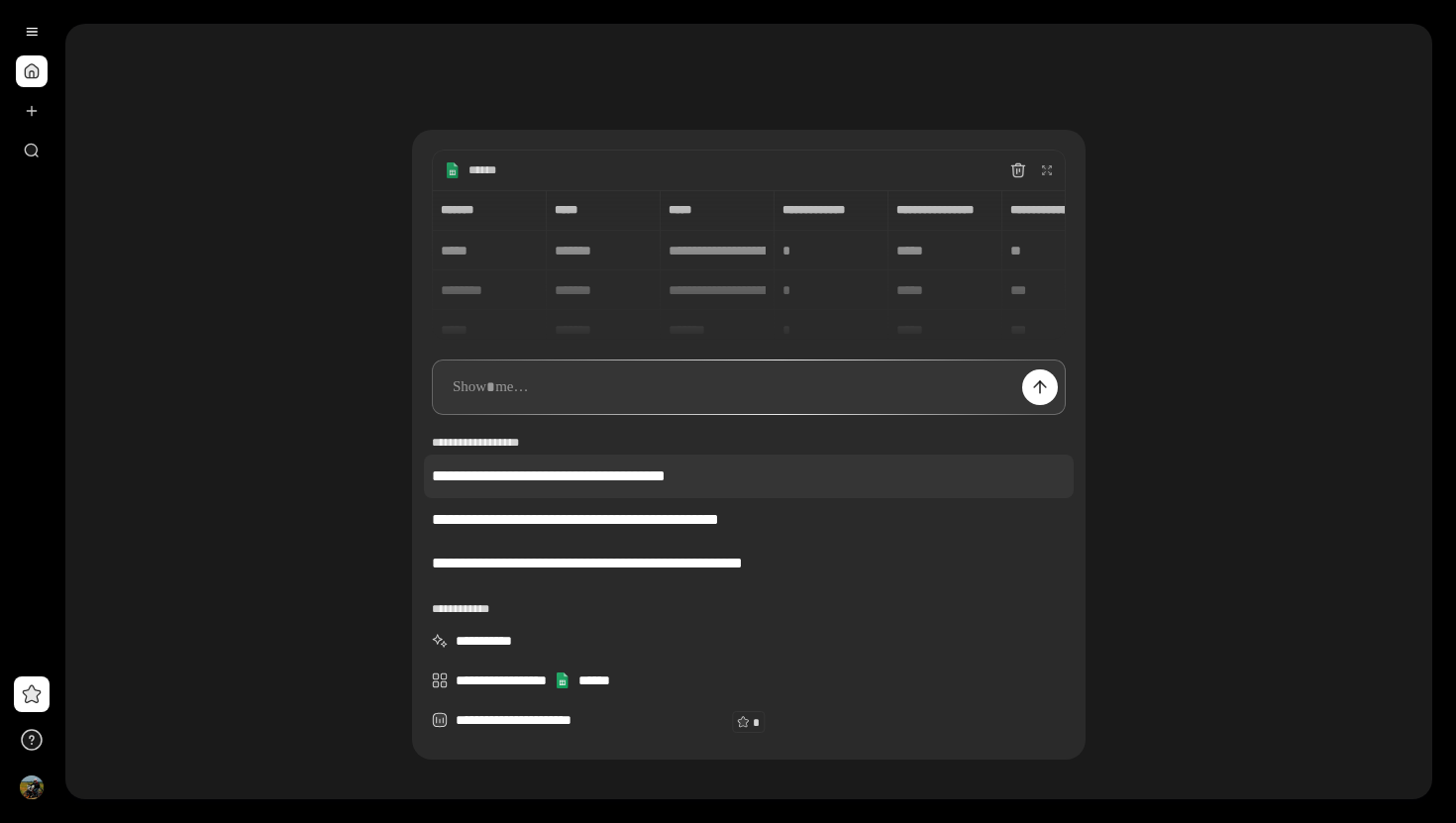 click on "**********" at bounding box center [749, 476] 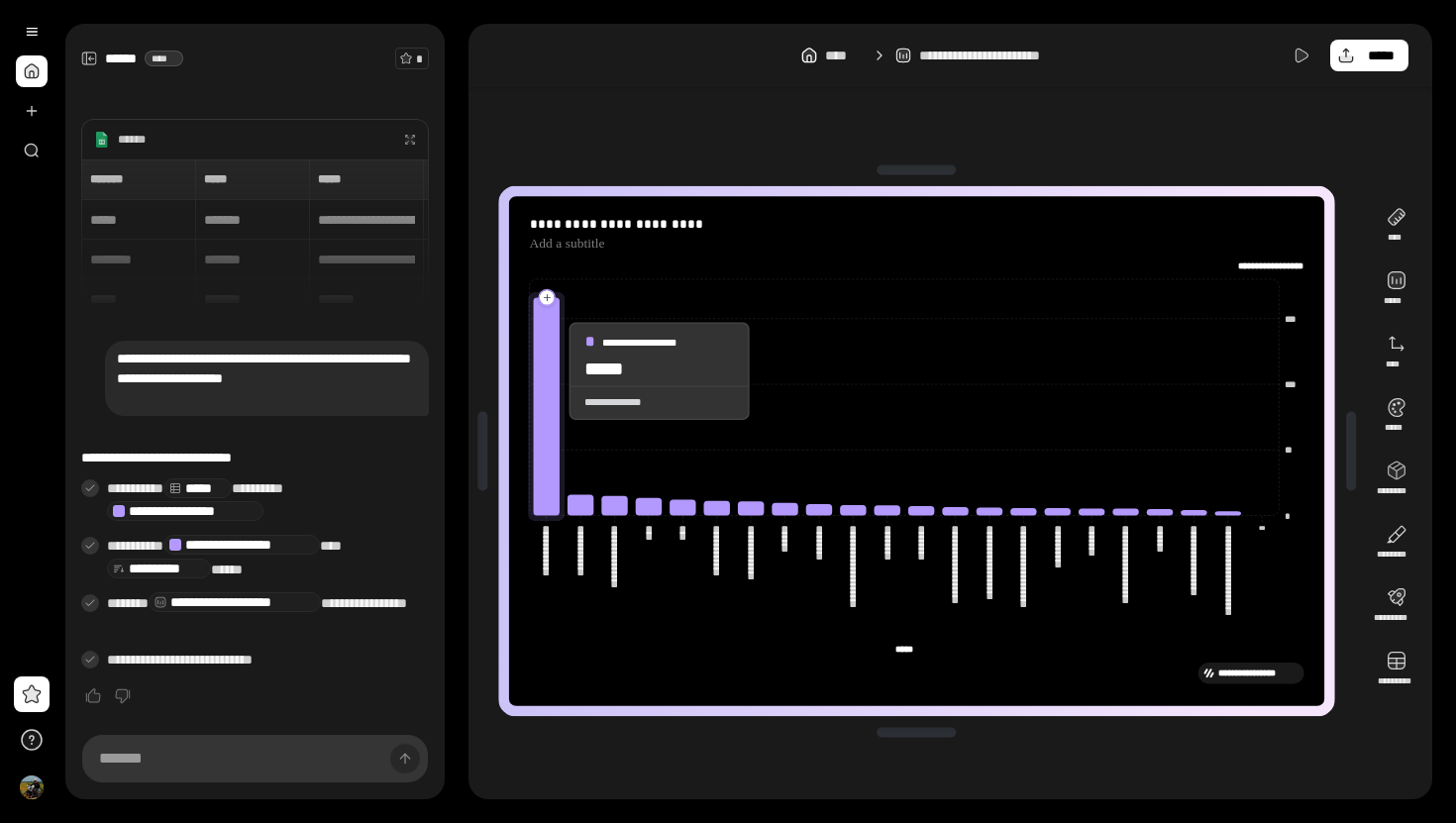 click 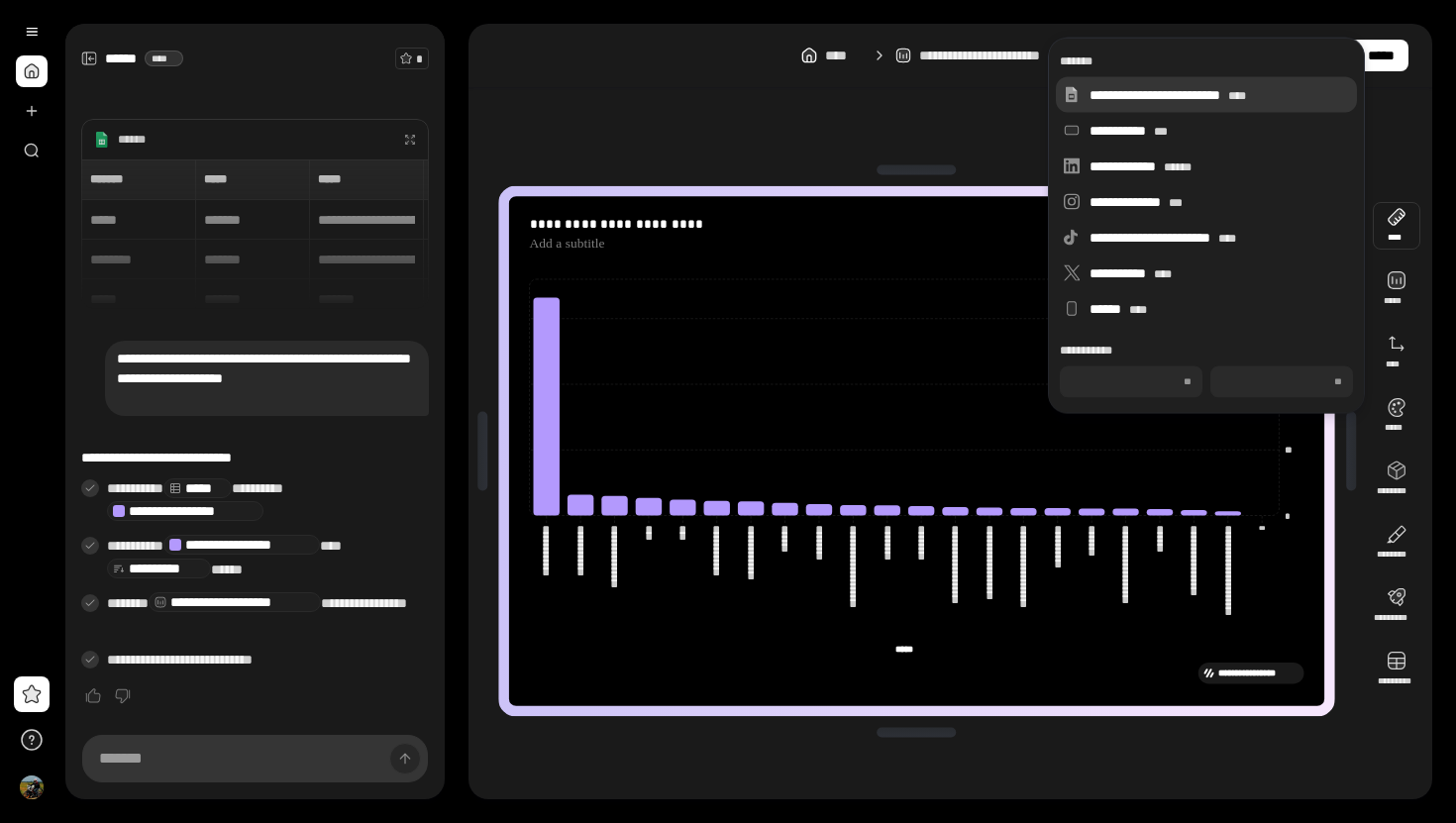 click on "**********" at bounding box center [1219, 95] 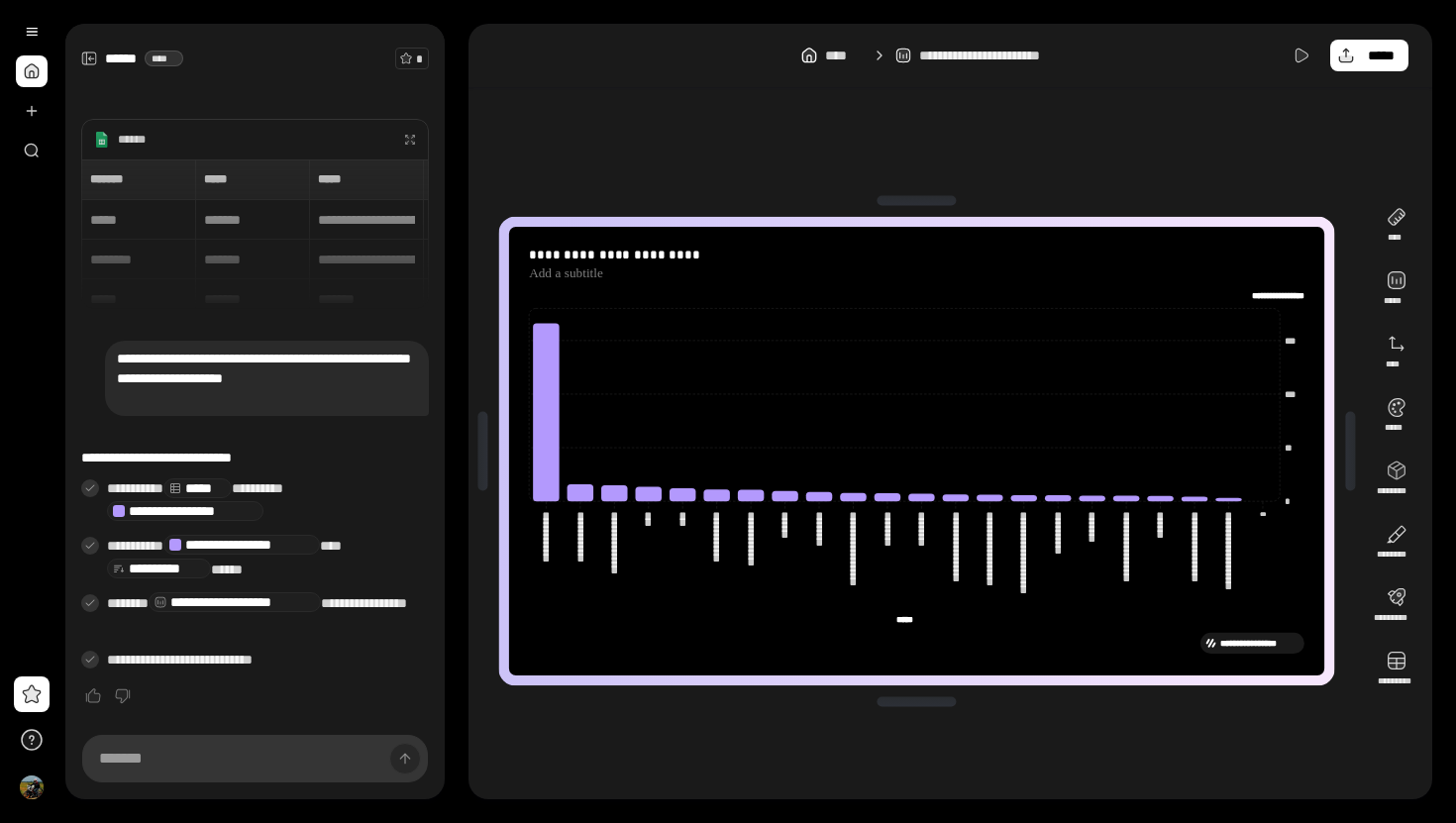 click on "**********" at bounding box center (255, 234) 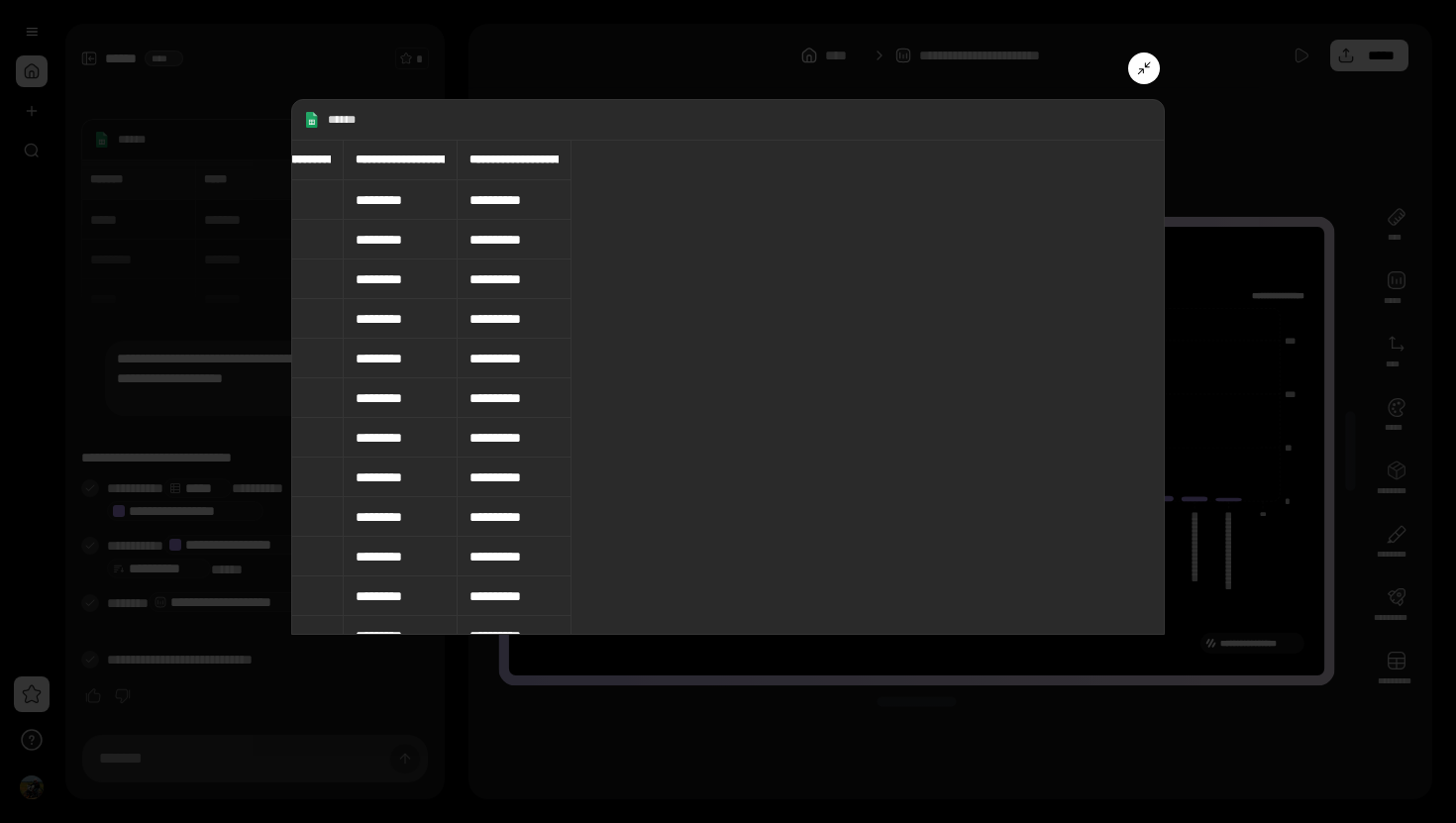 scroll, scrollTop: 0, scrollLeft: 6628, axis: horizontal 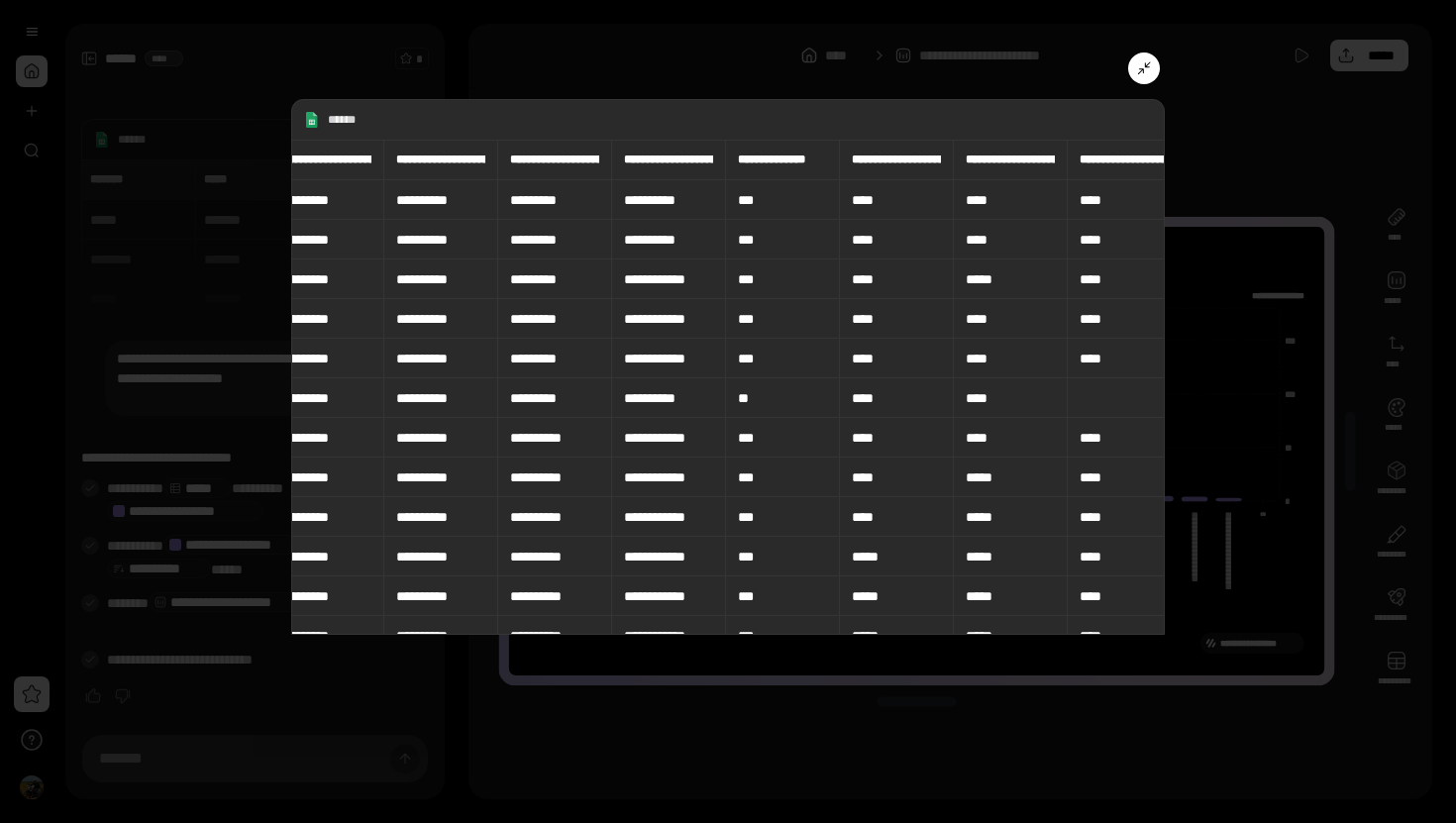 click on "**********" at bounding box center (780, 159) 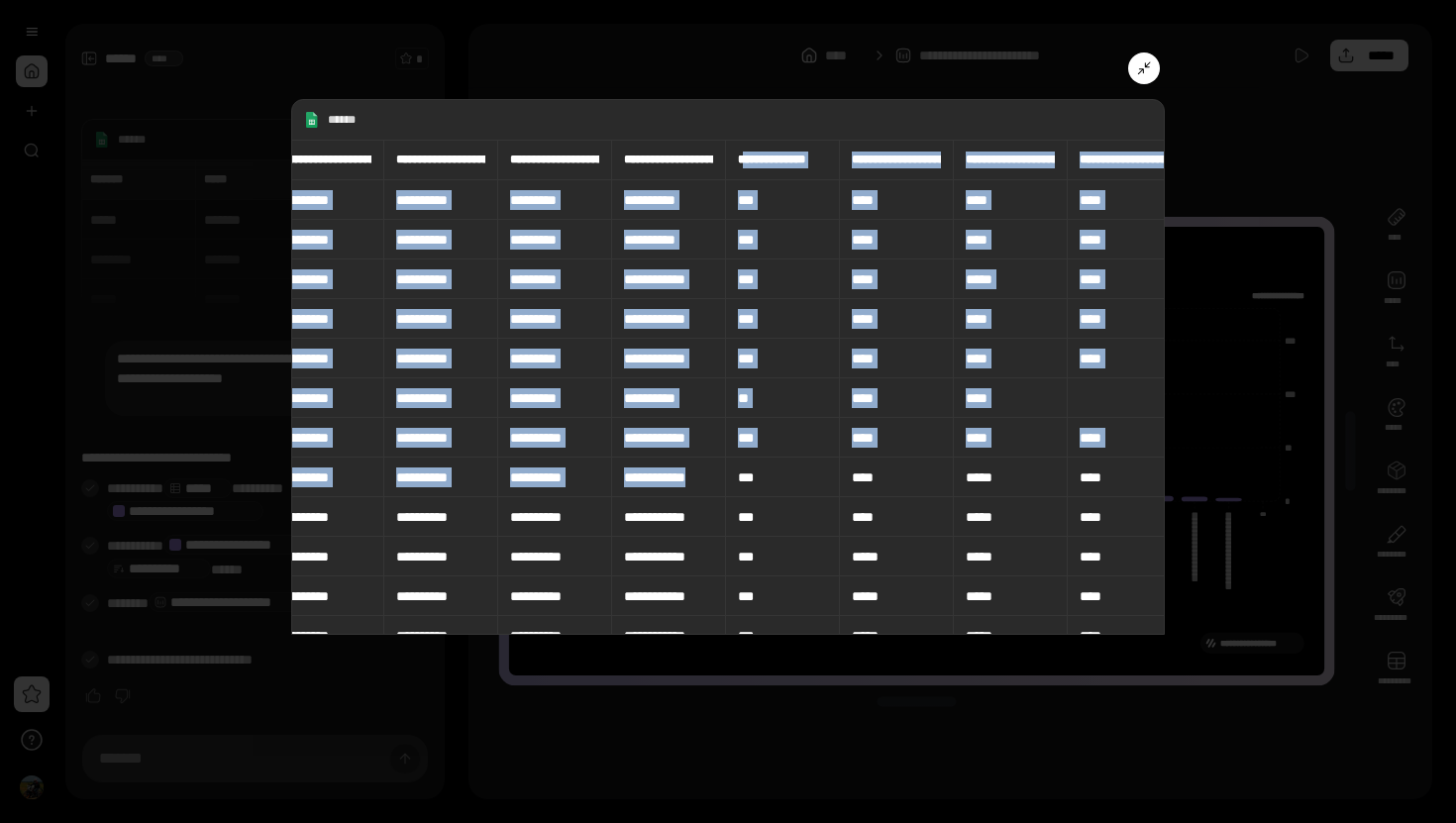 drag, startPoint x: 742, startPoint y: 156, endPoint x: 767, endPoint y: 463, distance: 308.01623 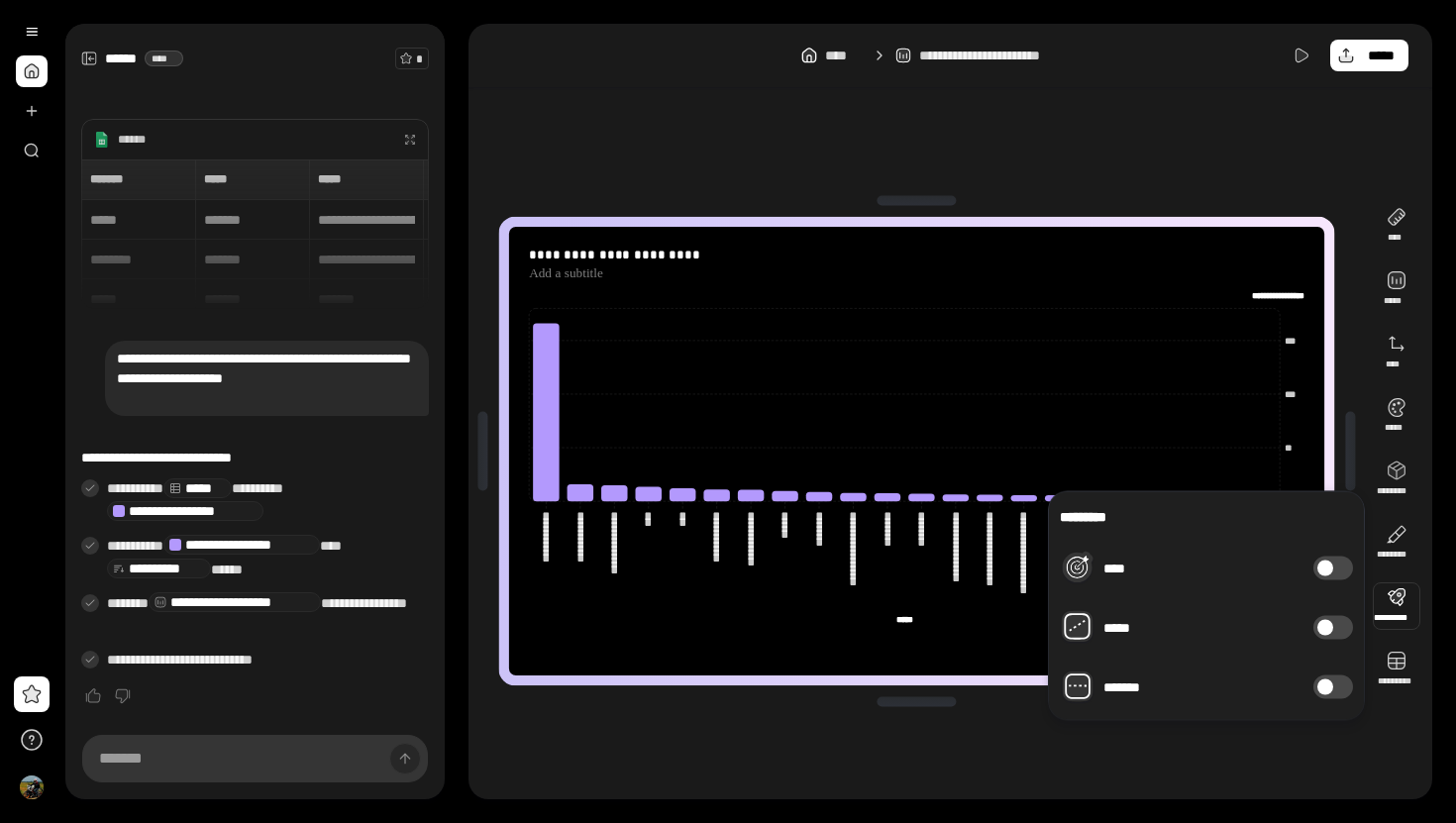 click on "*****" at bounding box center (1333, 628) 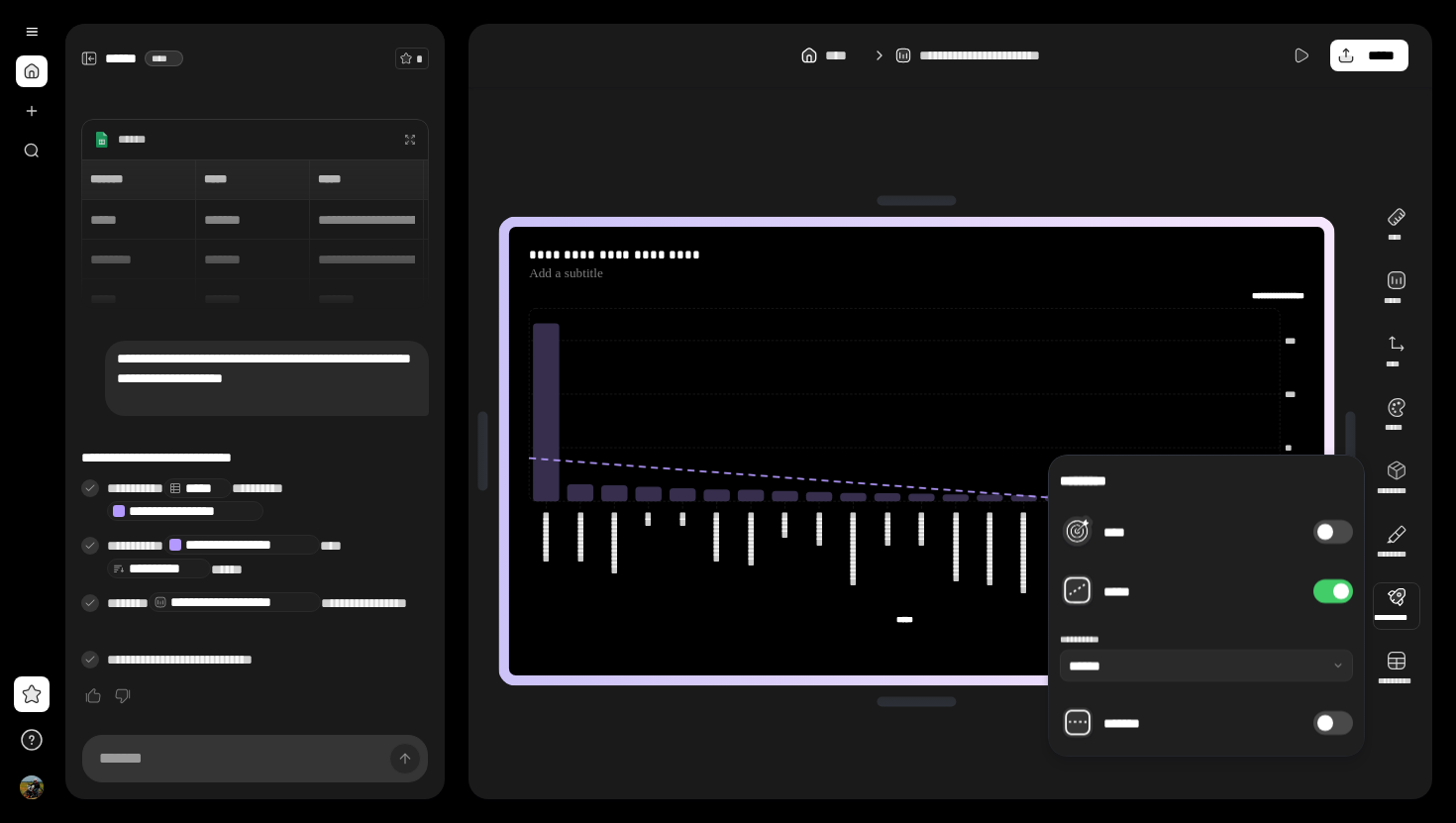 click on "****" at bounding box center [1333, 532] 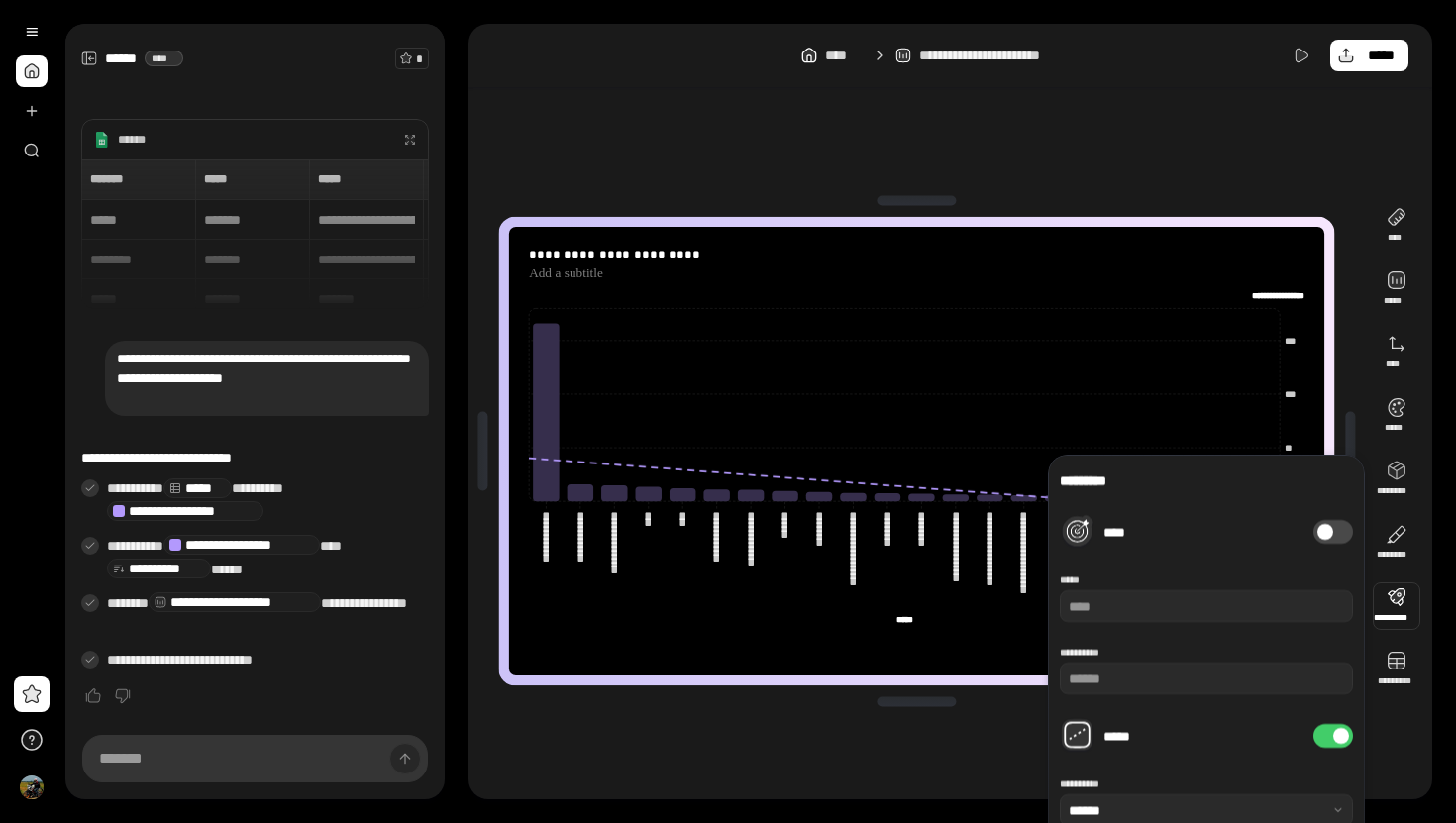 type on "********" 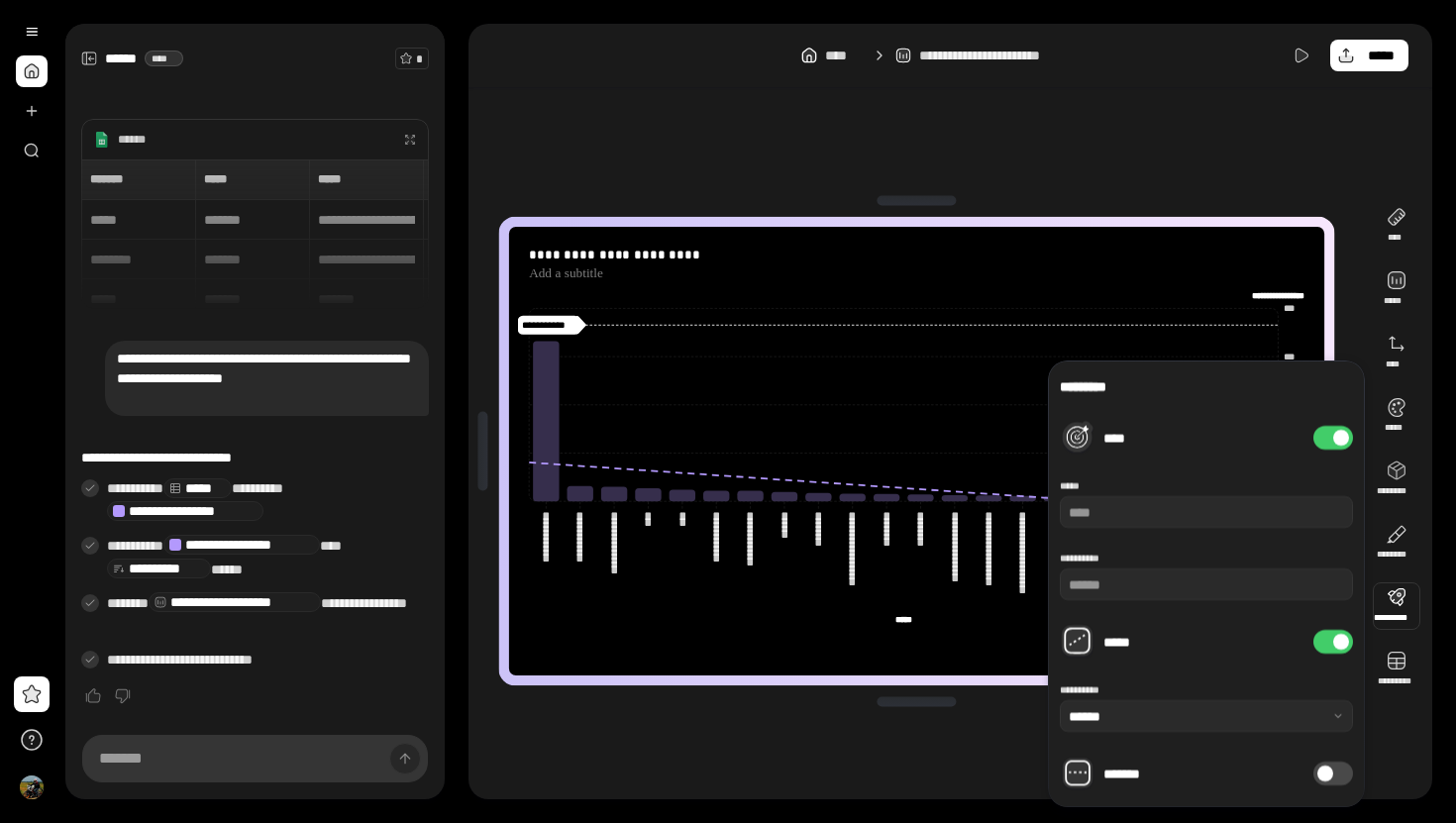 click on "**********" at bounding box center (916, 455) 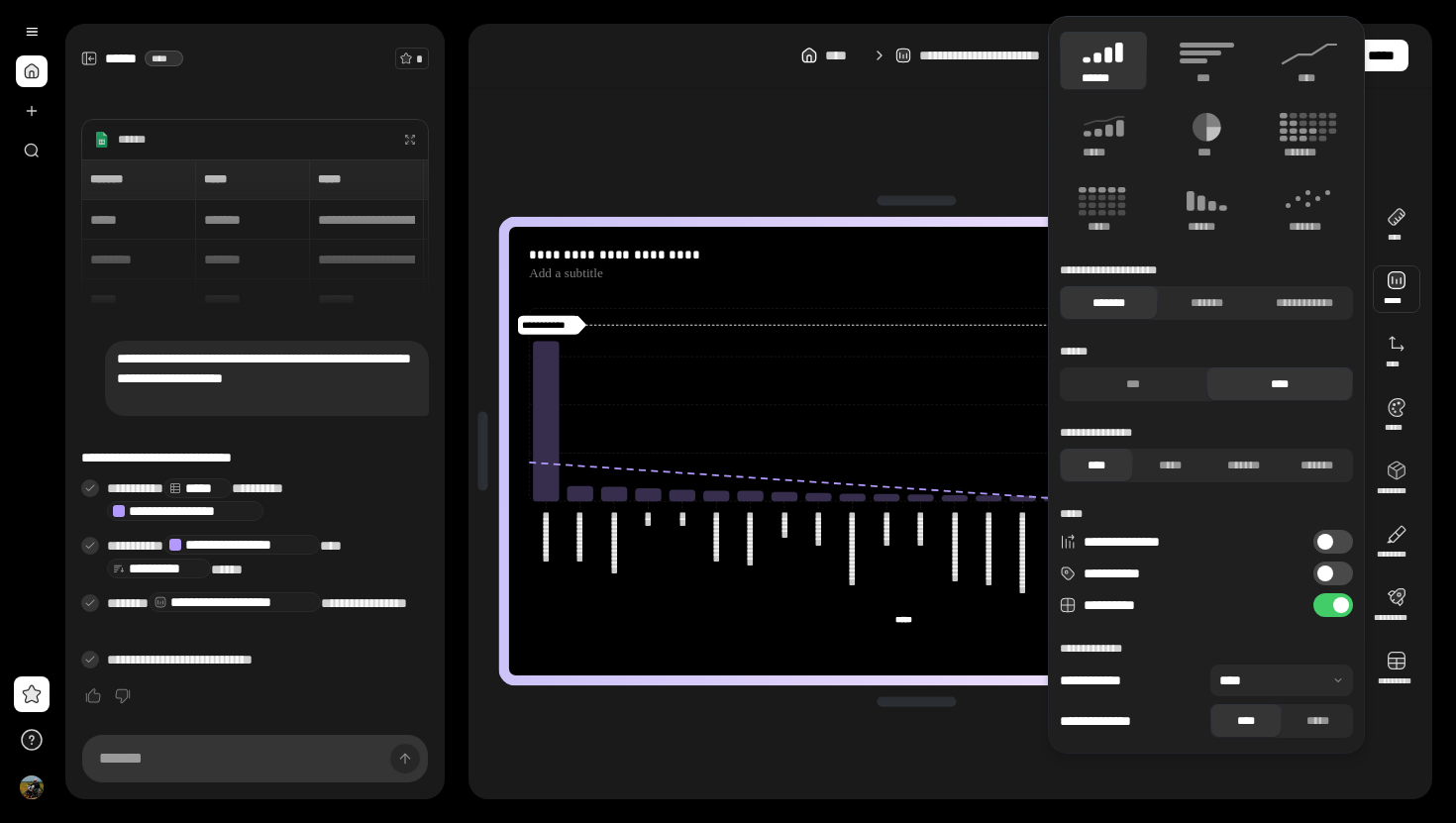 click at bounding box center [1397, 289] 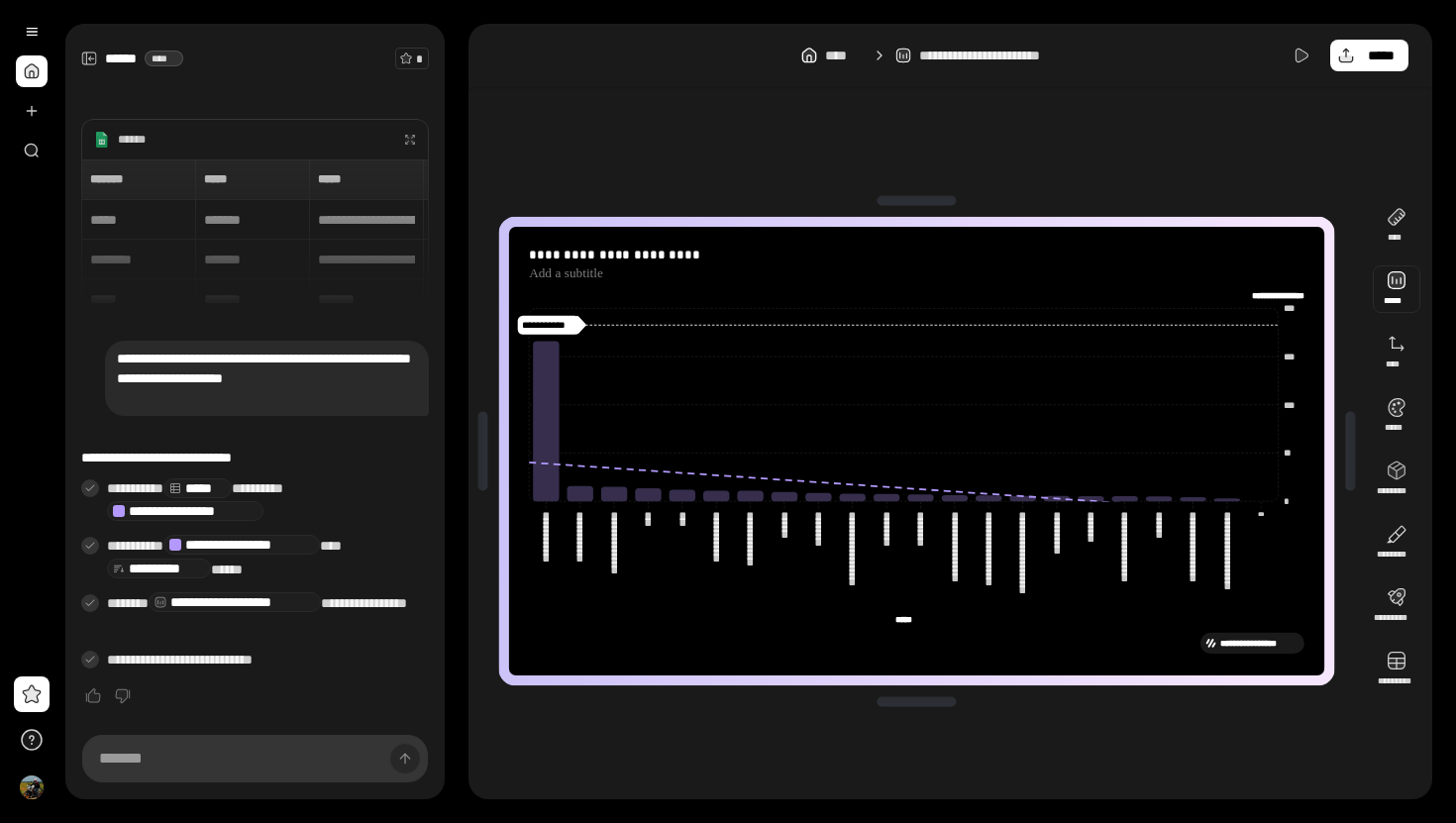 click at bounding box center (1397, 289) 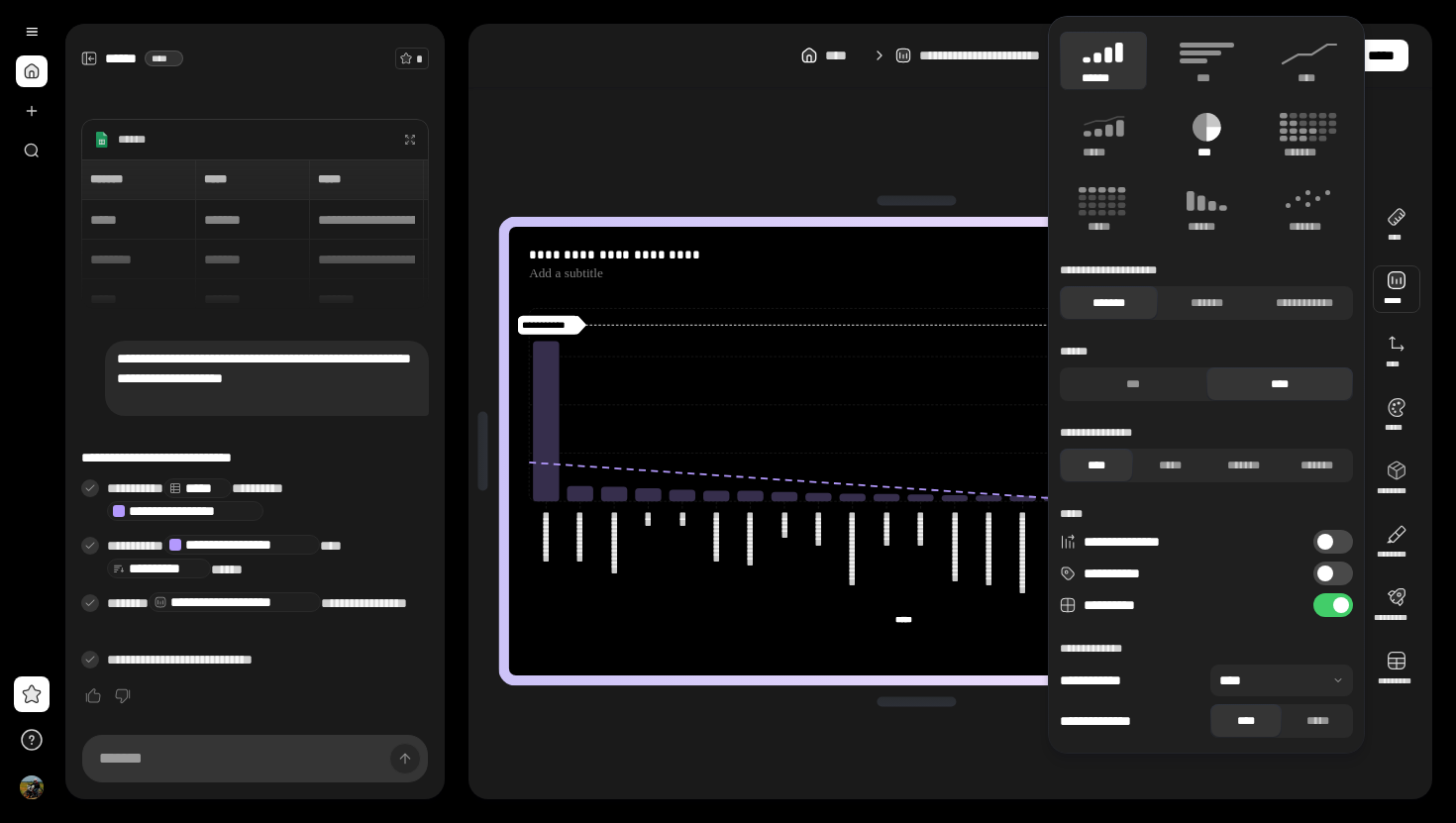click 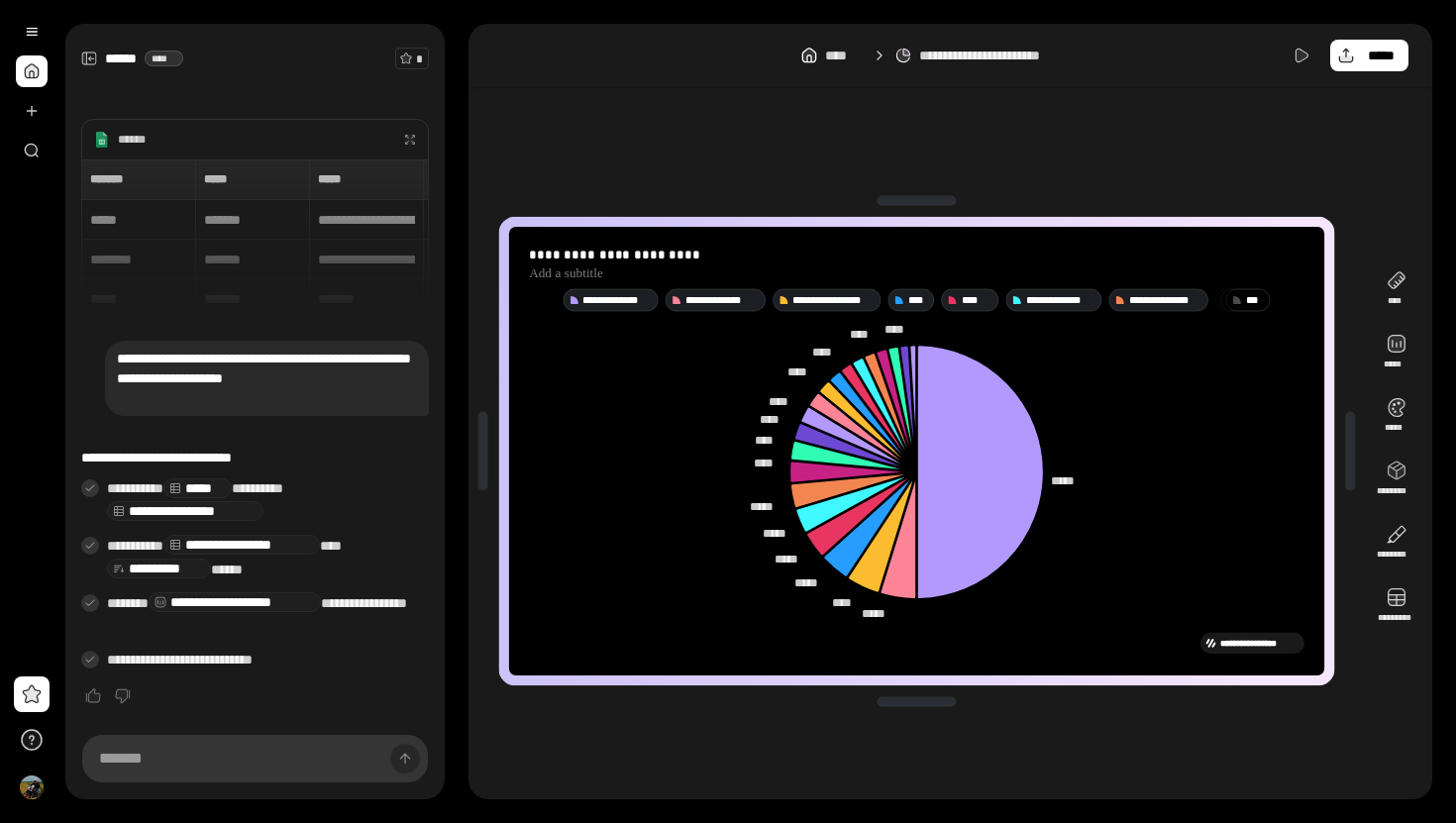 click 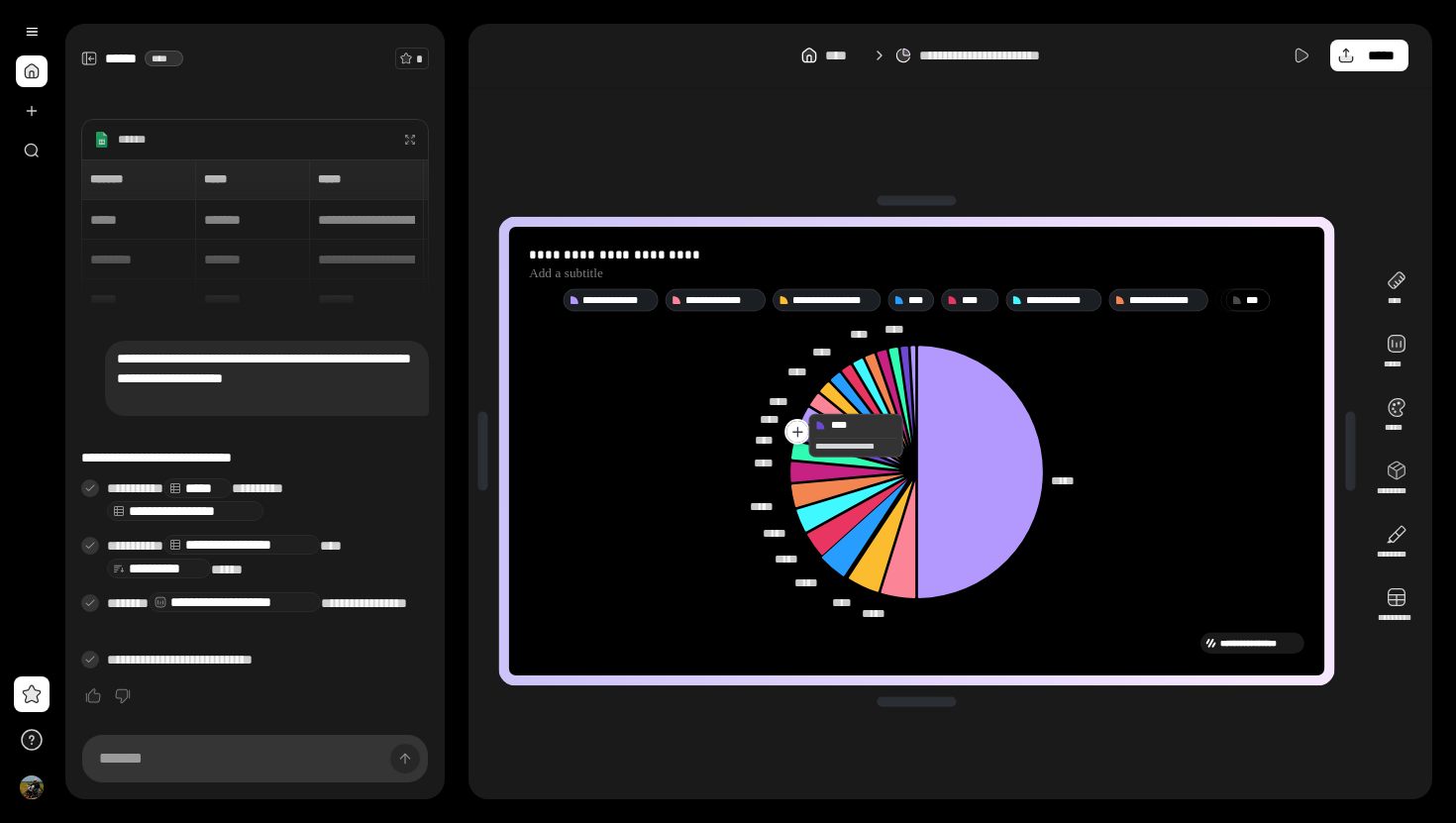 click 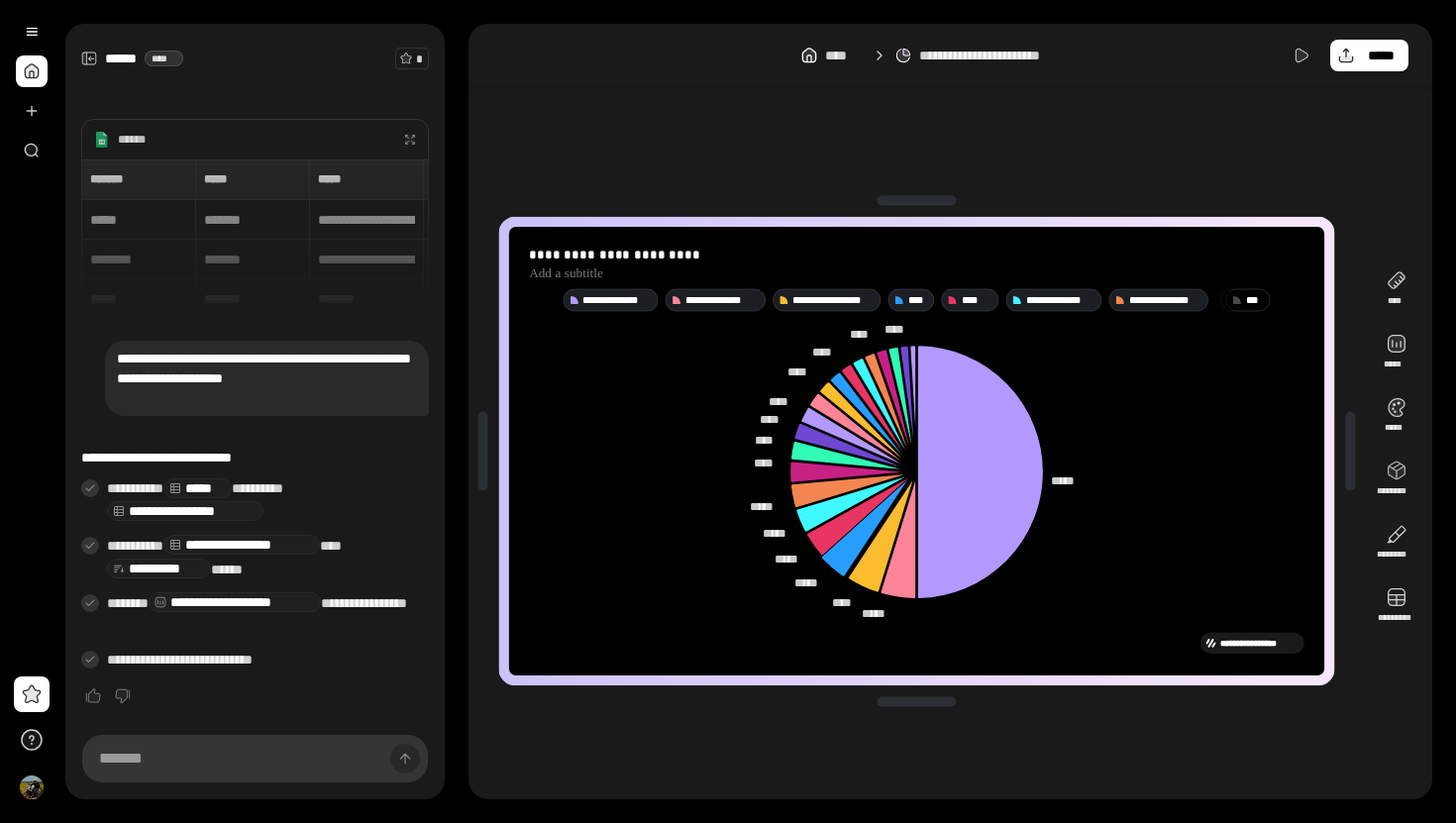 drag, startPoint x: 829, startPoint y: 437, endPoint x: 770, endPoint y: 423, distance: 60.638272 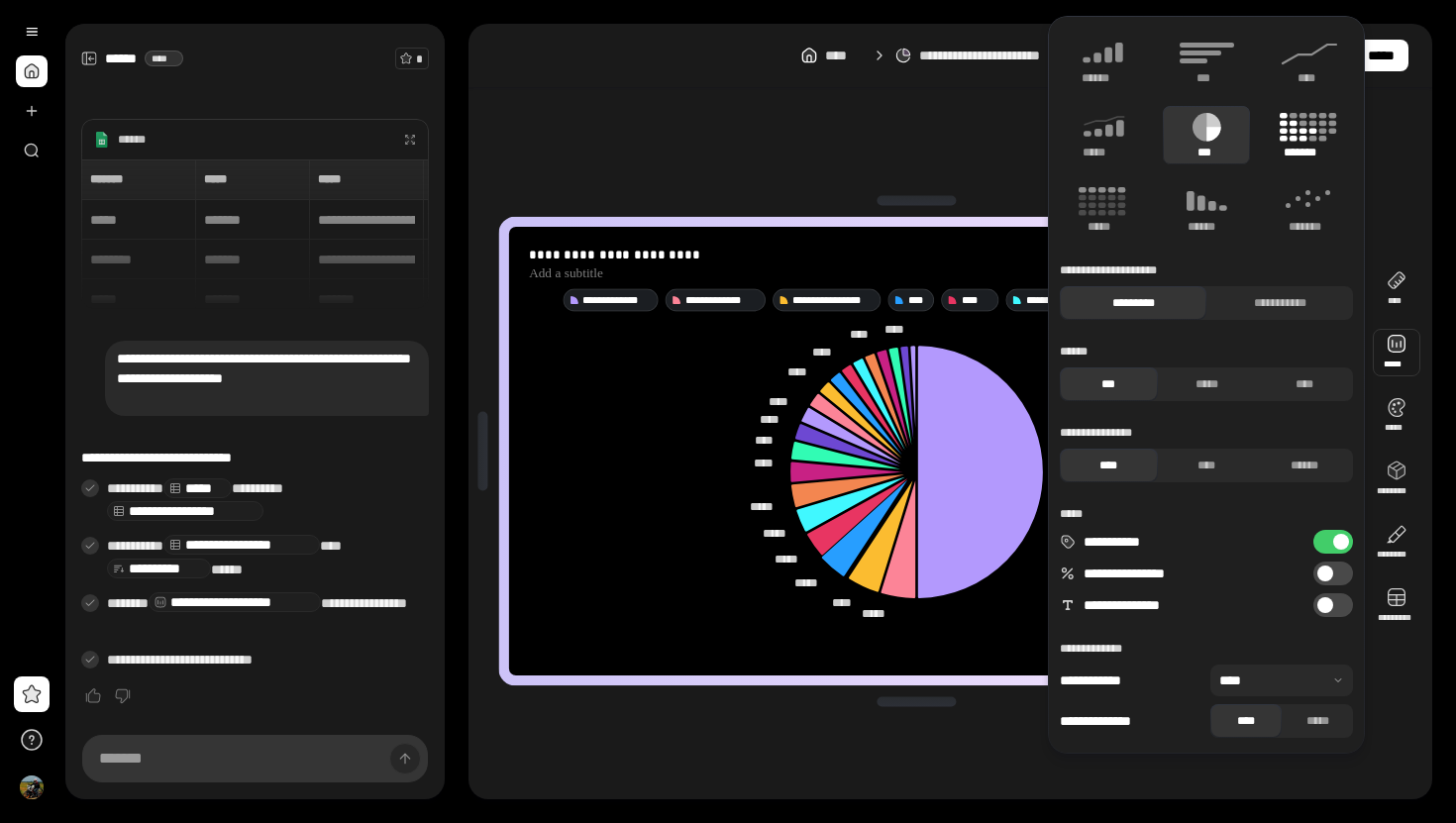 click 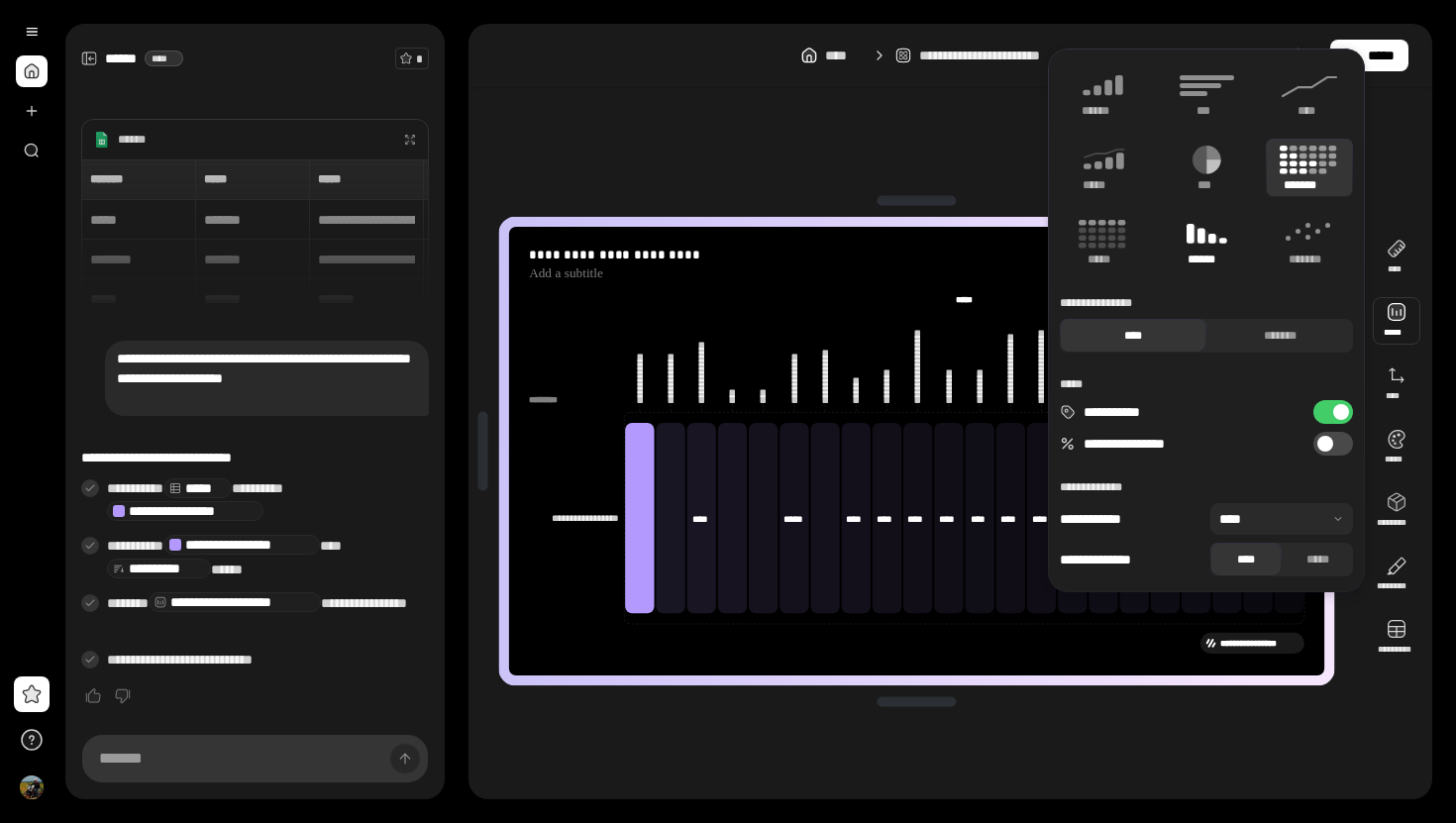 click 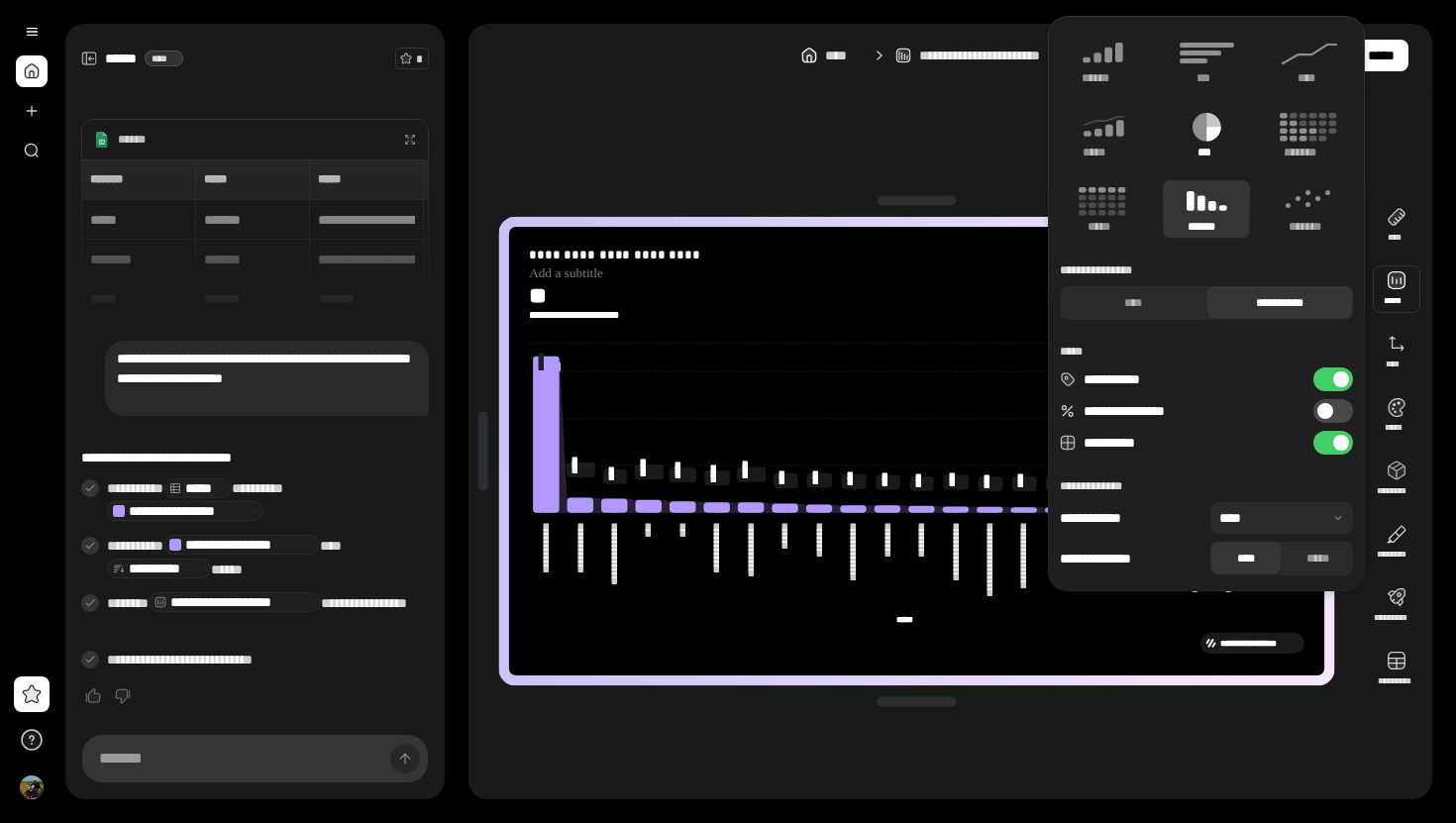 click 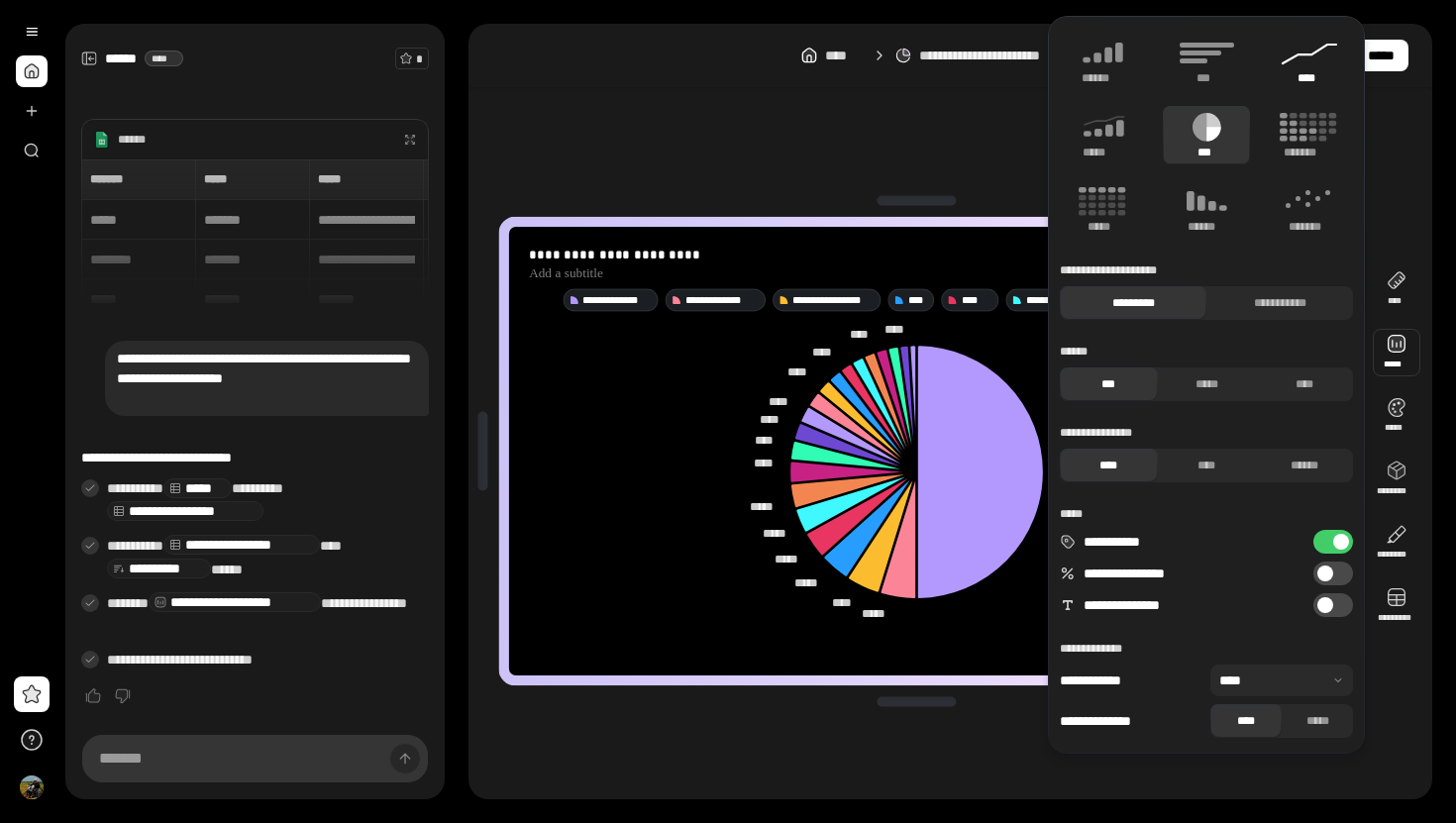 click 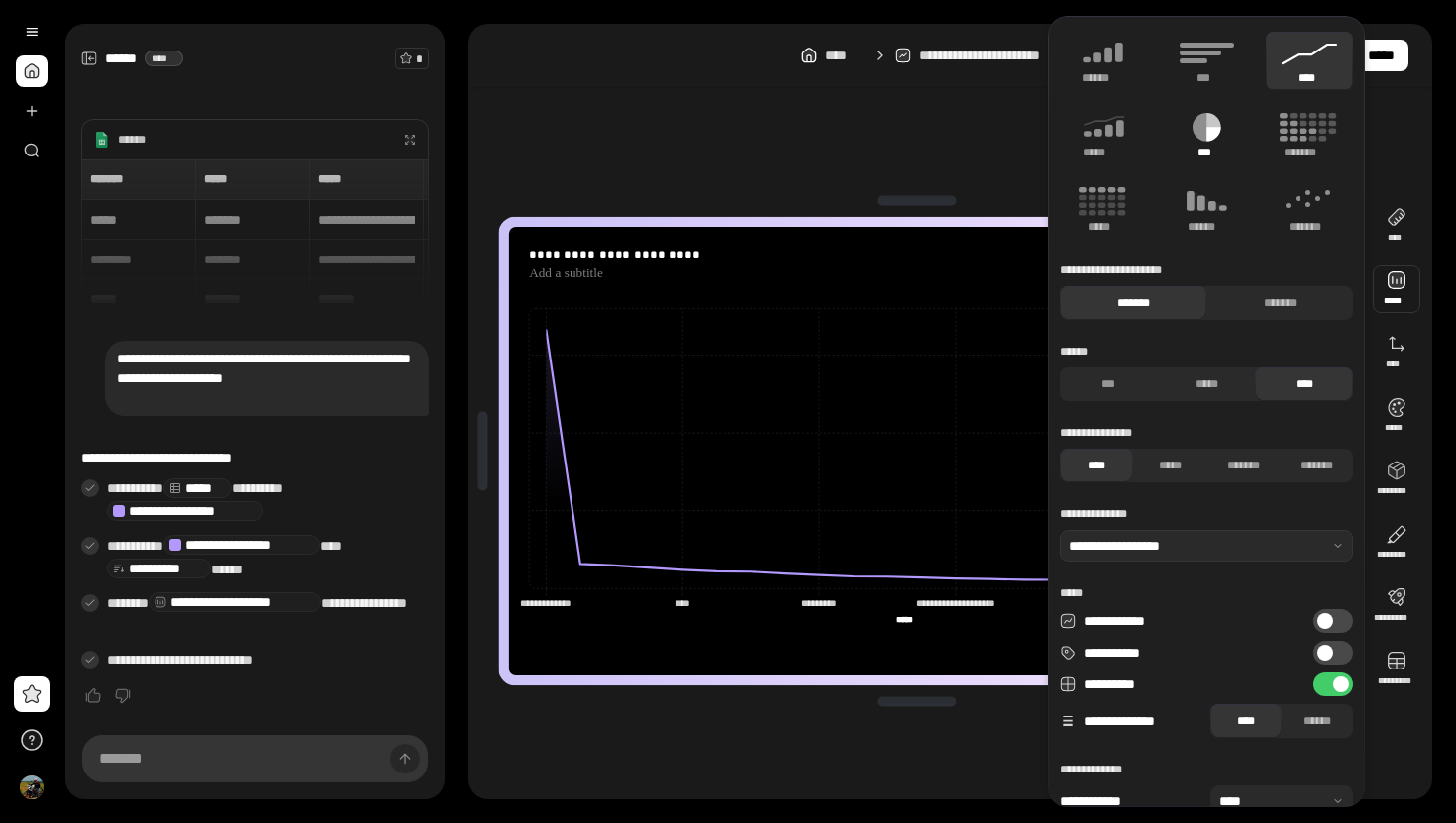 click 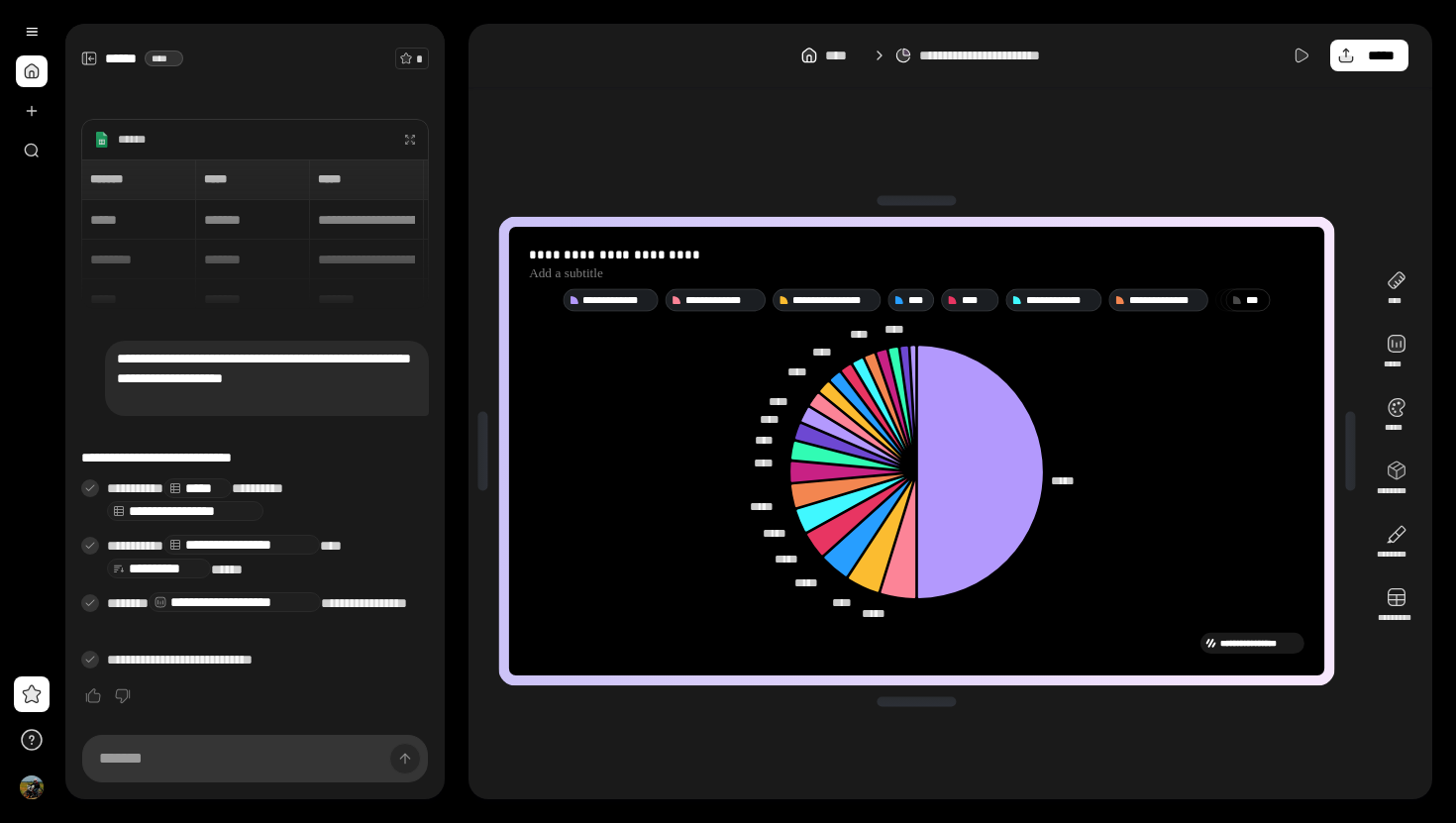 click on "**********" at bounding box center [916, 451] 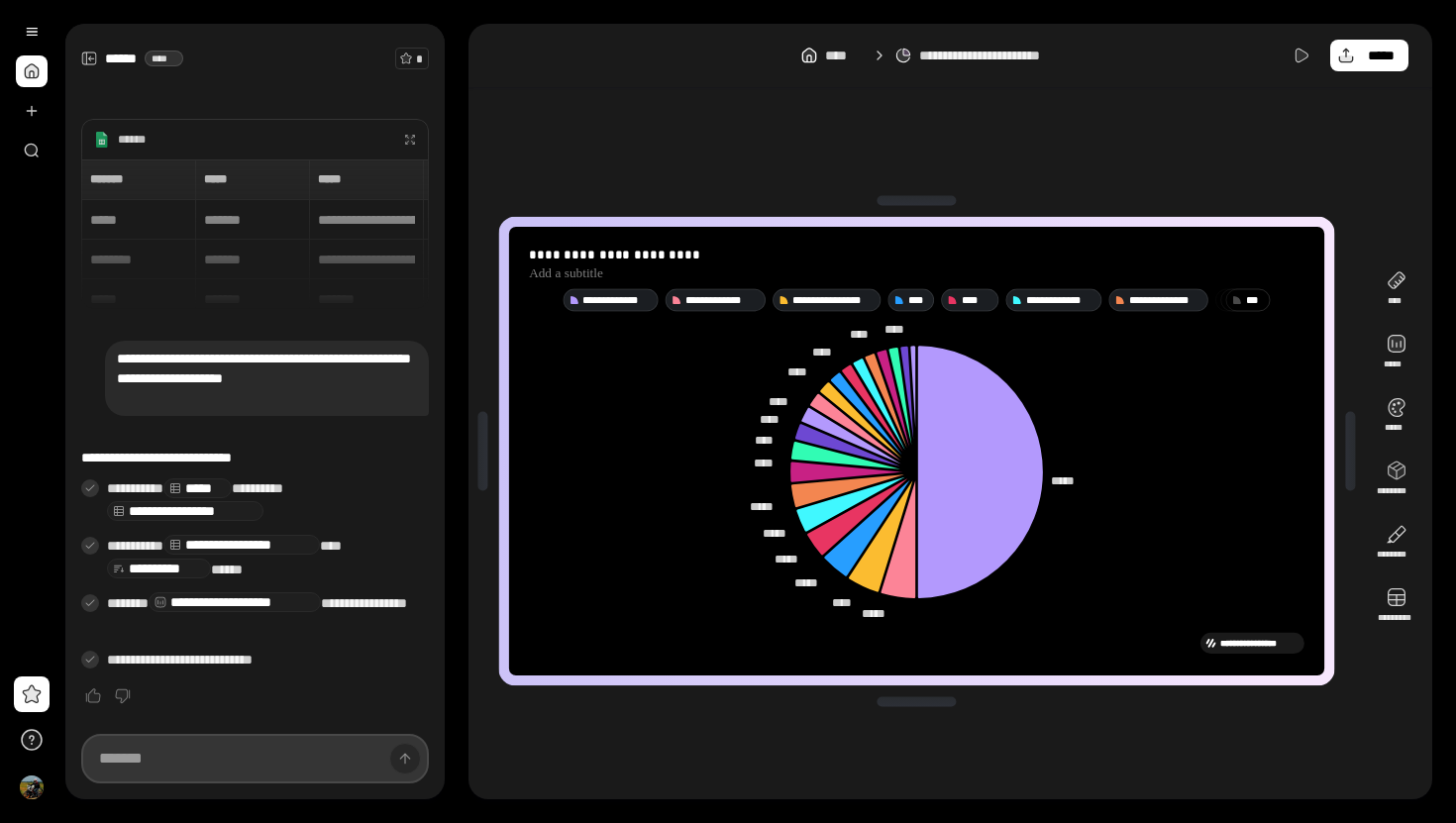 click at bounding box center [255, 759] 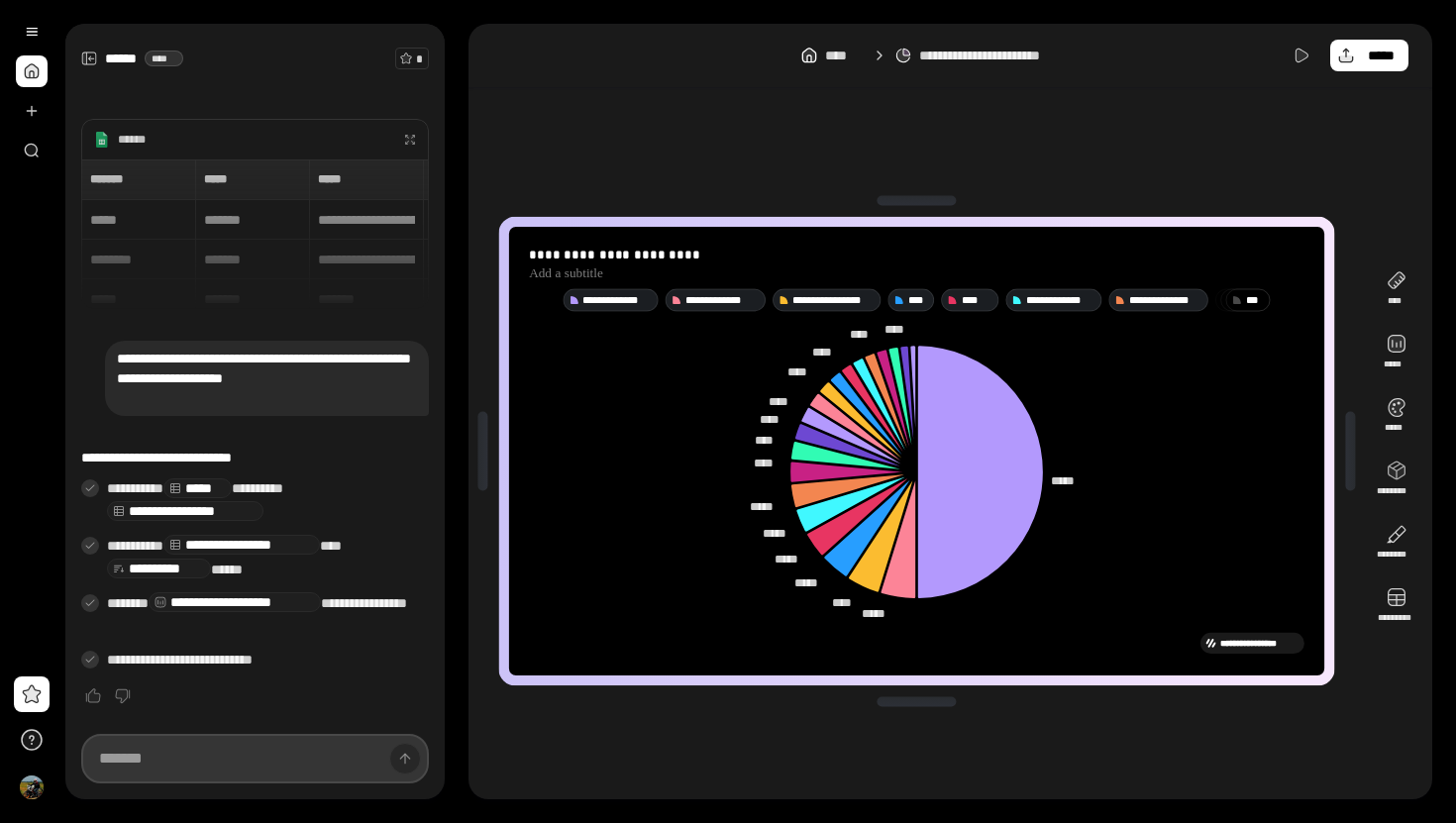 click at bounding box center [255, 759] 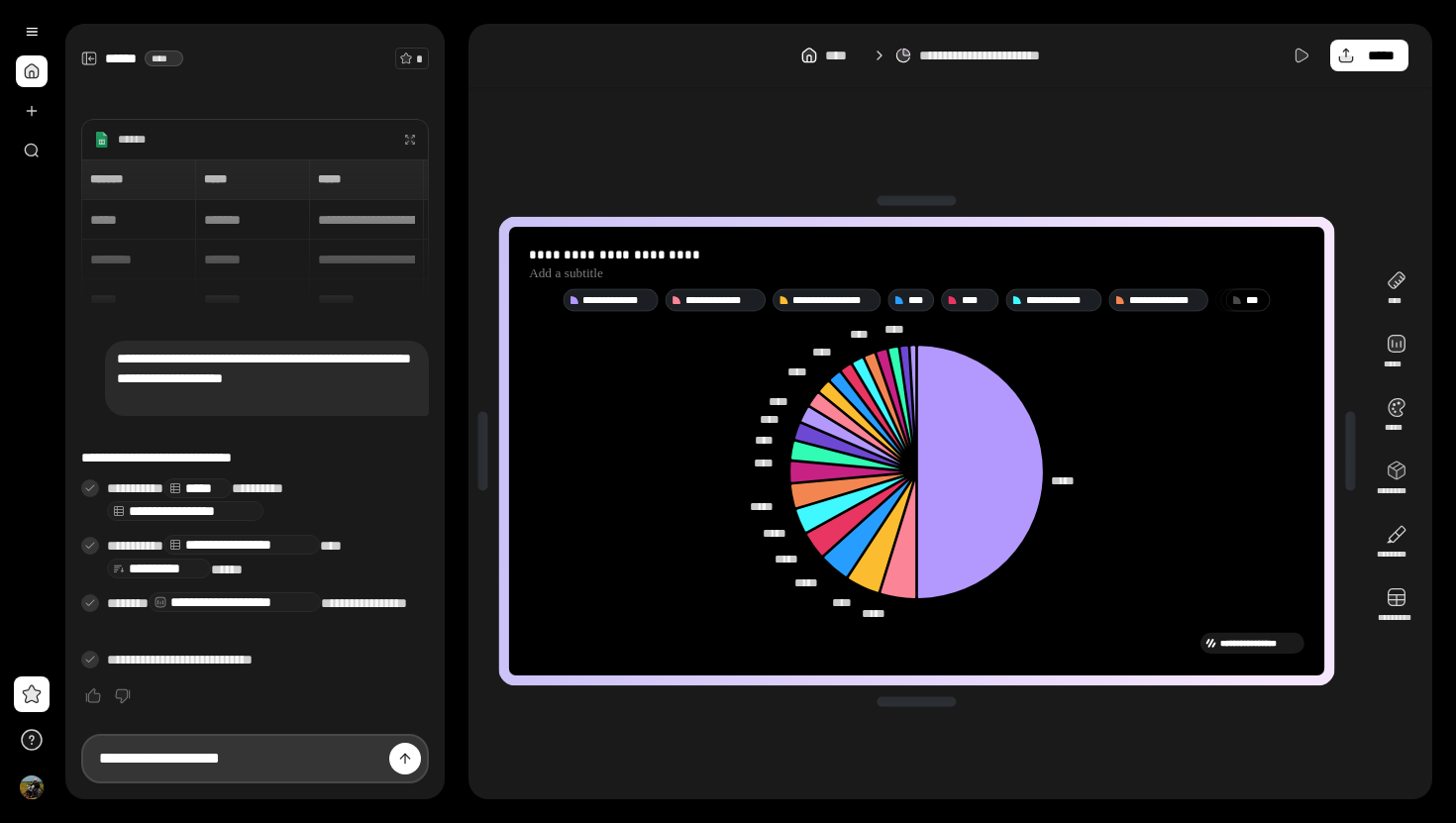 type on "**********" 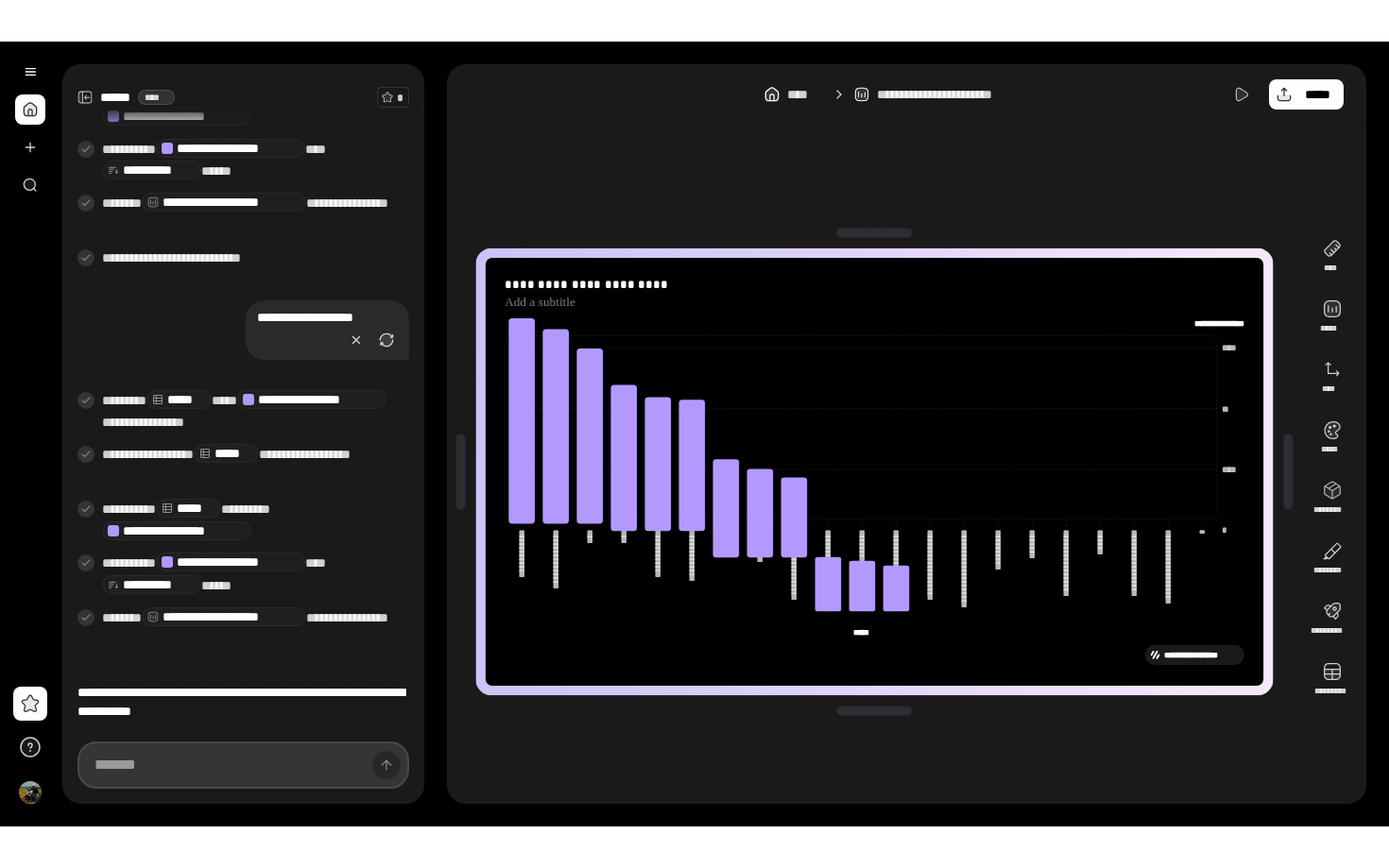 scroll, scrollTop: 373, scrollLeft: 0, axis: vertical 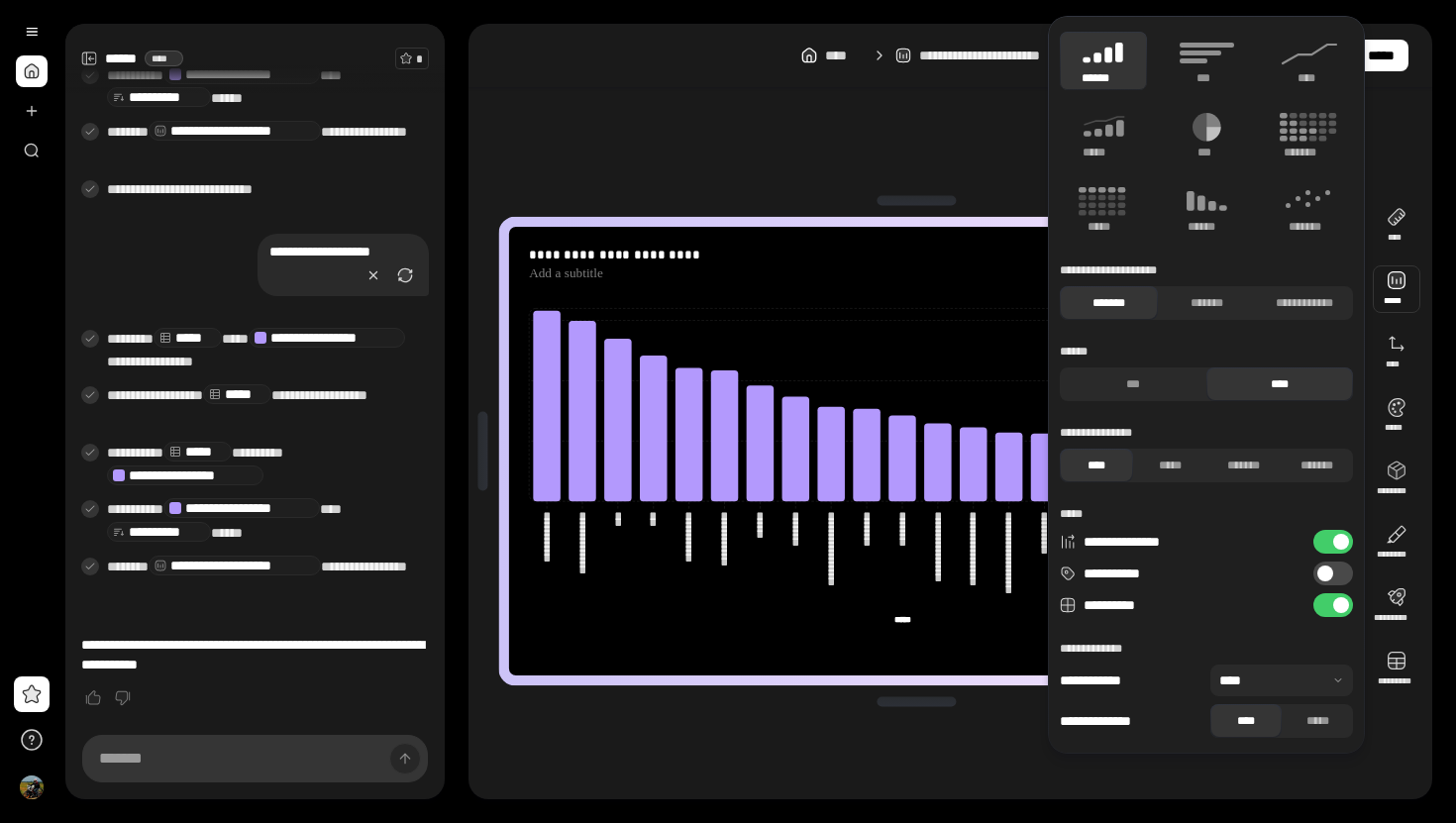 click at bounding box center (1397, 289) 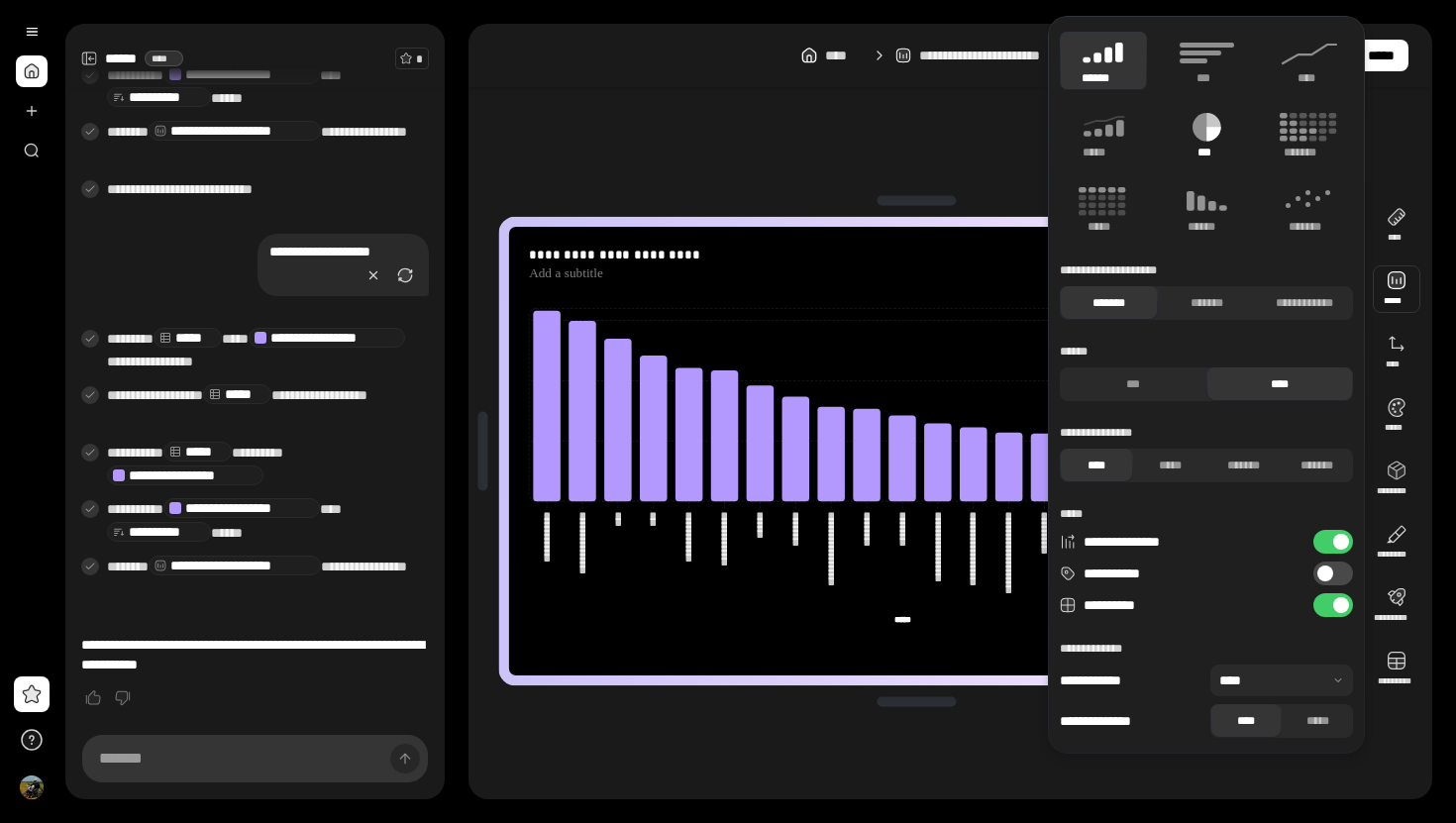 click on "***" at bounding box center (1206, 135) 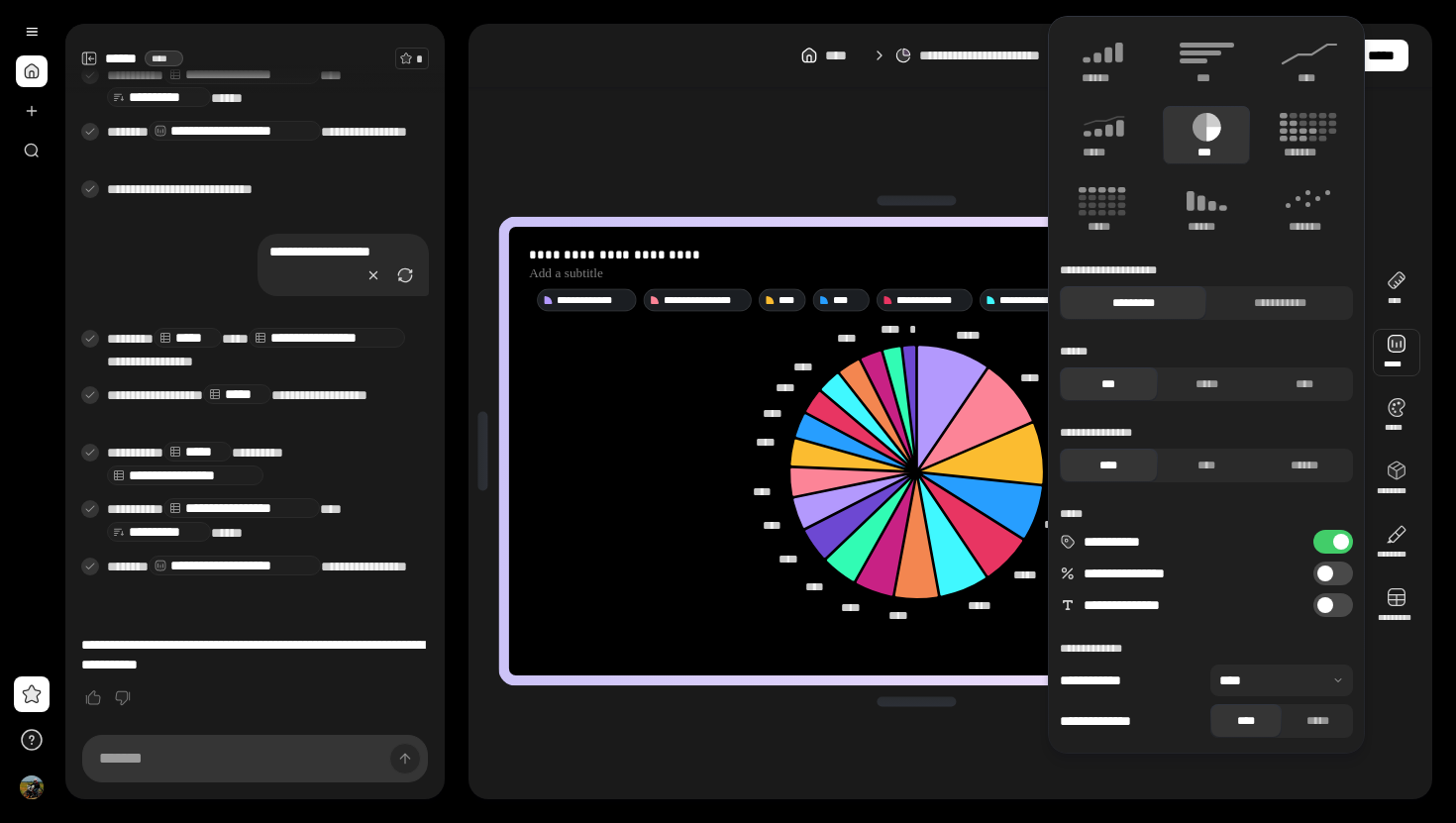 click on "**********" at bounding box center [916, 451] 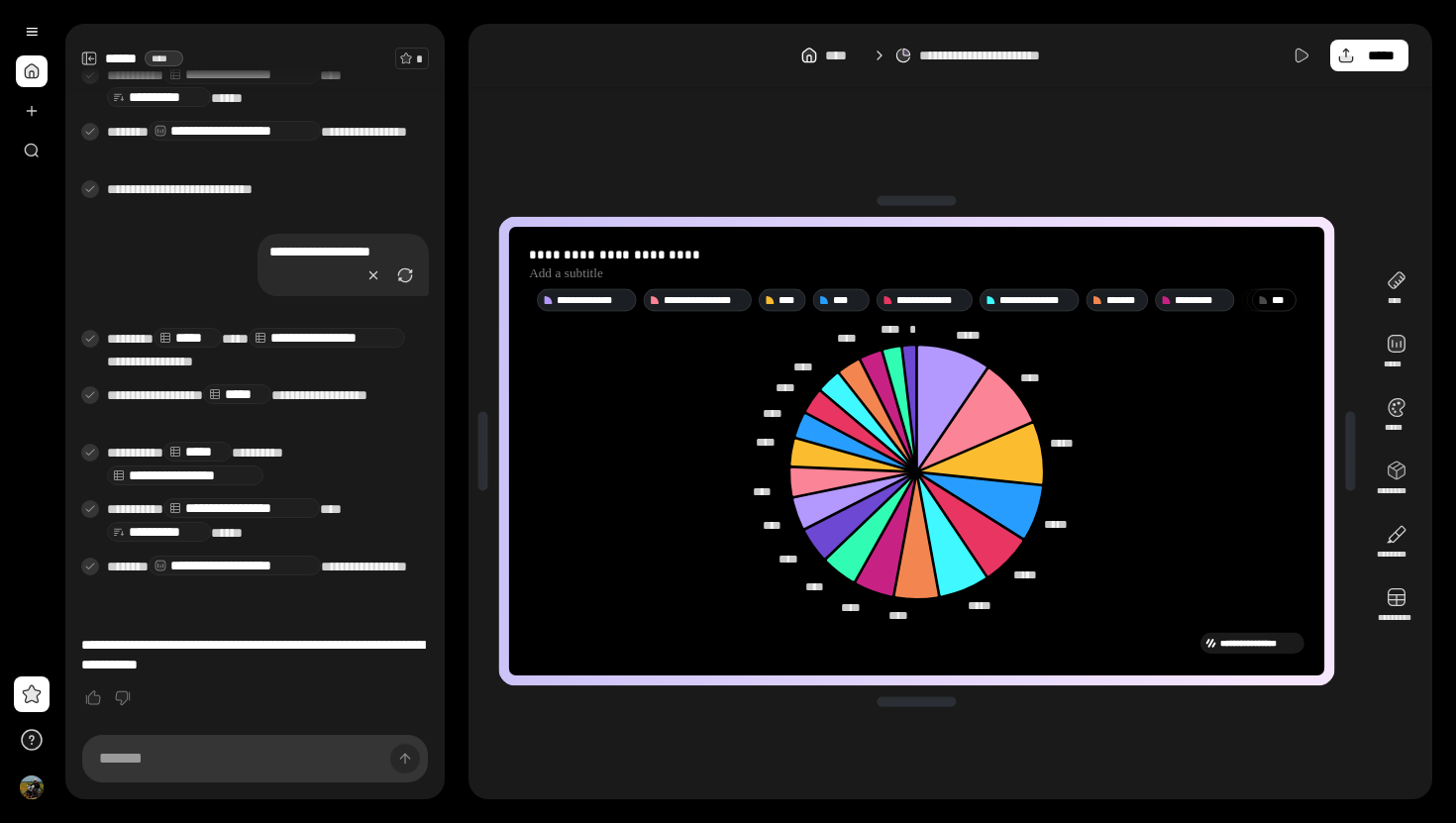 click on "* **" at bounding box center [1281, 300] 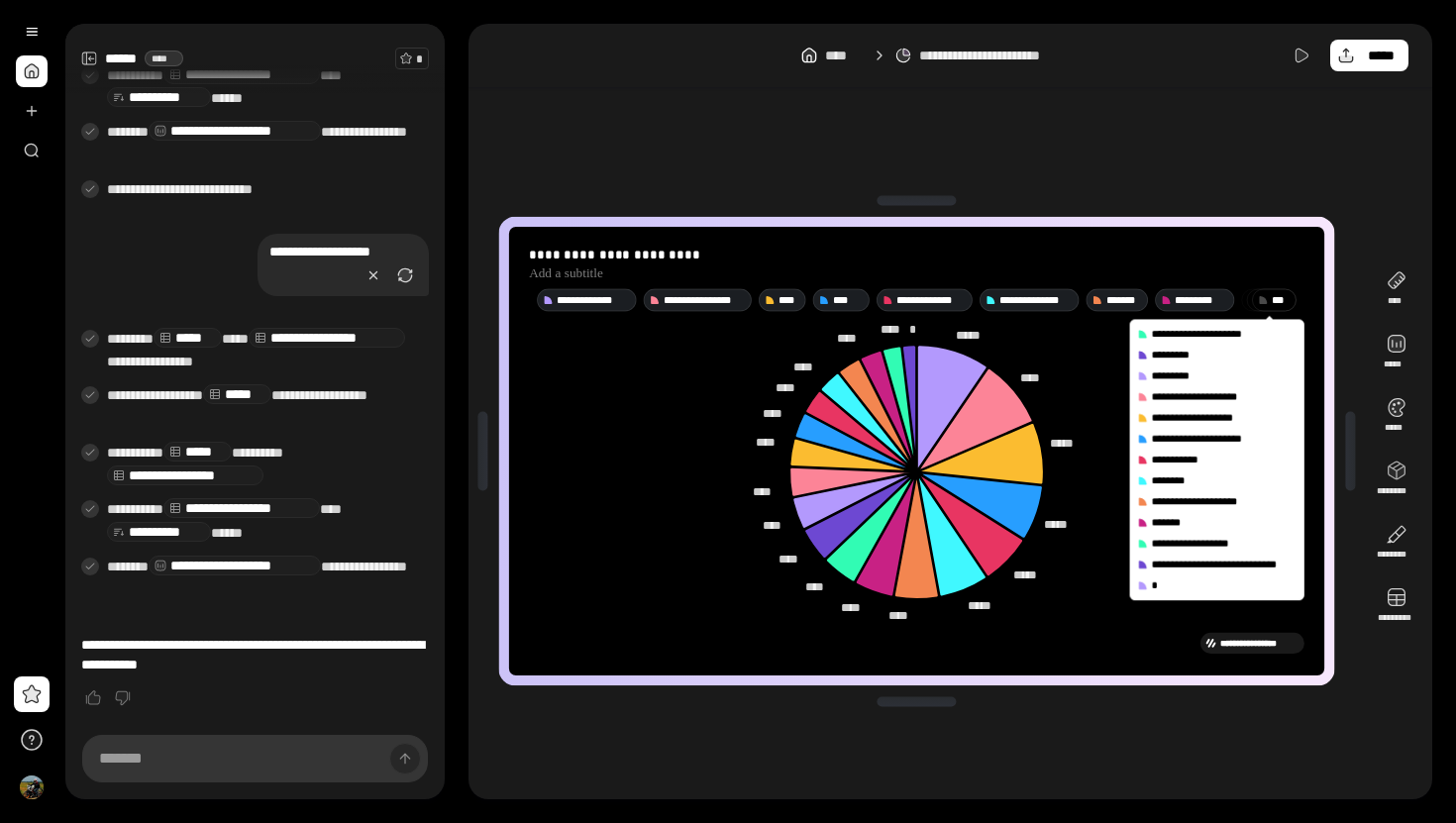 click on "**********" at bounding box center [916, 643] 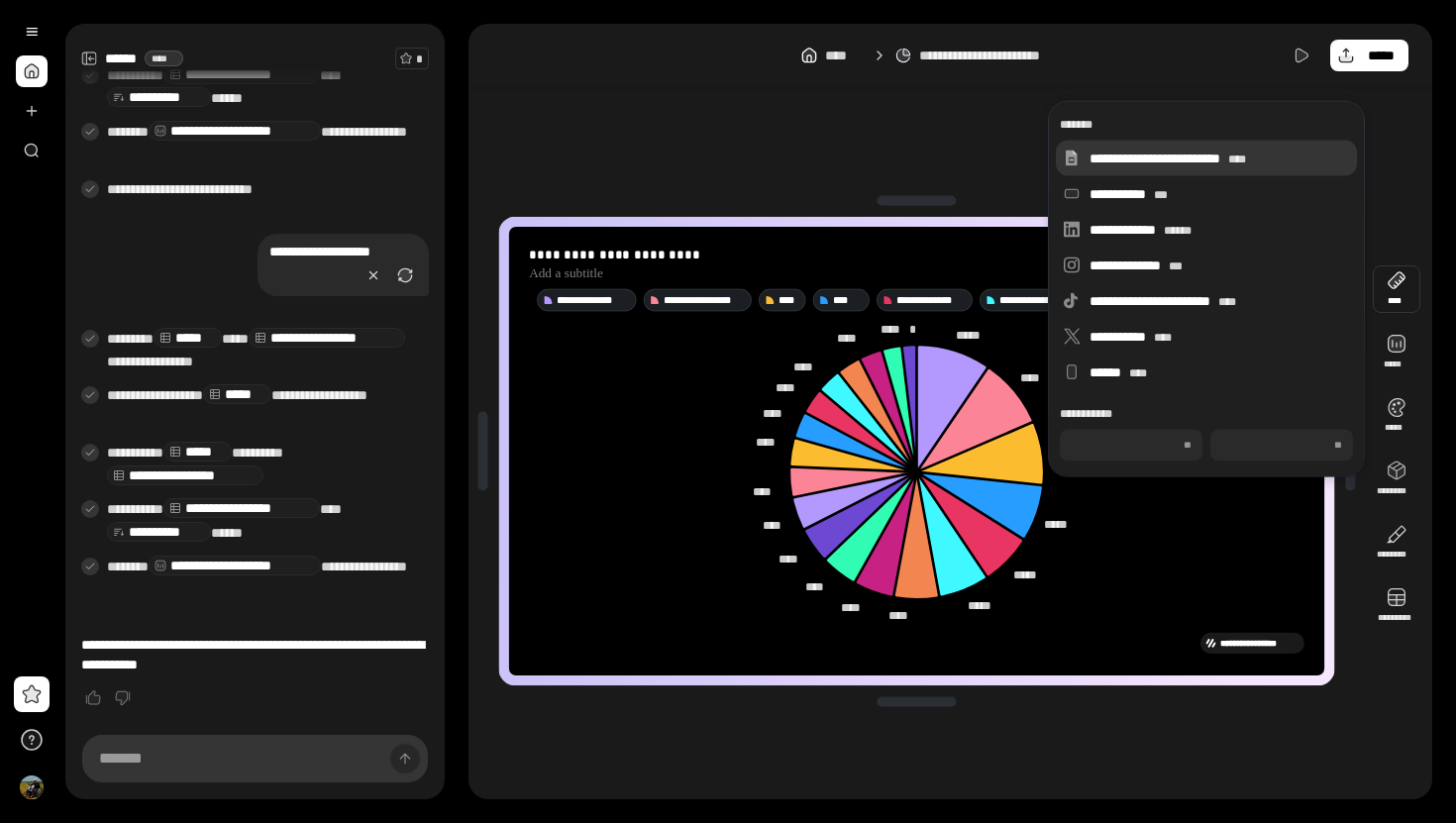 click on "**********" at bounding box center [1219, 158] 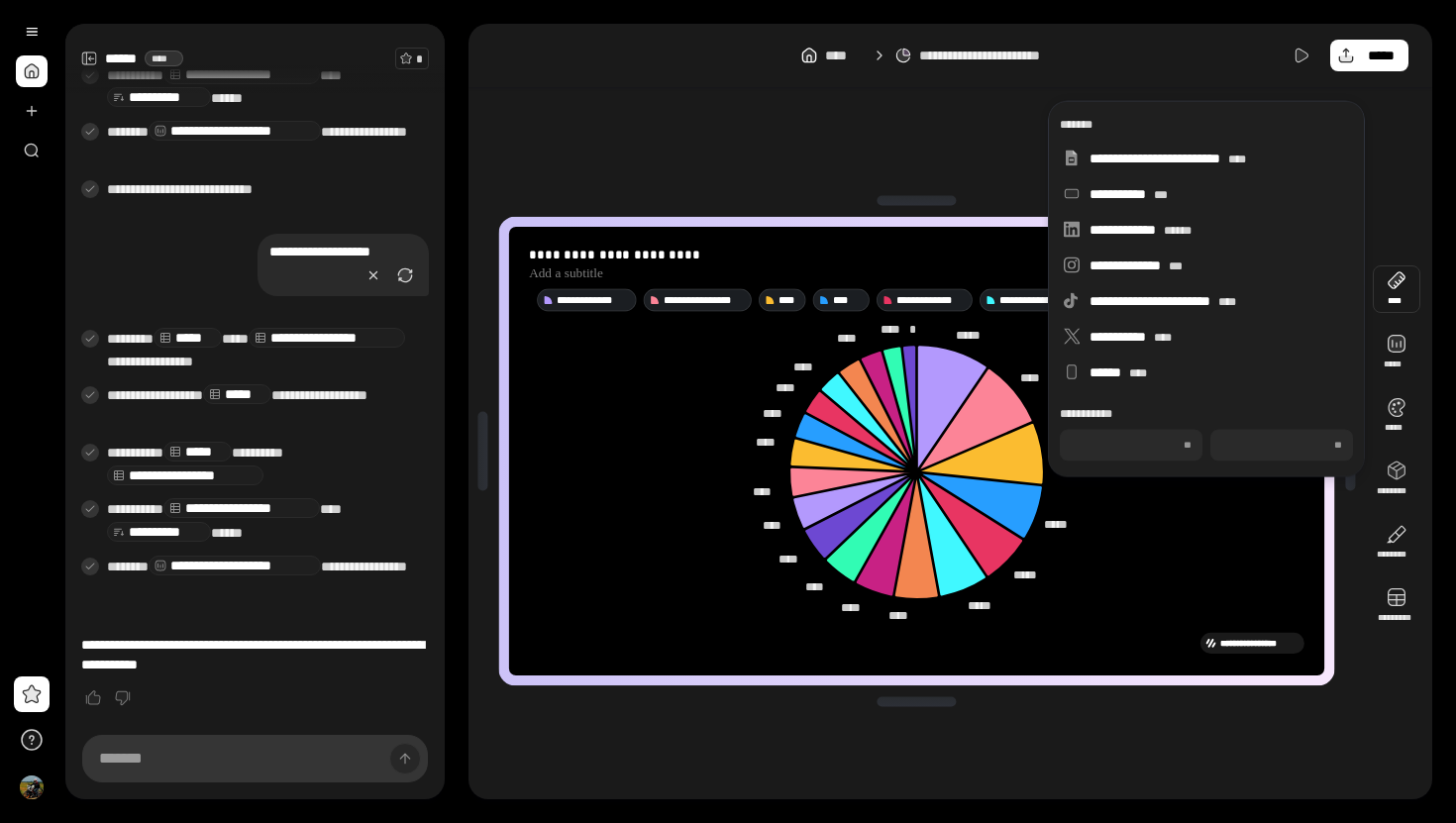 click at bounding box center (1351, 451) 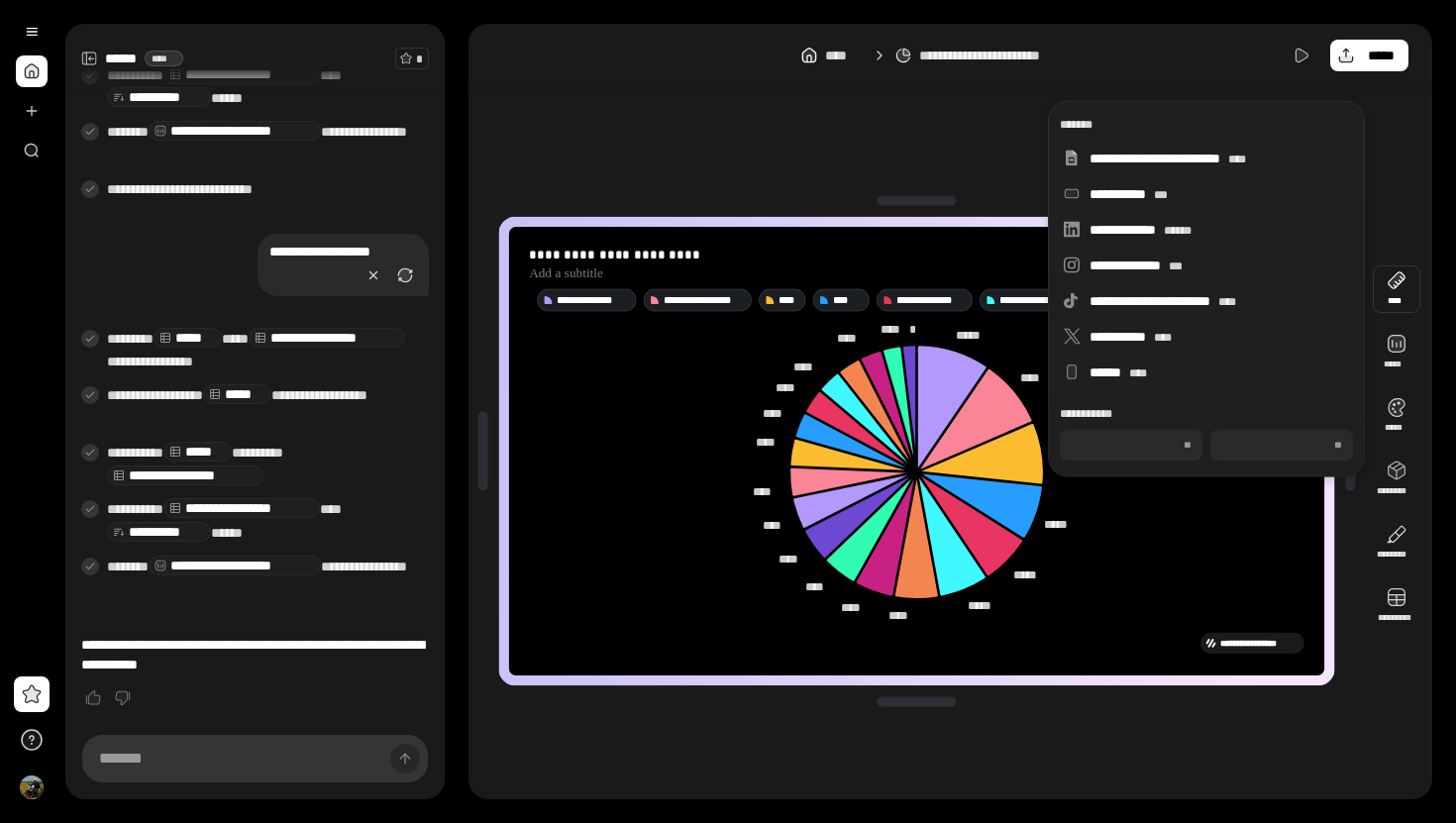 click 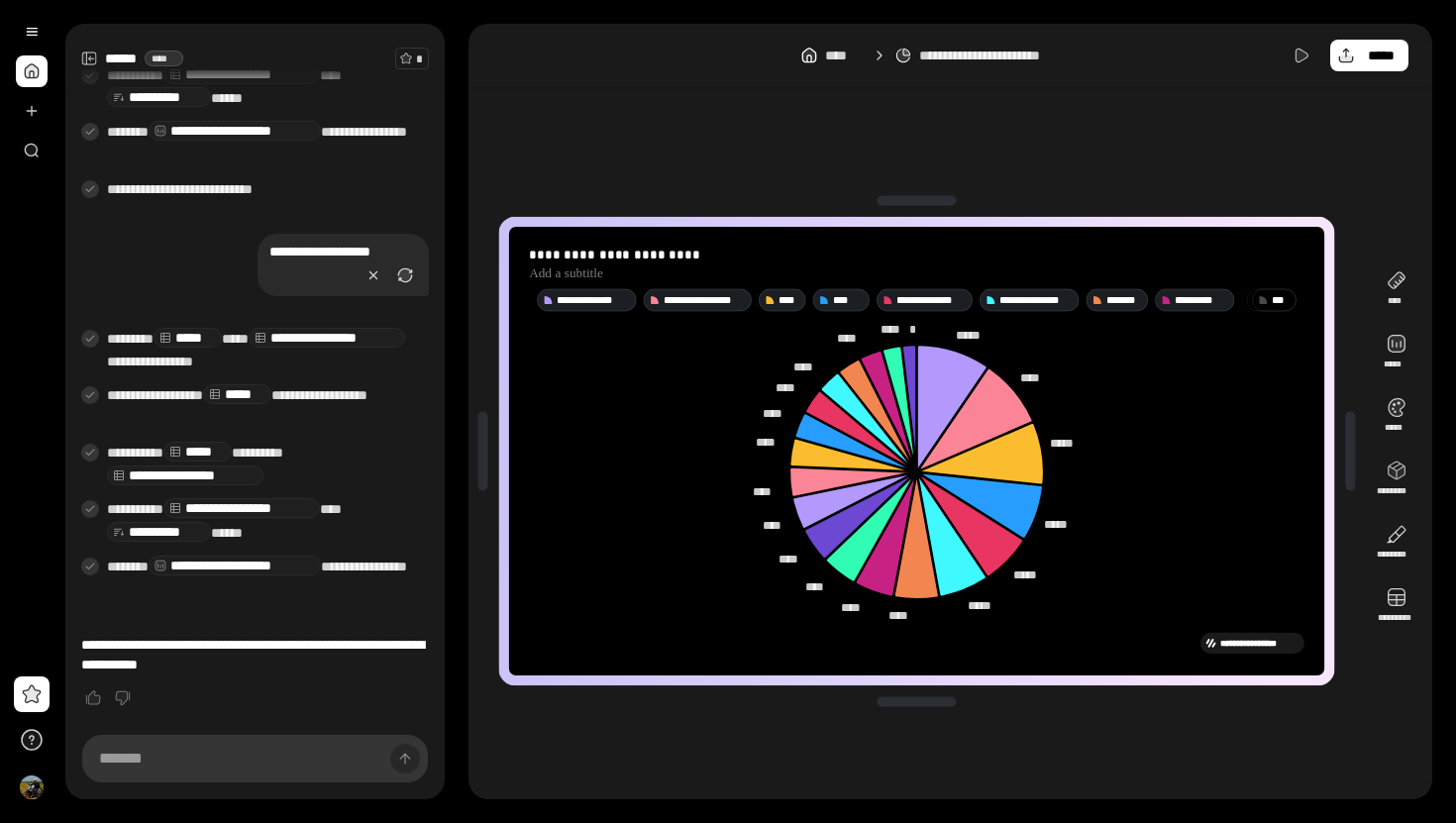 click on "**********" at bounding box center [916, 451] 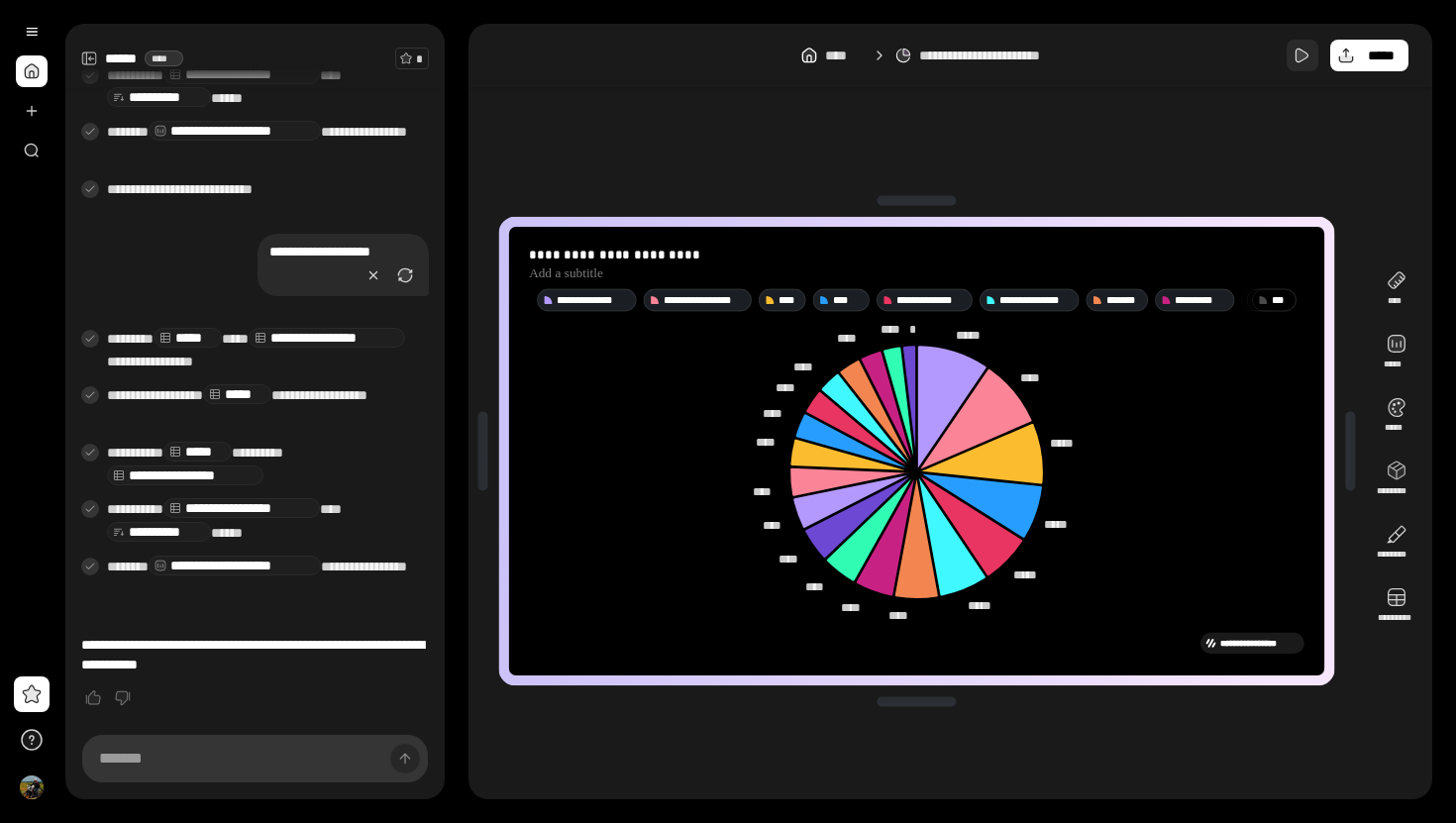 click at bounding box center [1302, 55] 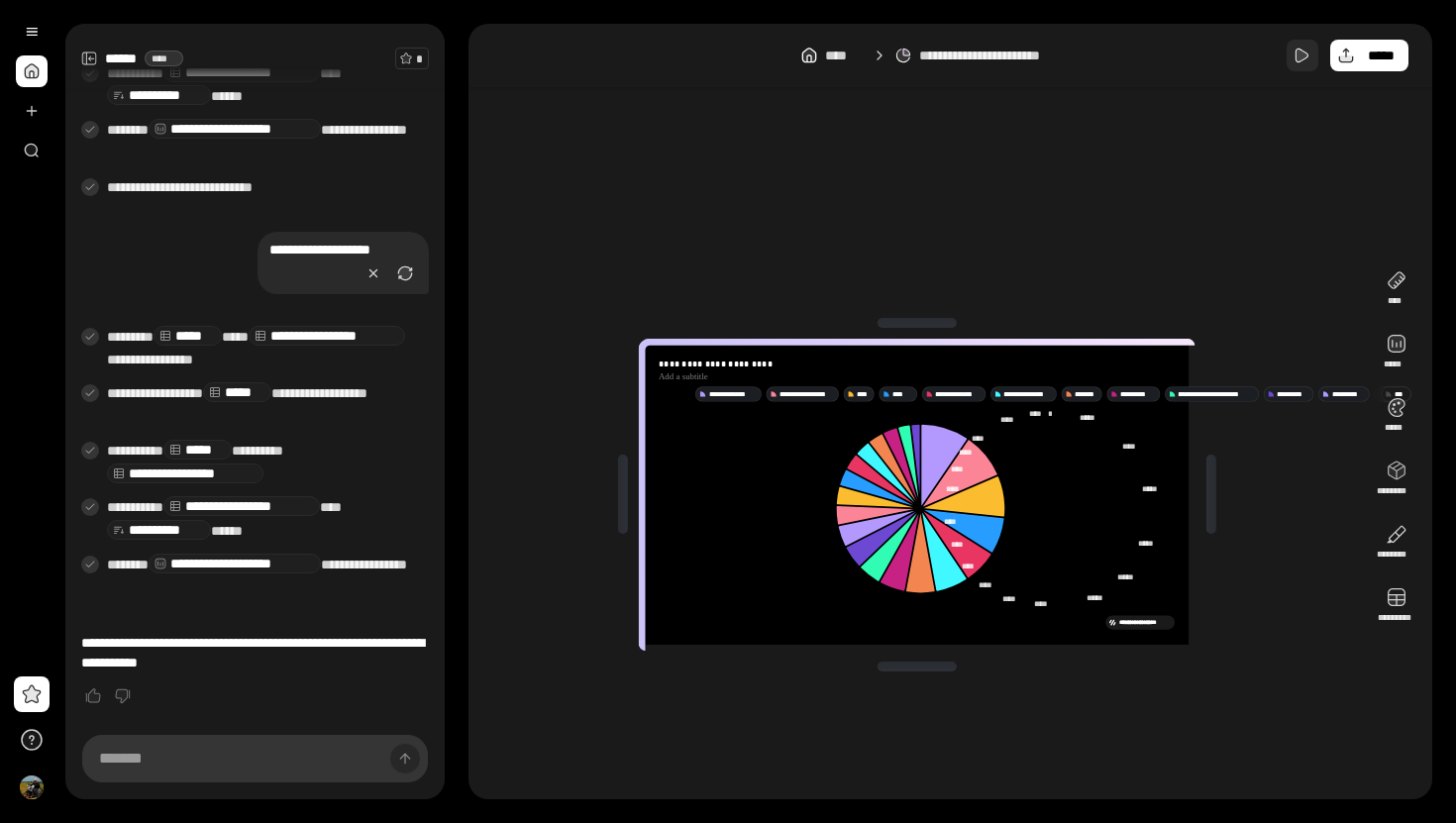 scroll, scrollTop: 304, scrollLeft: 0, axis: vertical 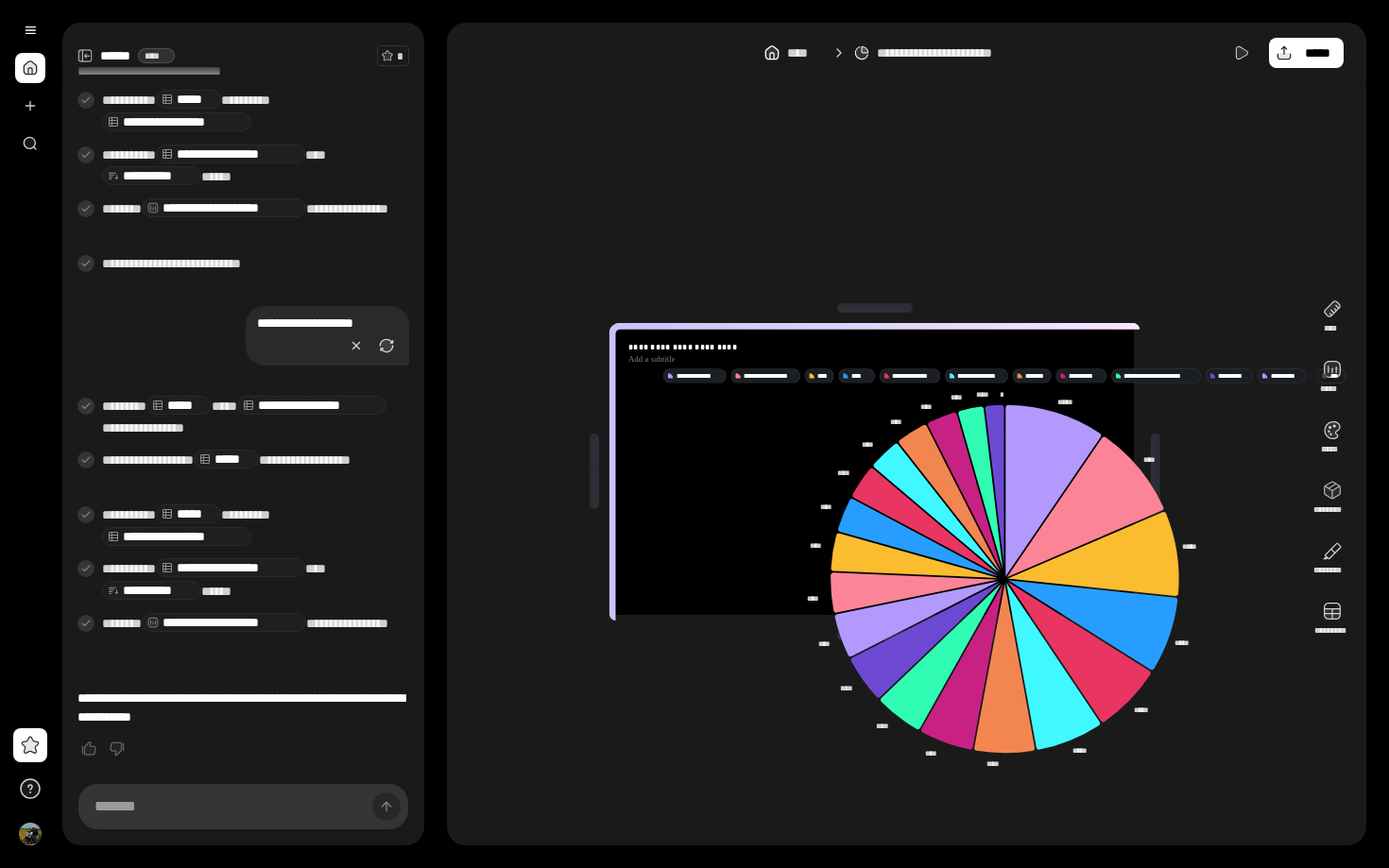 click on "* **" at bounding box center (1336, 376) 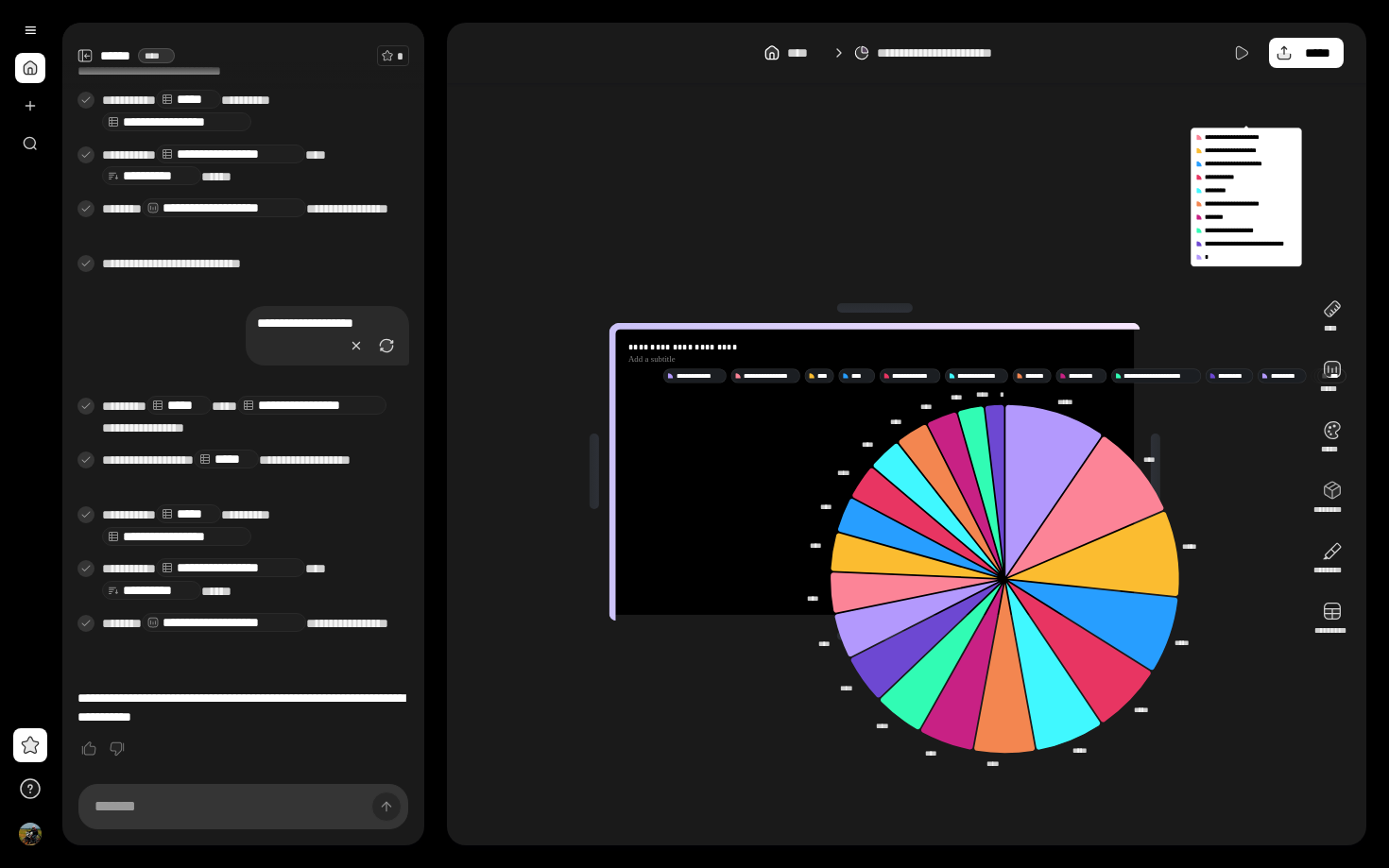 click on "* **" at bounding box center (1336, 376) 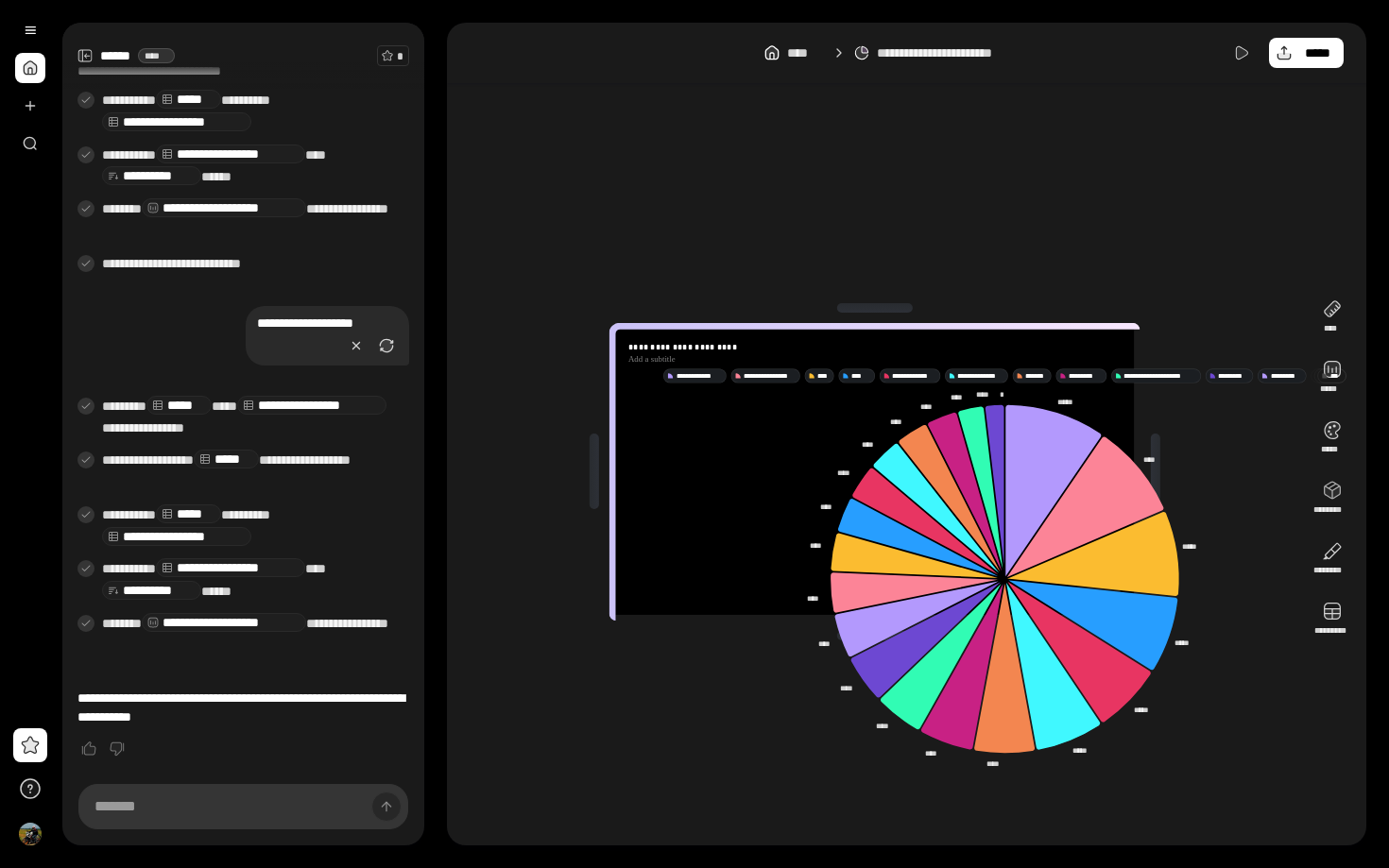 click on "* **" at bounding box center [1336, 376] 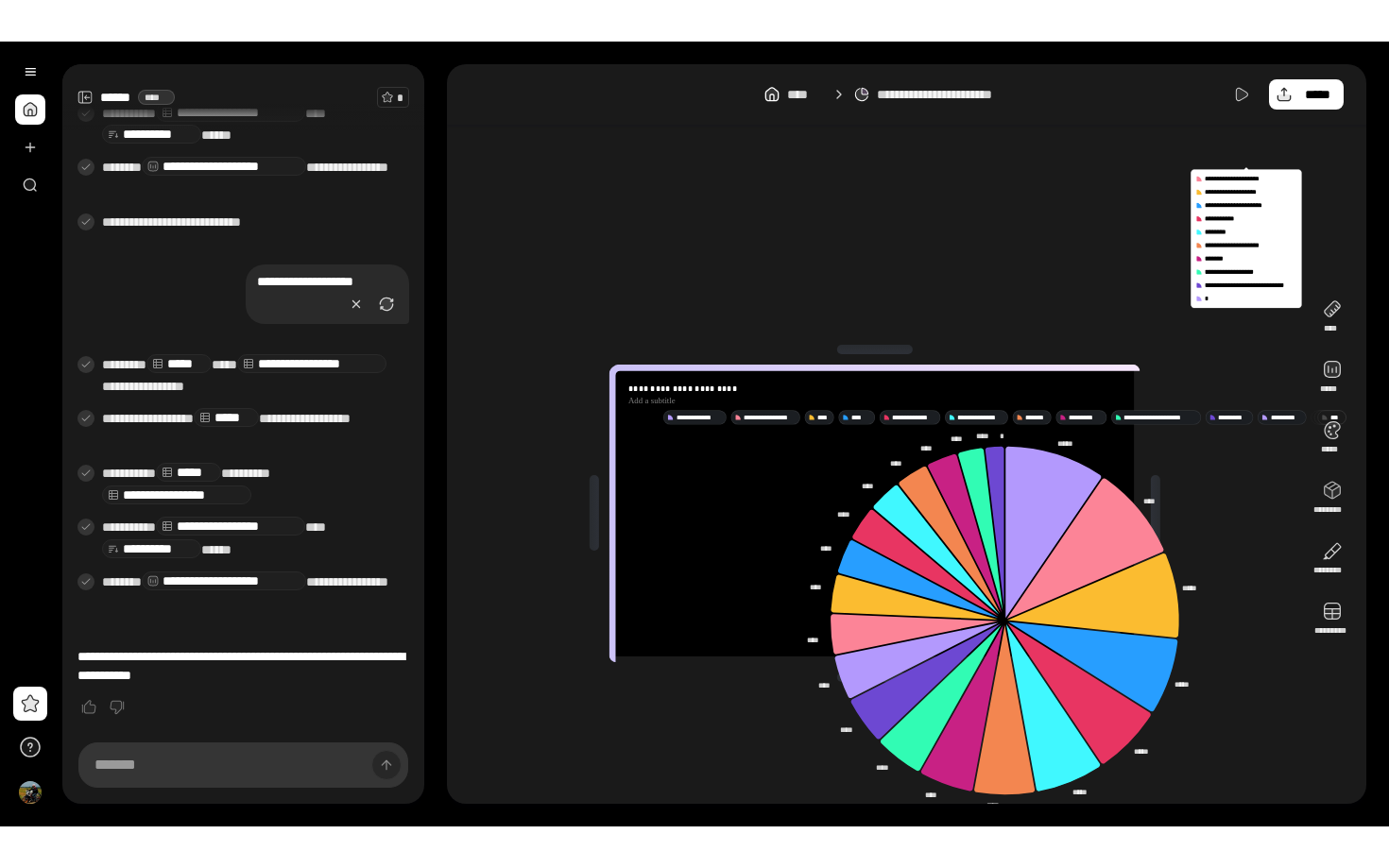 scroll, scrollTop: 373, scrollLeft: 0, axis: vertical 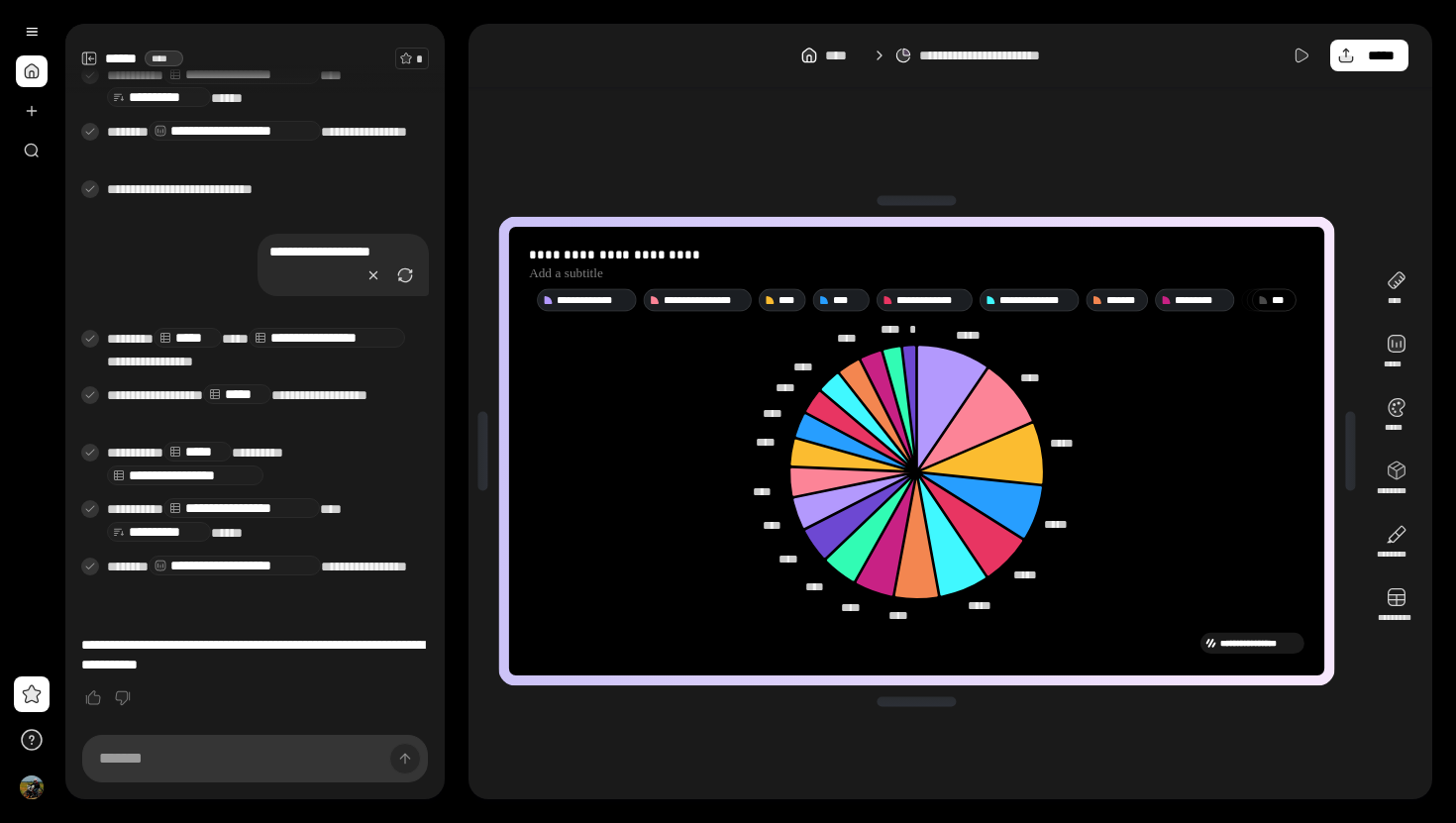 click 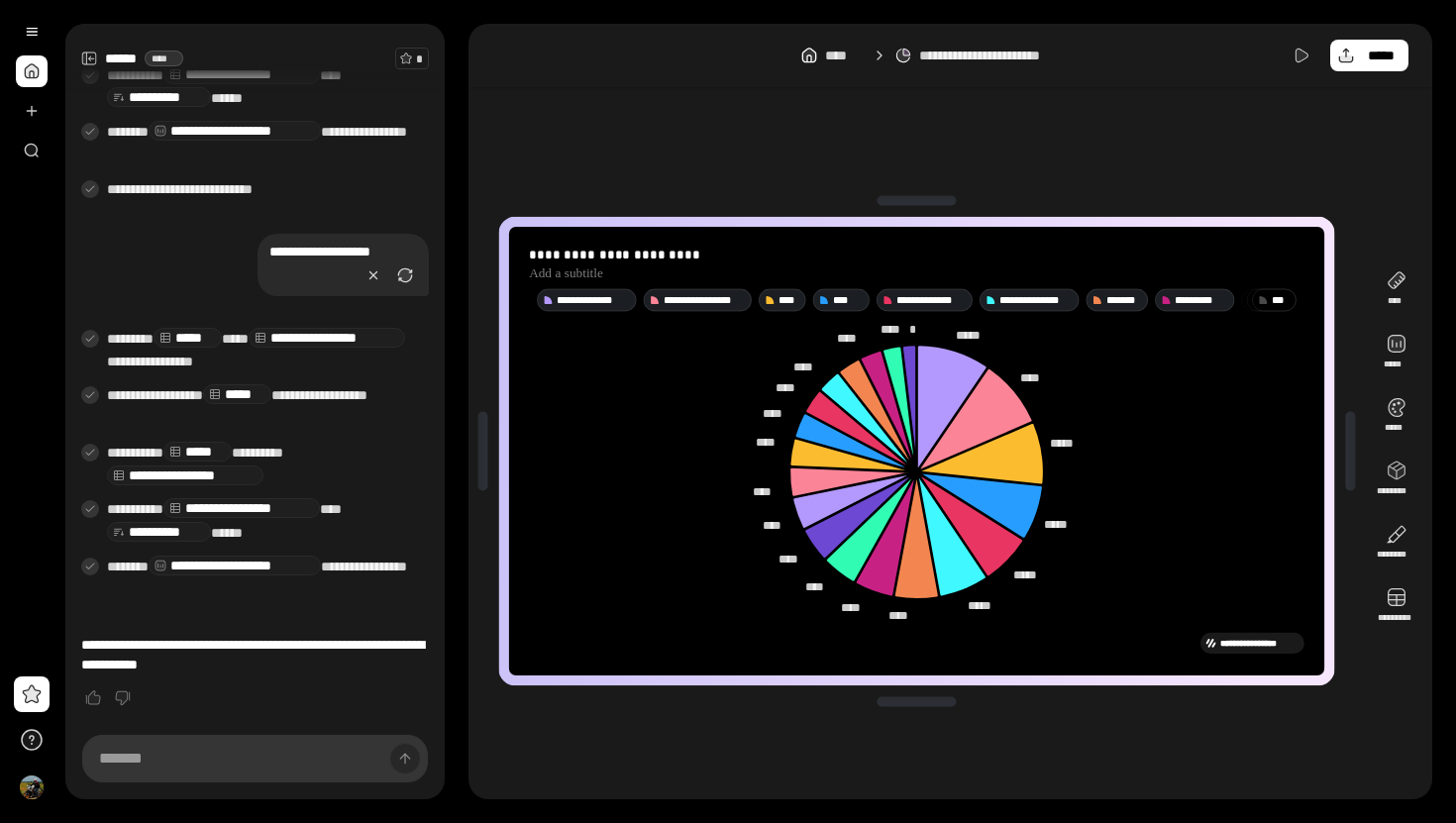 click 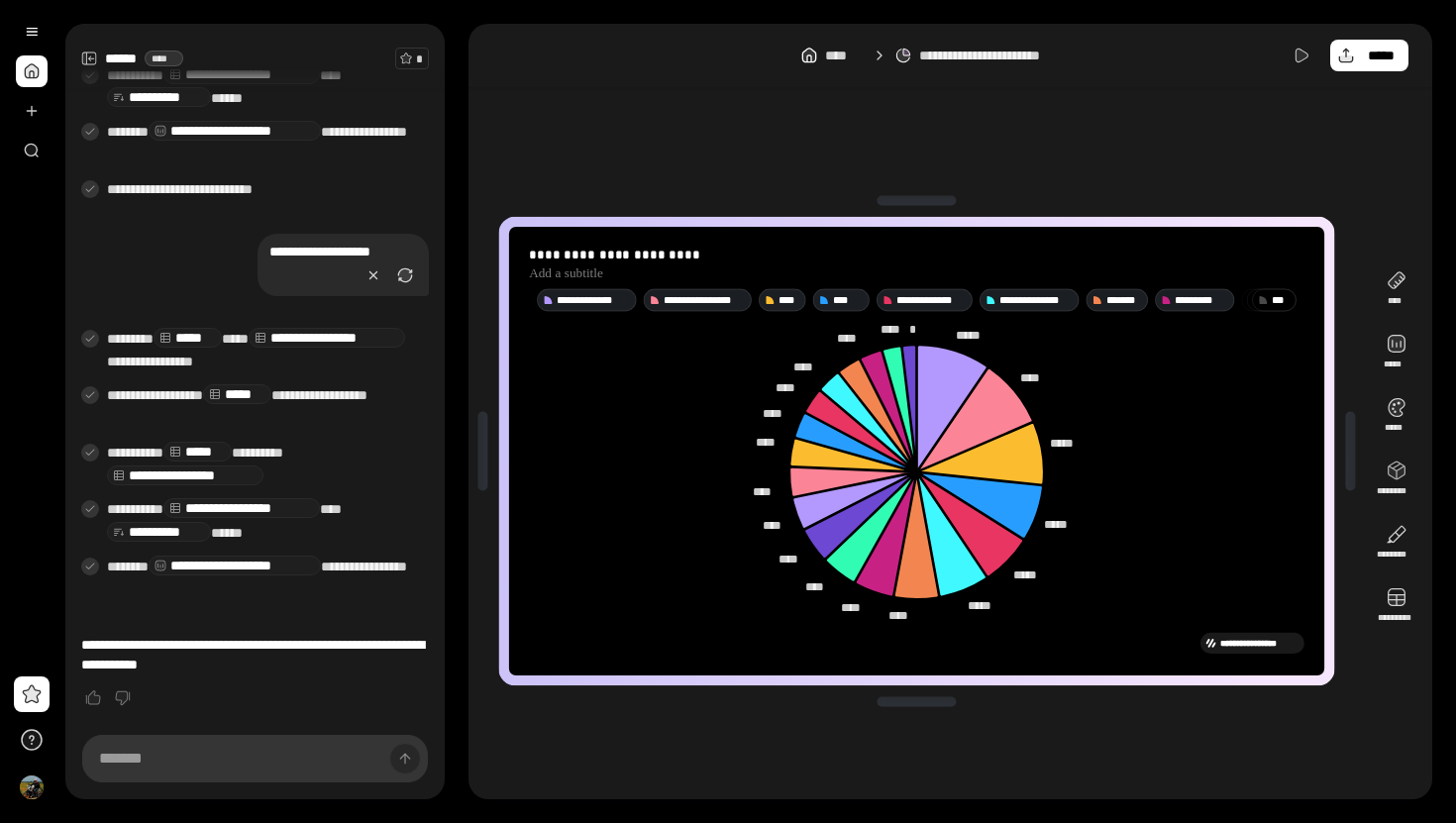 click on "**********" at bounding box center [1009, 55] 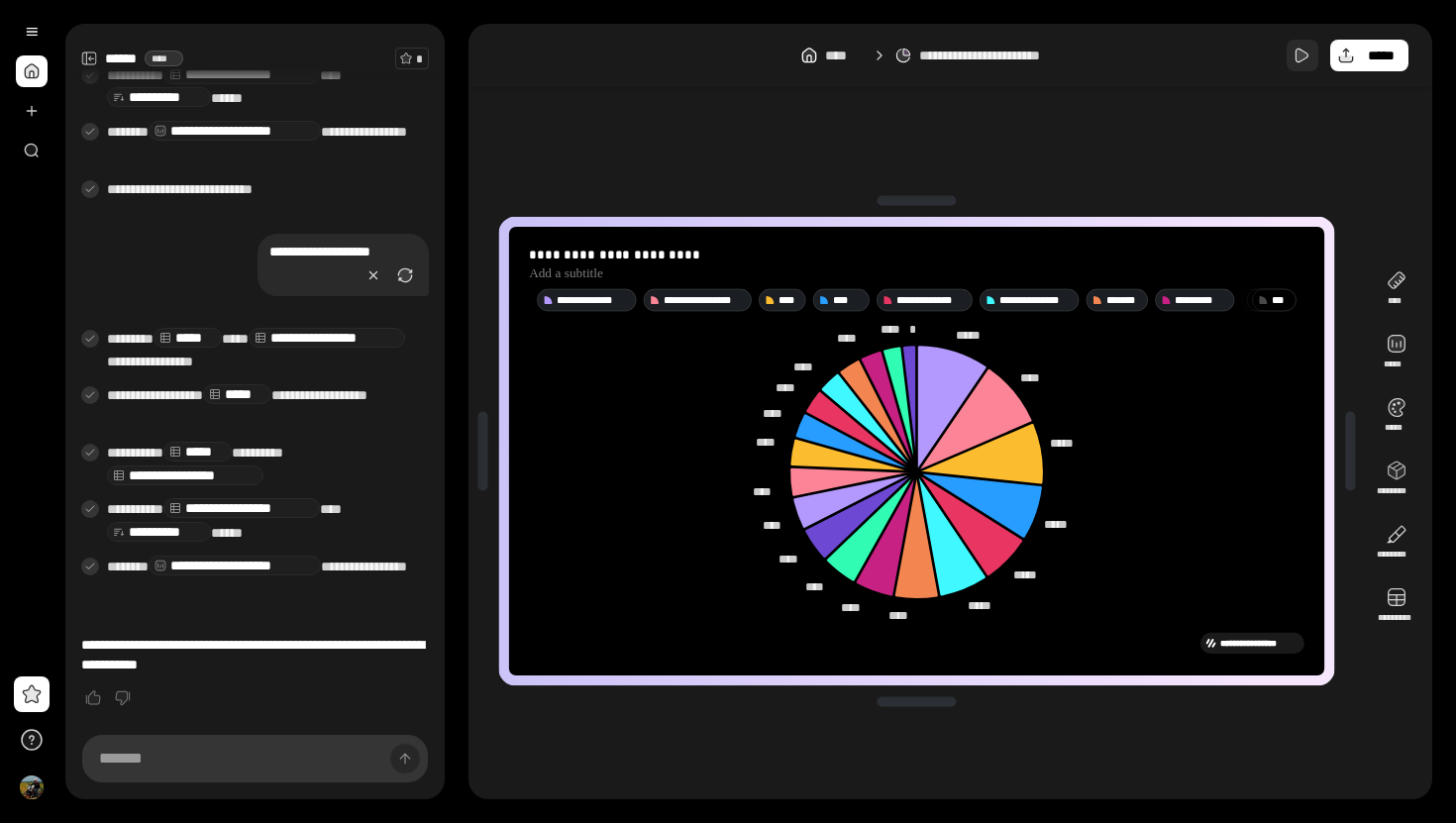 click at bounding box center [1302, 55] 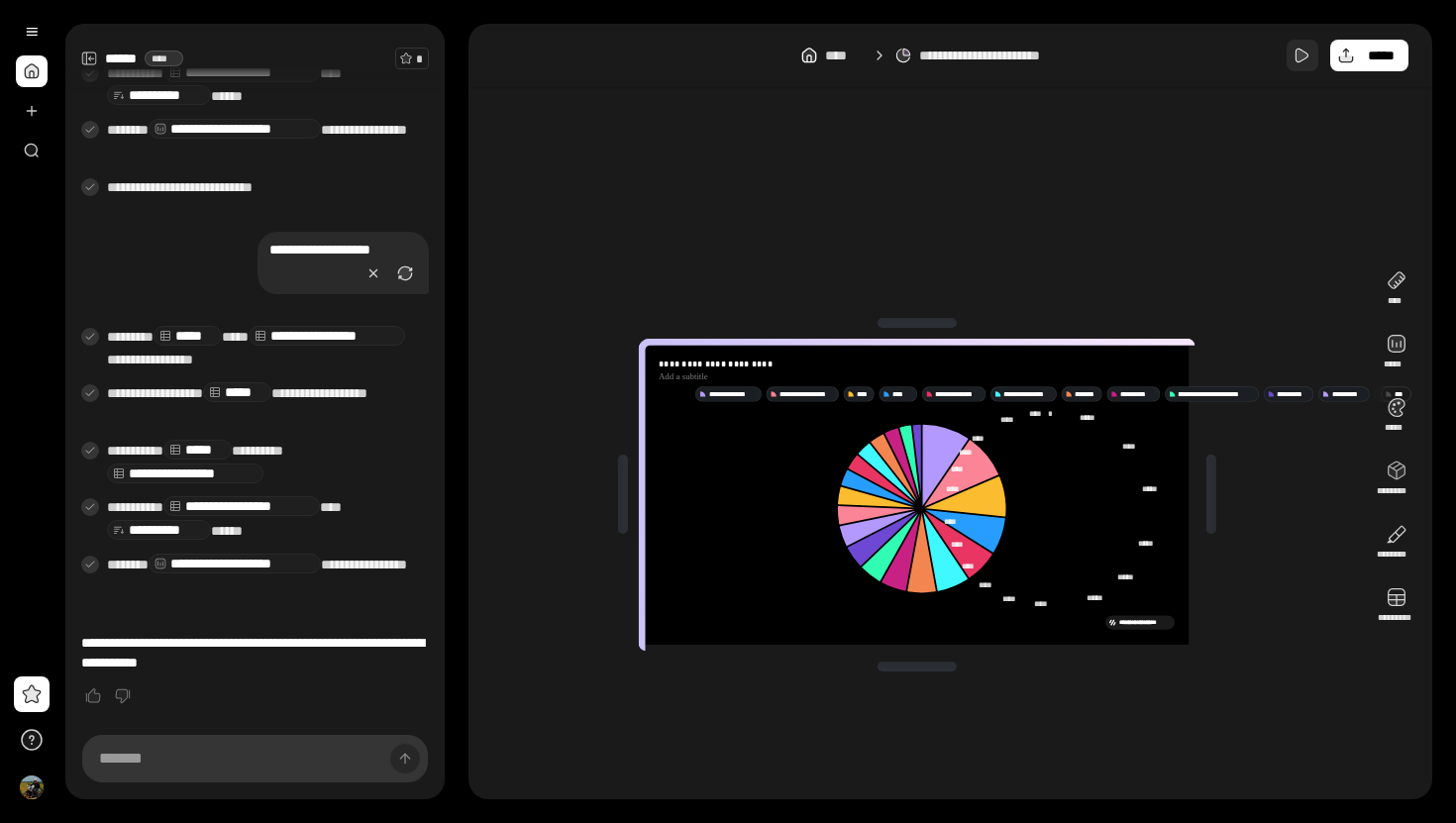 scroll, scrollTop: 304, scrollLeft: 0, axis: vertical 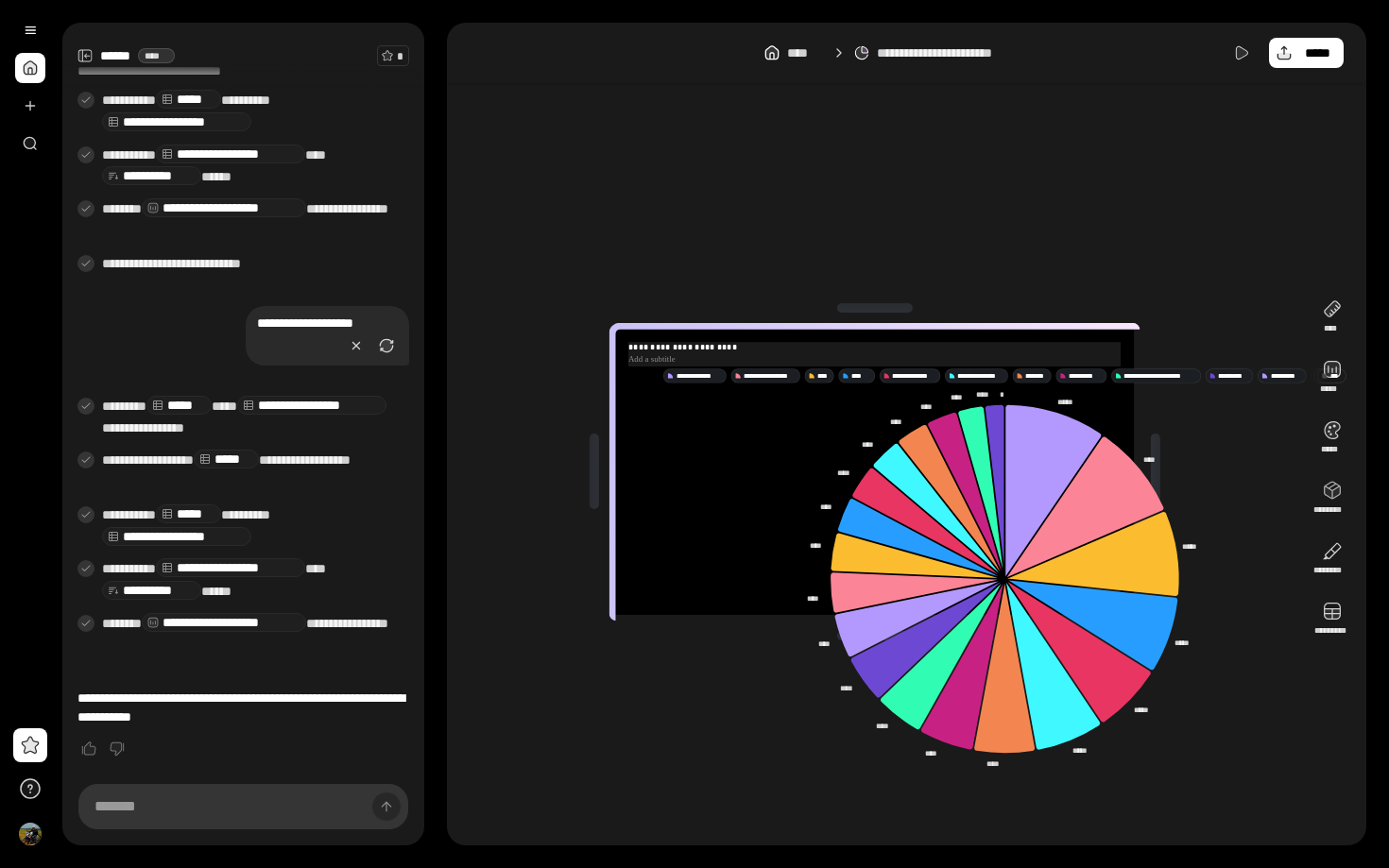 click at bounding box center (874, 359) 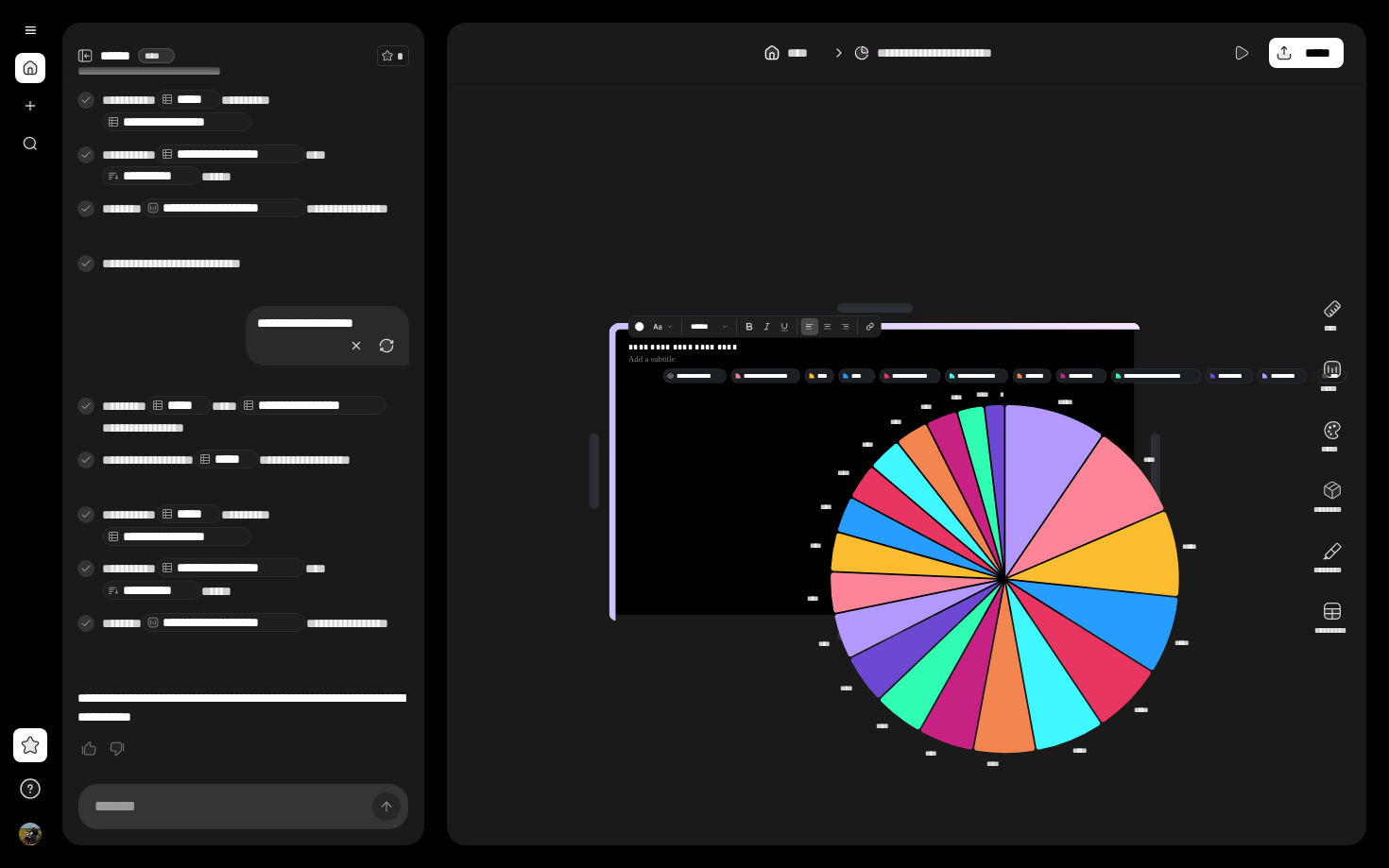 click 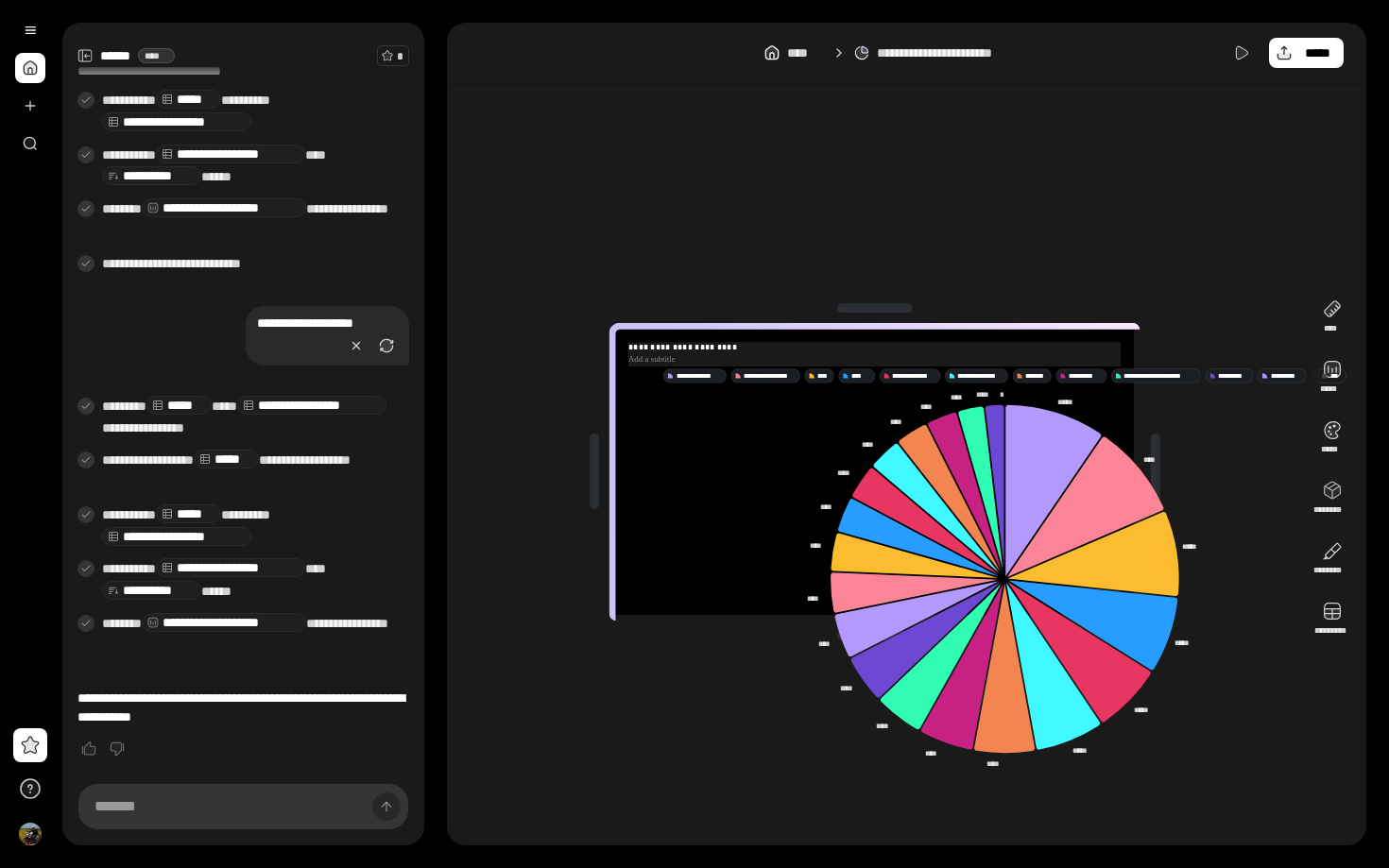 click at bounding box center [874, 359] 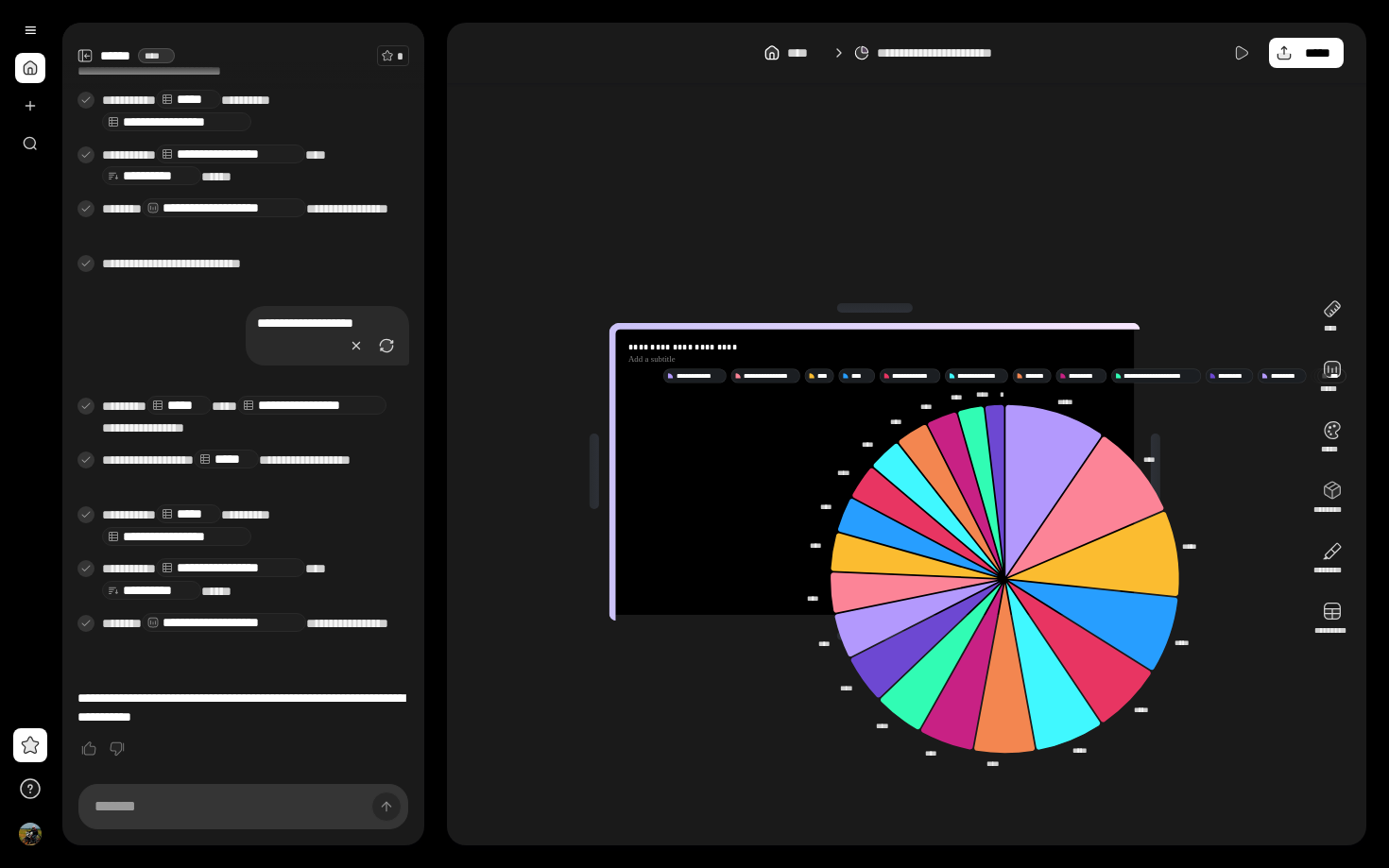 click on "* **" at bounding box center (1336, 376) 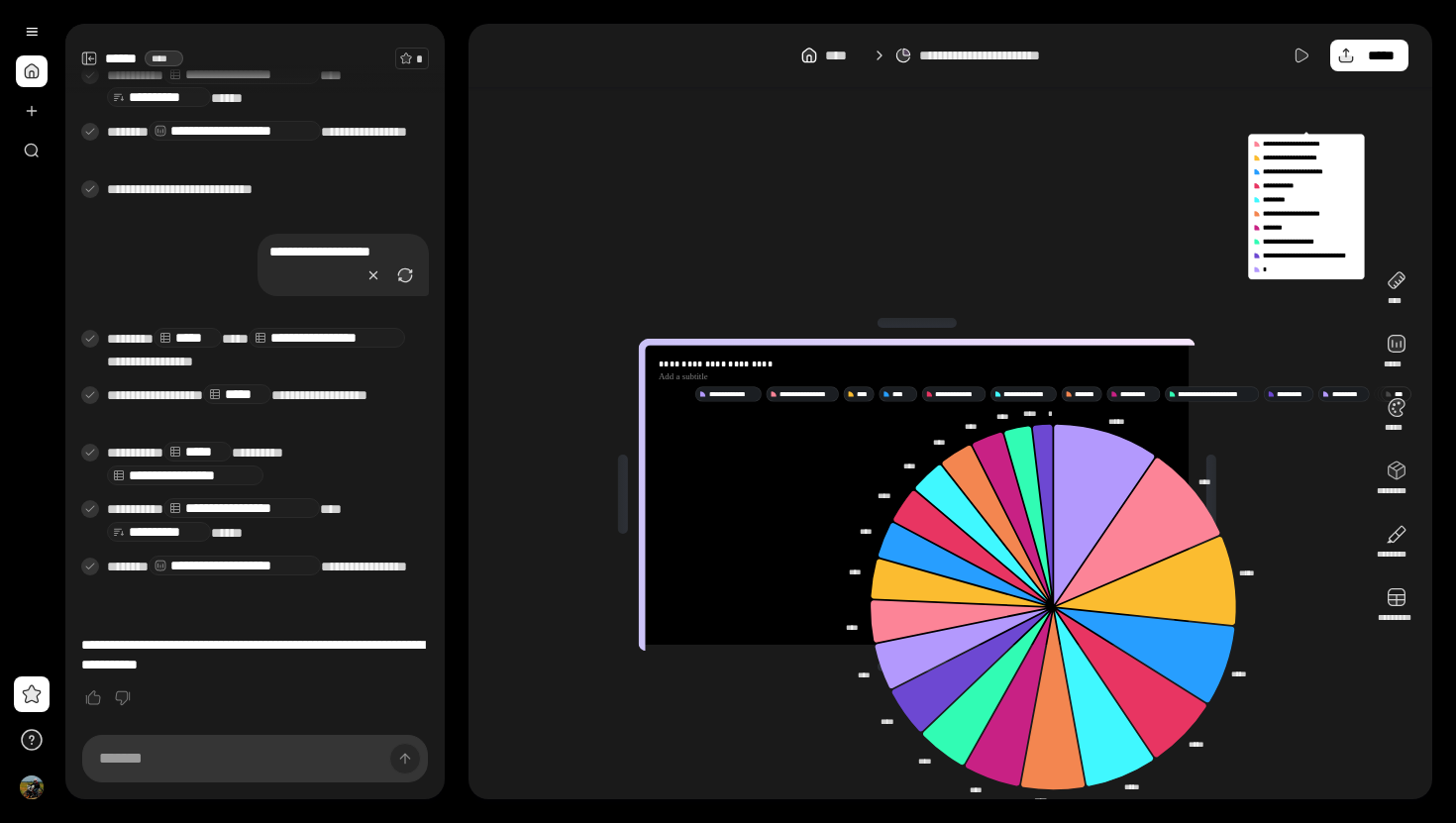 scroll, scrollTop: 391, scrollLeft: 0, axis: vertical 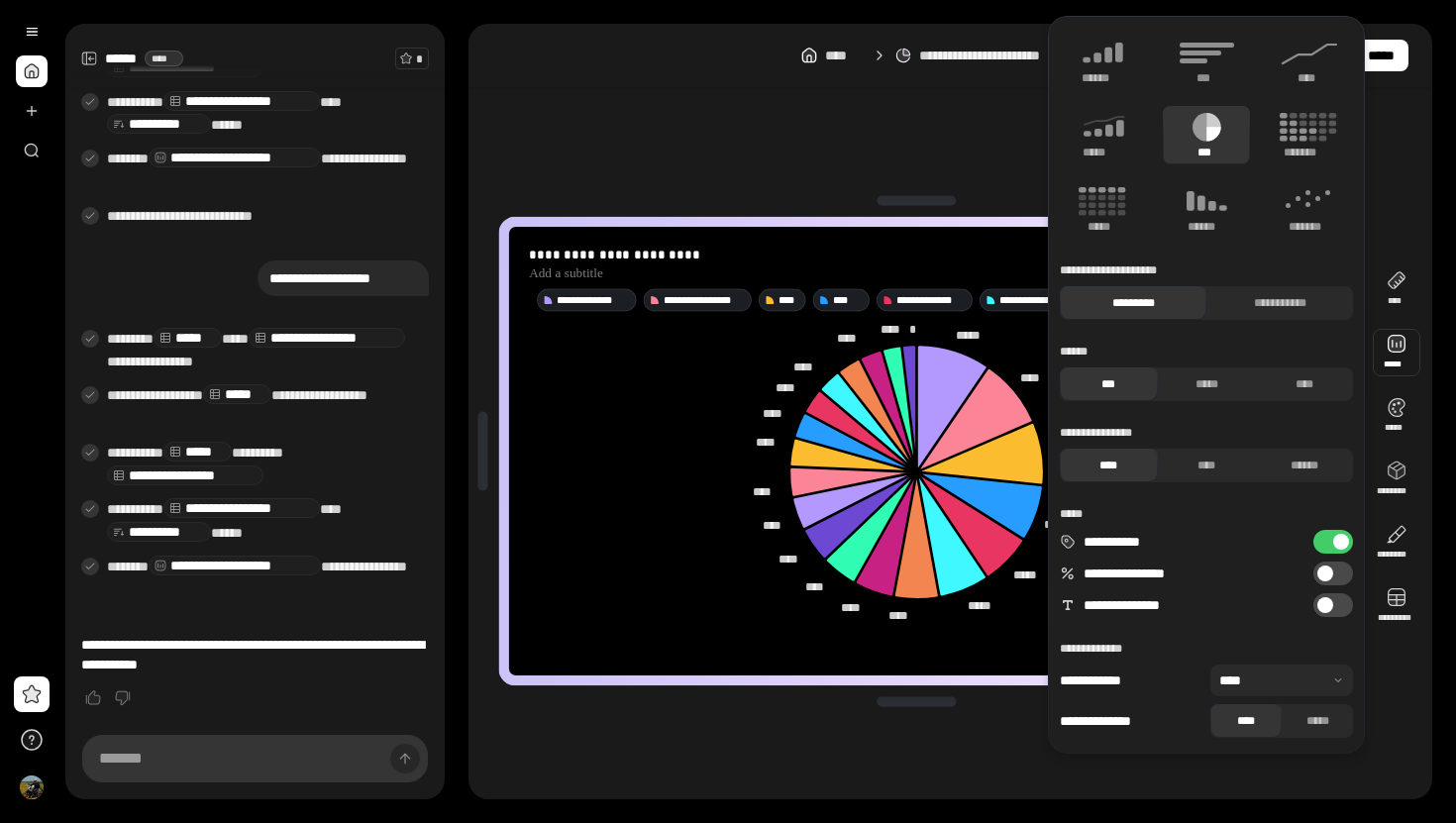 click on "**********" at bounding box center (1333, 573) 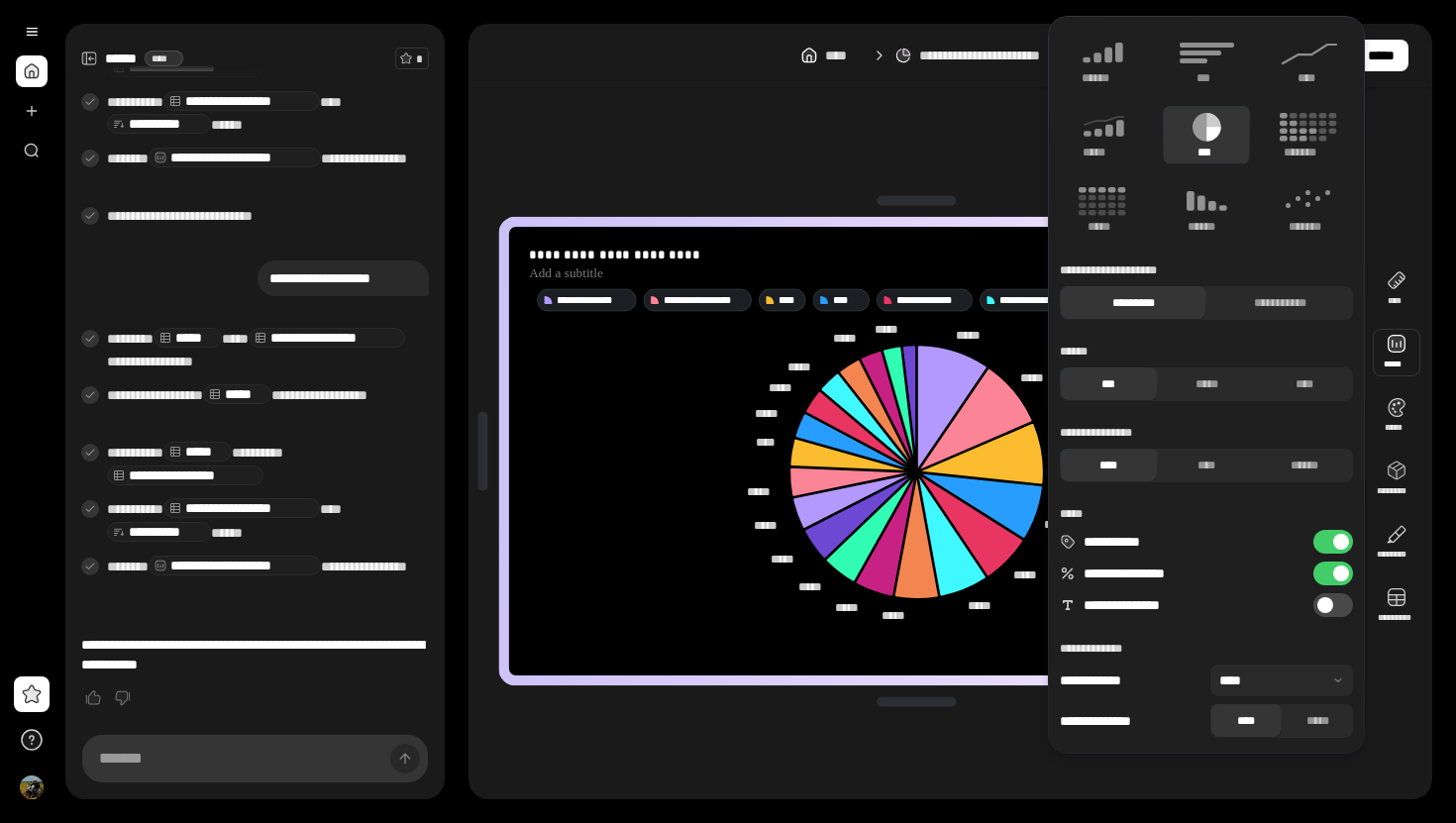 click on "**********" at bounding box center (1333, 605) 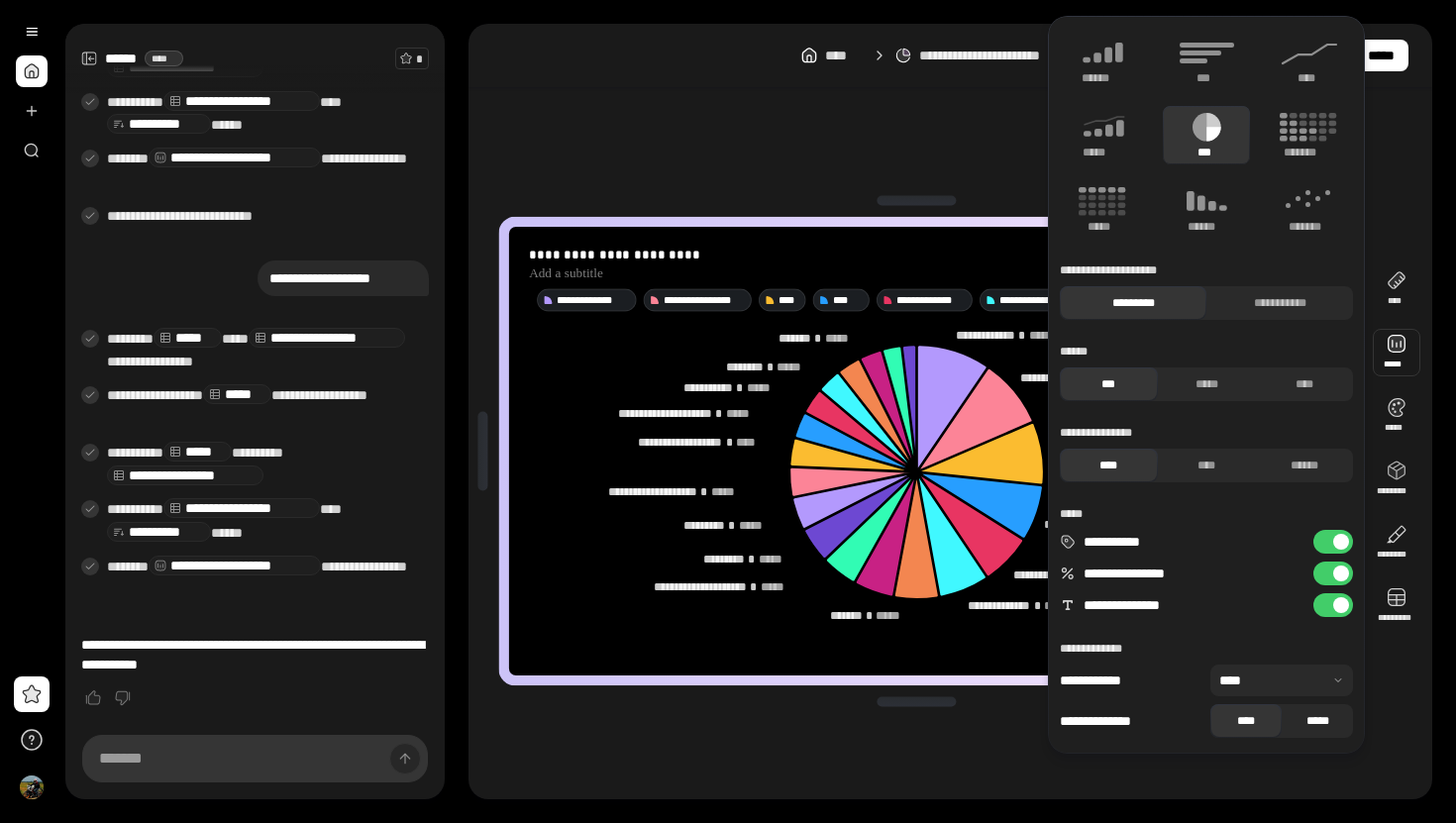 click on "*****" at bounding box center [1317, 721] 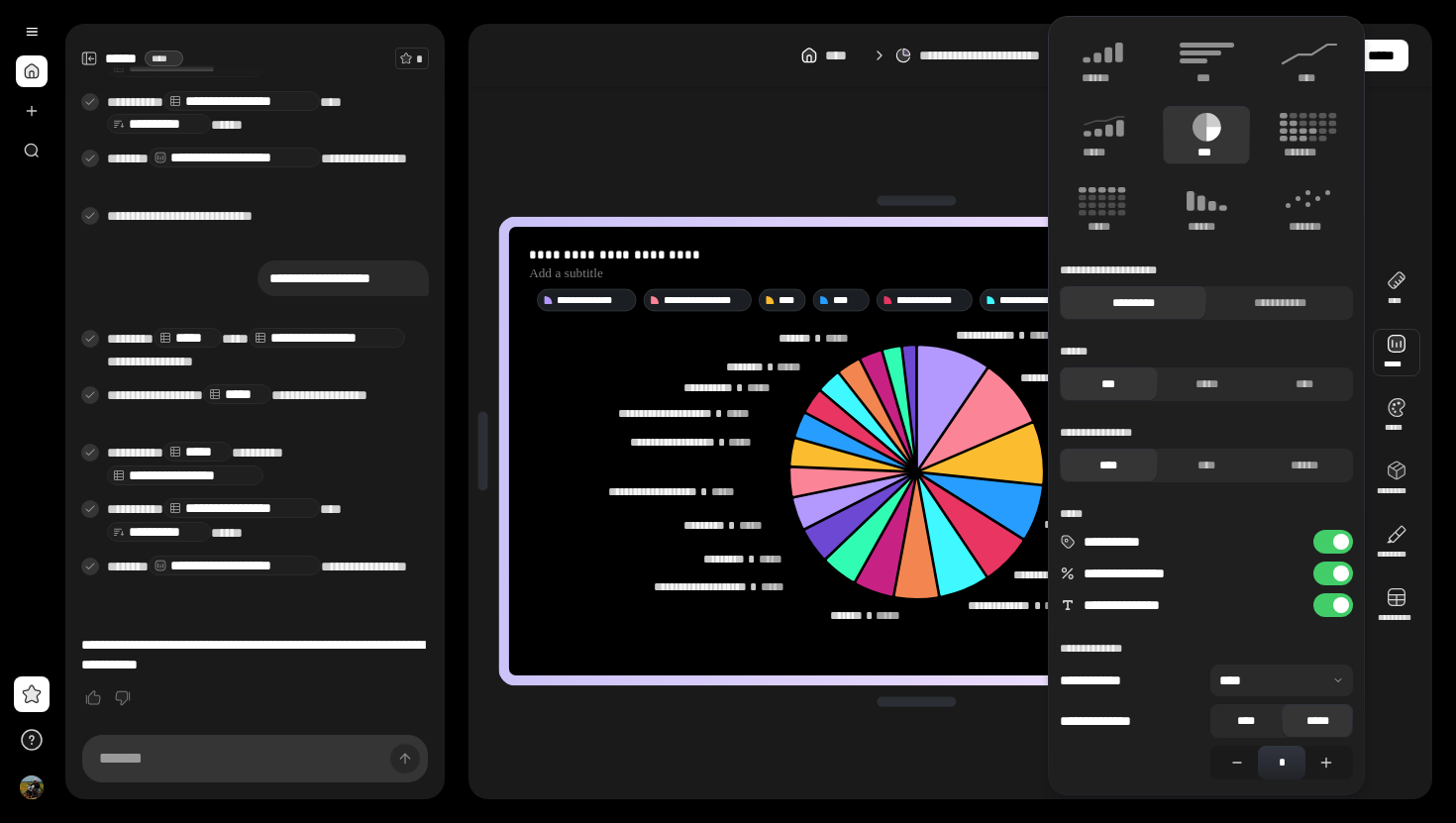 click on "****" at bounding box center (1246, 721) 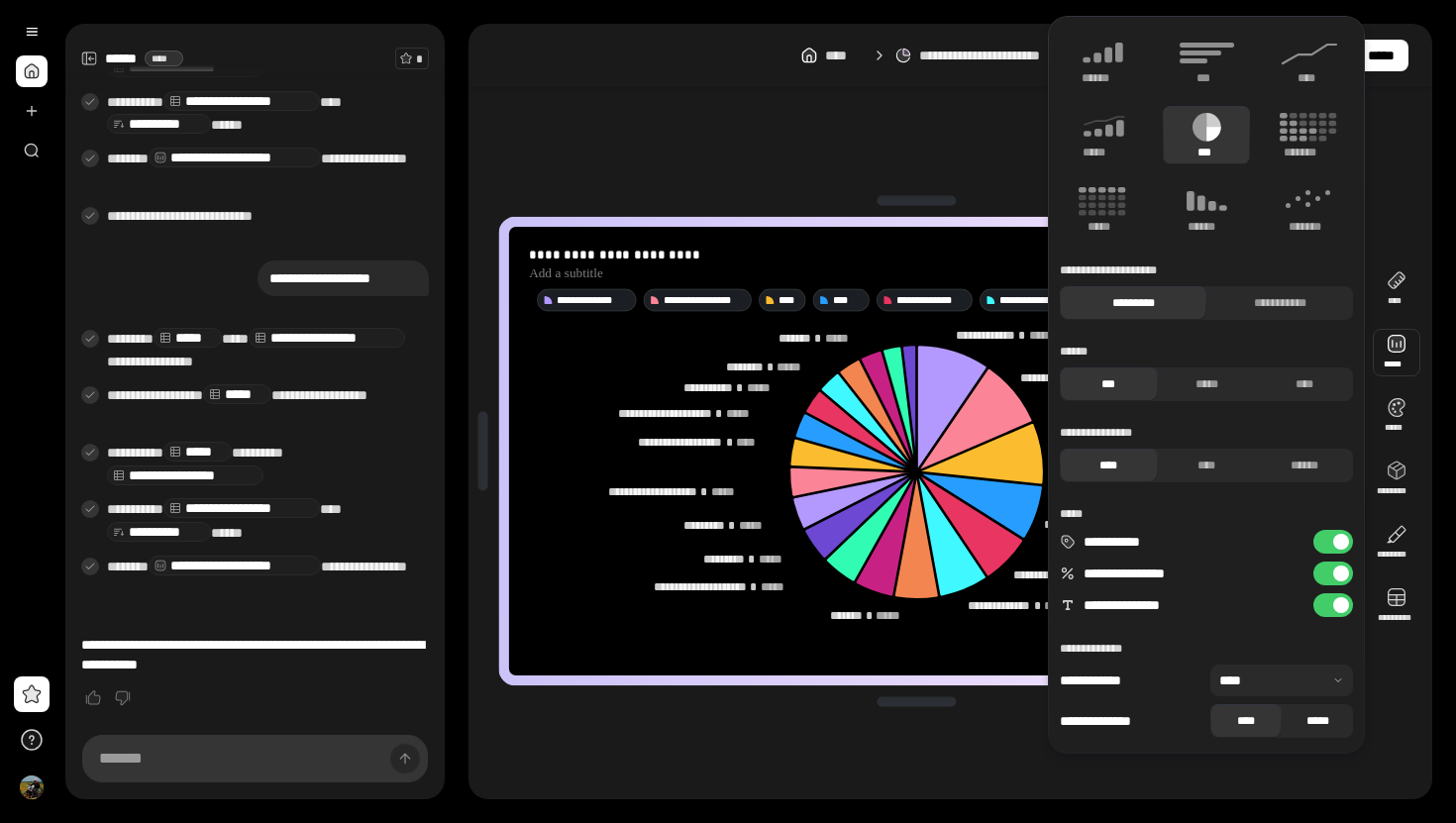 click on "*****" at bounding box center [1317, 721] 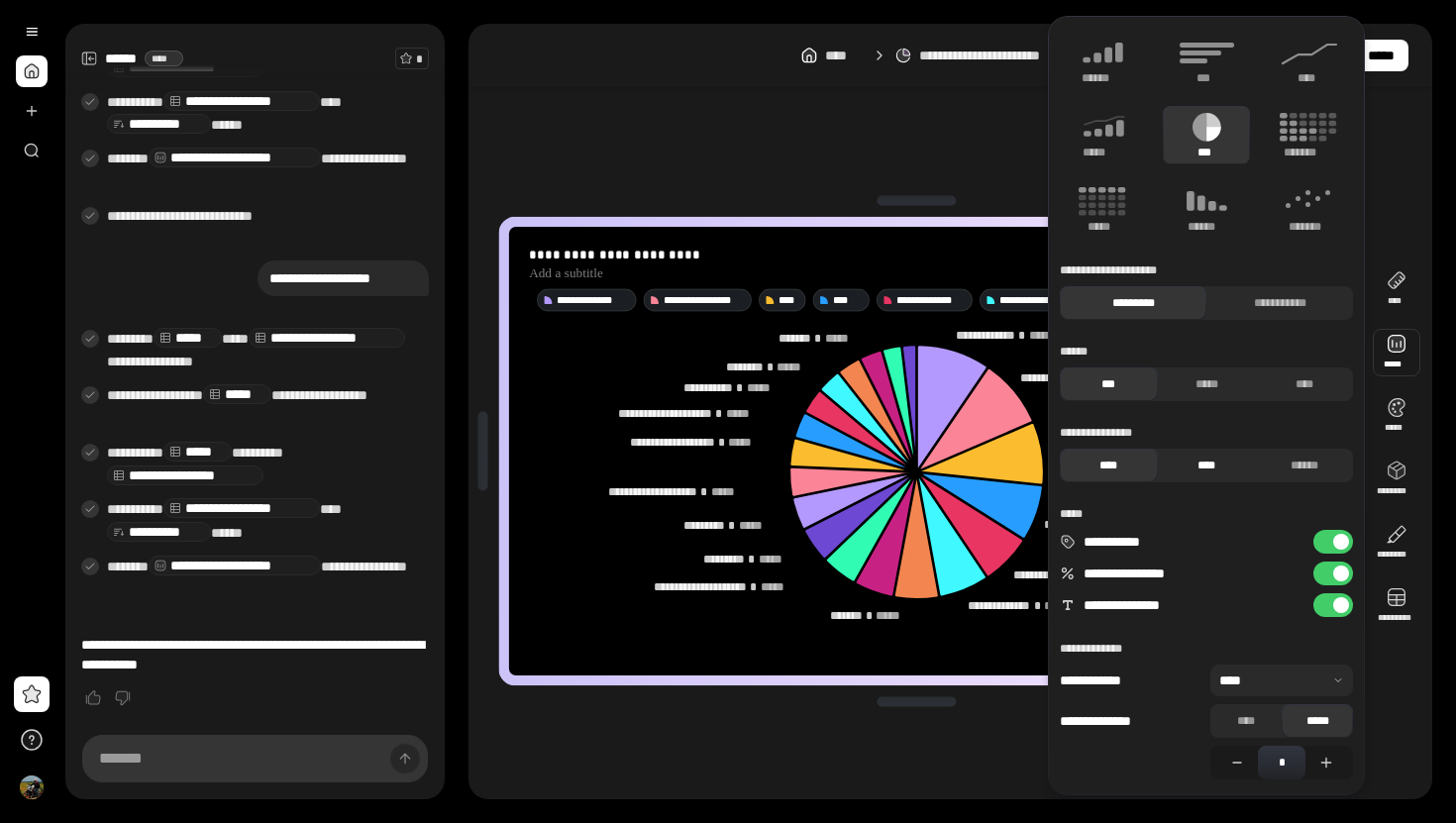 click on "****" at bounding box center [1206, 465] 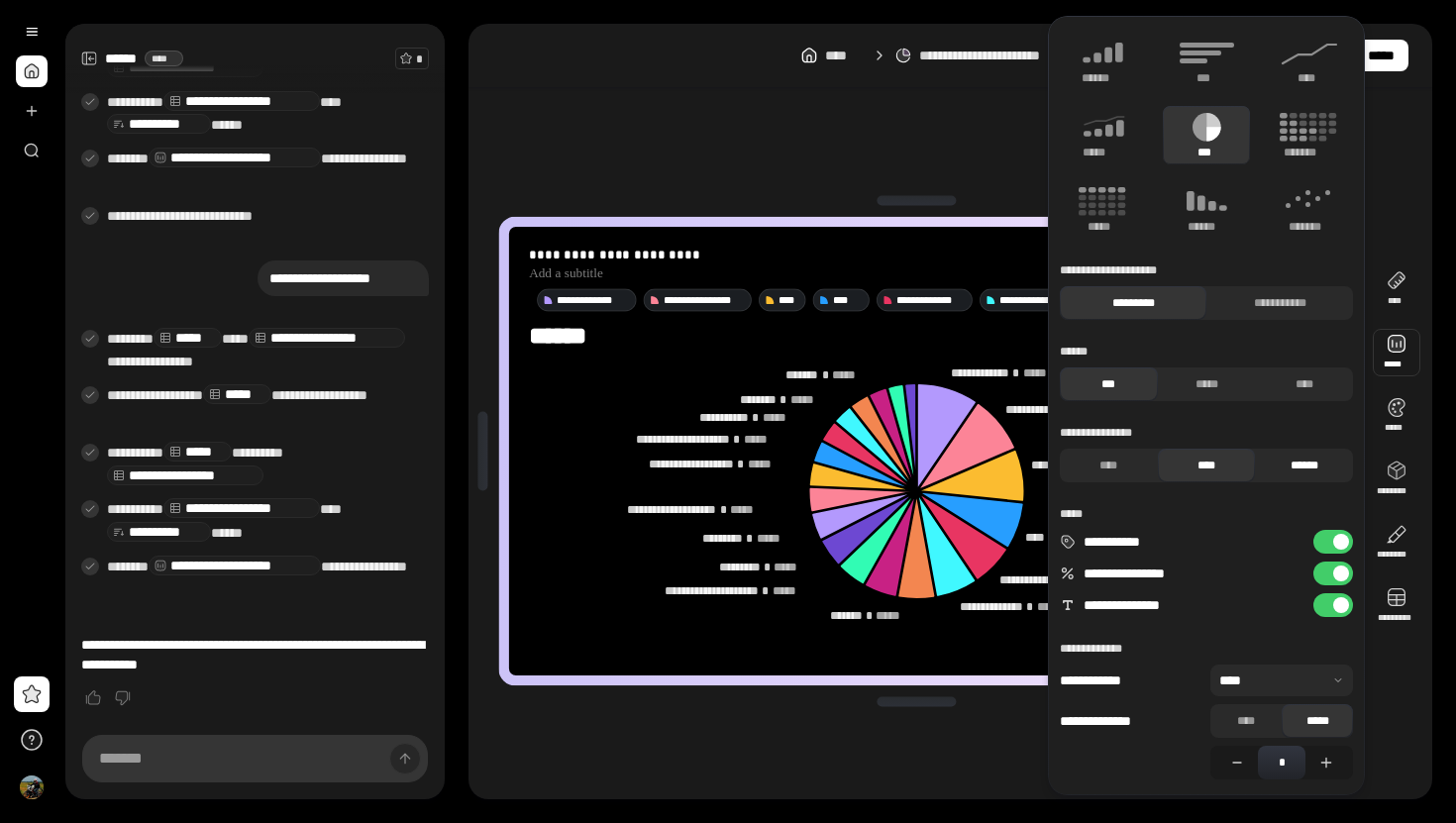 click on "******" at bounding box center [1303, 465] 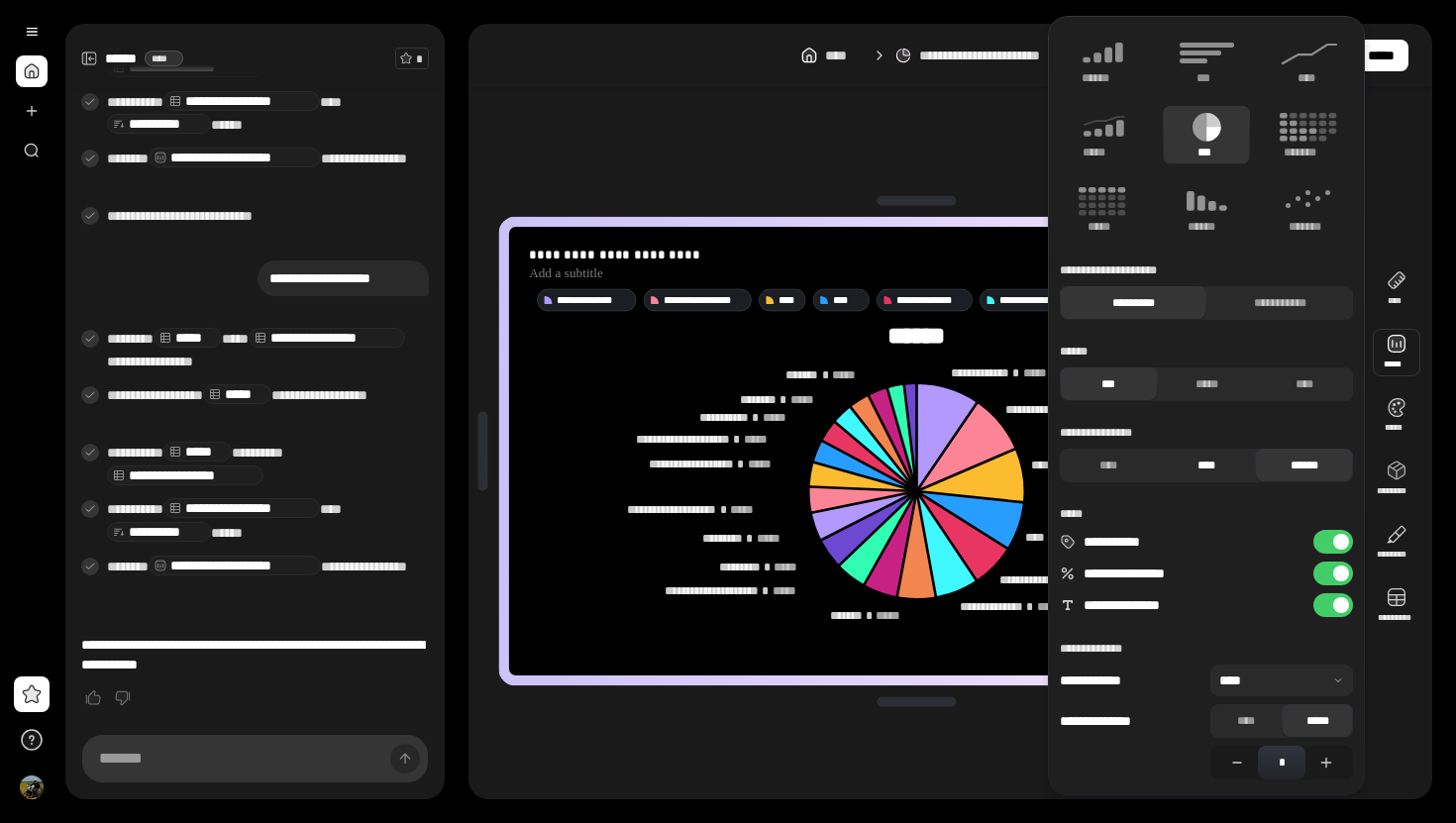 click on "****" at bounding box center [1206, 465] 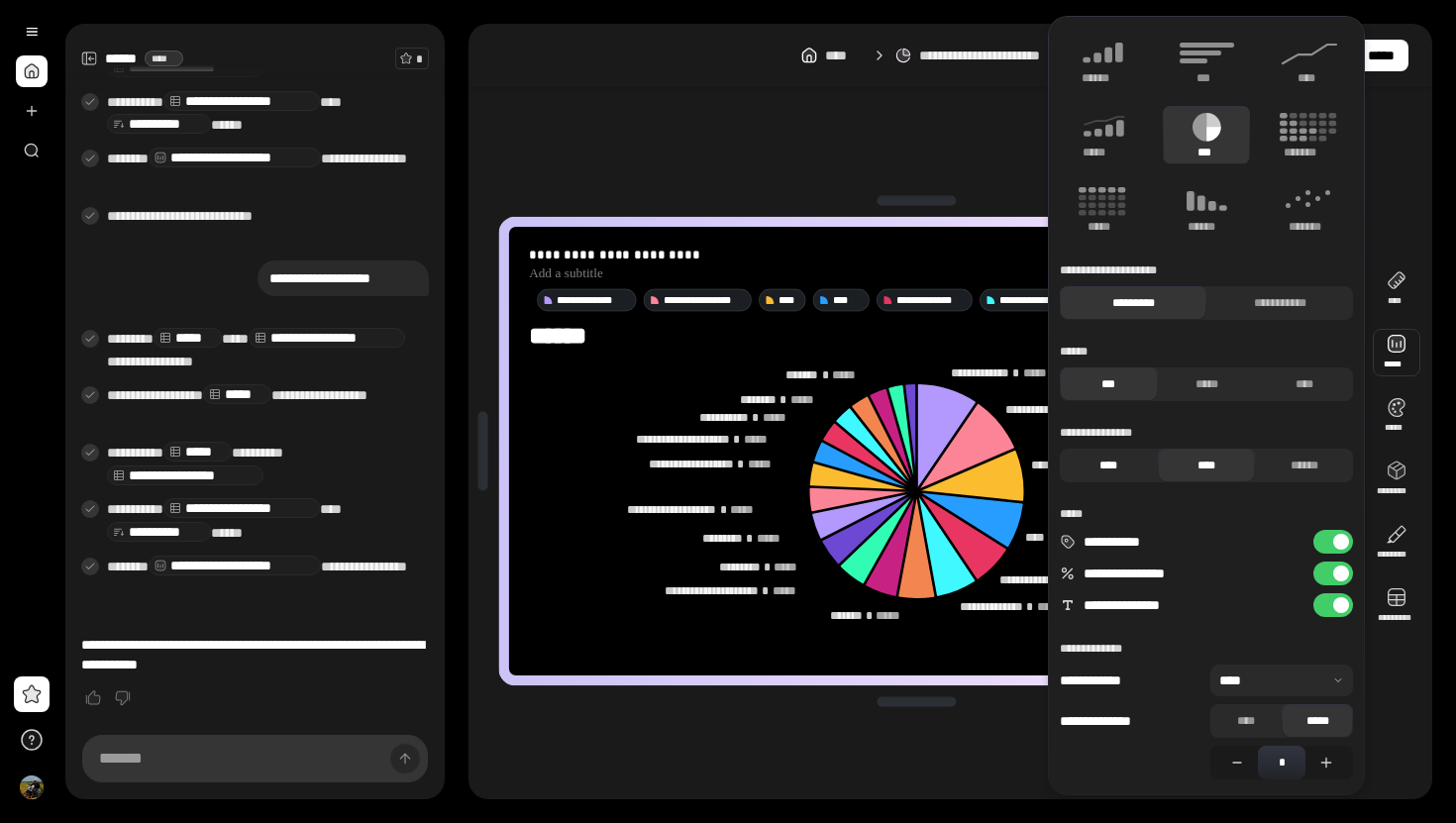 click on "****" at bounding box center [1108, 465] 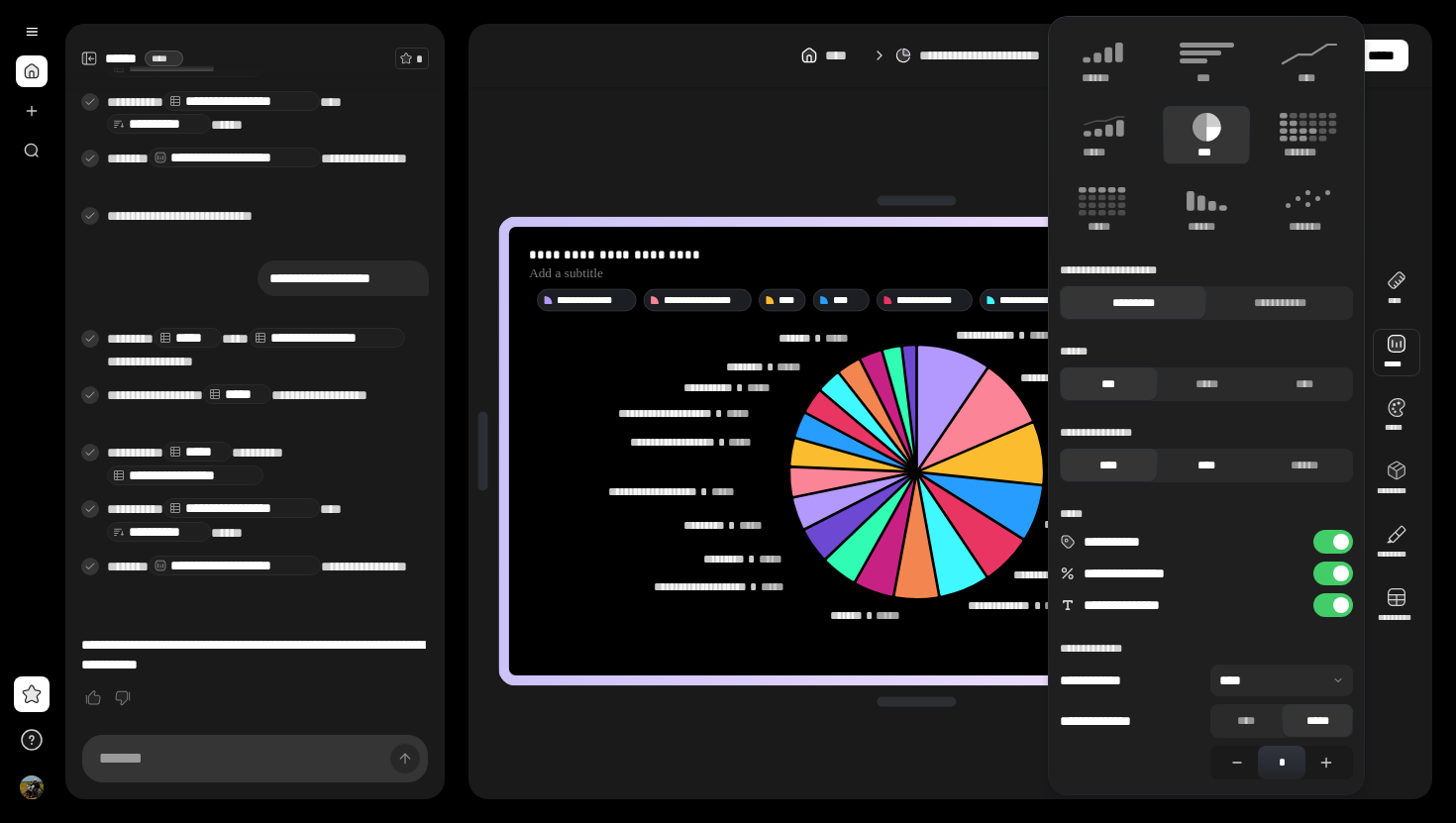 click on "****" at bounding box center [1206, 465] 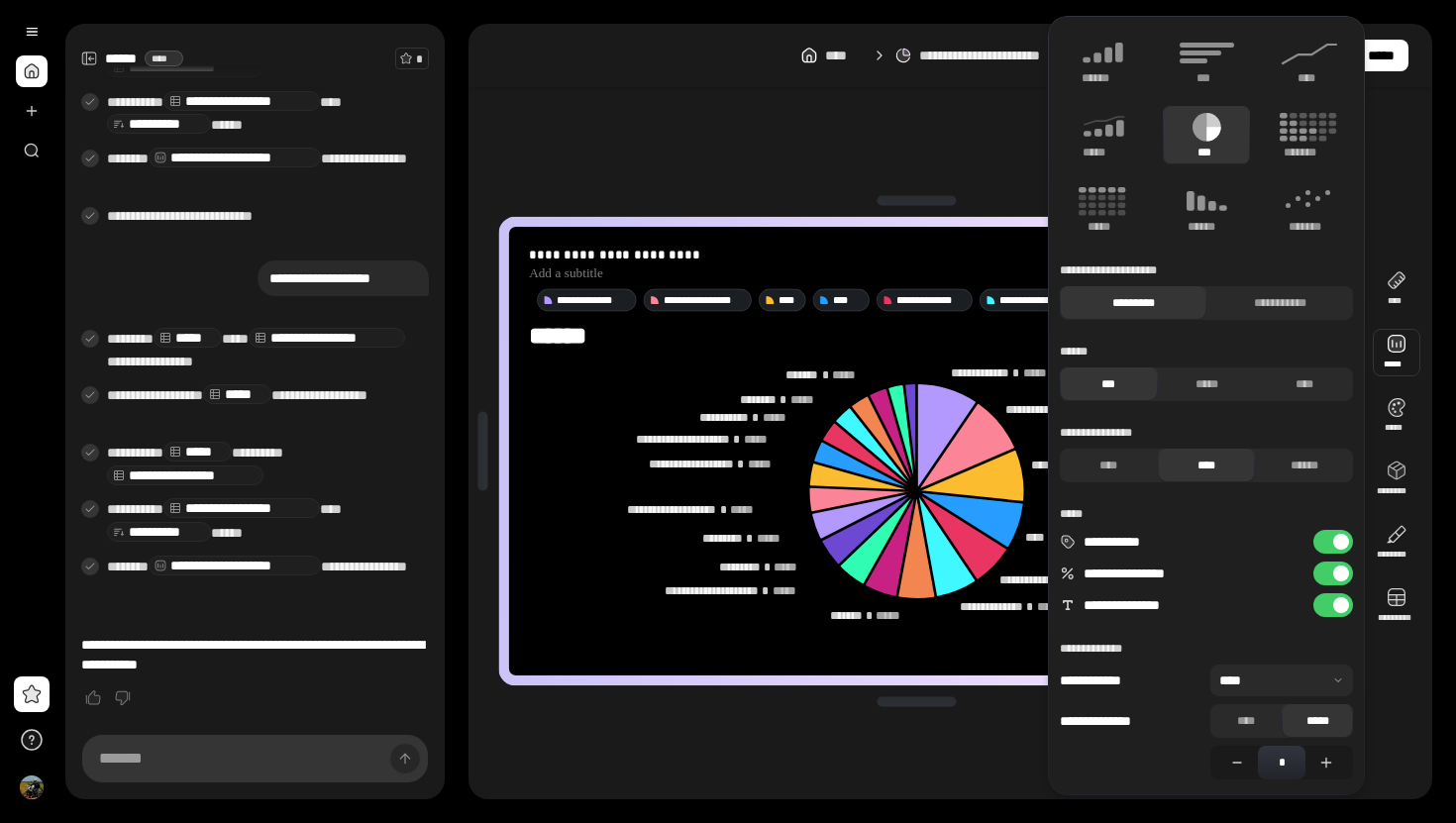 click at bounding box center [1282, 680] 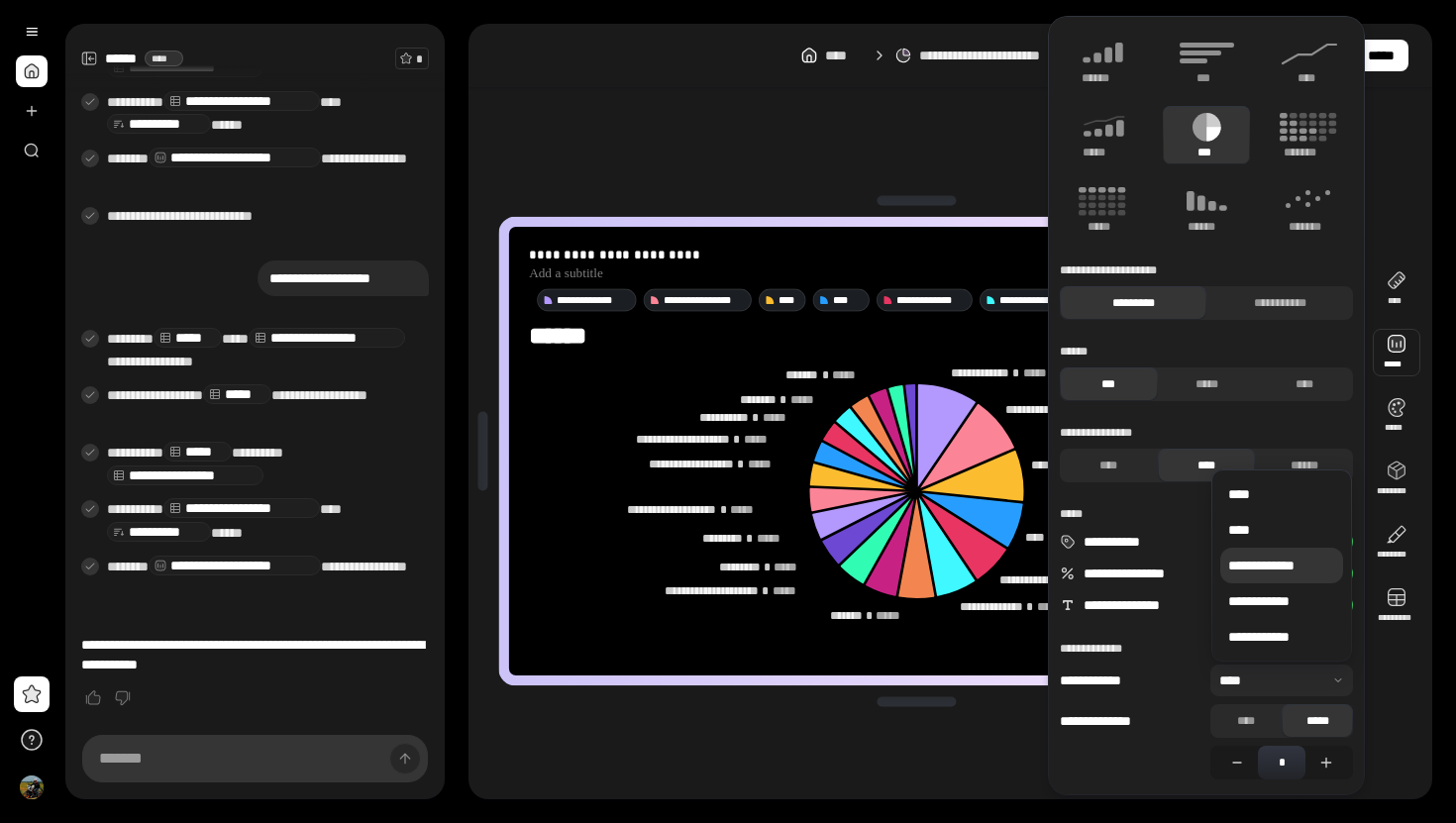 click on "**********" at bounding box center [1282, 566] 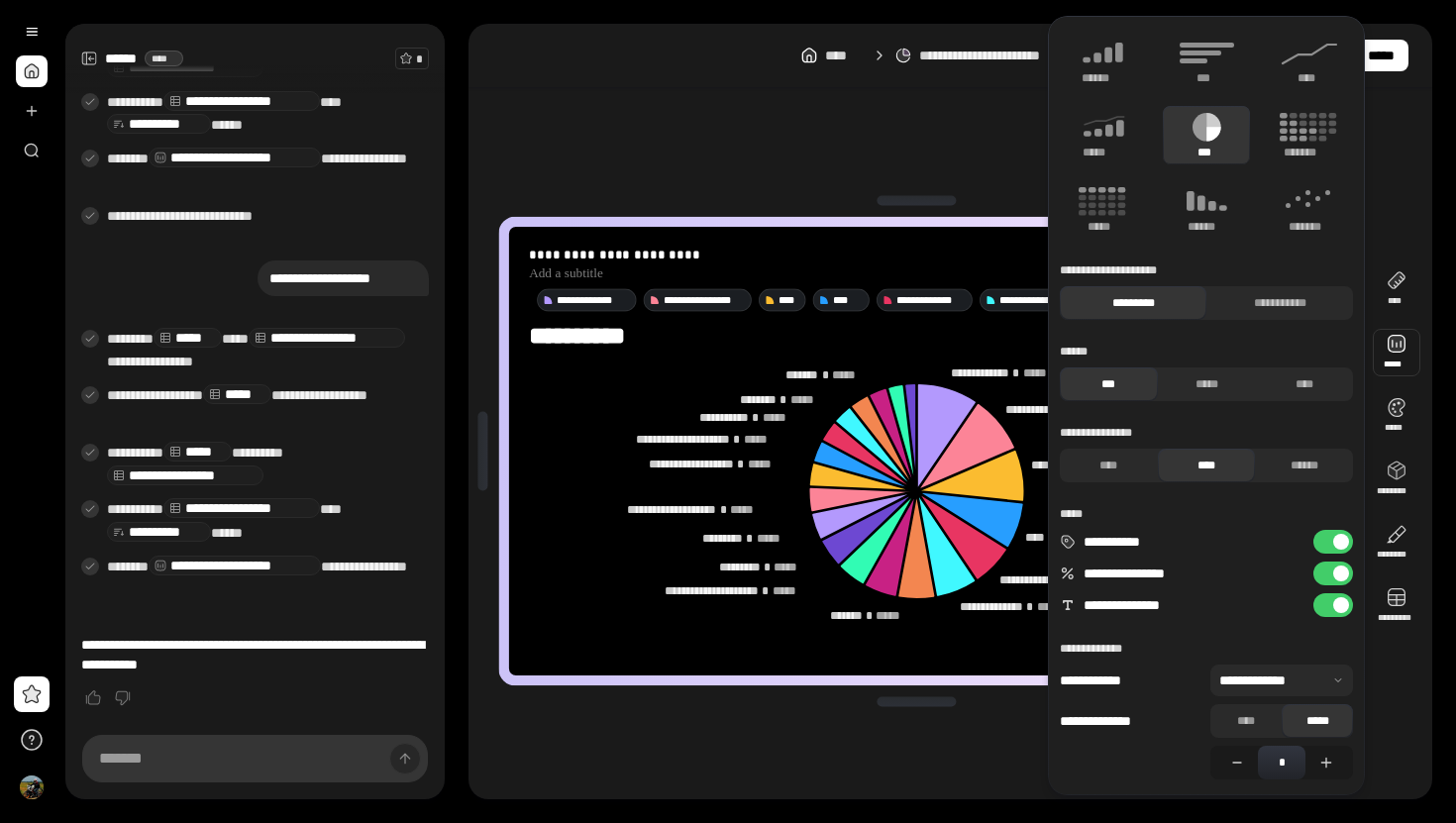 click at bounding box center (1282, 680) 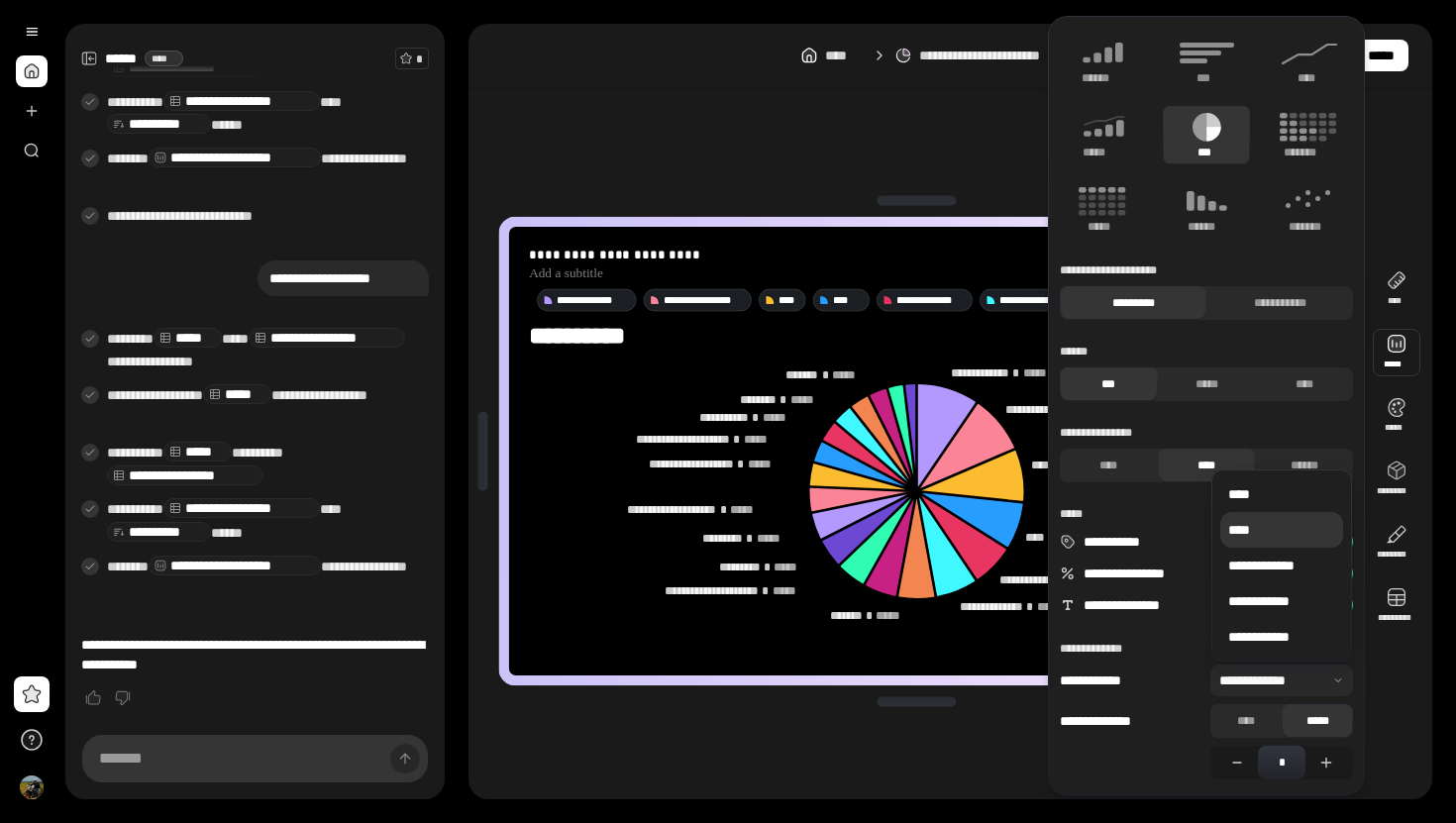 click on "****" at bounding box center (1282, 530) 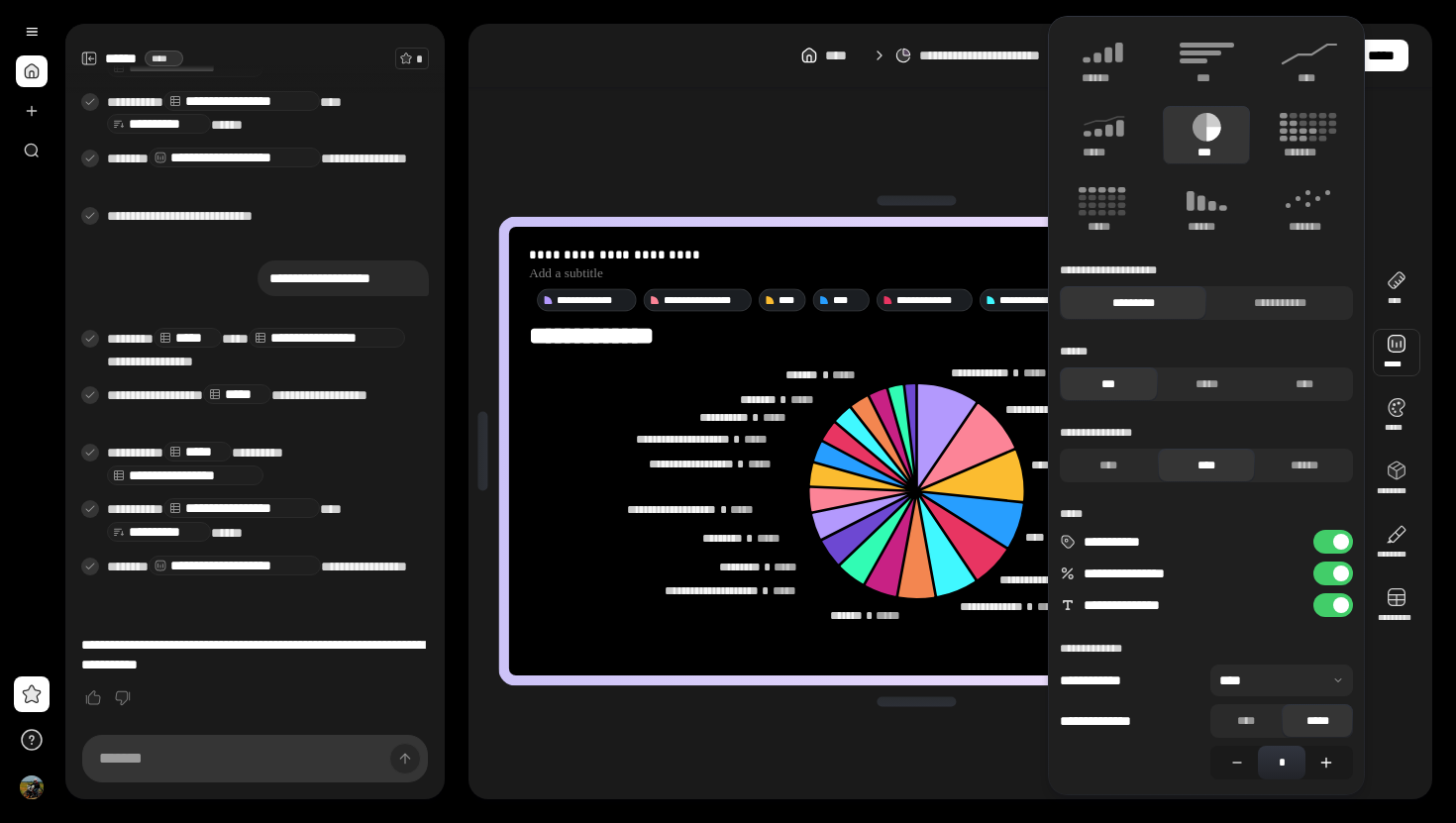 click at bounding box center [1329, 763] 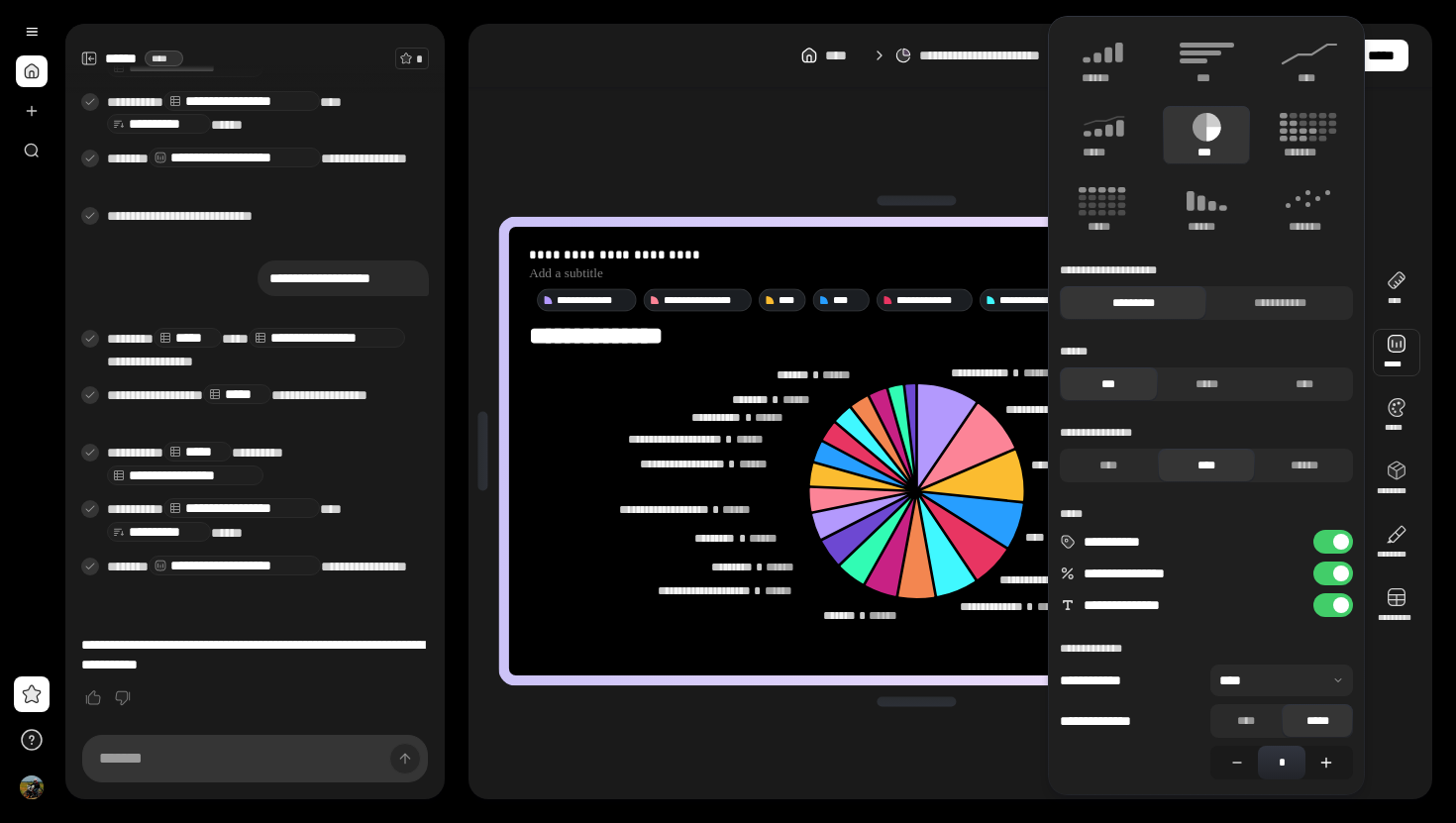 click at bounding box center [1329, 763] 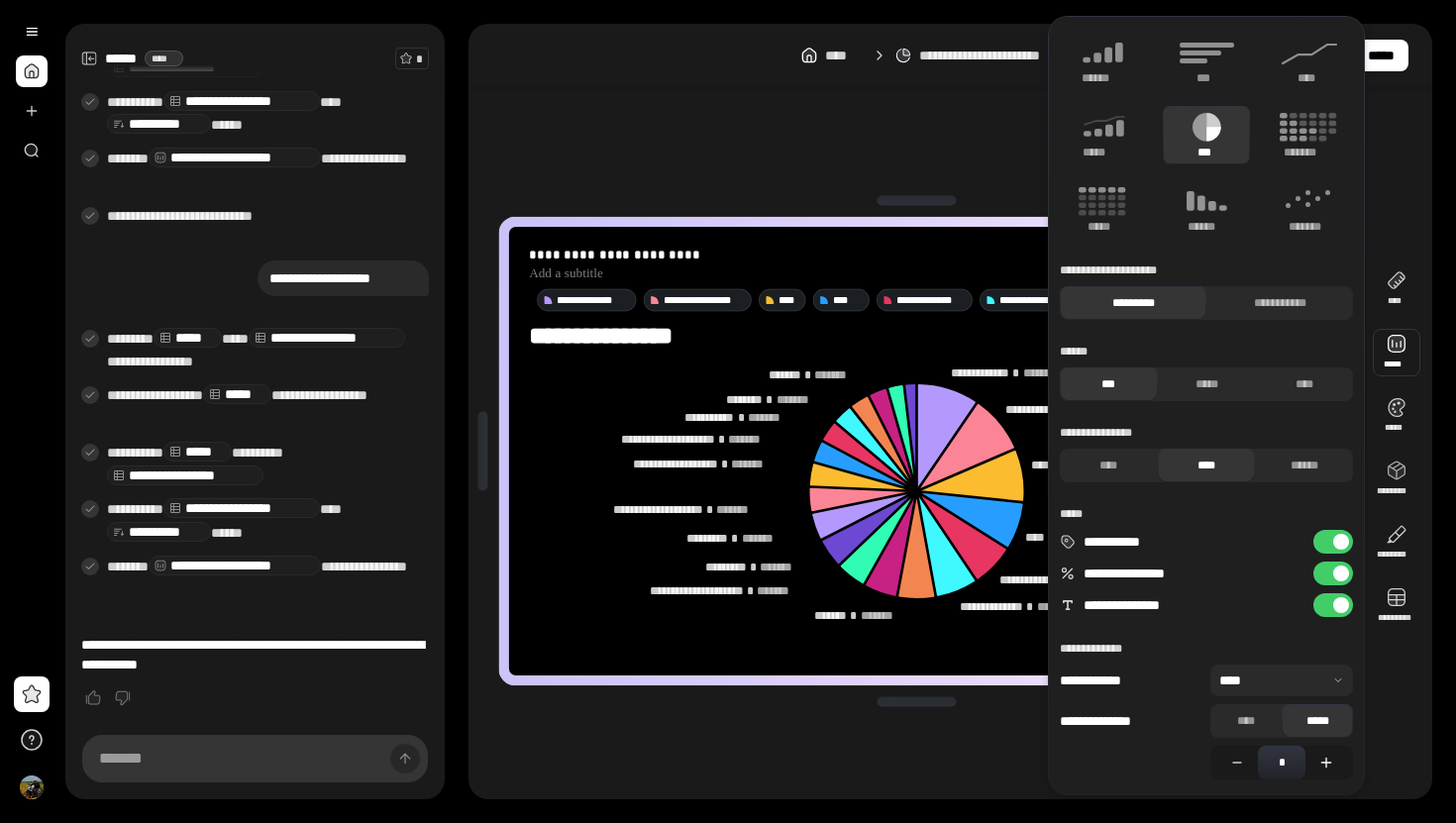 click at bounding box center [1329, 763] 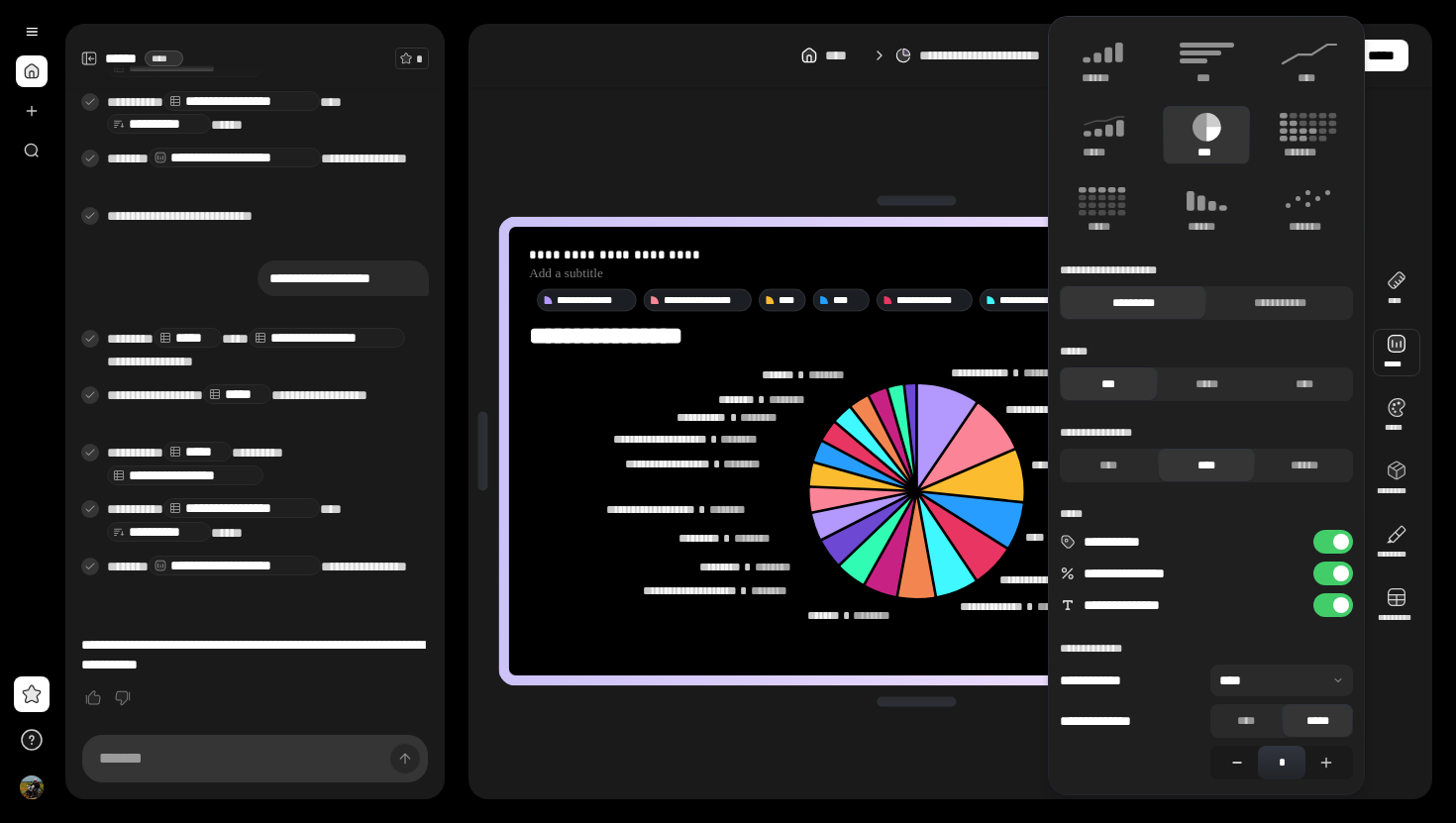 click 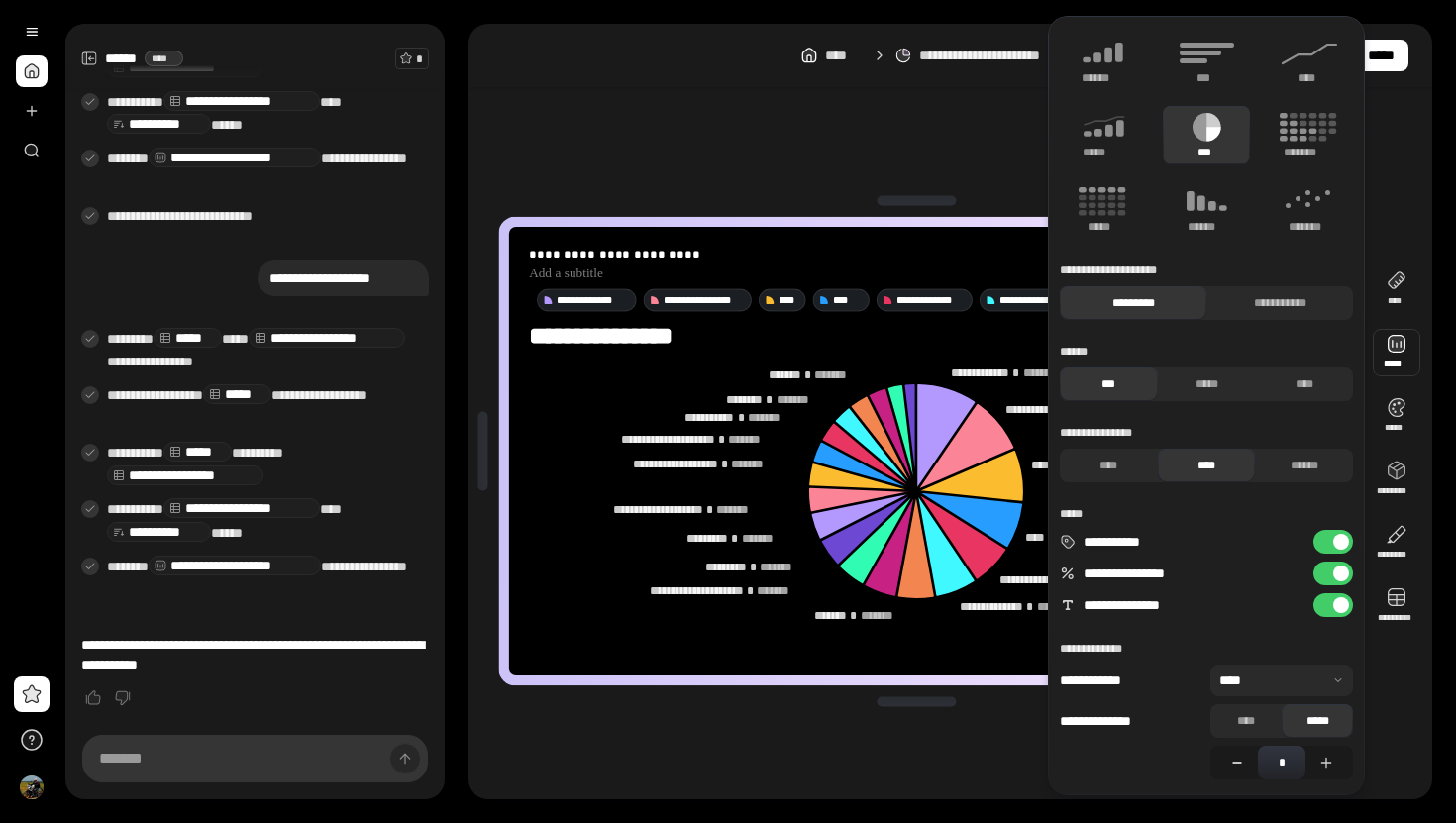 click 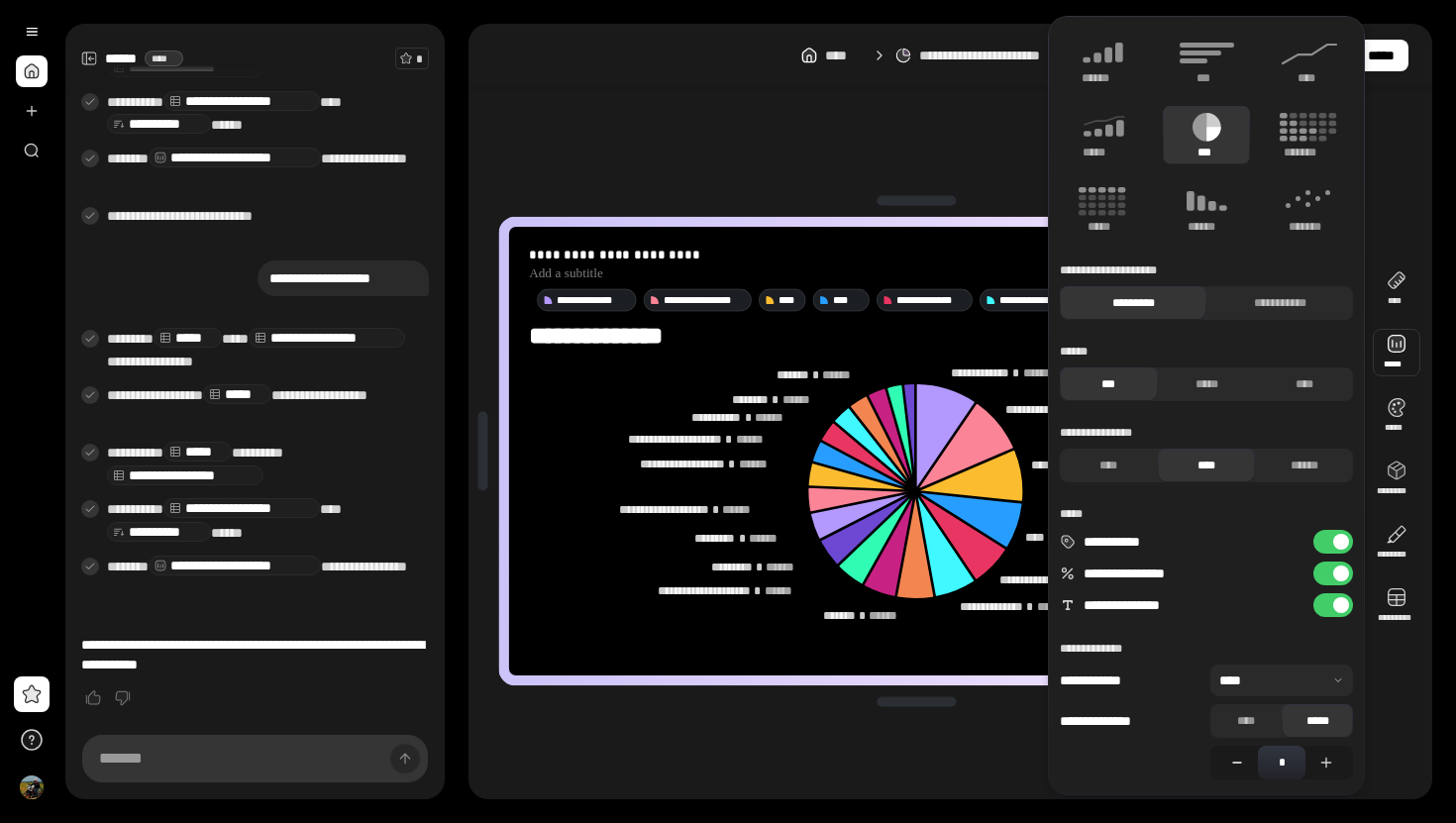 click 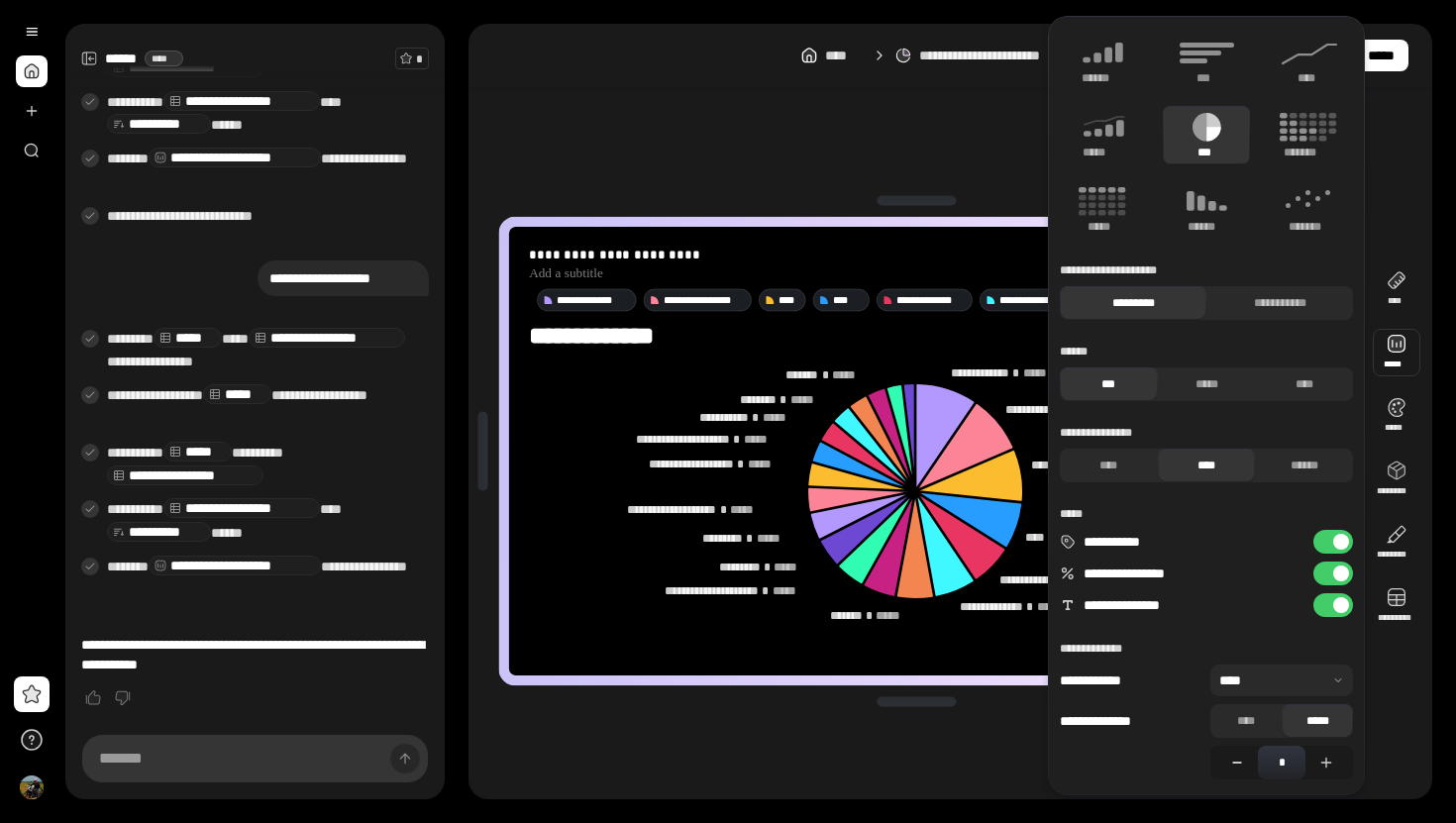 click 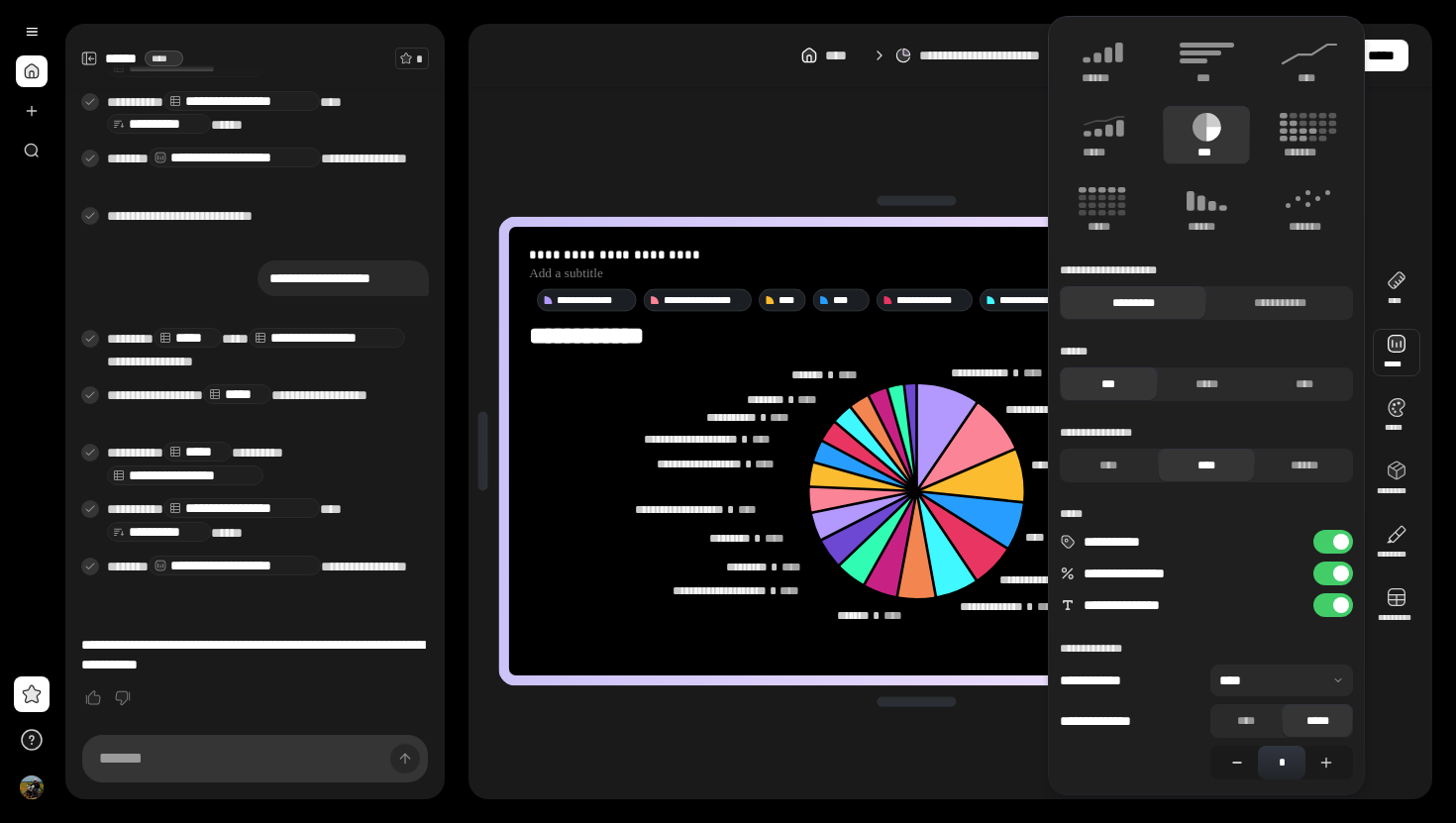 click 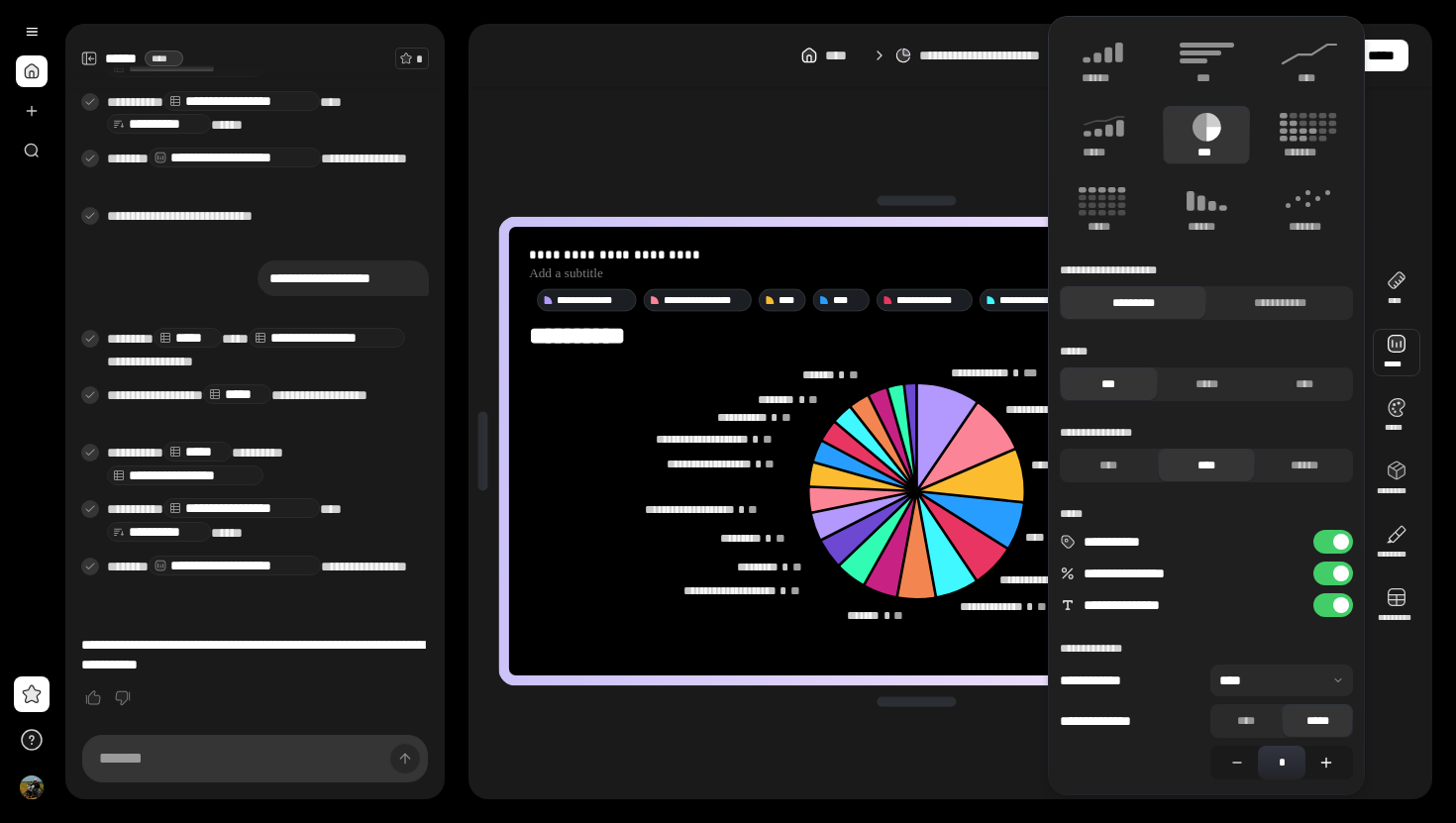 click 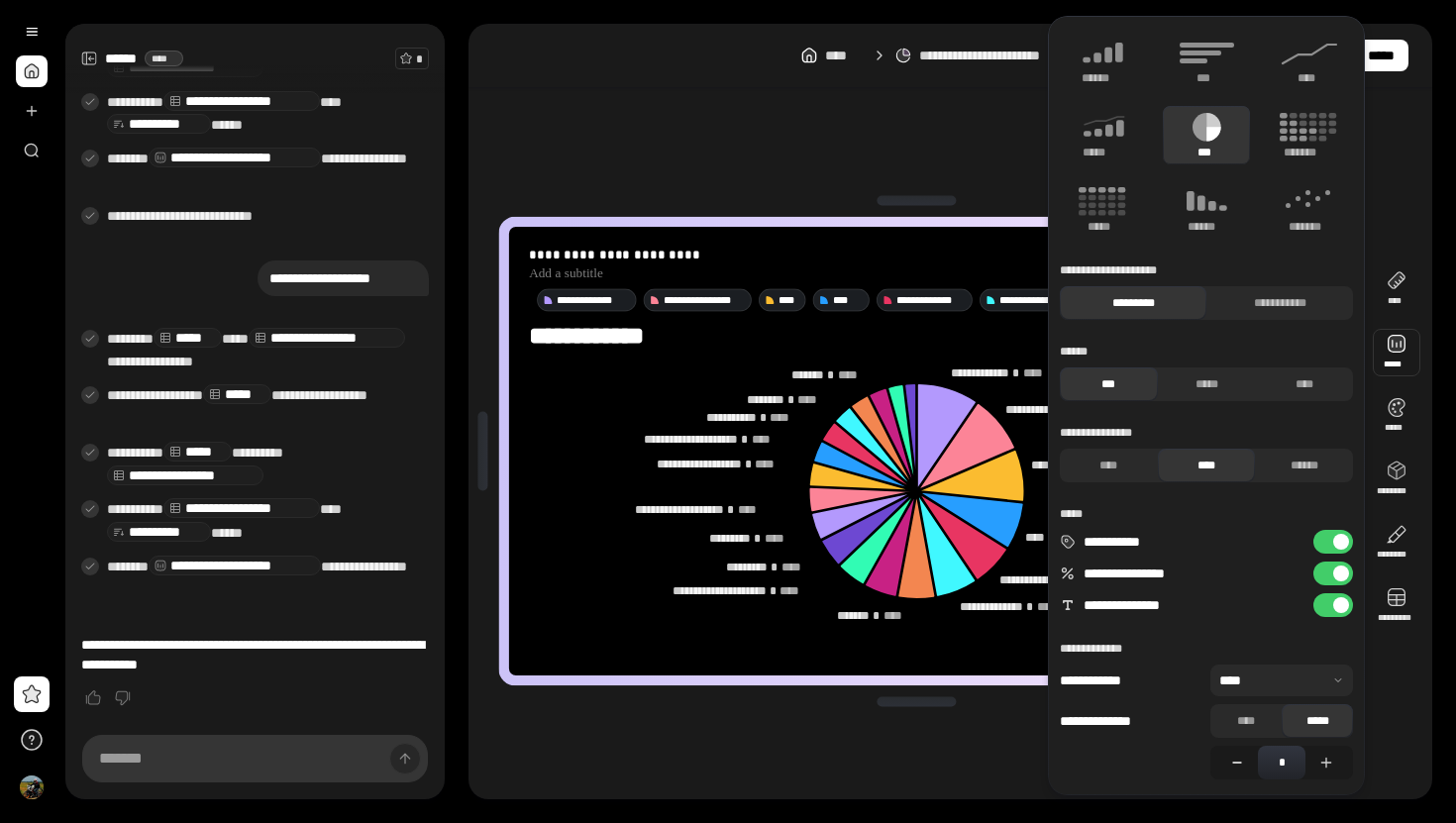 click at bounding box center (1234, 763) 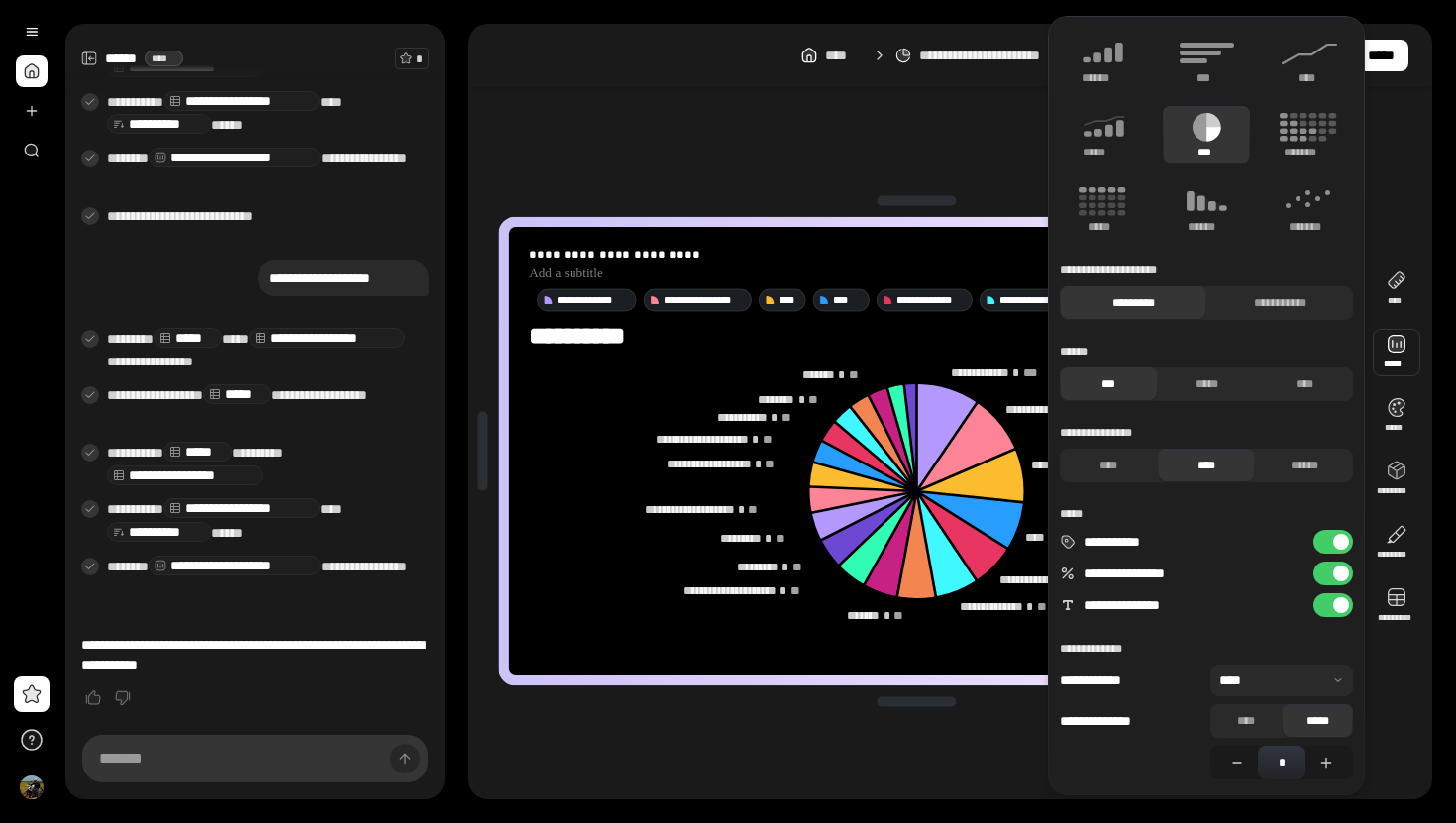 click at bounding box center (1282, 680) 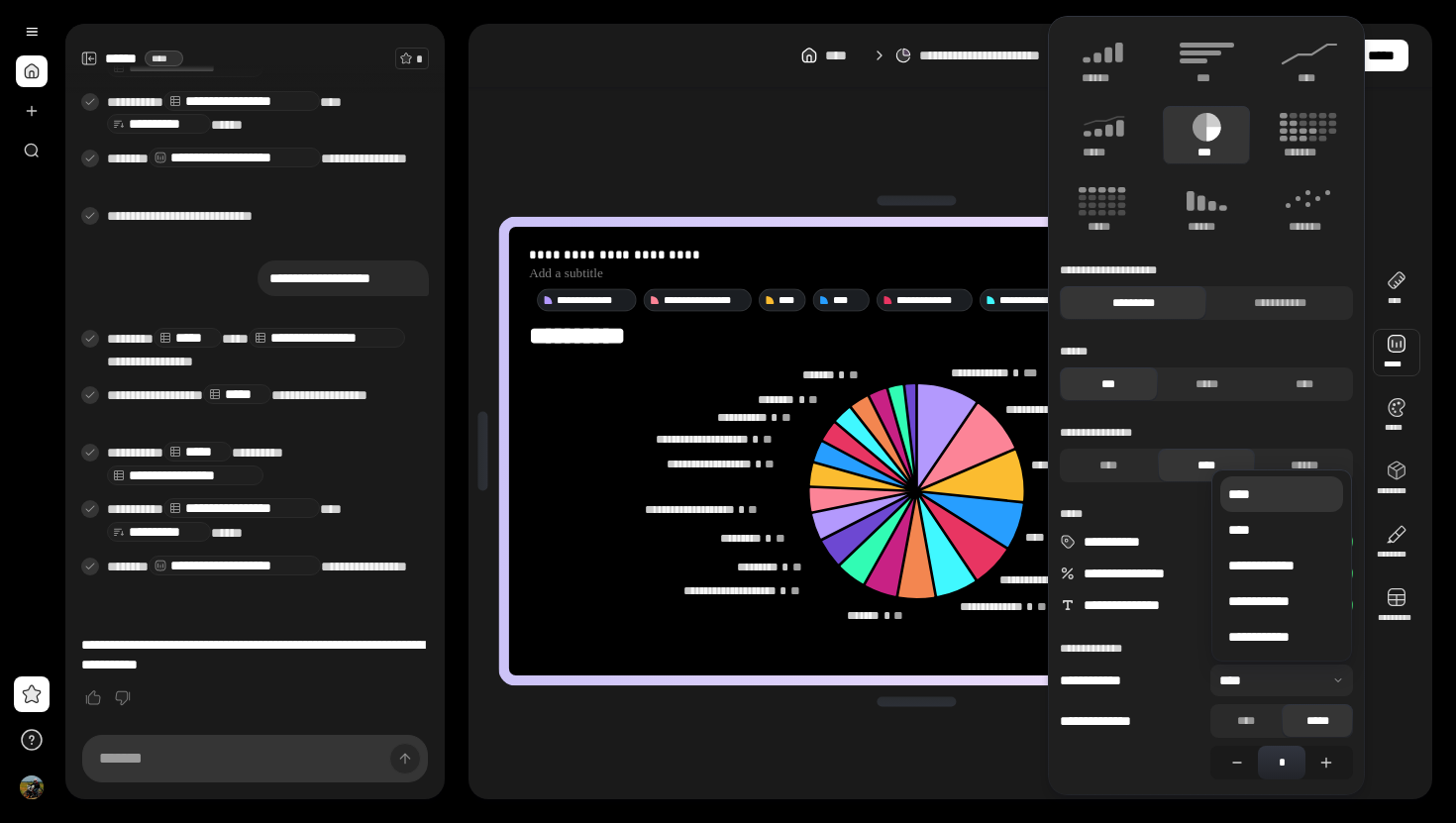 click on "****" at bounding box center (1282, 494) 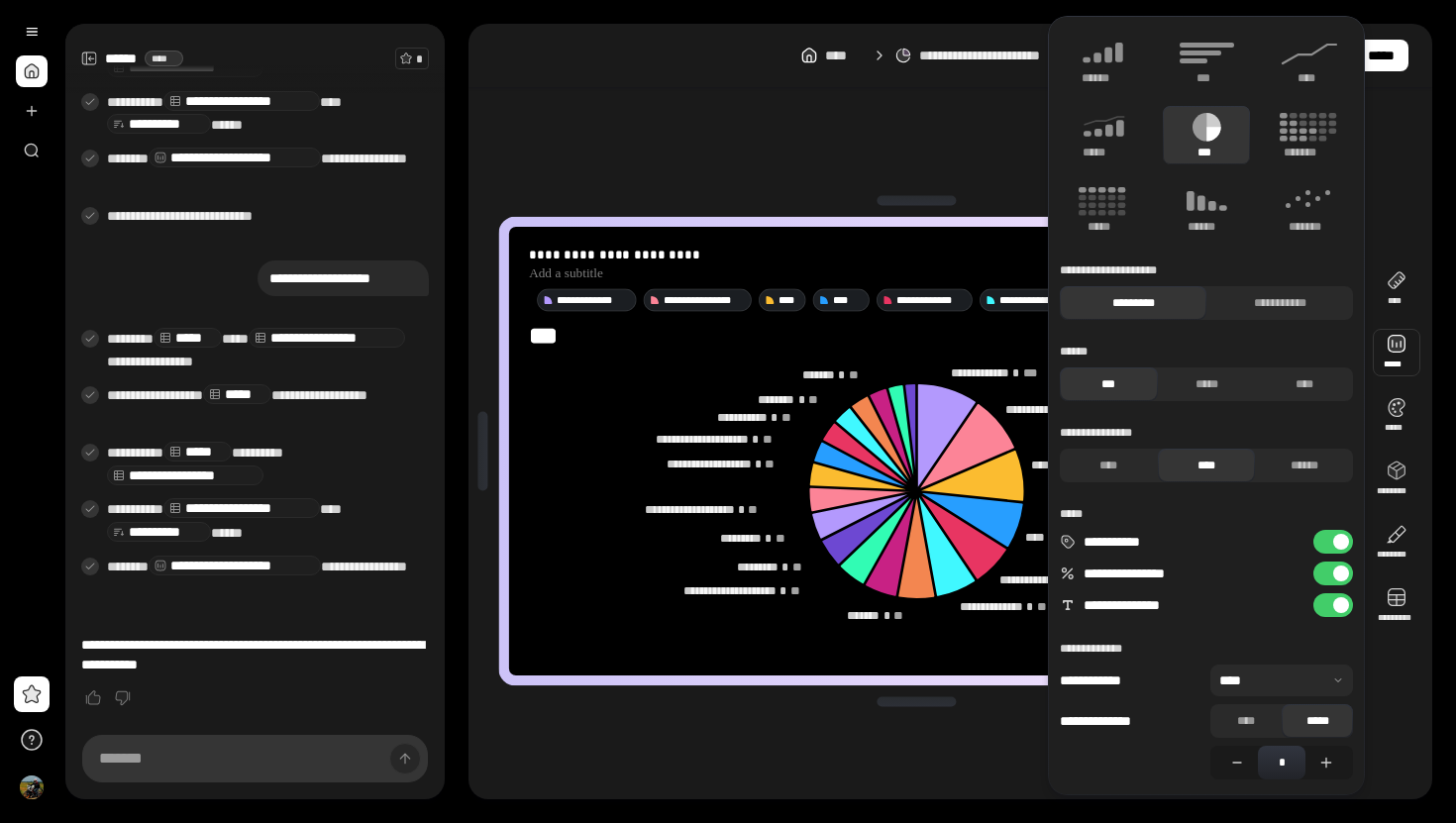 click at bounding box center (1282, 680) 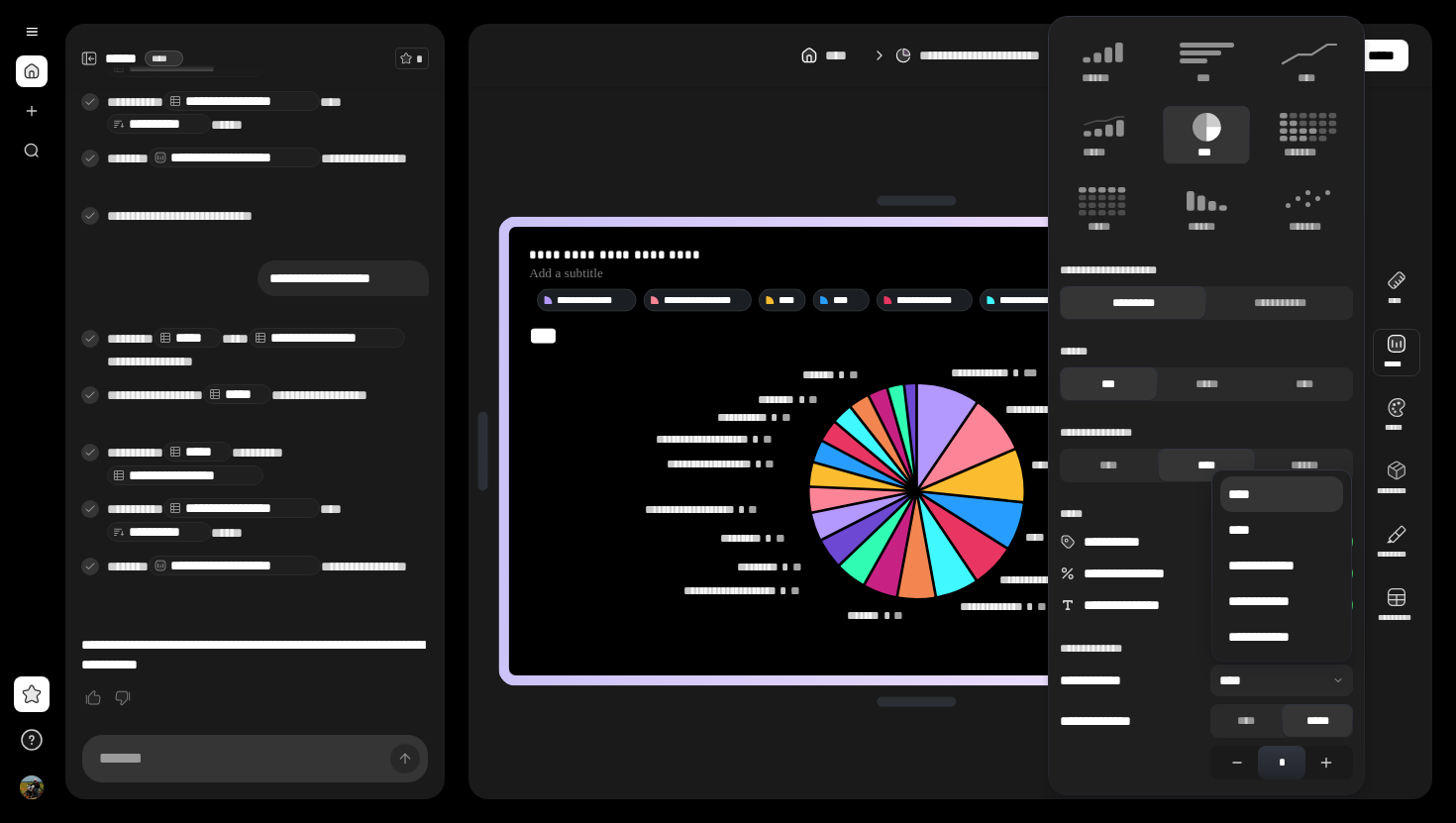 click on "****" at bounding box center [1282, 494] 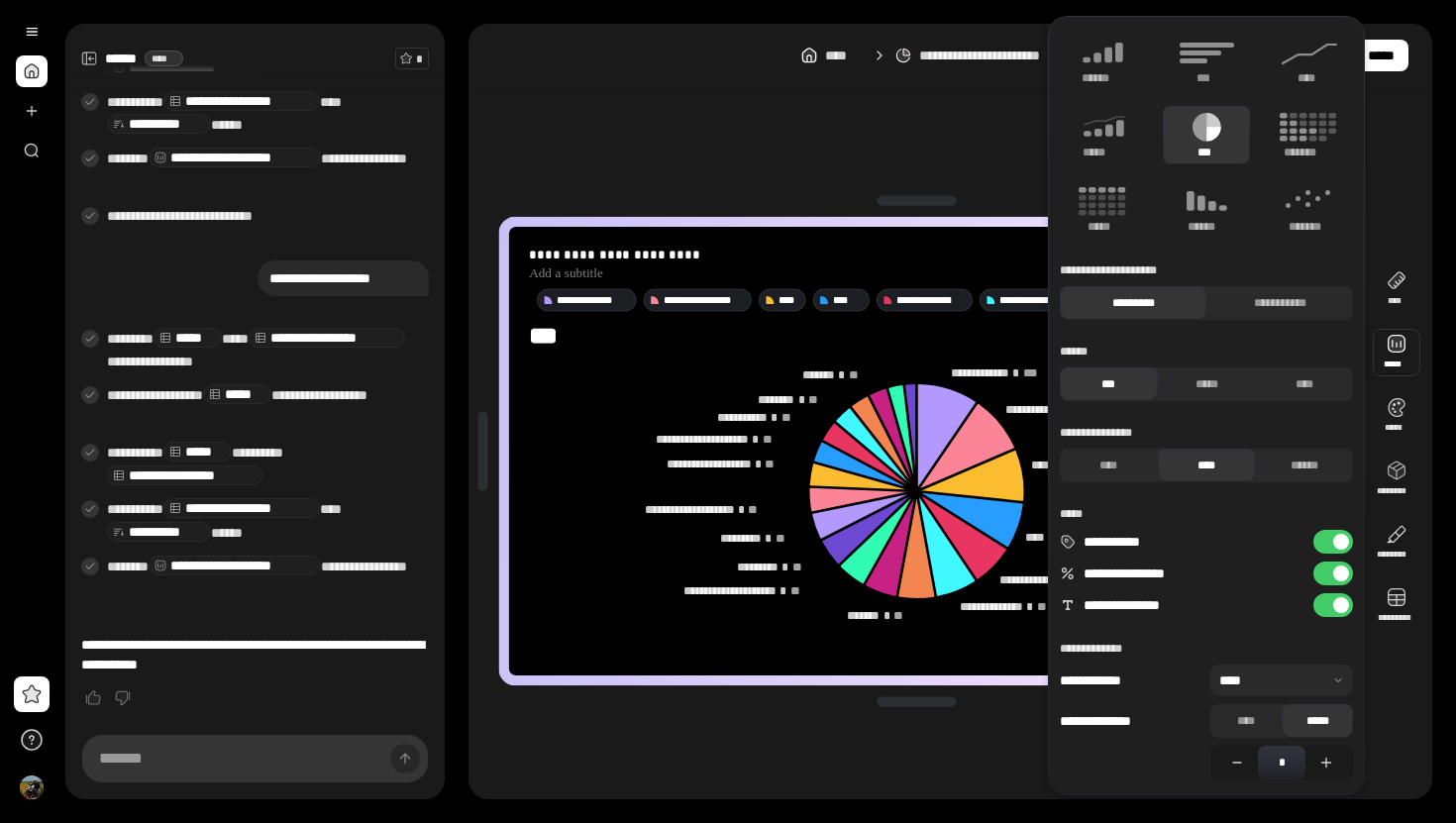 click at bounding box center (1282, 680) 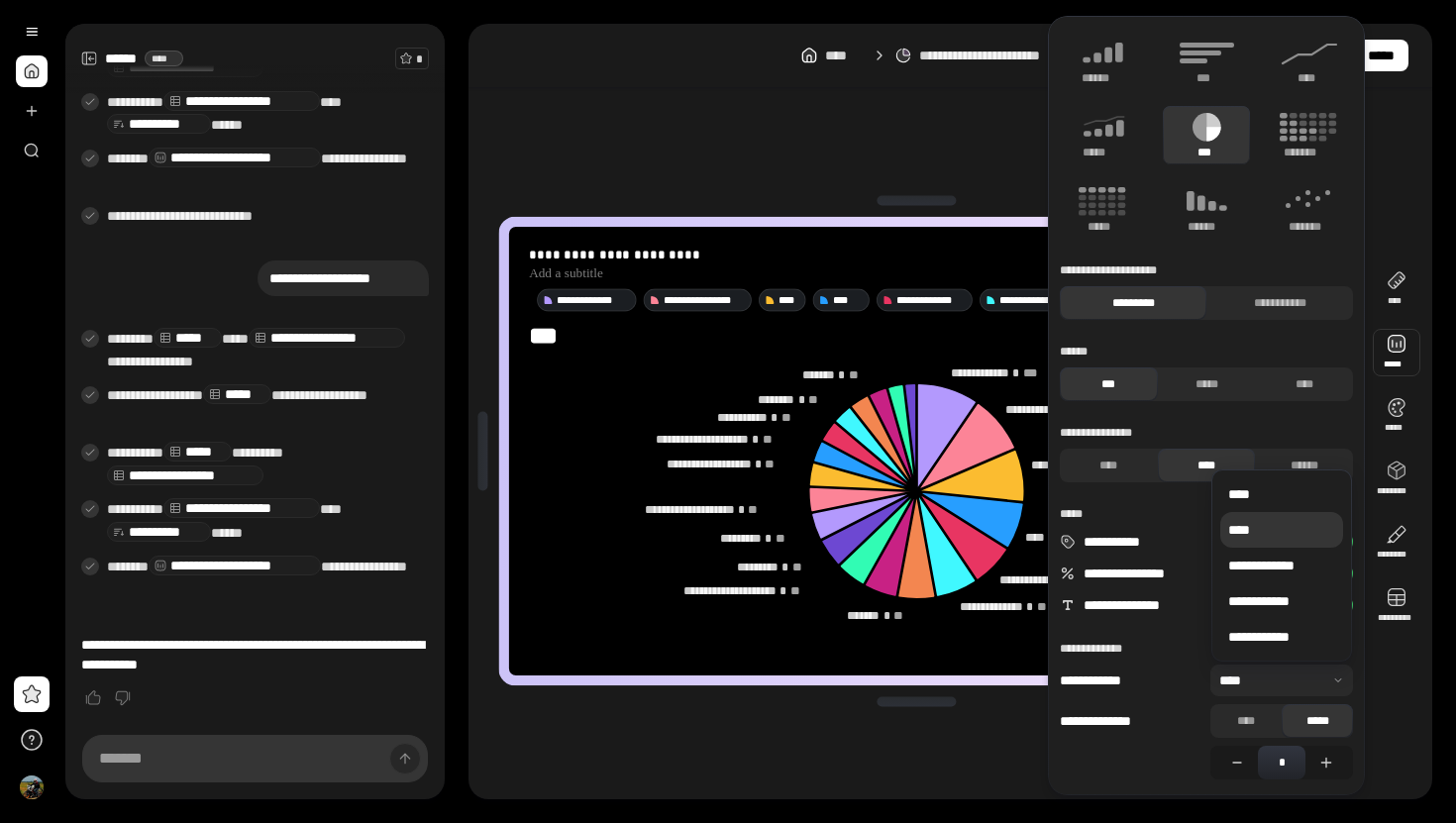 click on "****" at bounding box center [1282, 530] 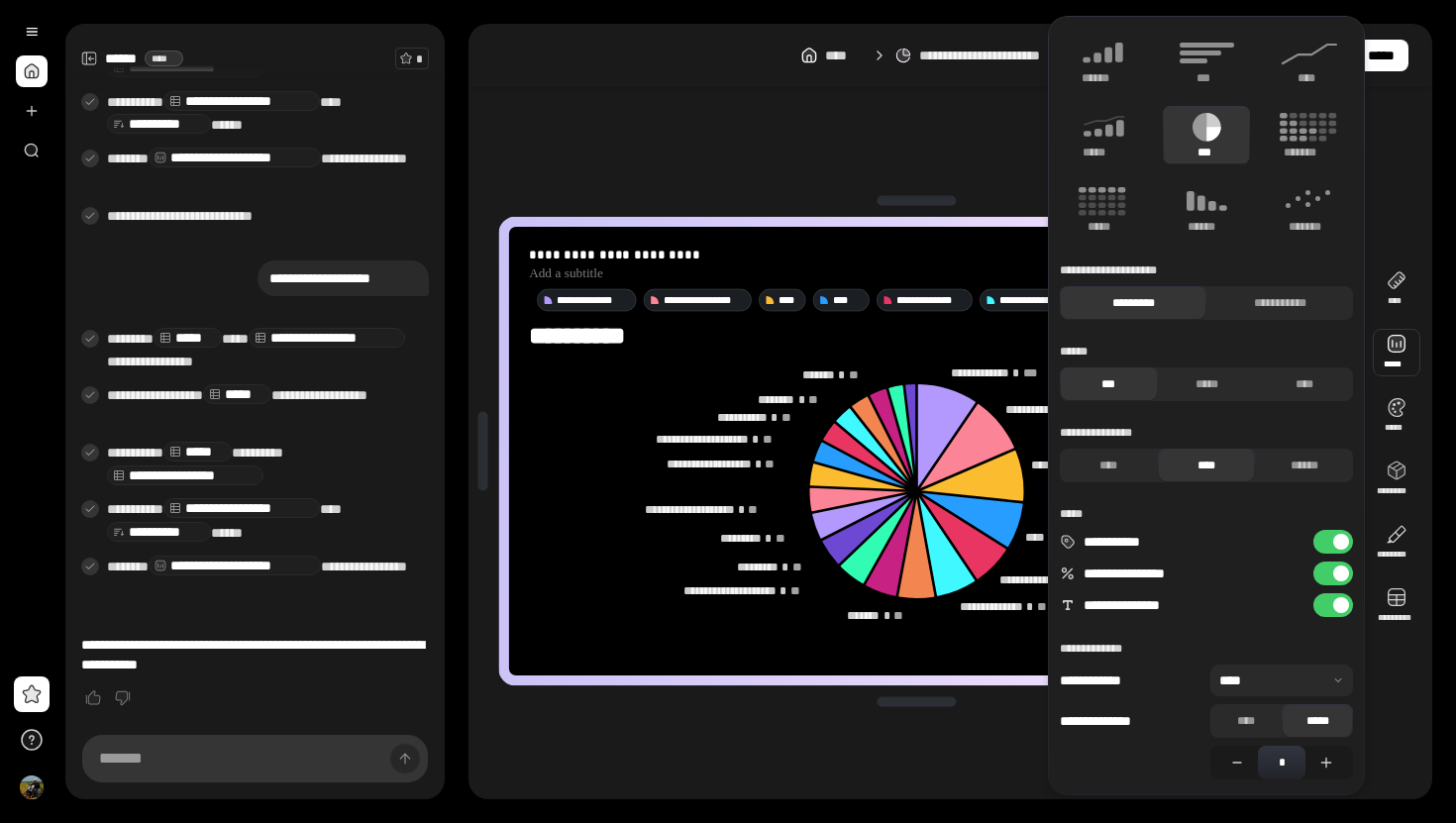 click at bounding box center [1282, 680] 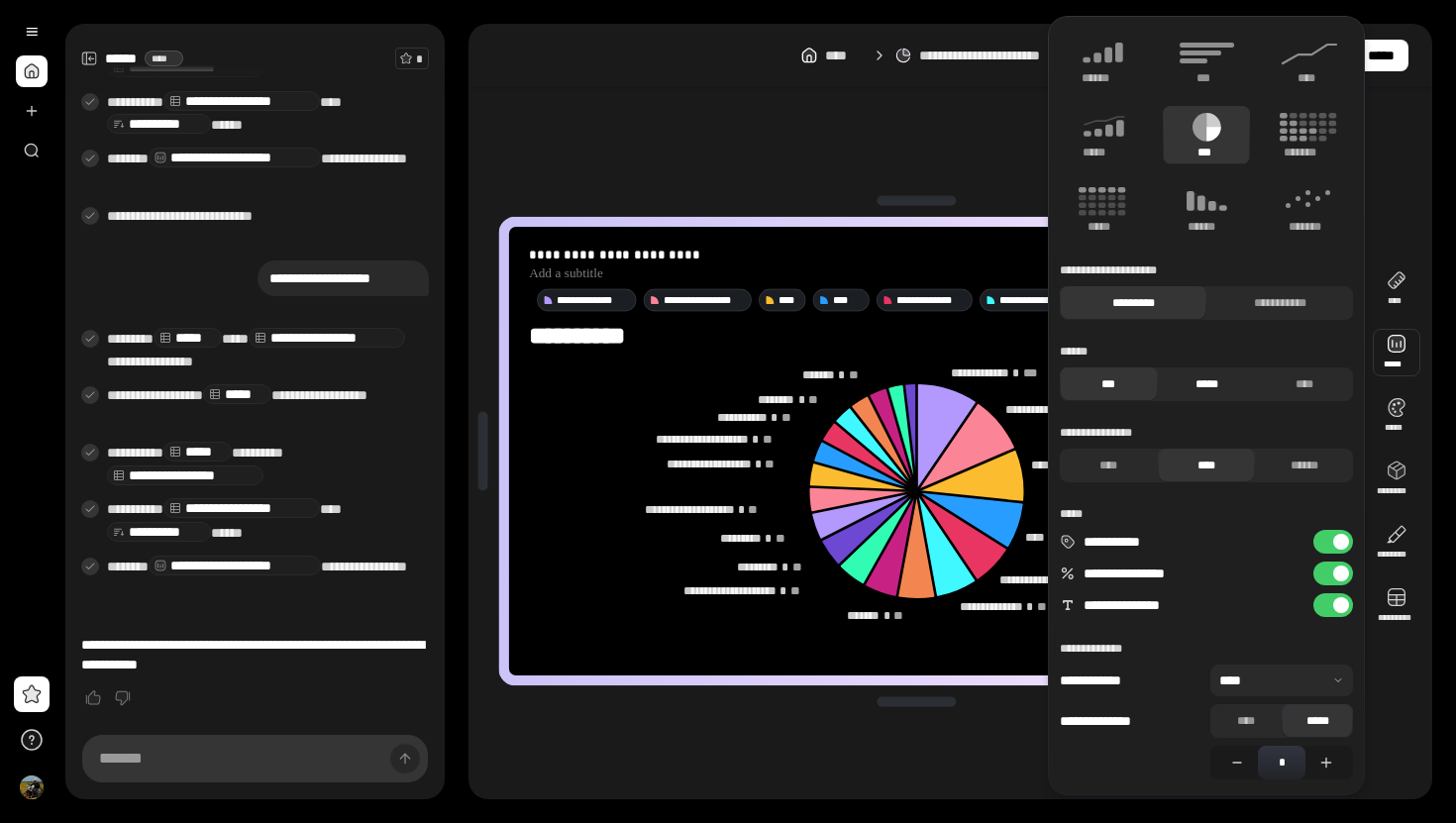 click on "*****" at bounding box center [1206, 384] 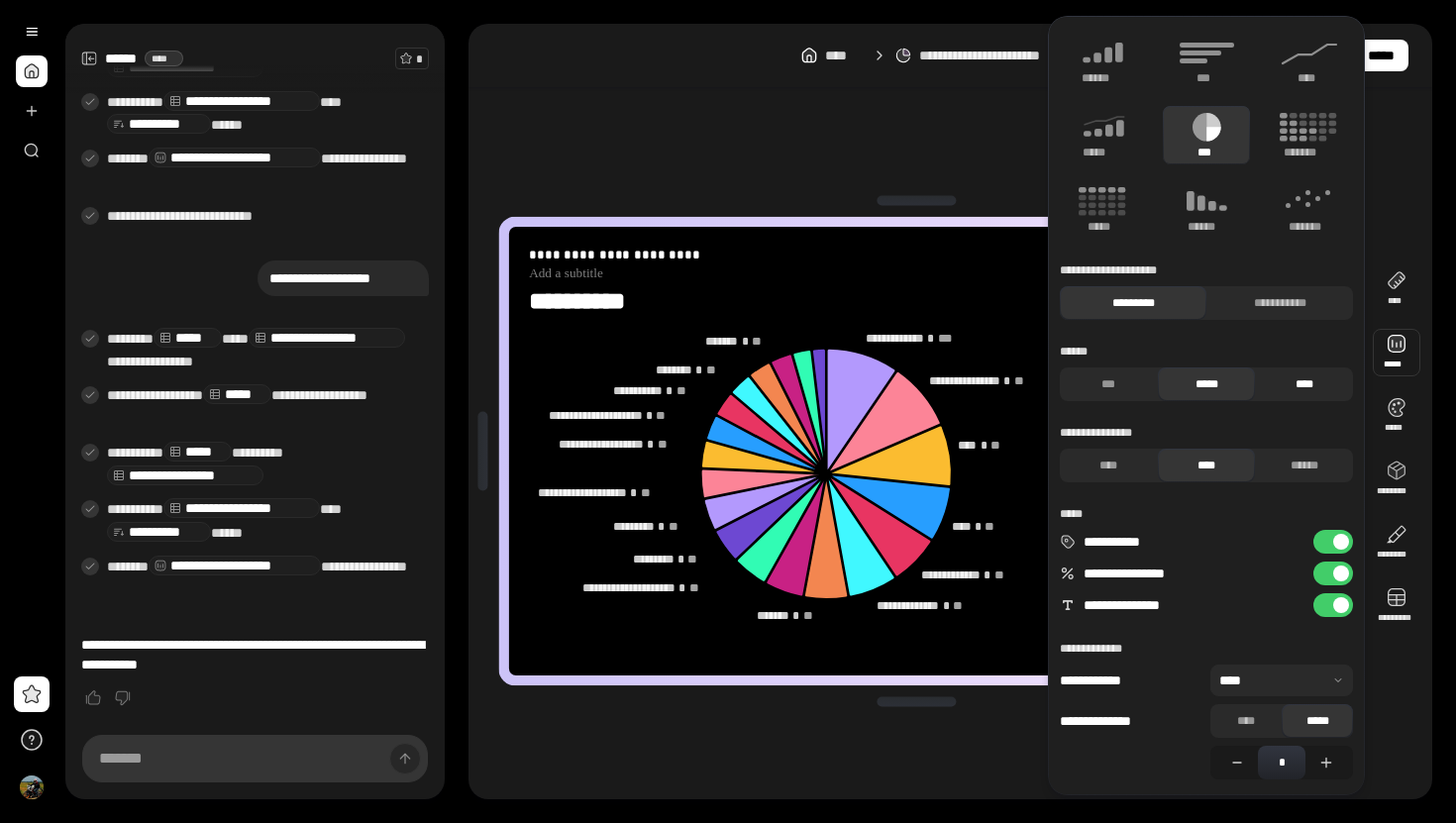 click on "****" at bounding box center [1303, 384] 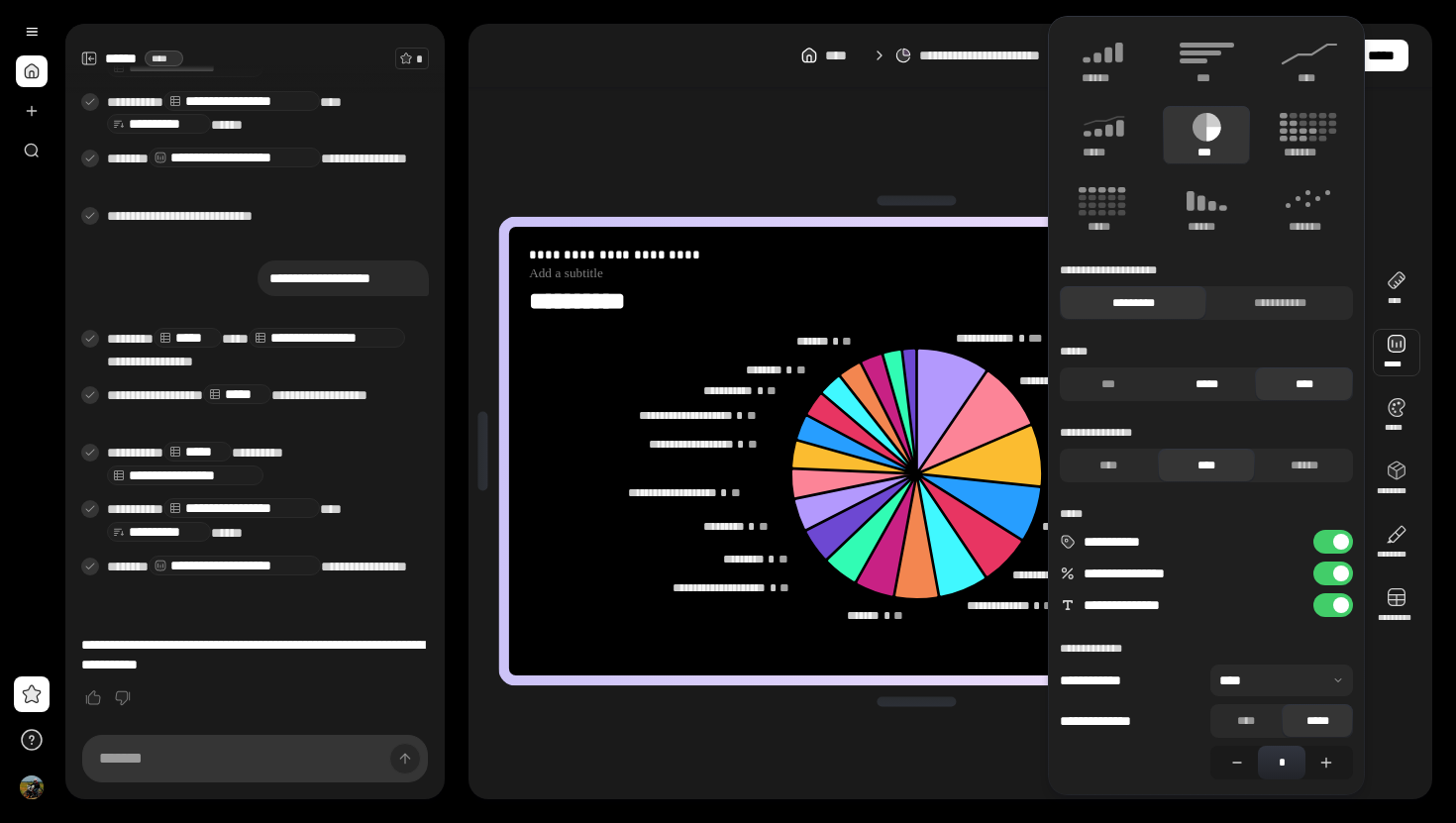 click on "*****" at bounding box center [1206, 384] 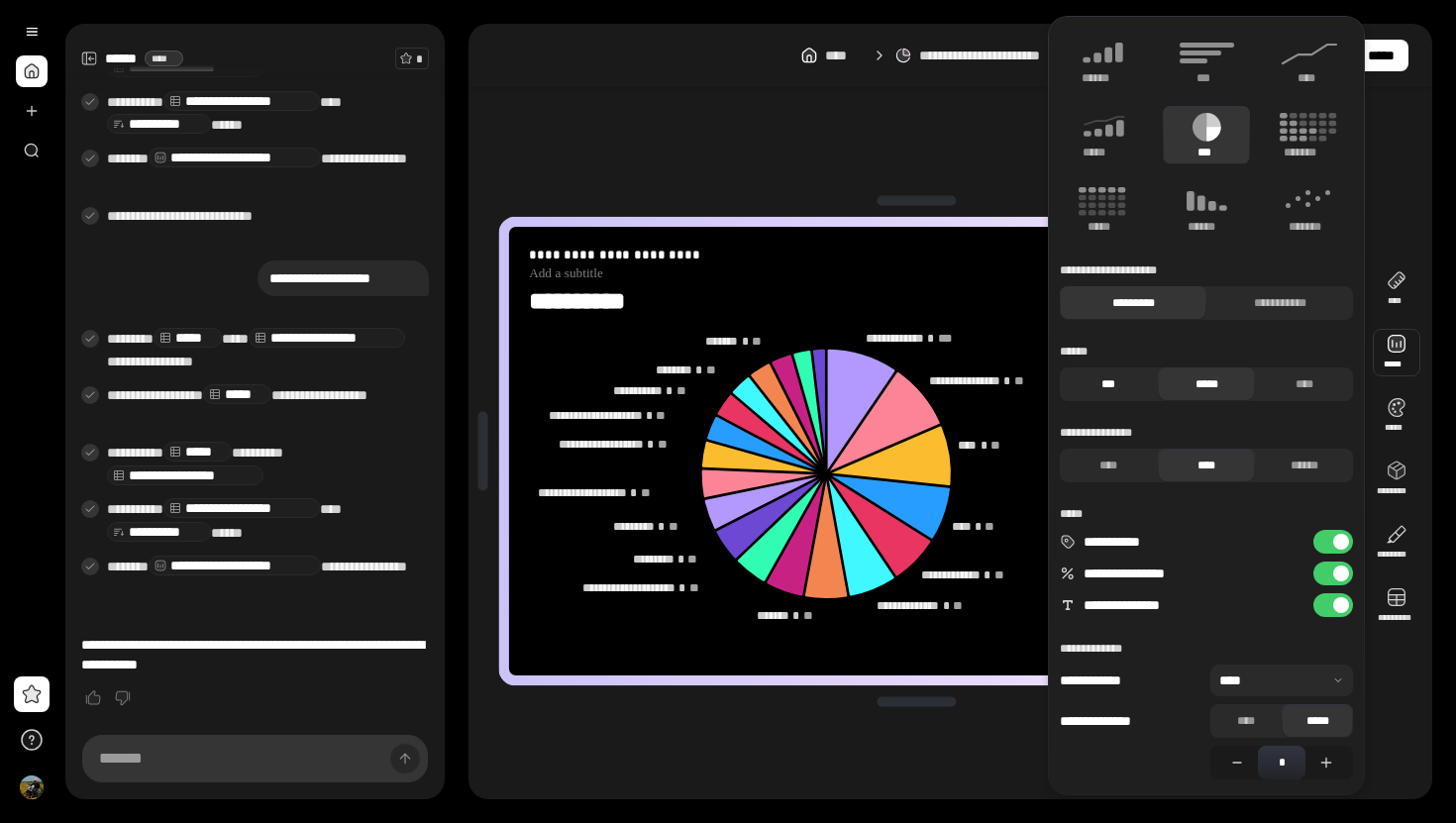 click on "***" at bounding box center [1108, 384] 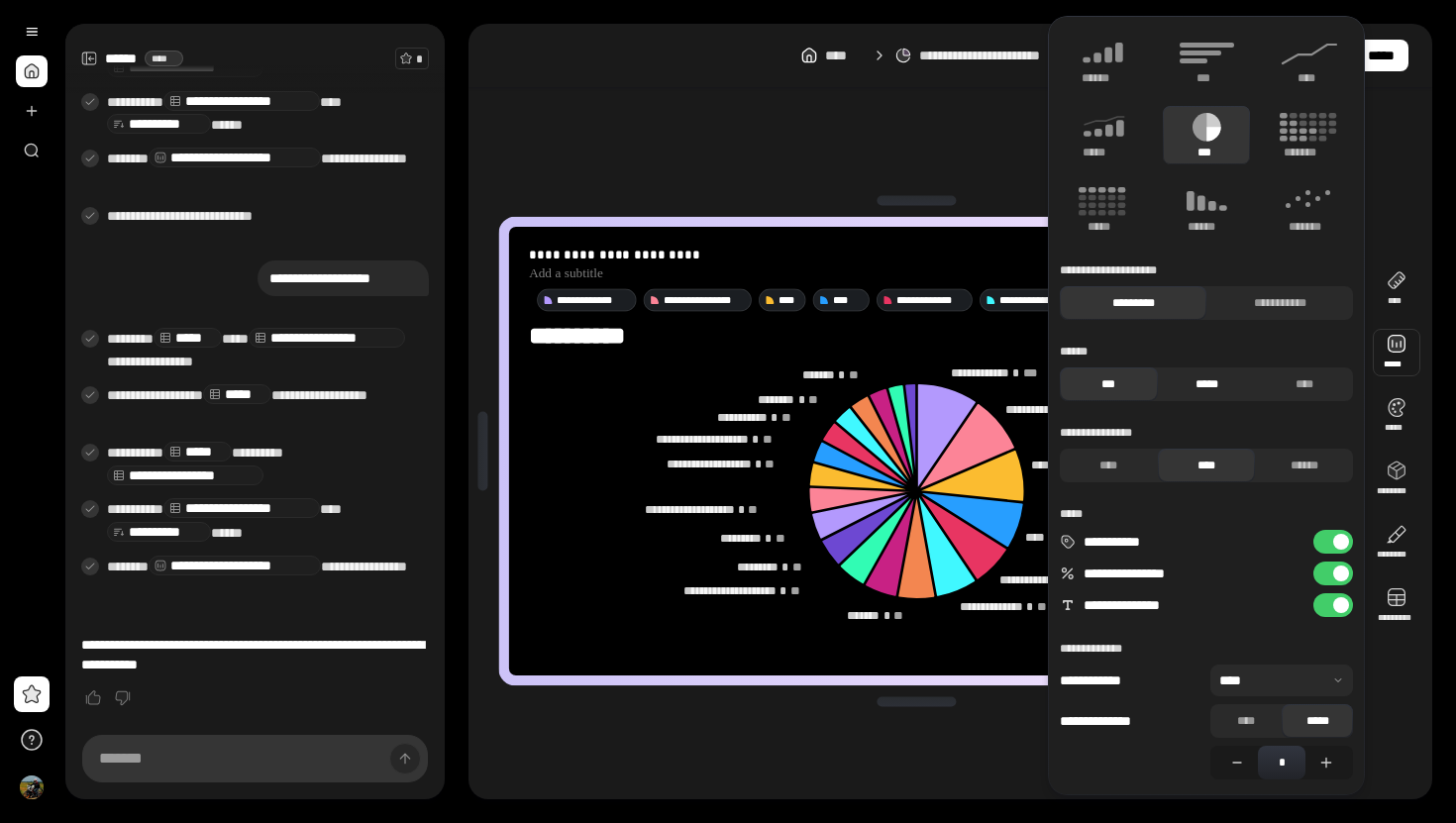 click on "*****" at bounding box center (1206, 384) 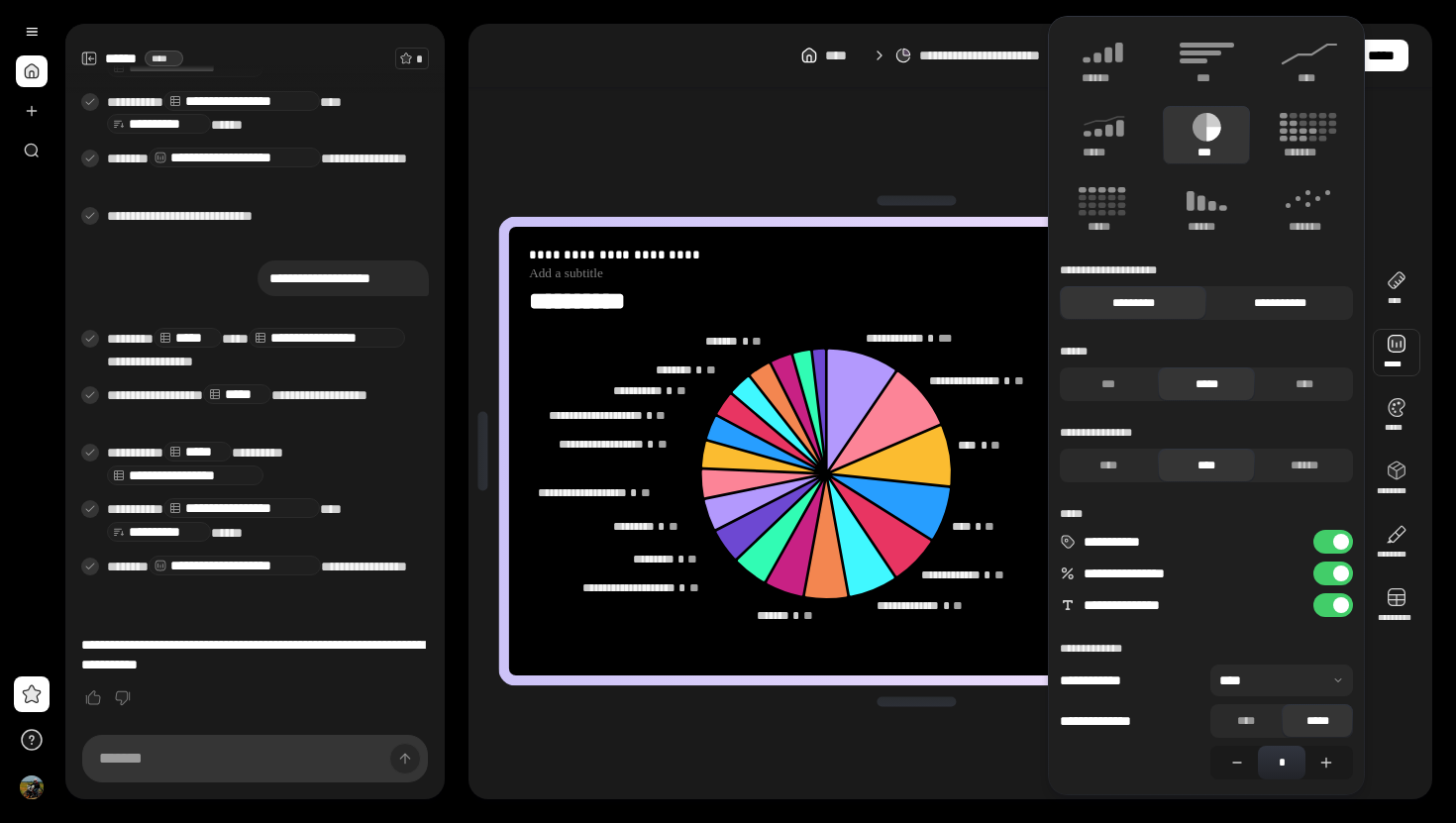 click on "**********" at bounding box center (1280, 303) 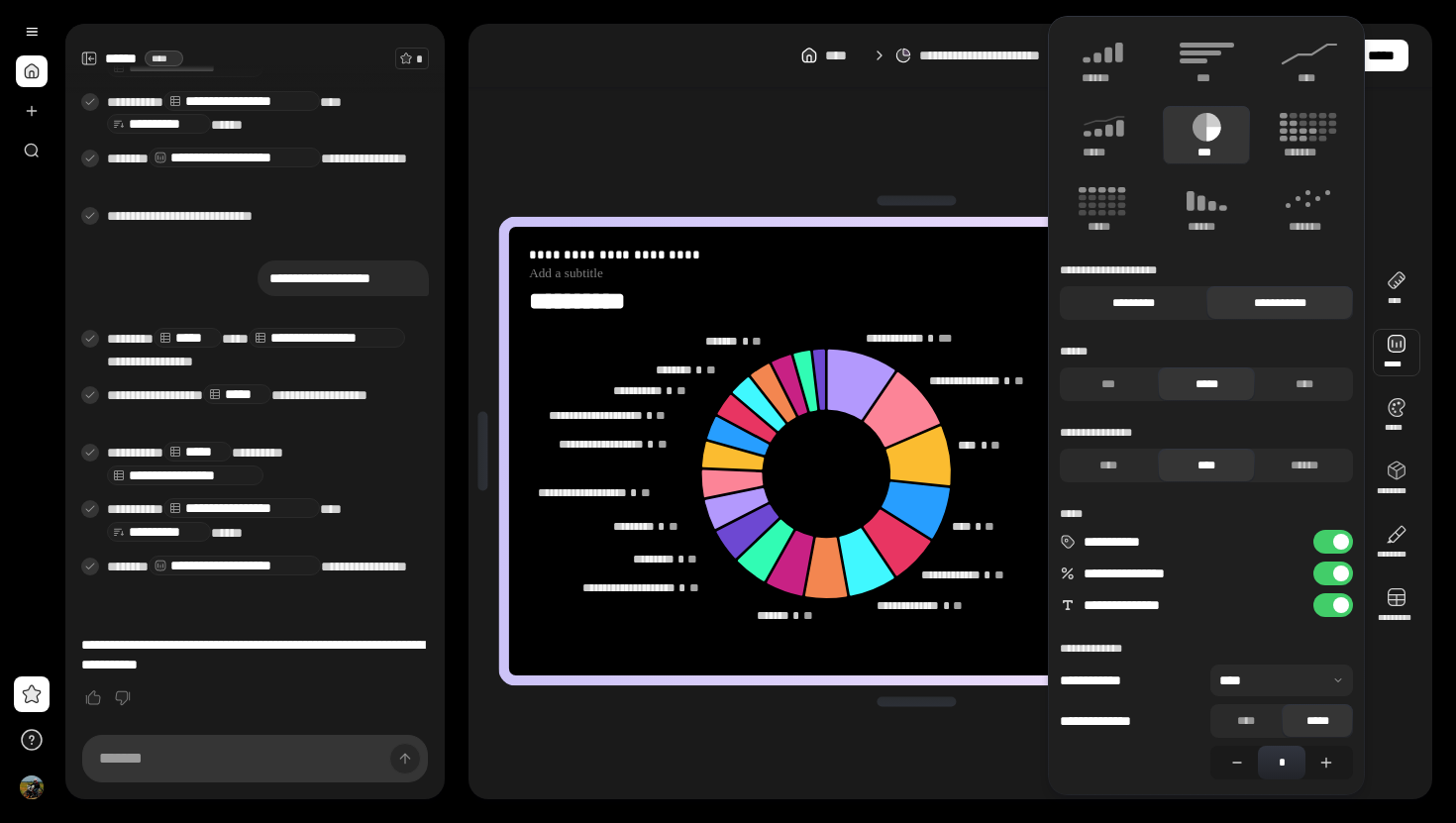 click on "*********" at bounding box center (1133, 303) 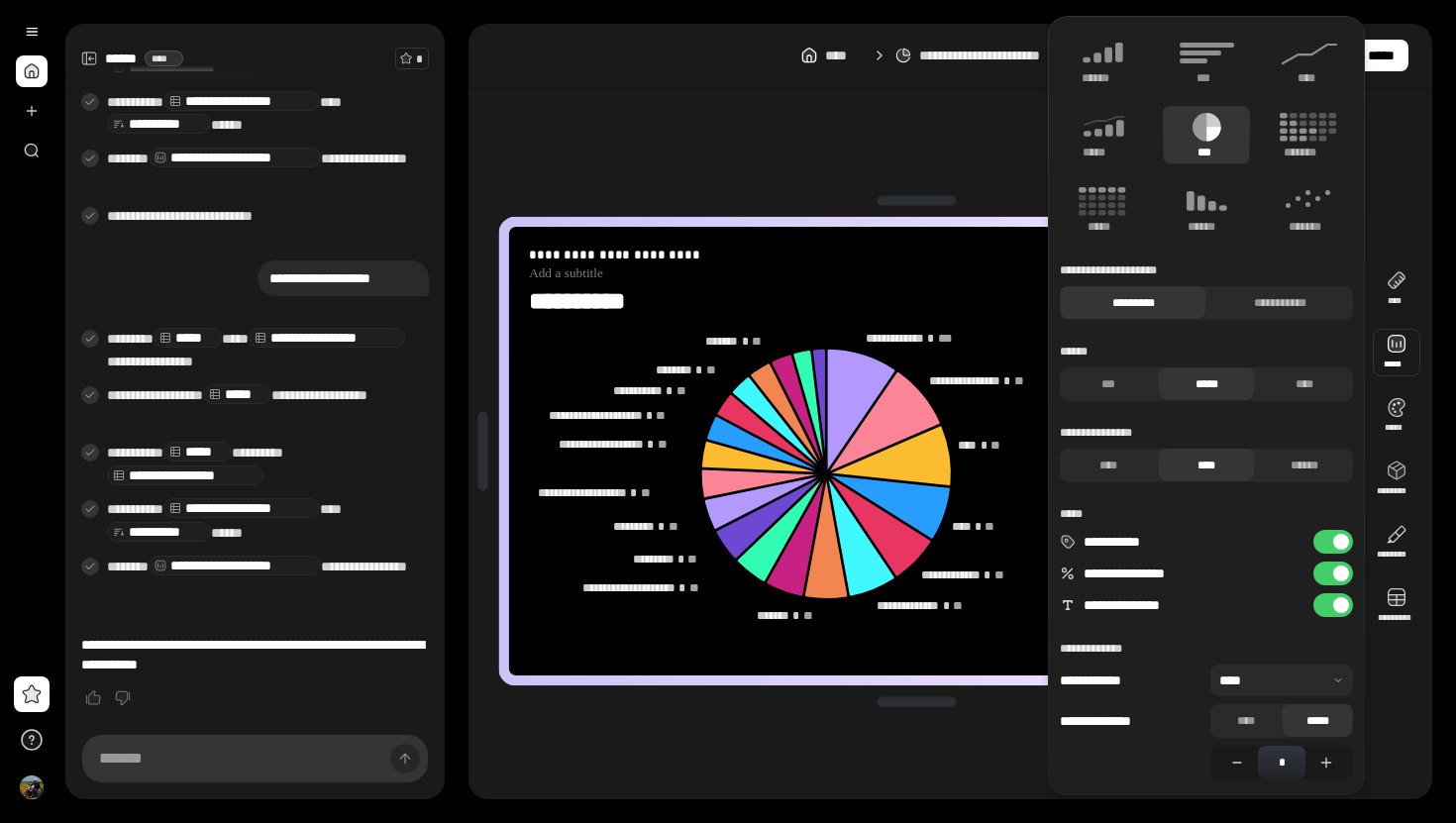 click on "**********" at bounding box center (916, 451) 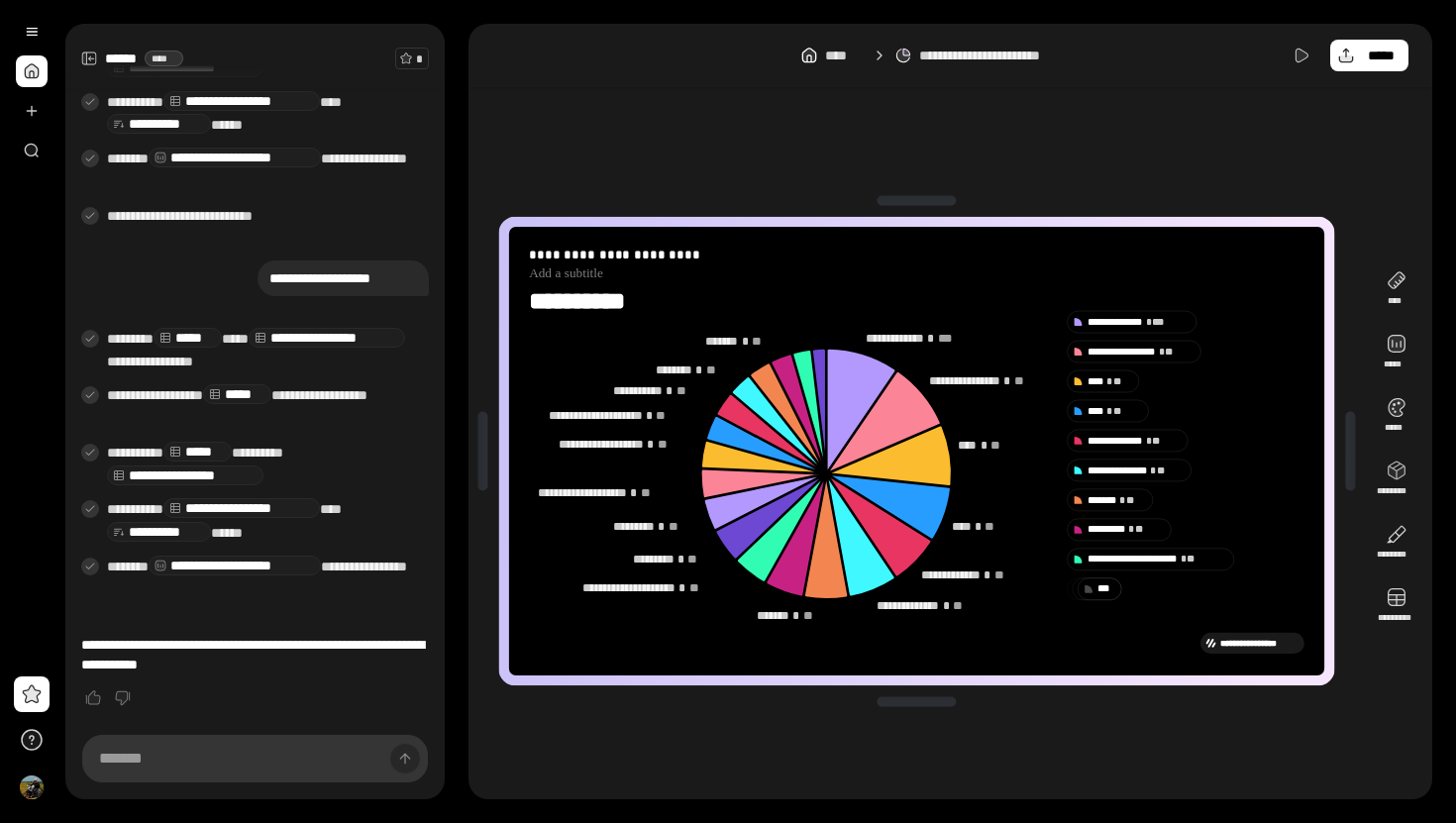 click on "* **" at bounding box center [1106, 589] 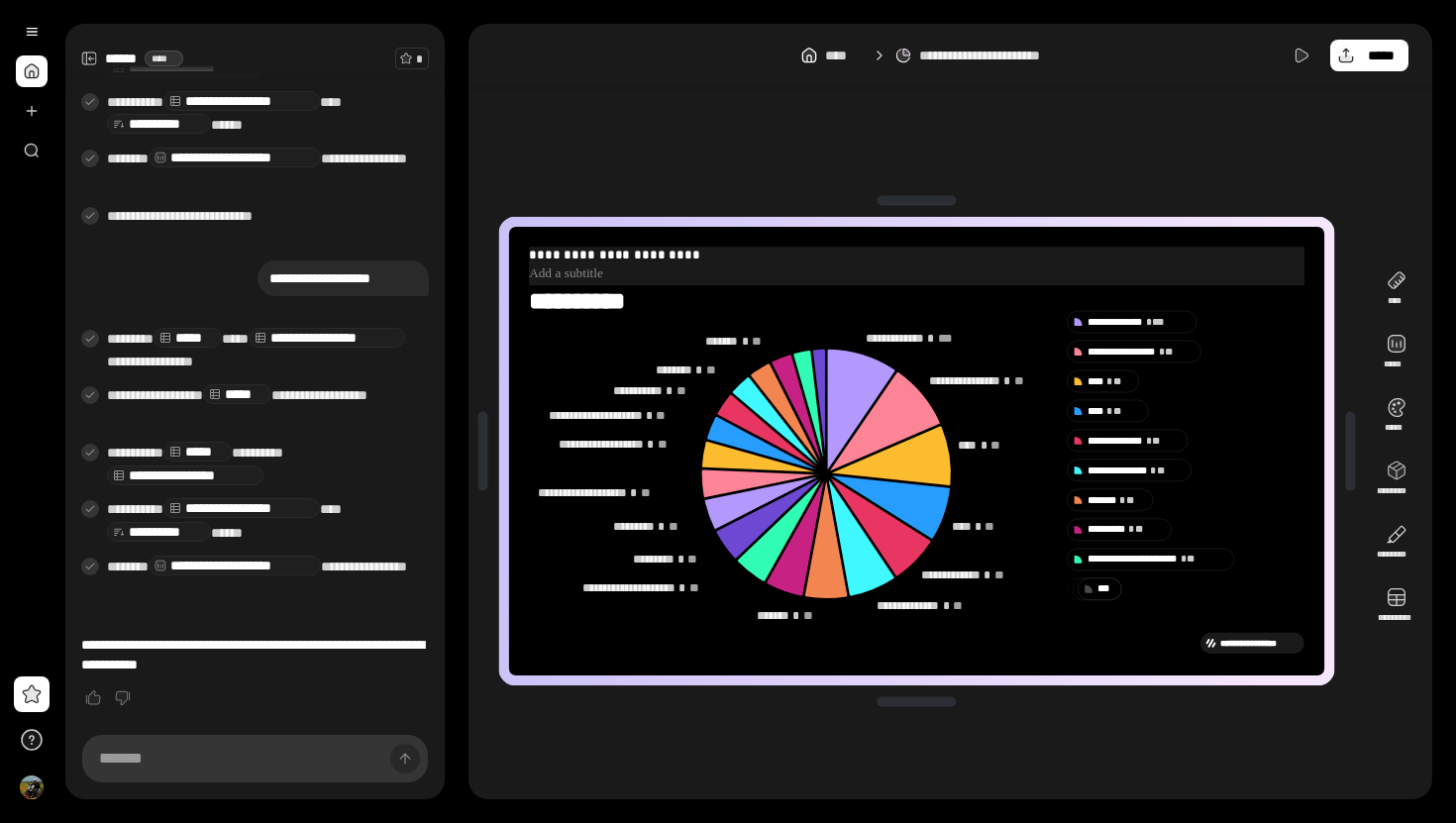 click at bounding box center [916, 274] 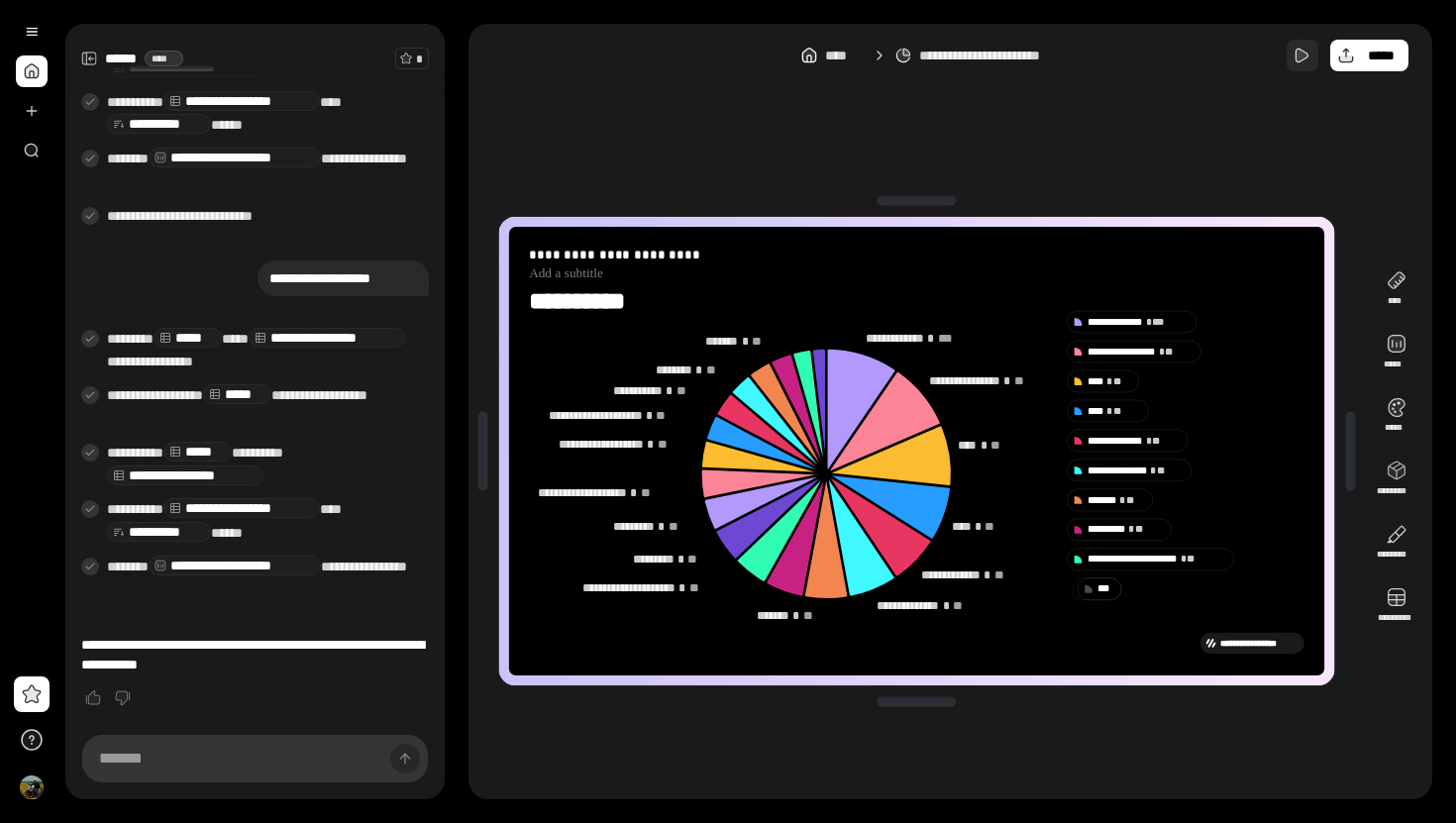 click at bounding box center (1302, 55) 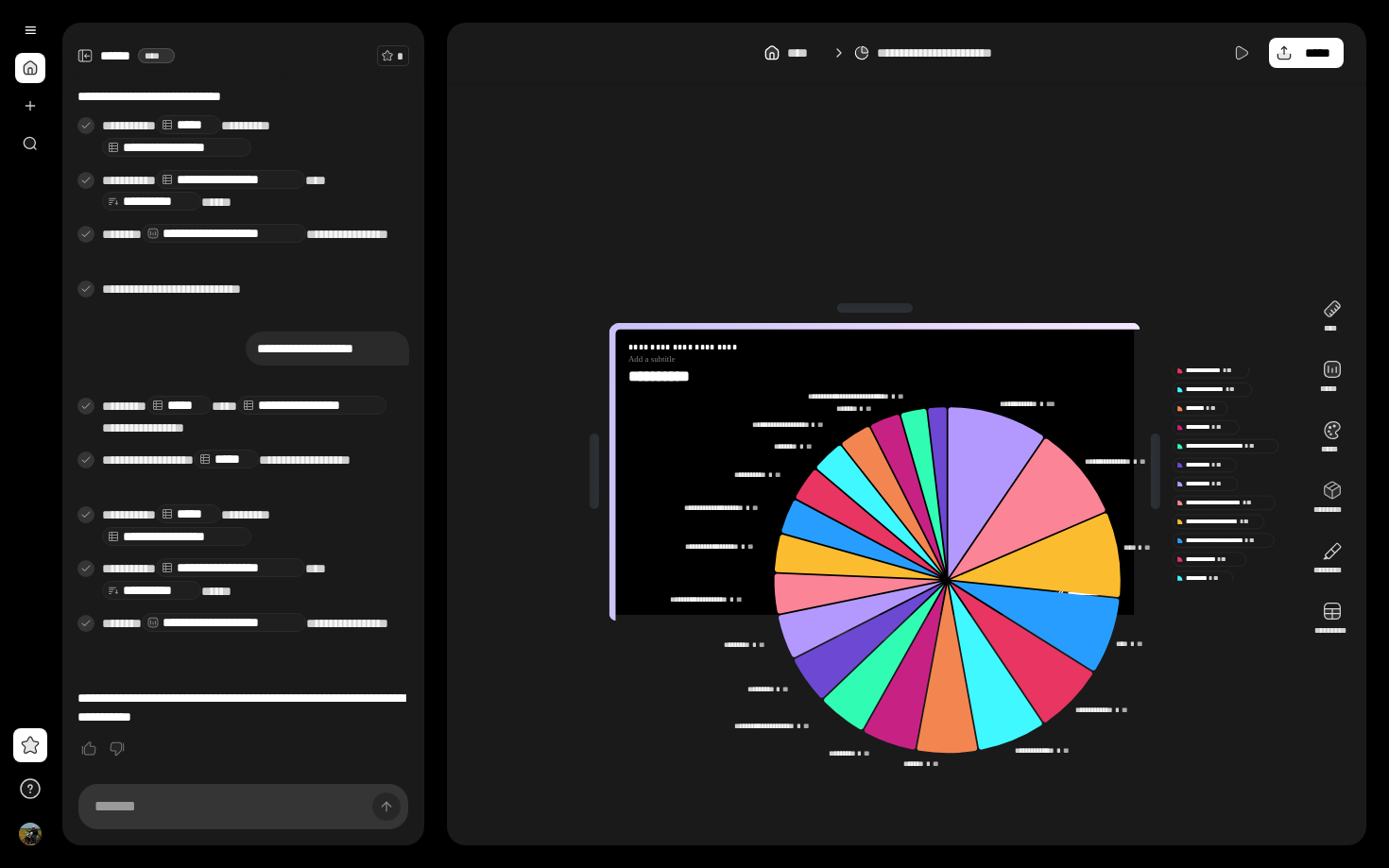 scroll, scrollTop: 348, scrollLeft: 0, axis: vertical 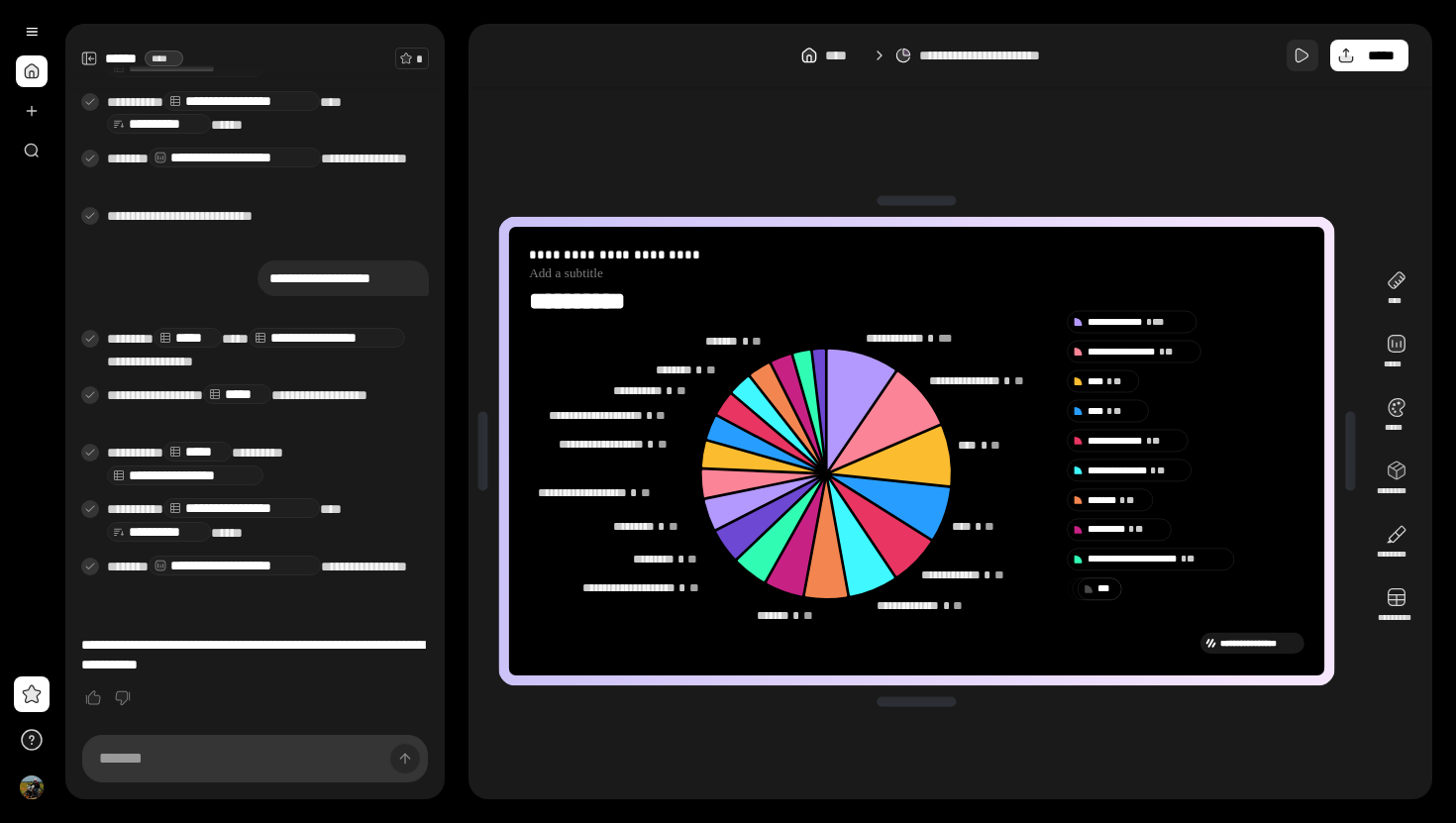 click at bounding box center (1302, 55) 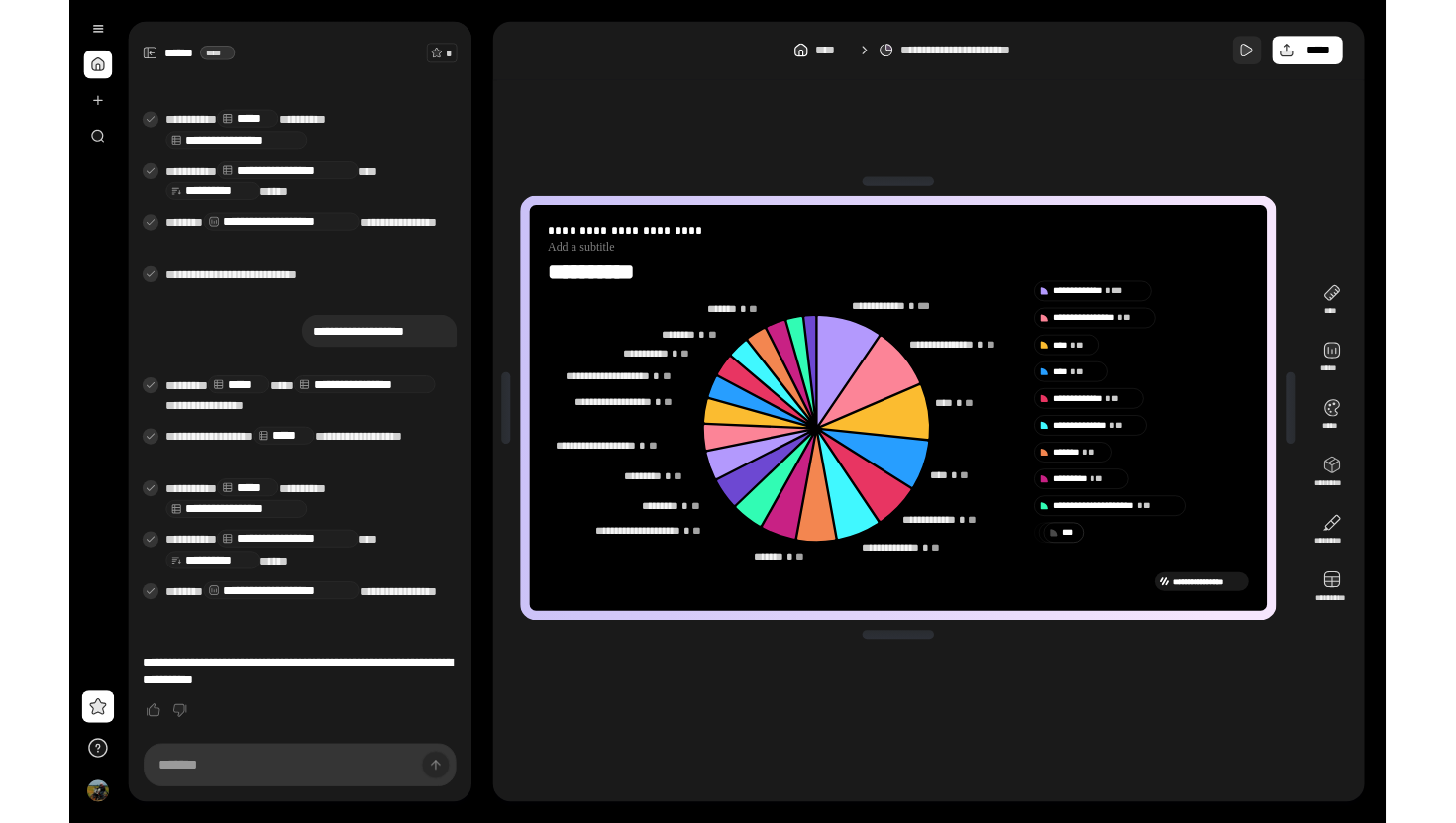 scroll, scrollTop: 277, scrollLeft: 0, axis: vertical 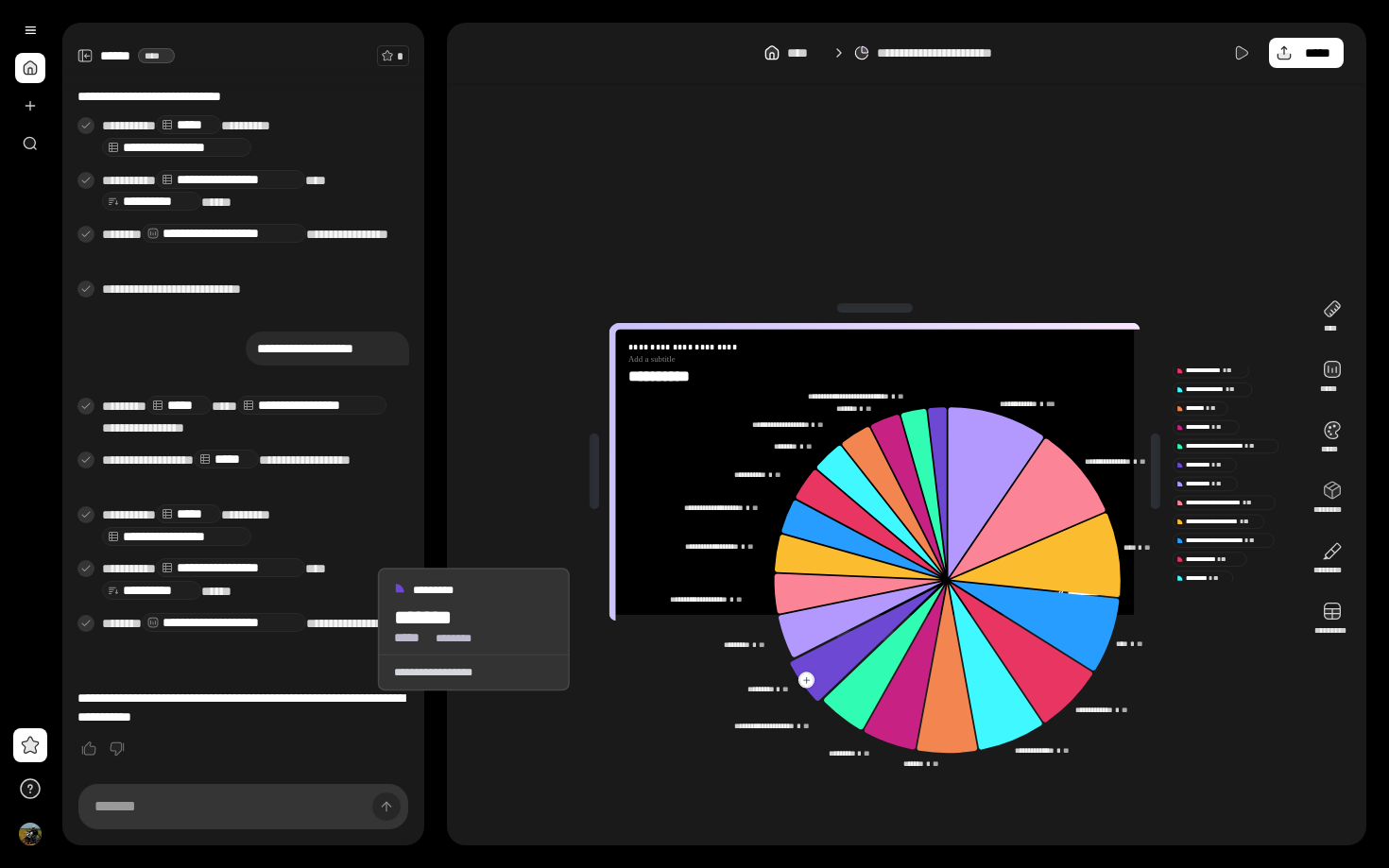 click 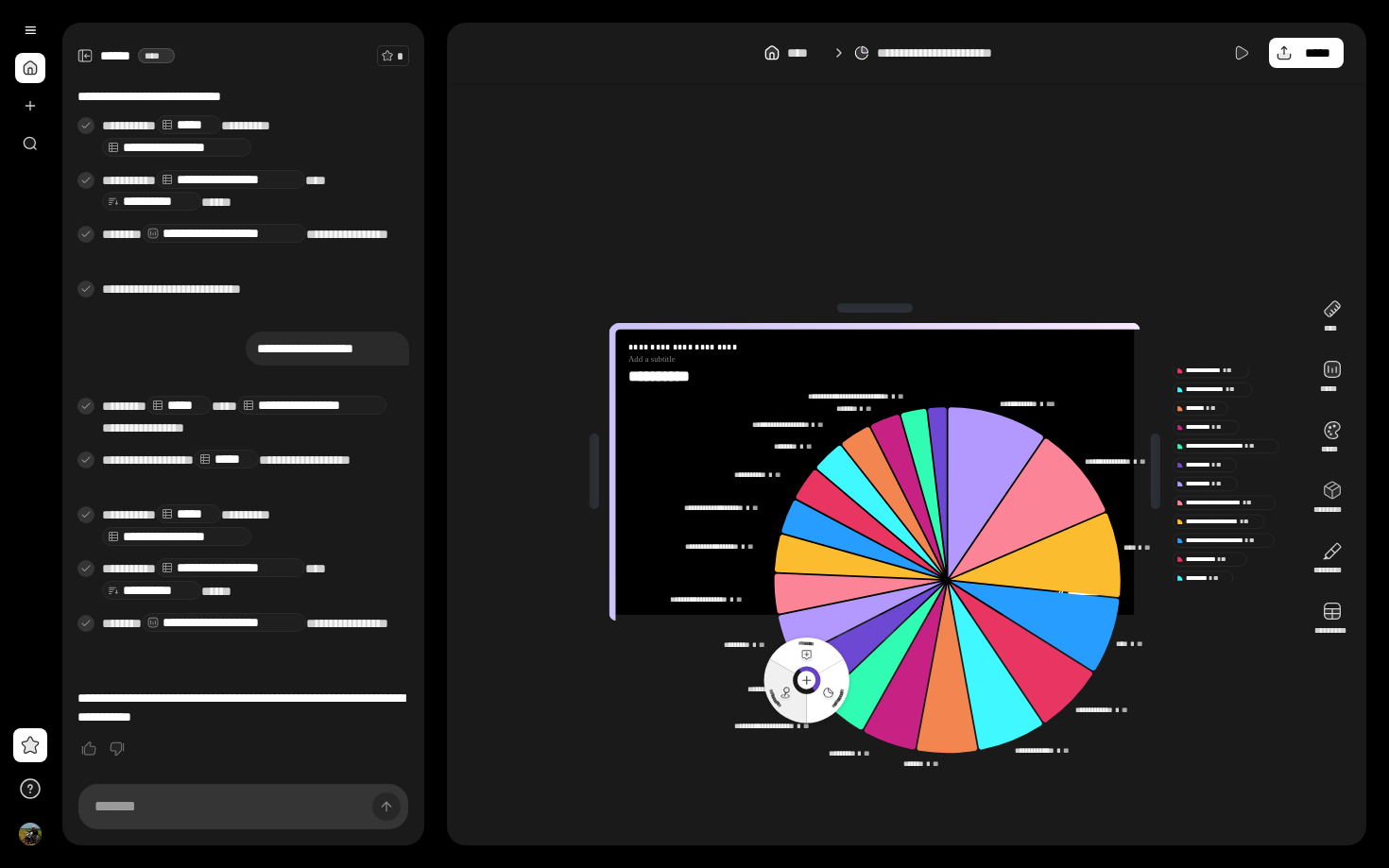 click 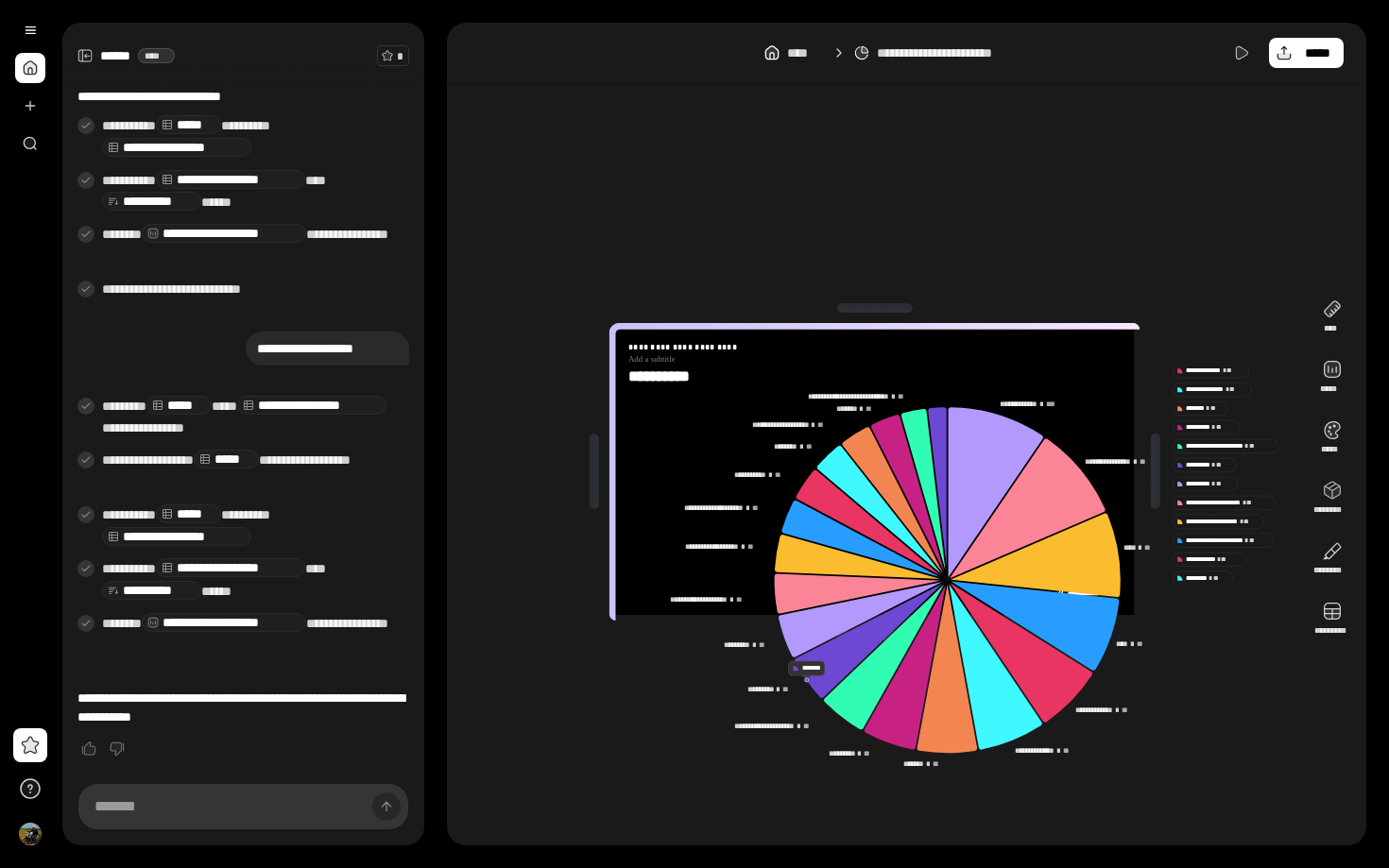click 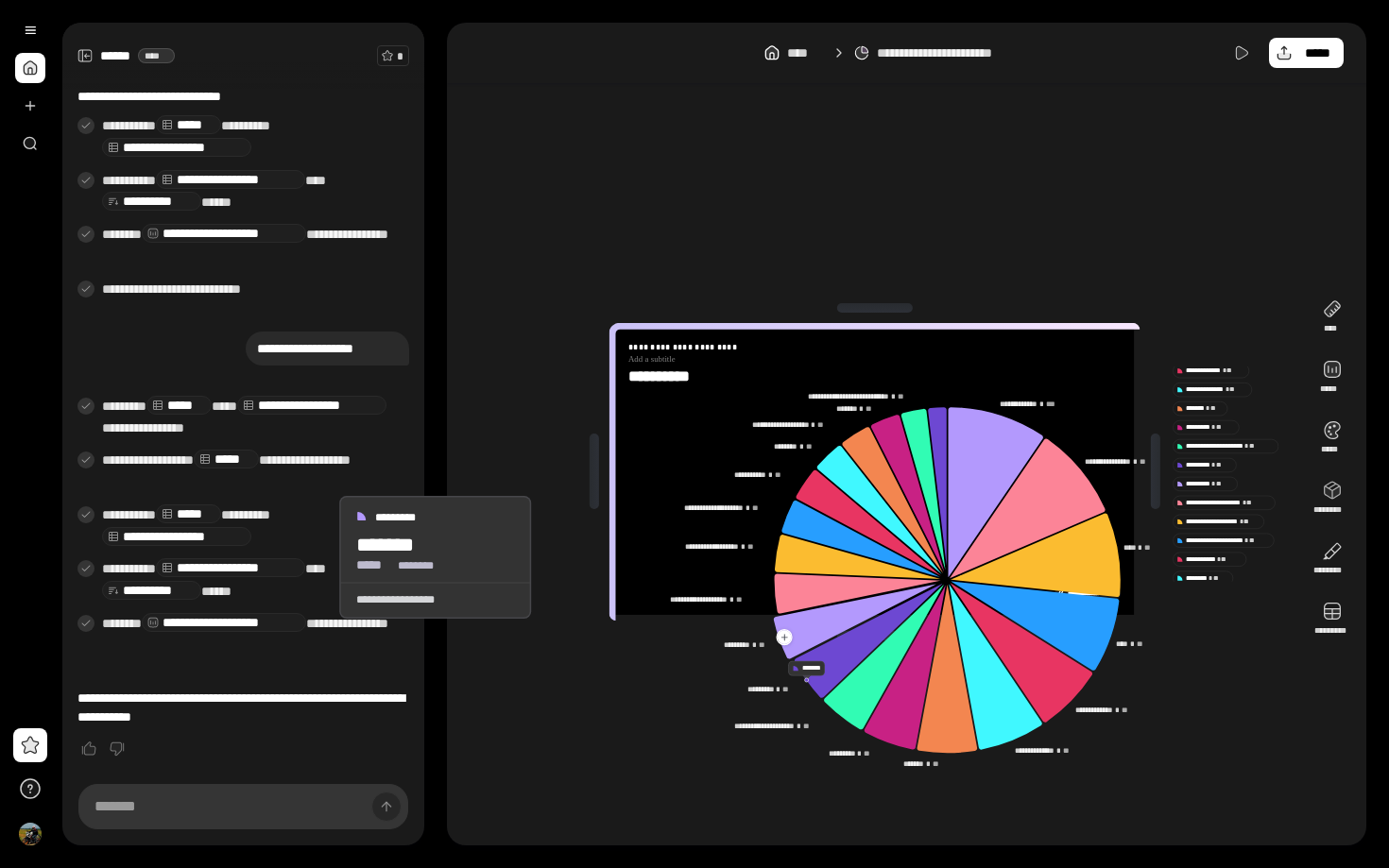 click 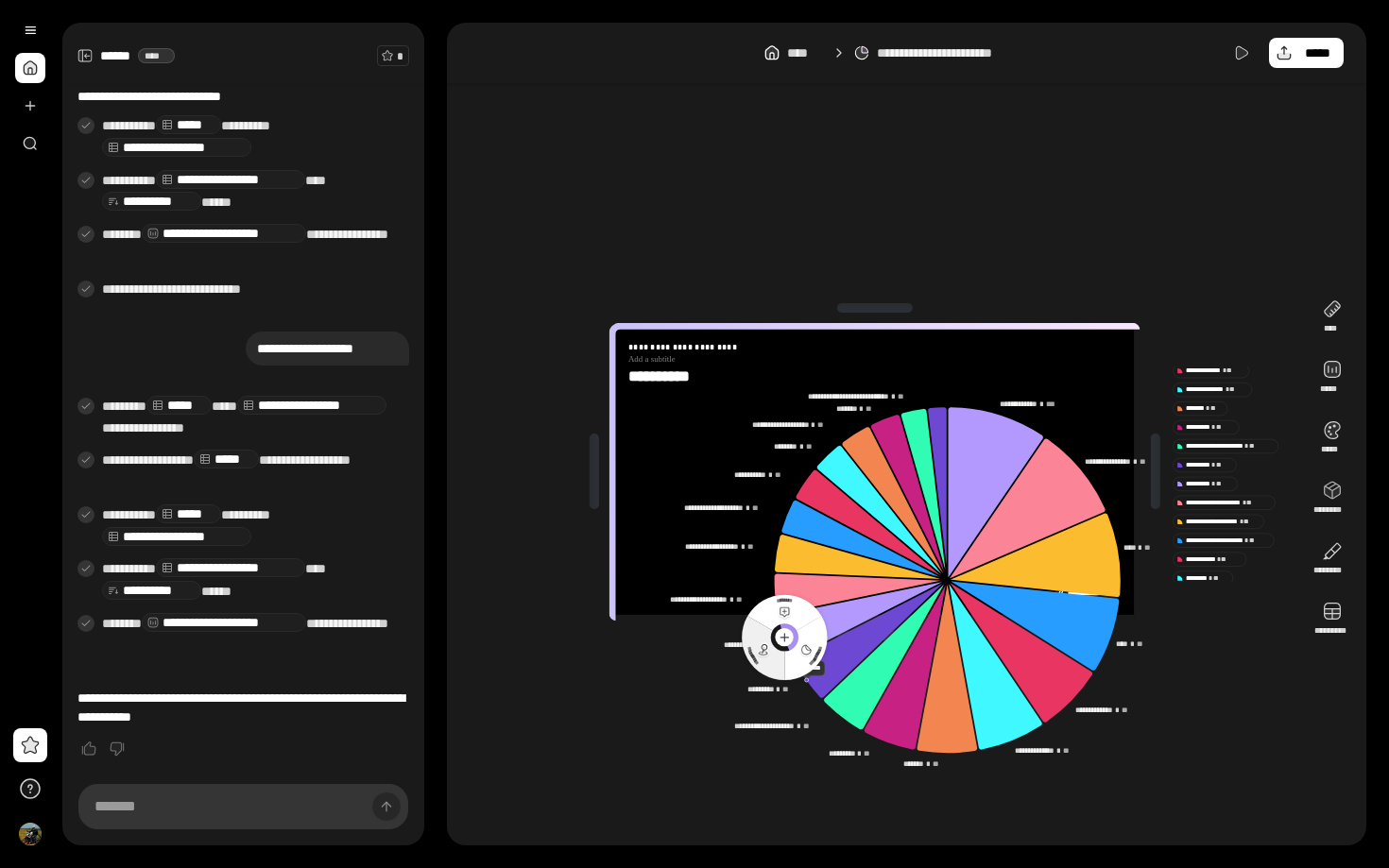 click 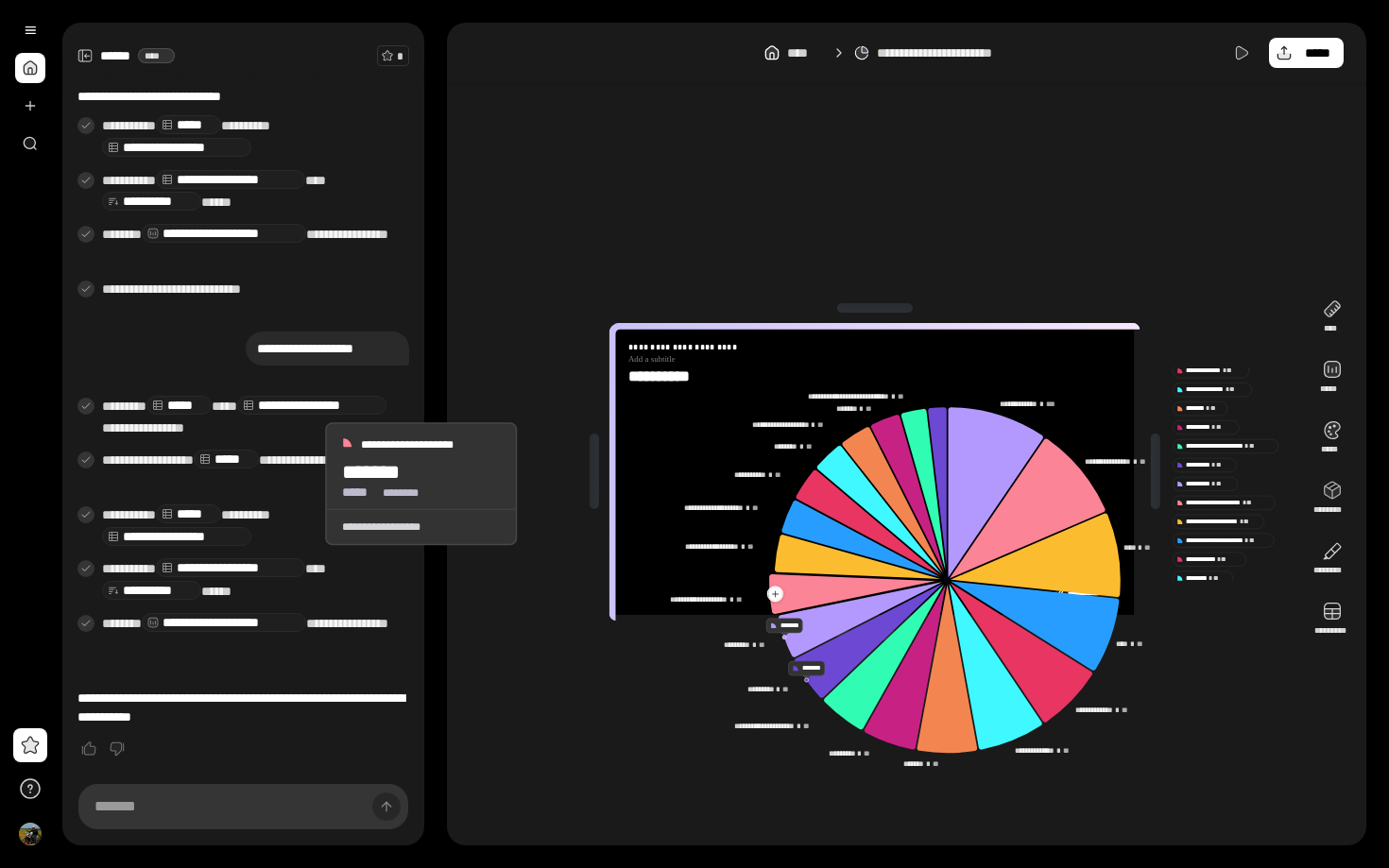click 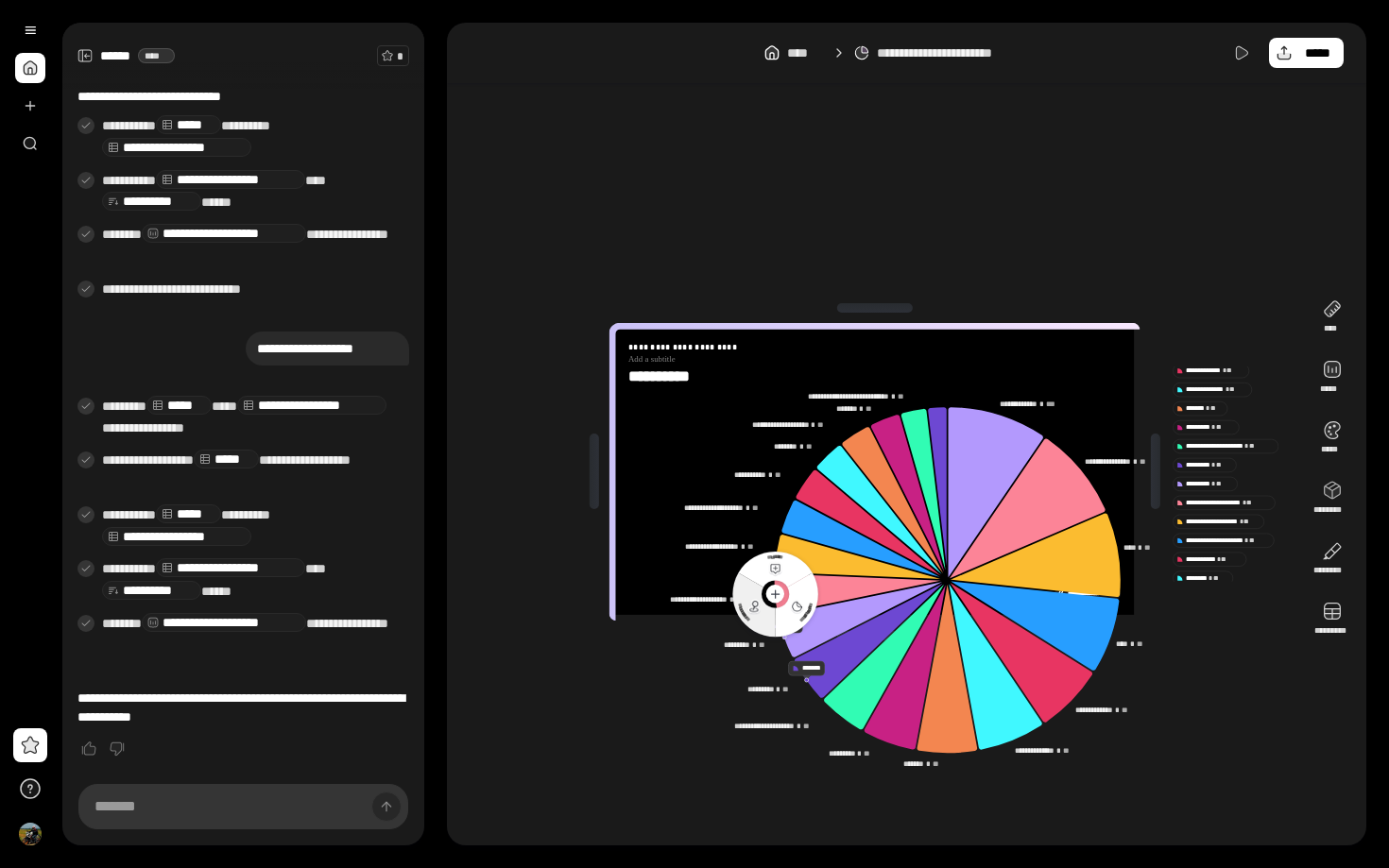 click 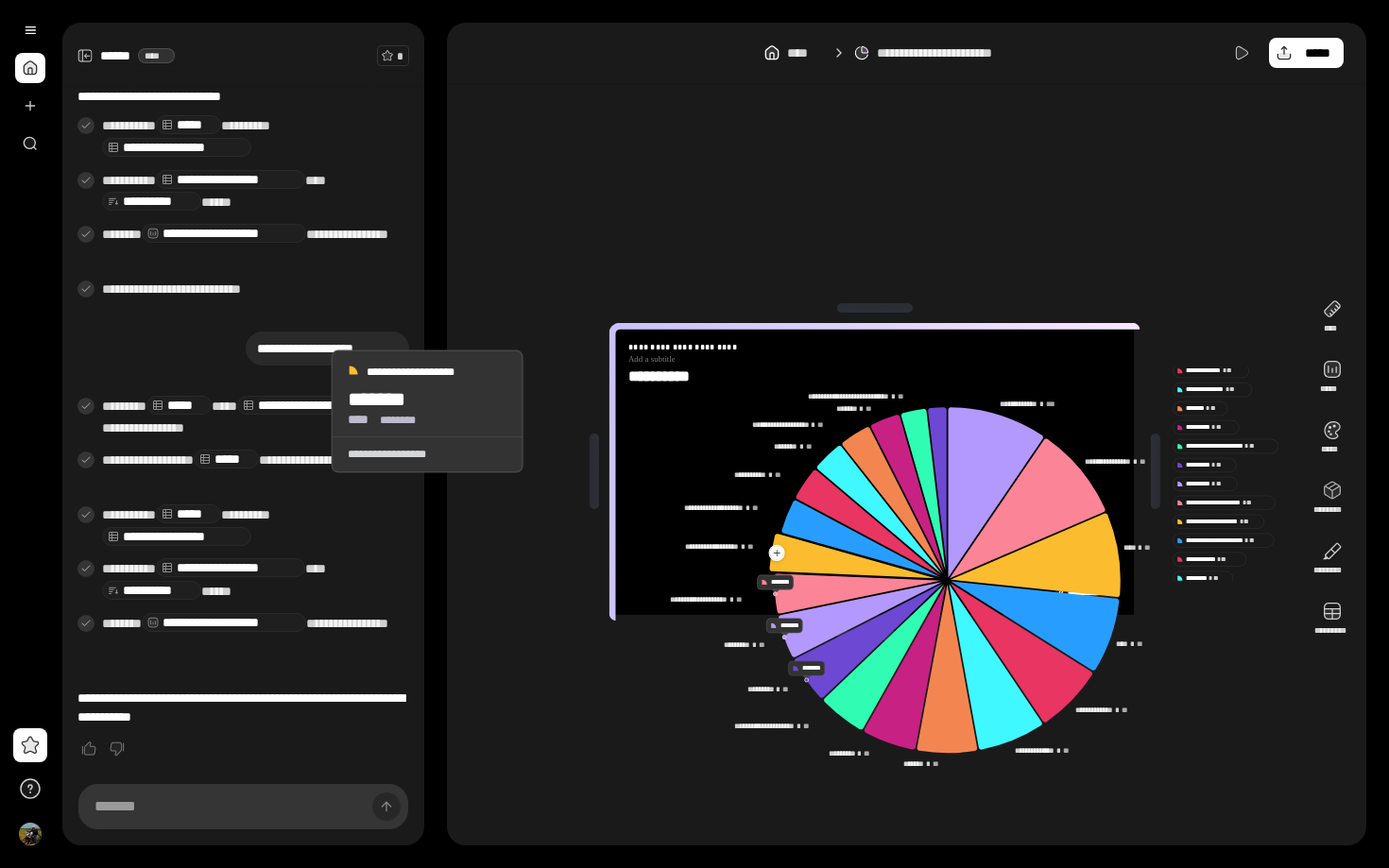 click 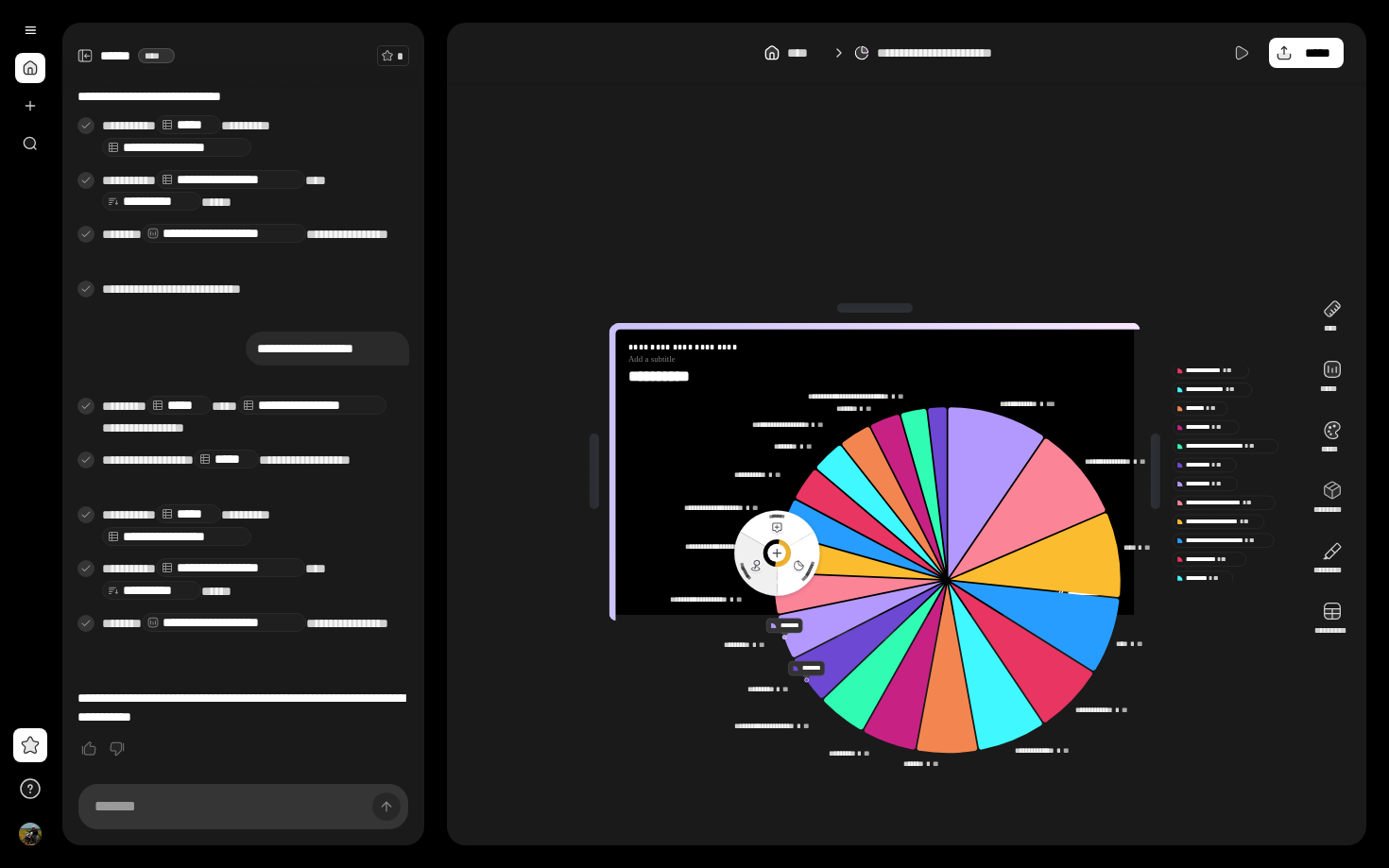 click 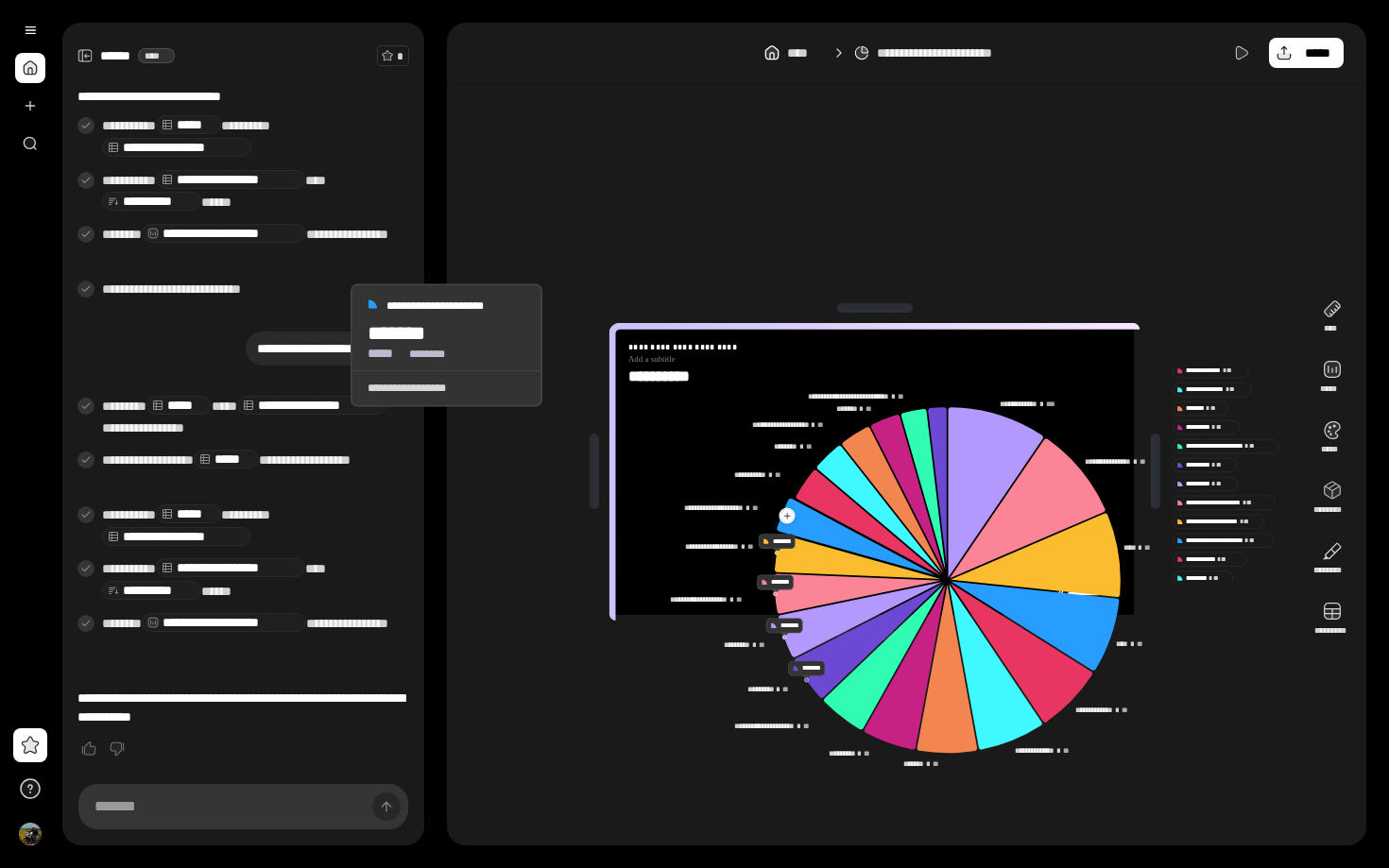 click 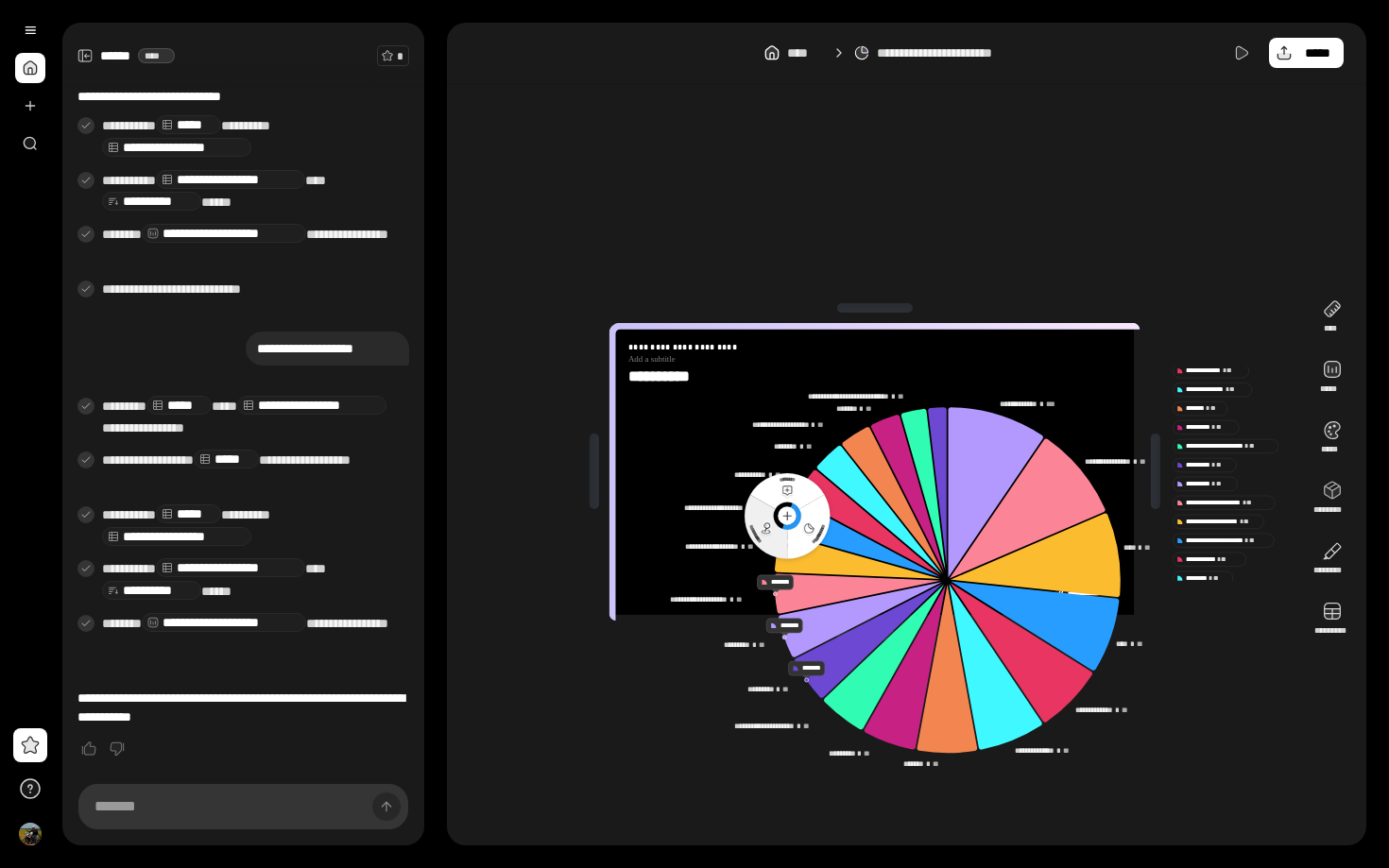 click 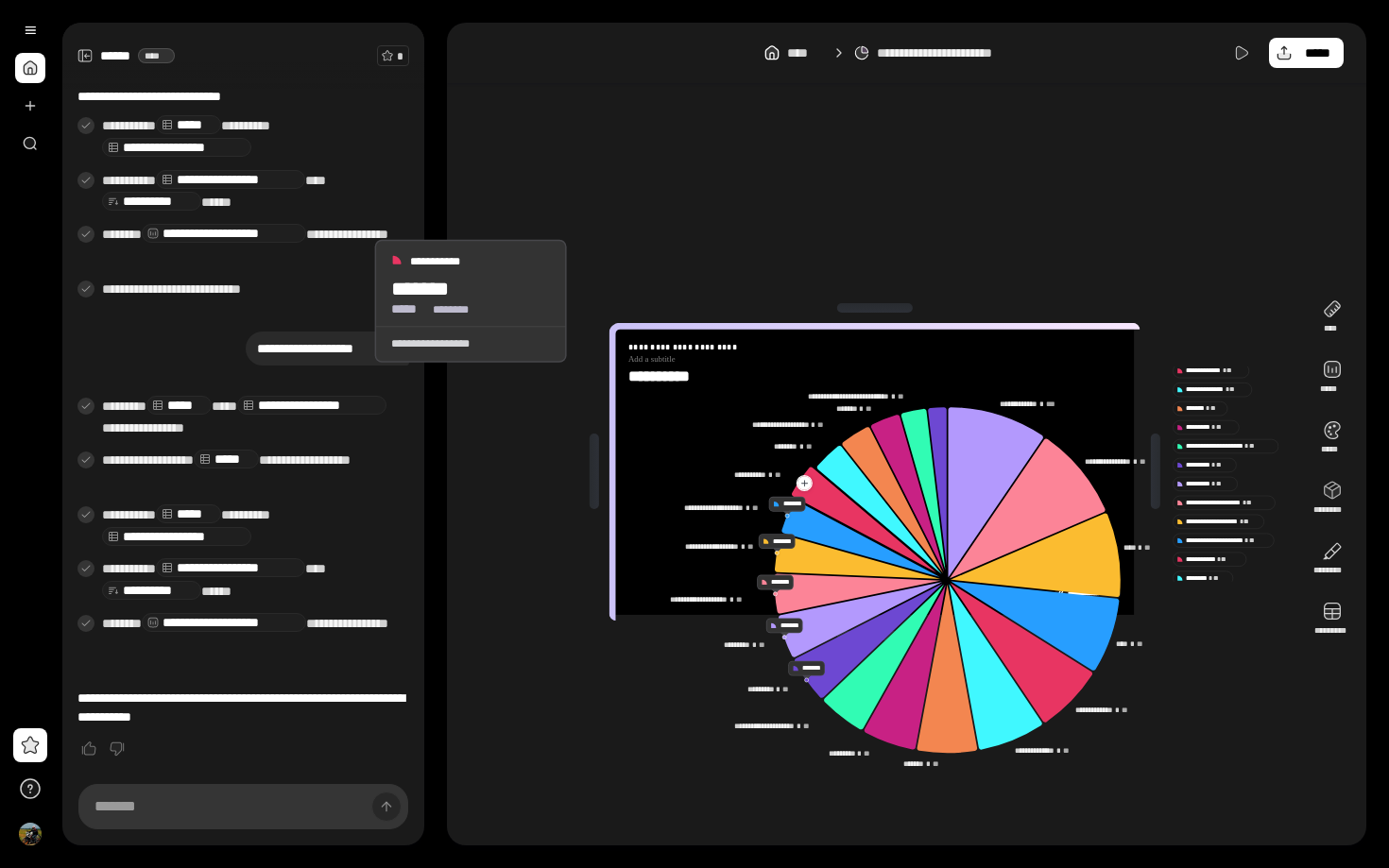 click 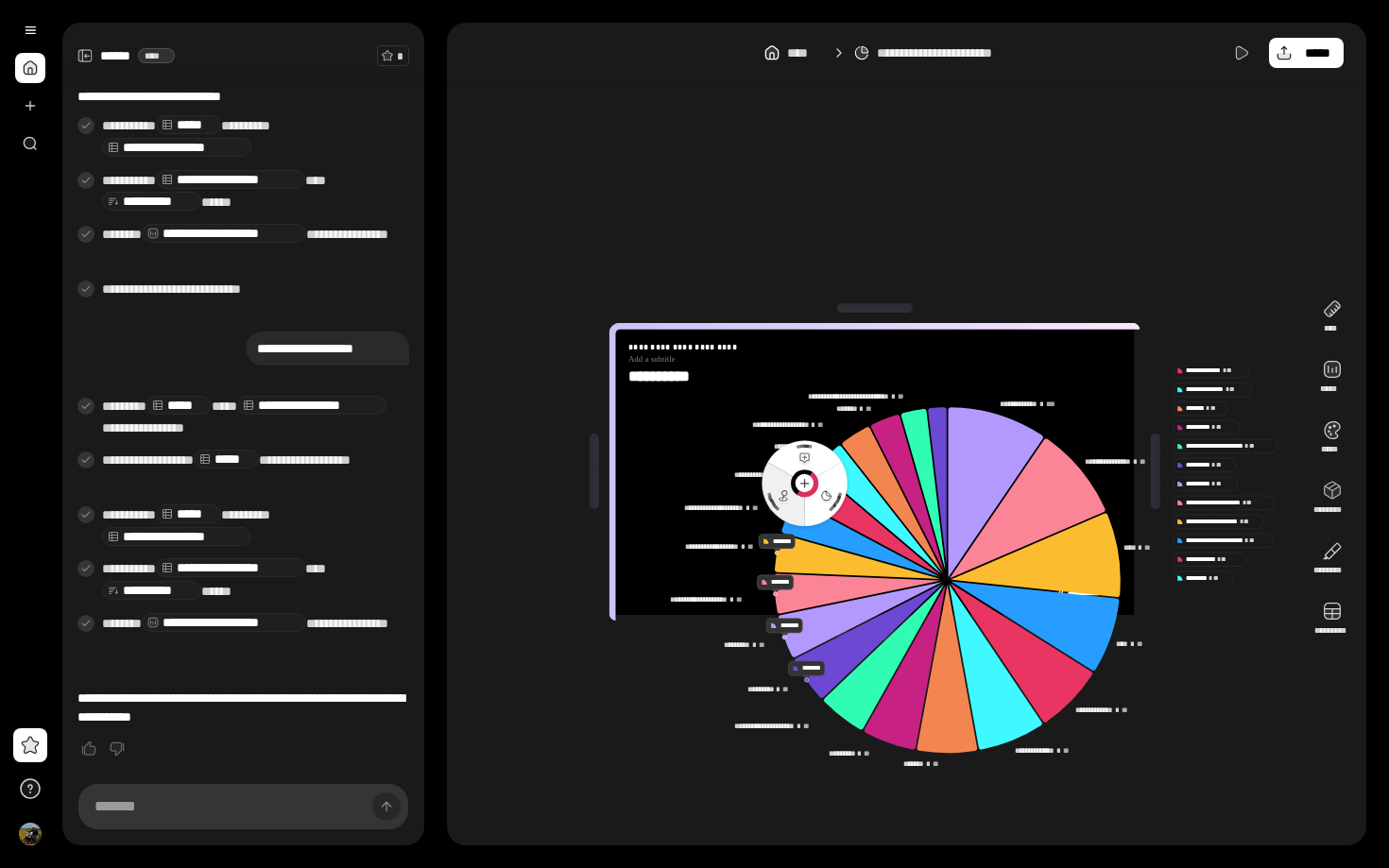click 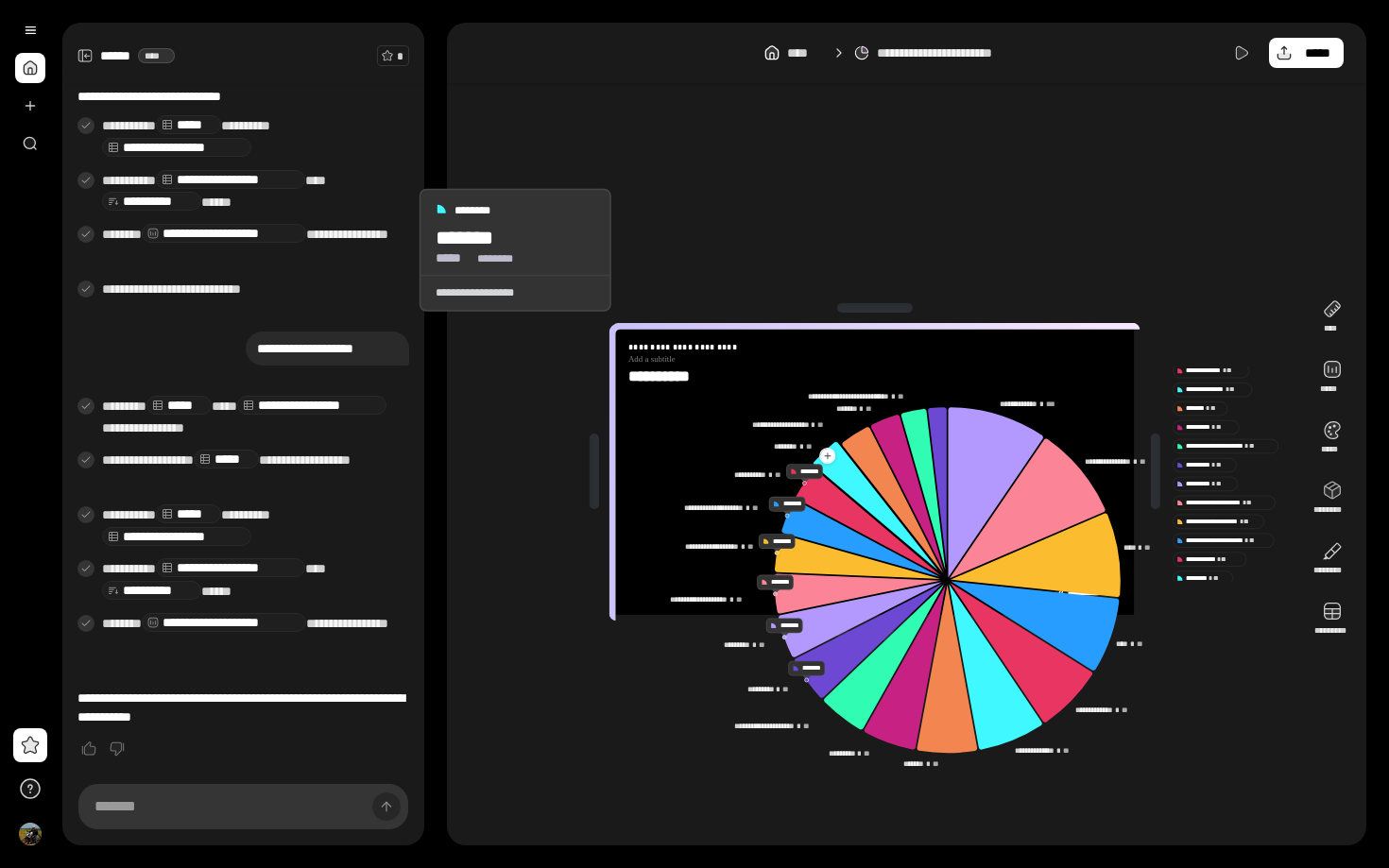 click 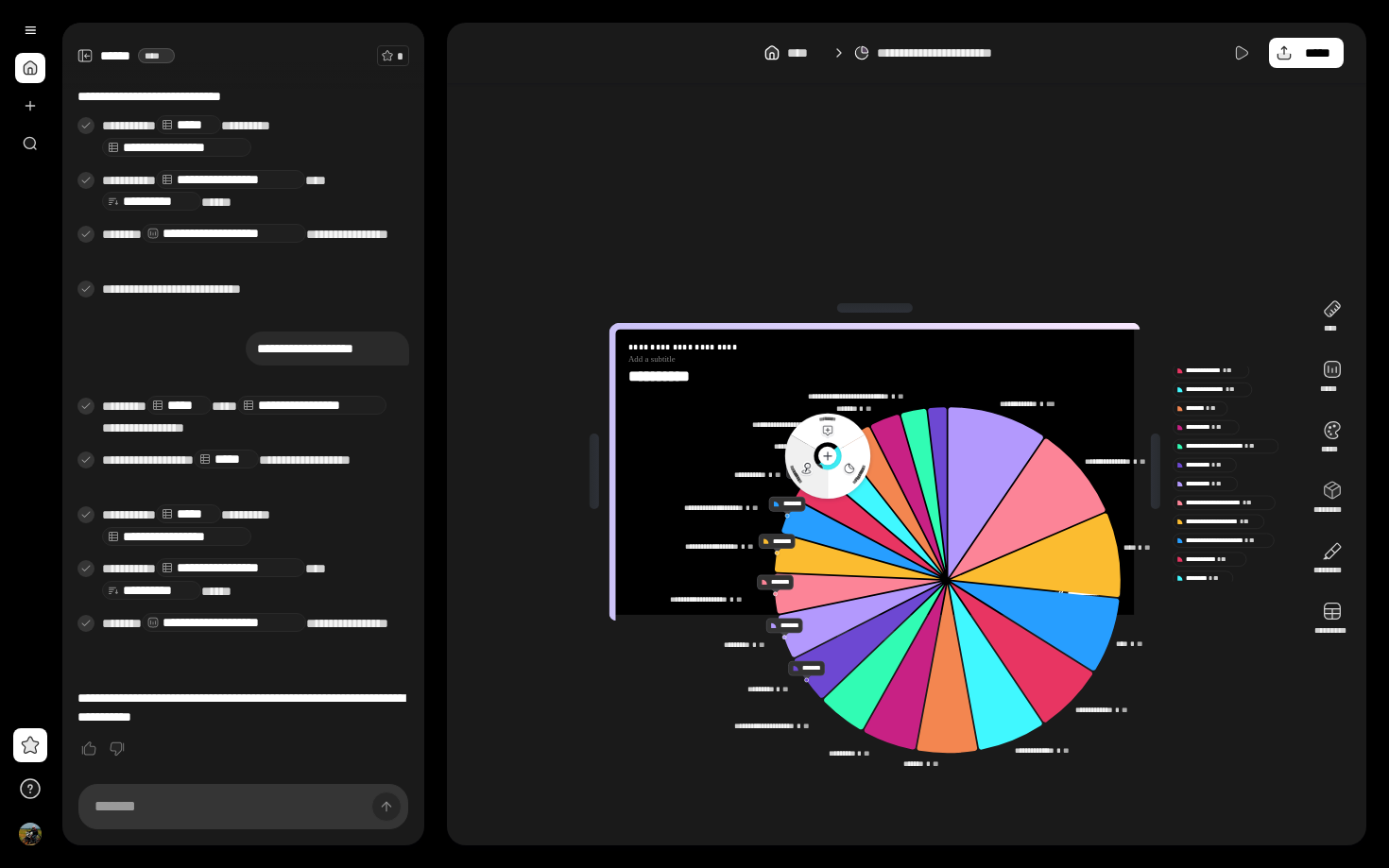 click 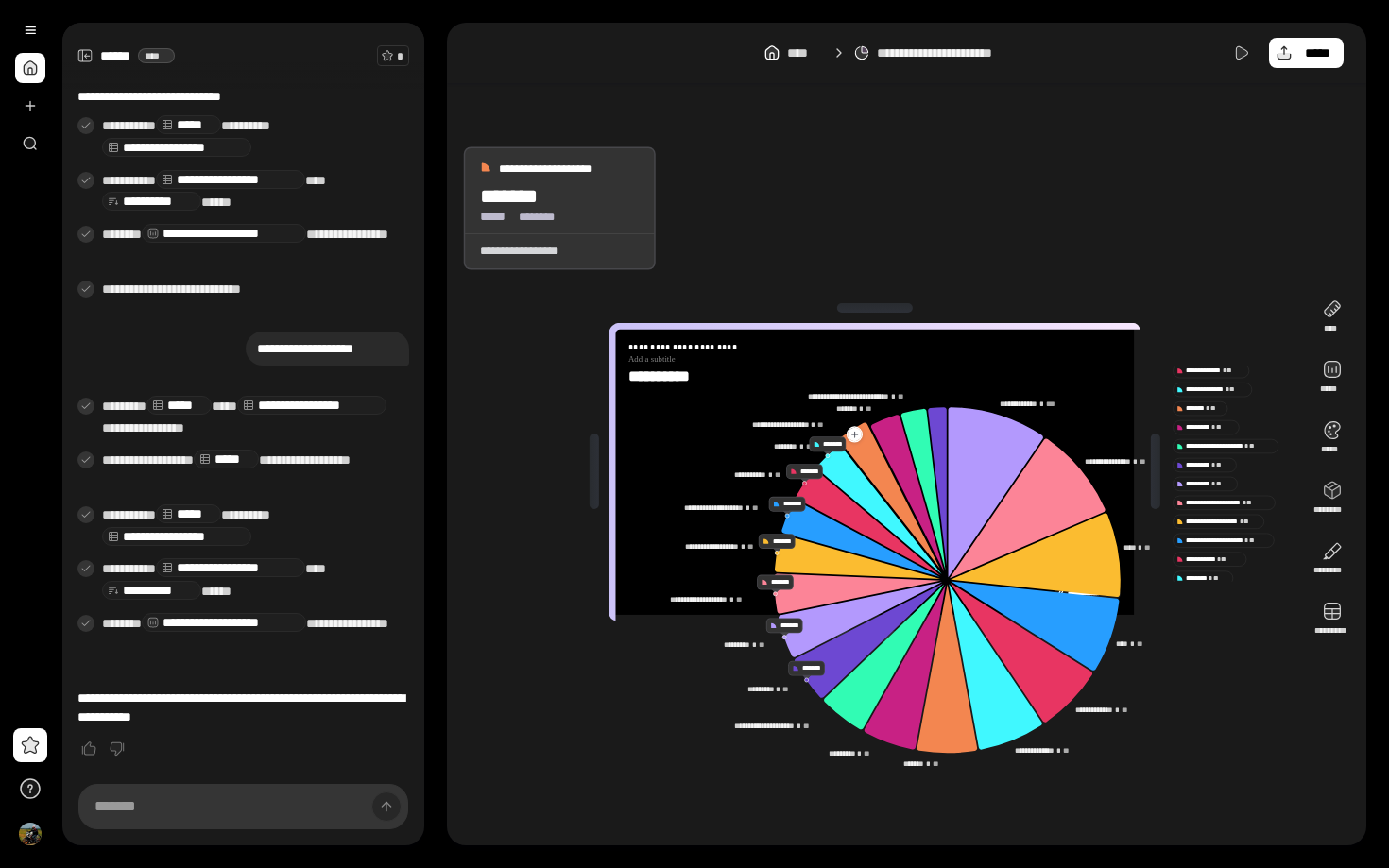 click 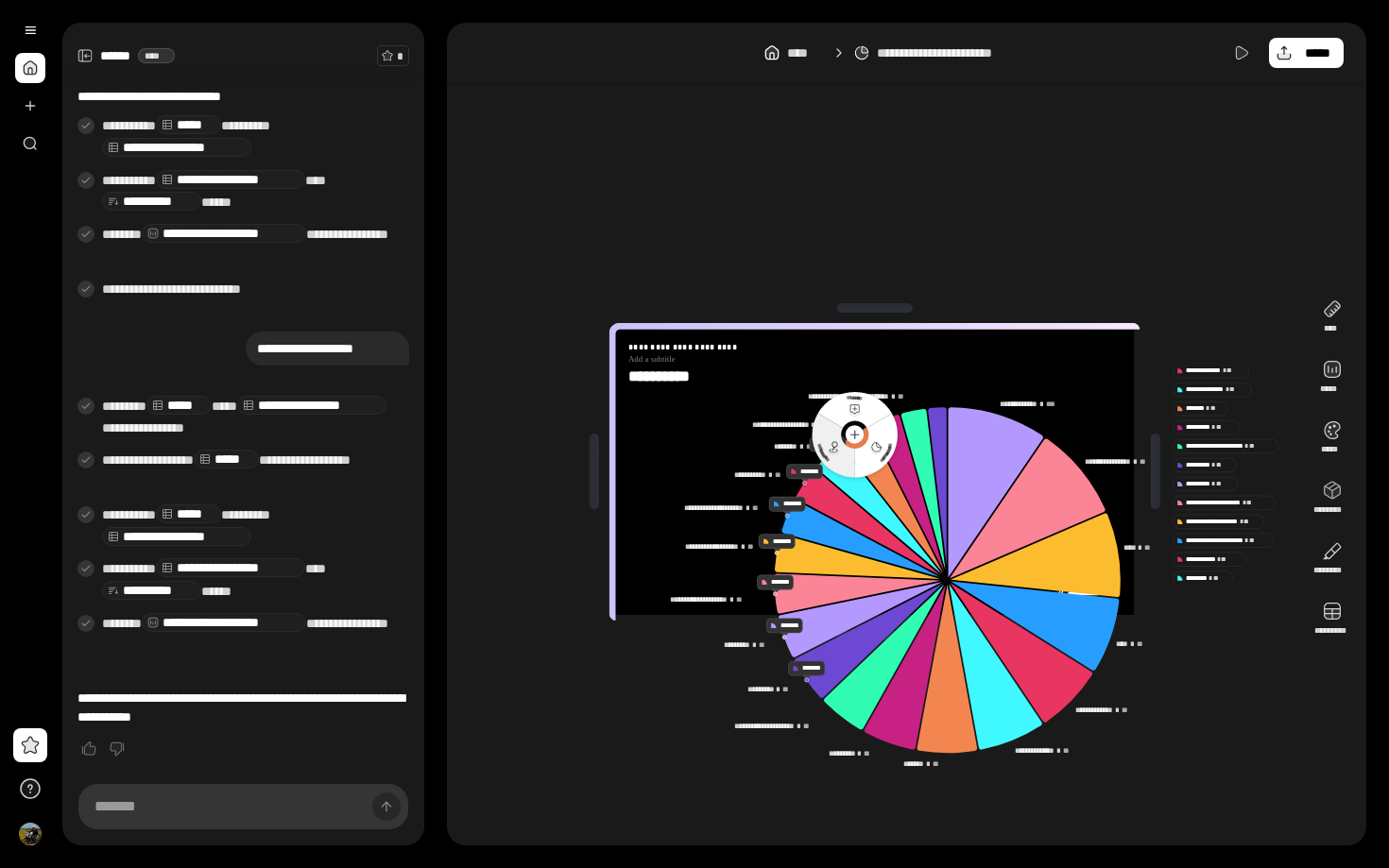 click 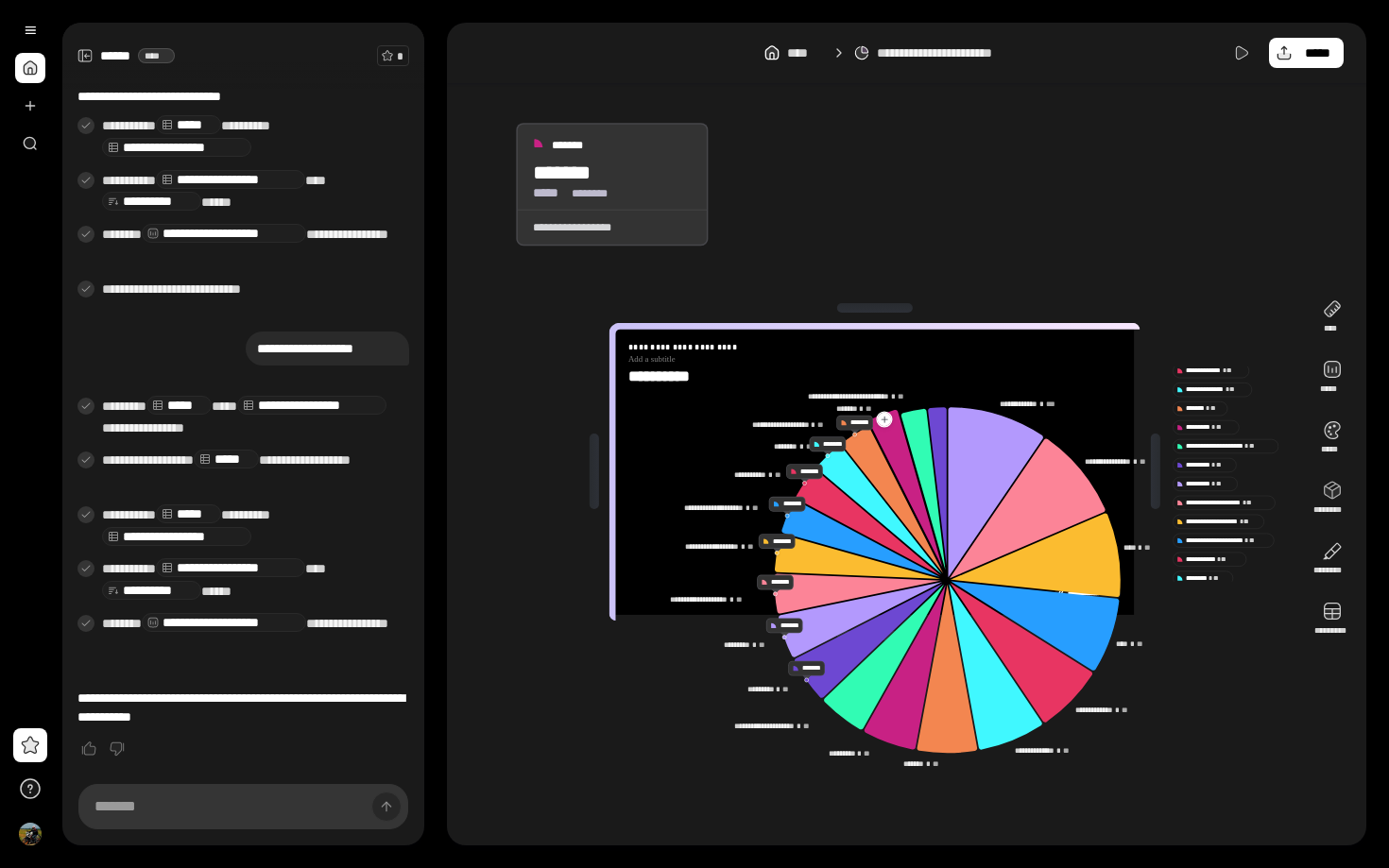click 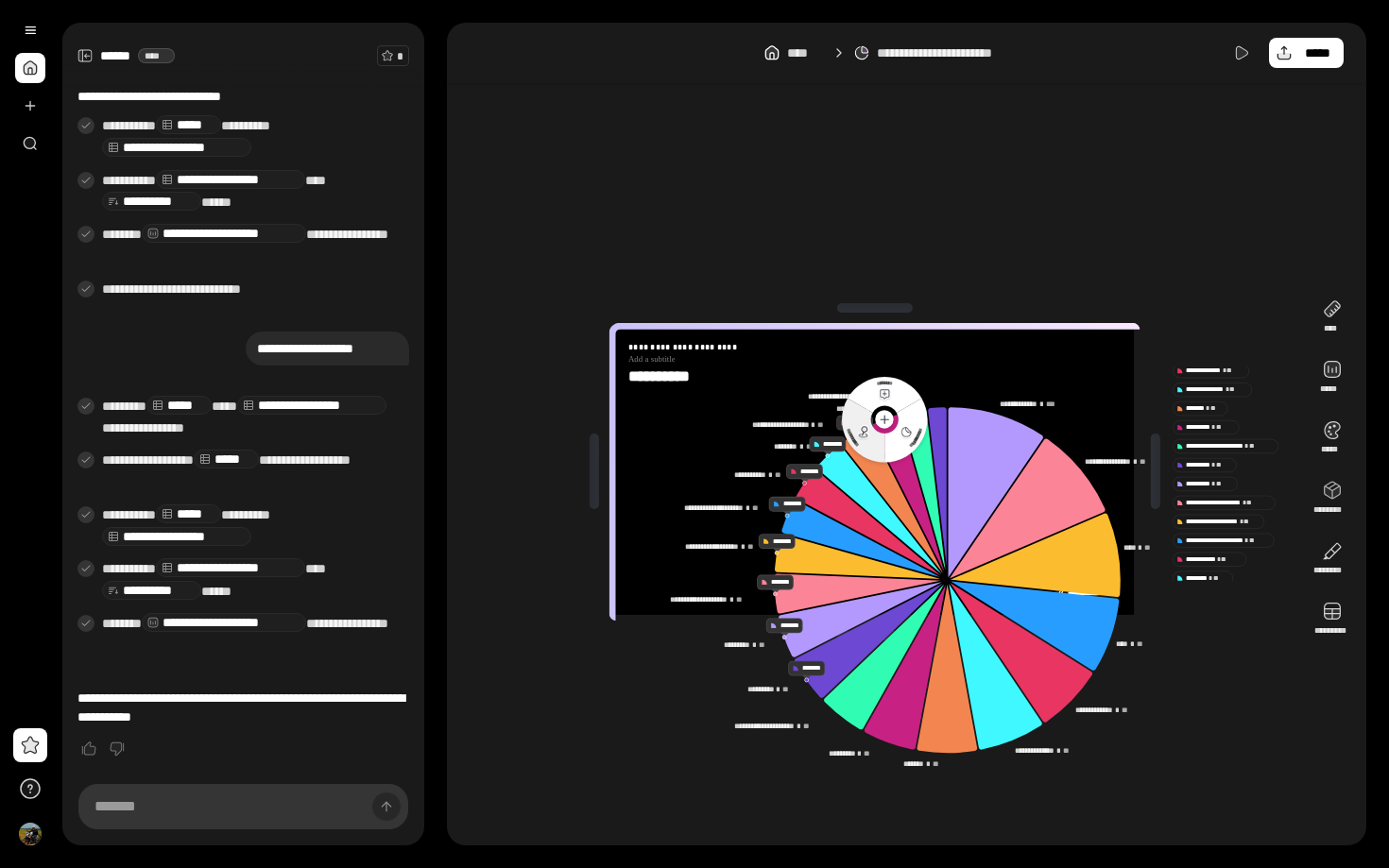 click 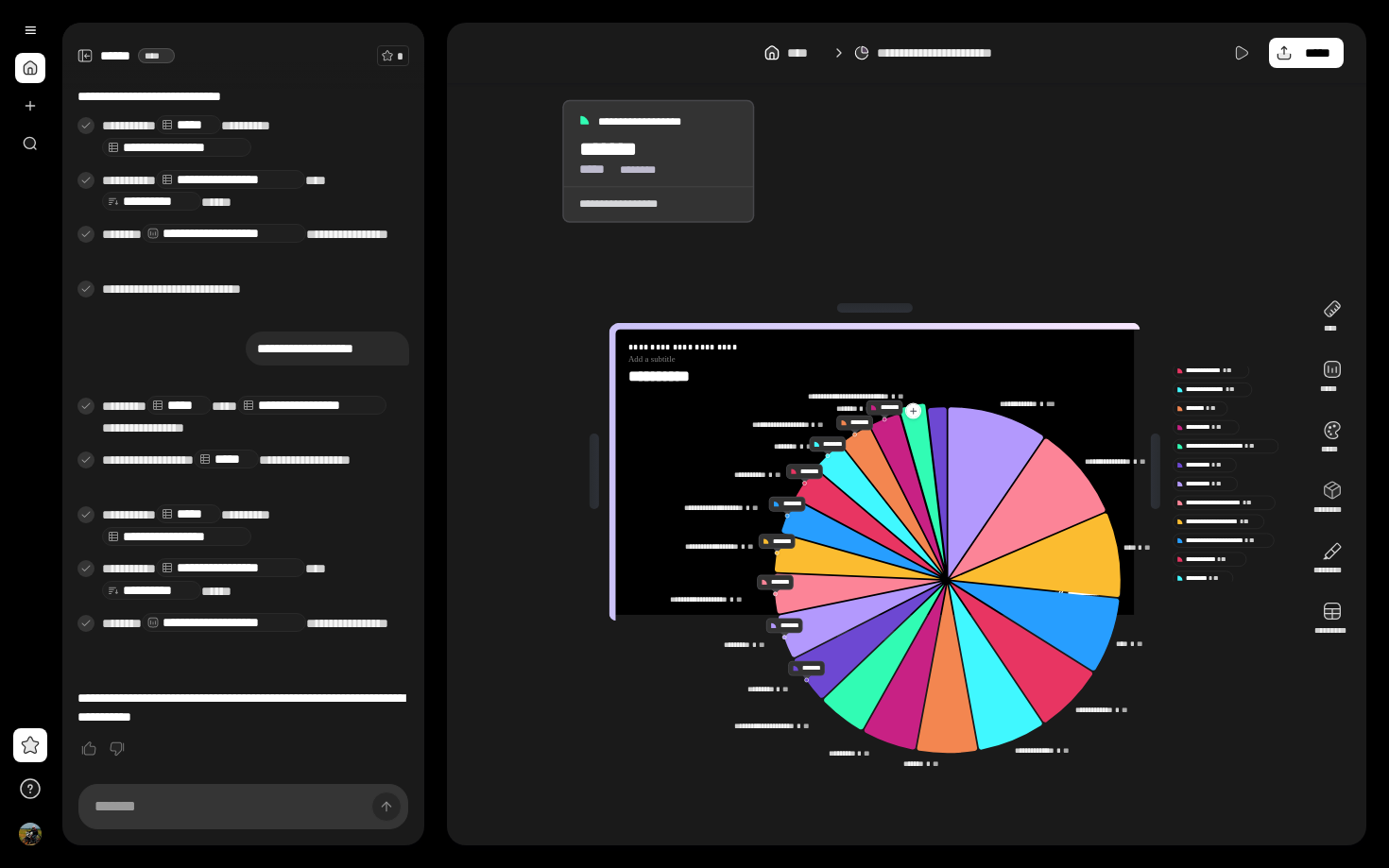 click 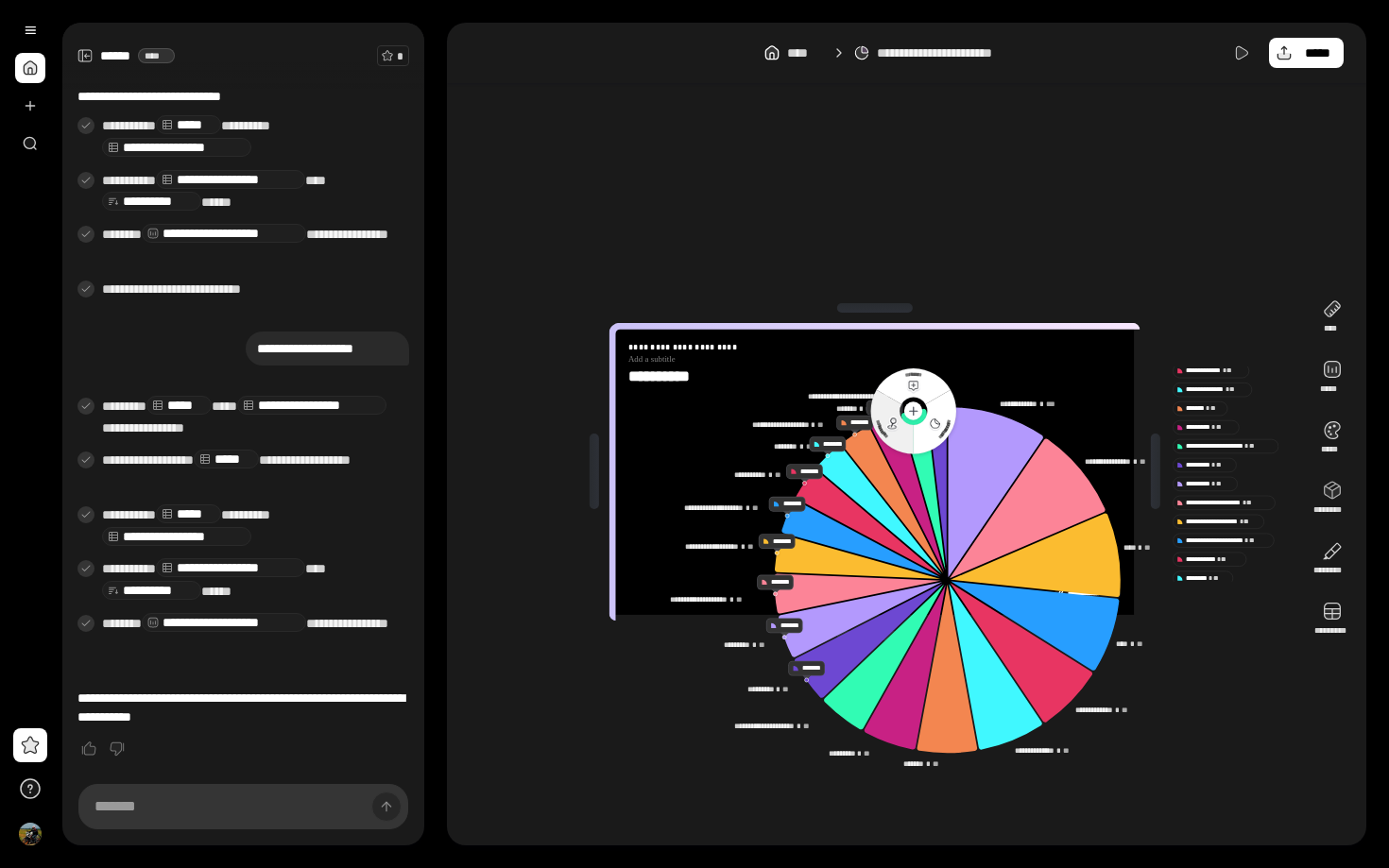 click on "**********" 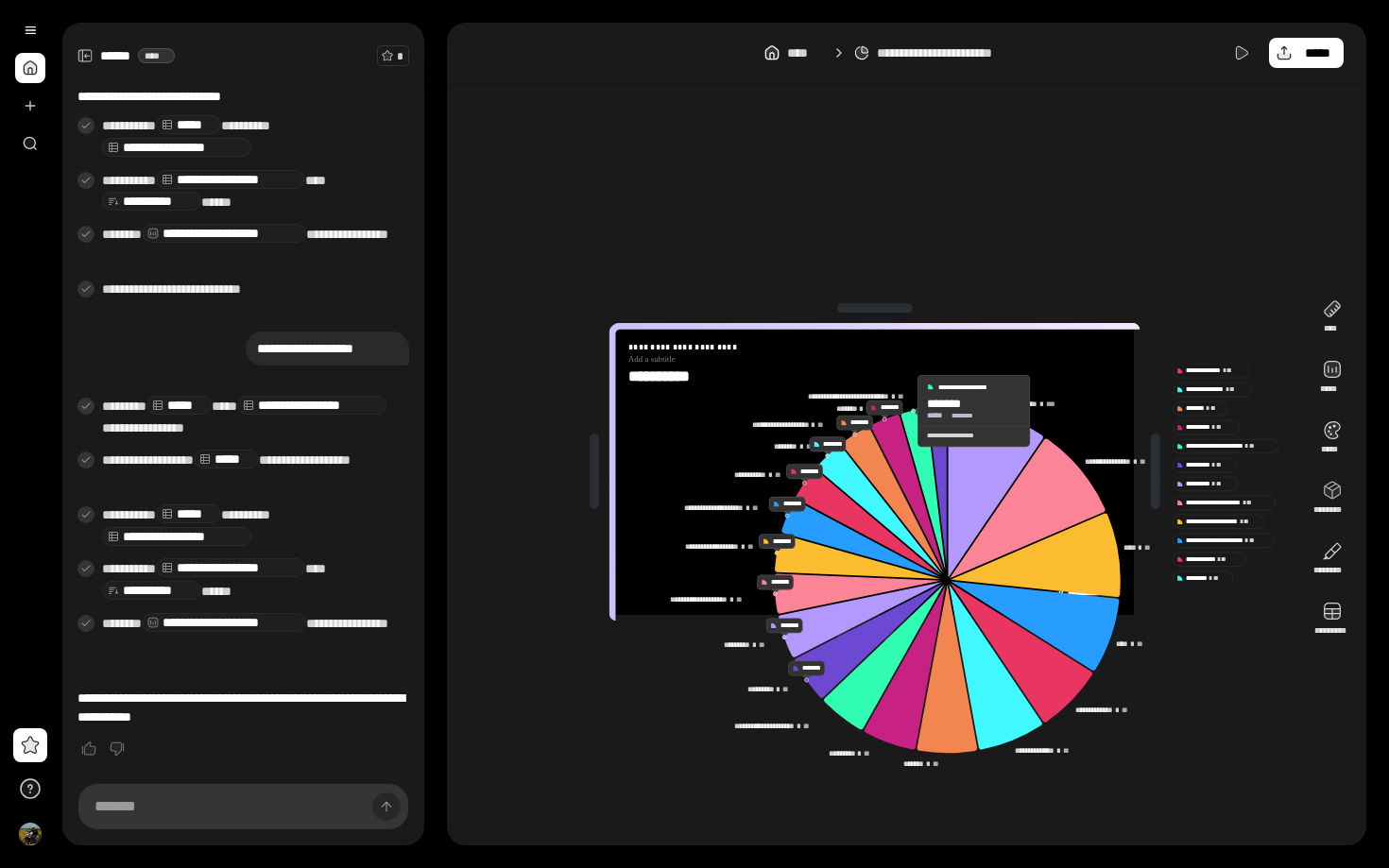 click on "*****" at bounding box center [938, 416] 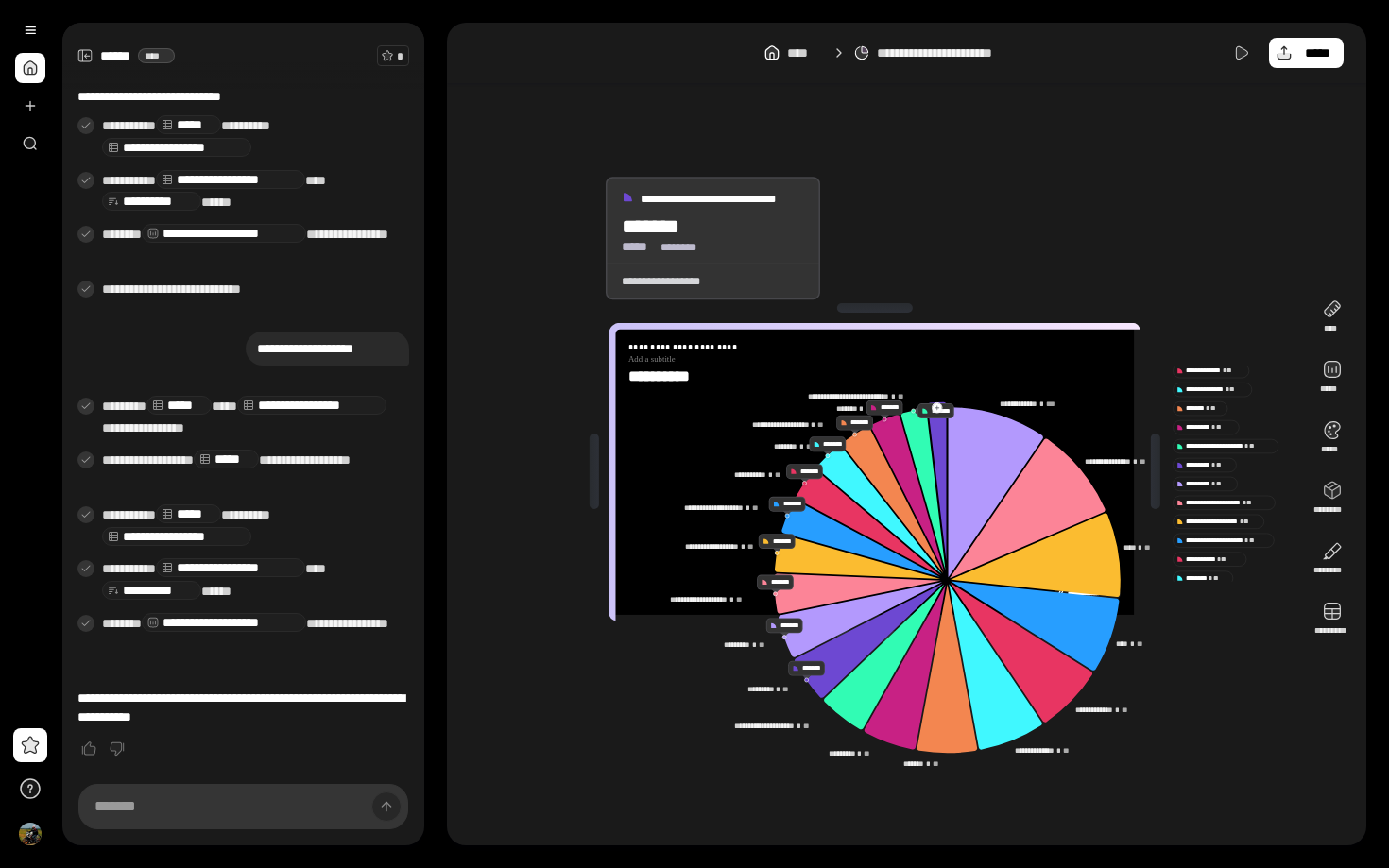 click 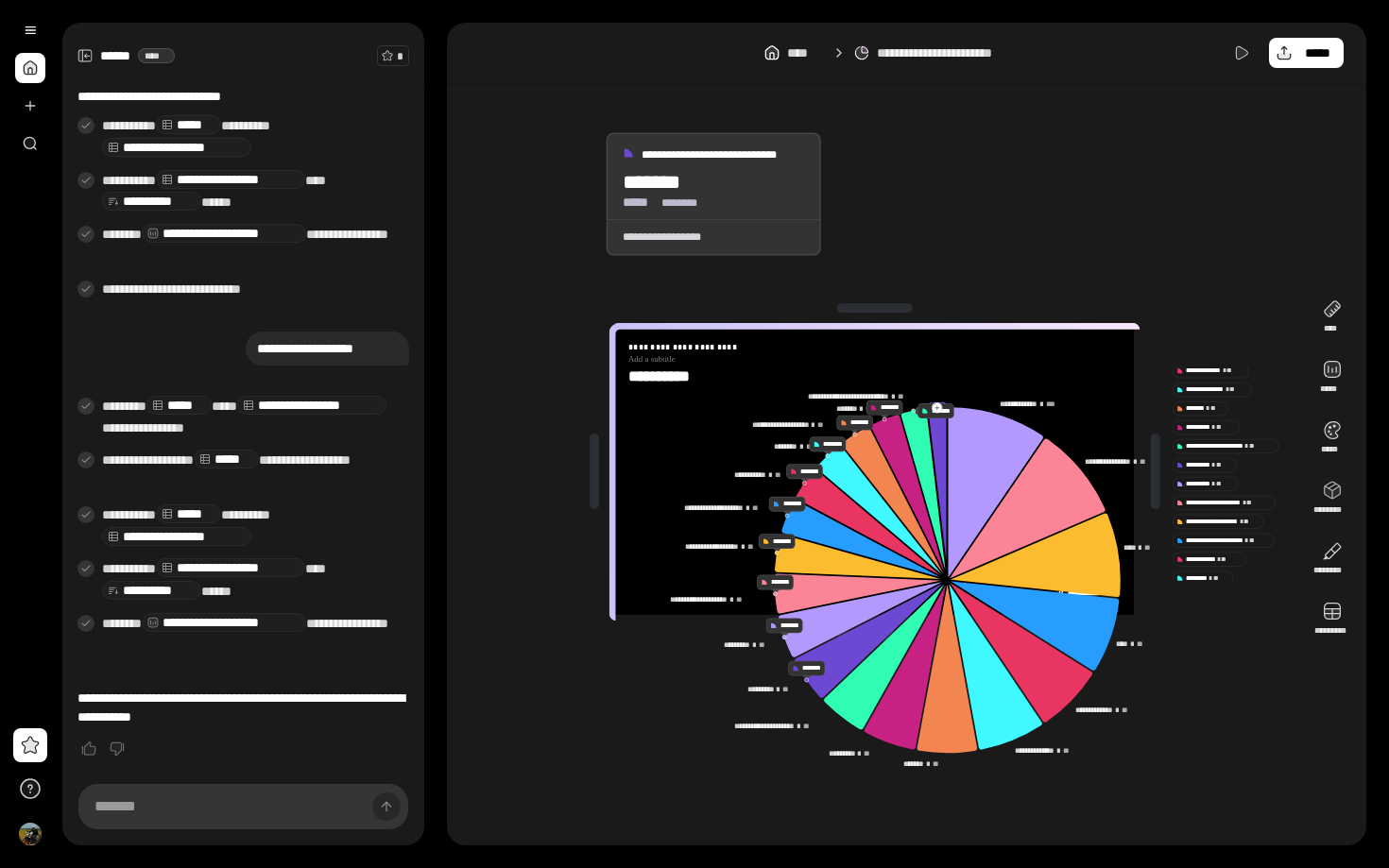 click 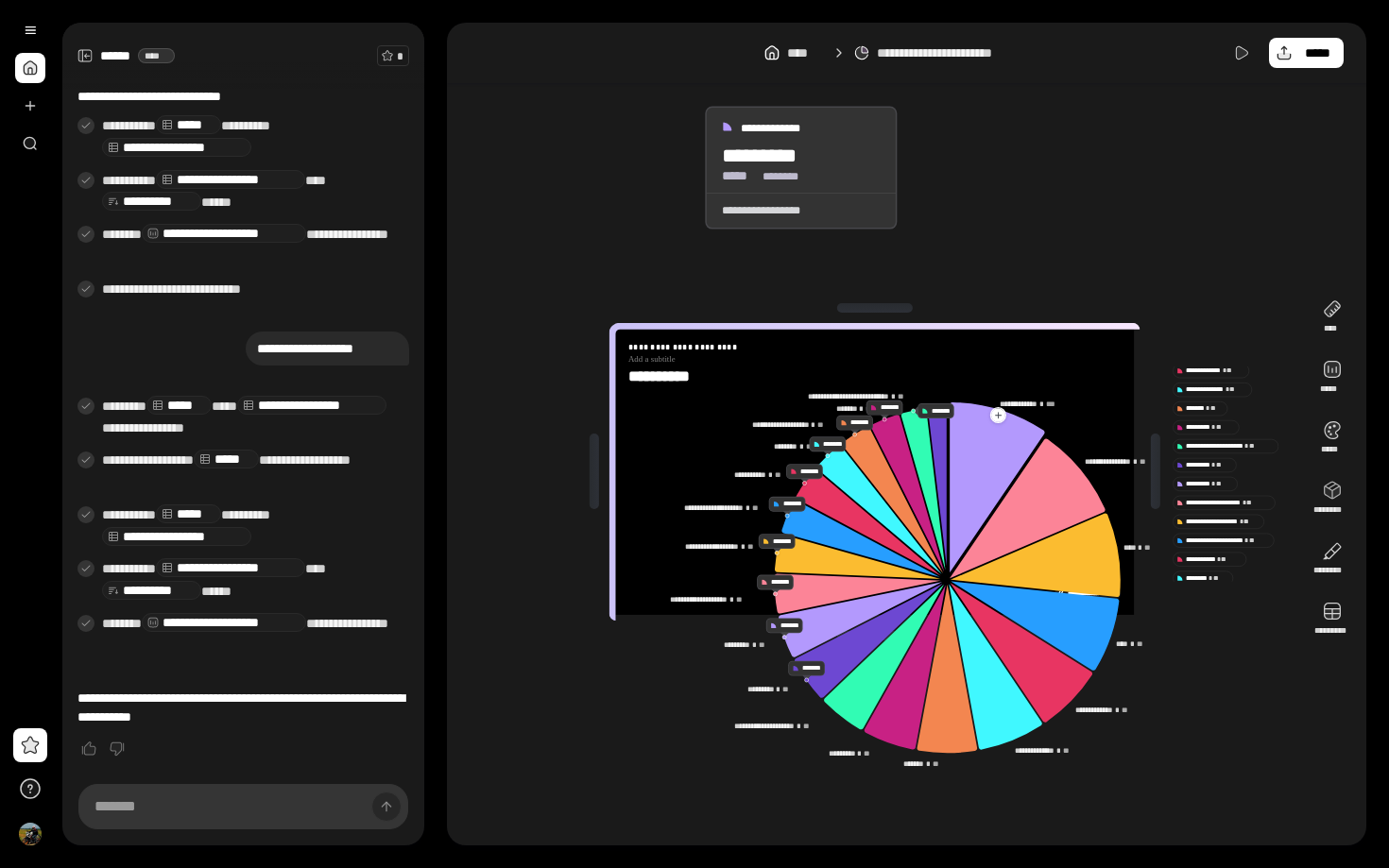 click 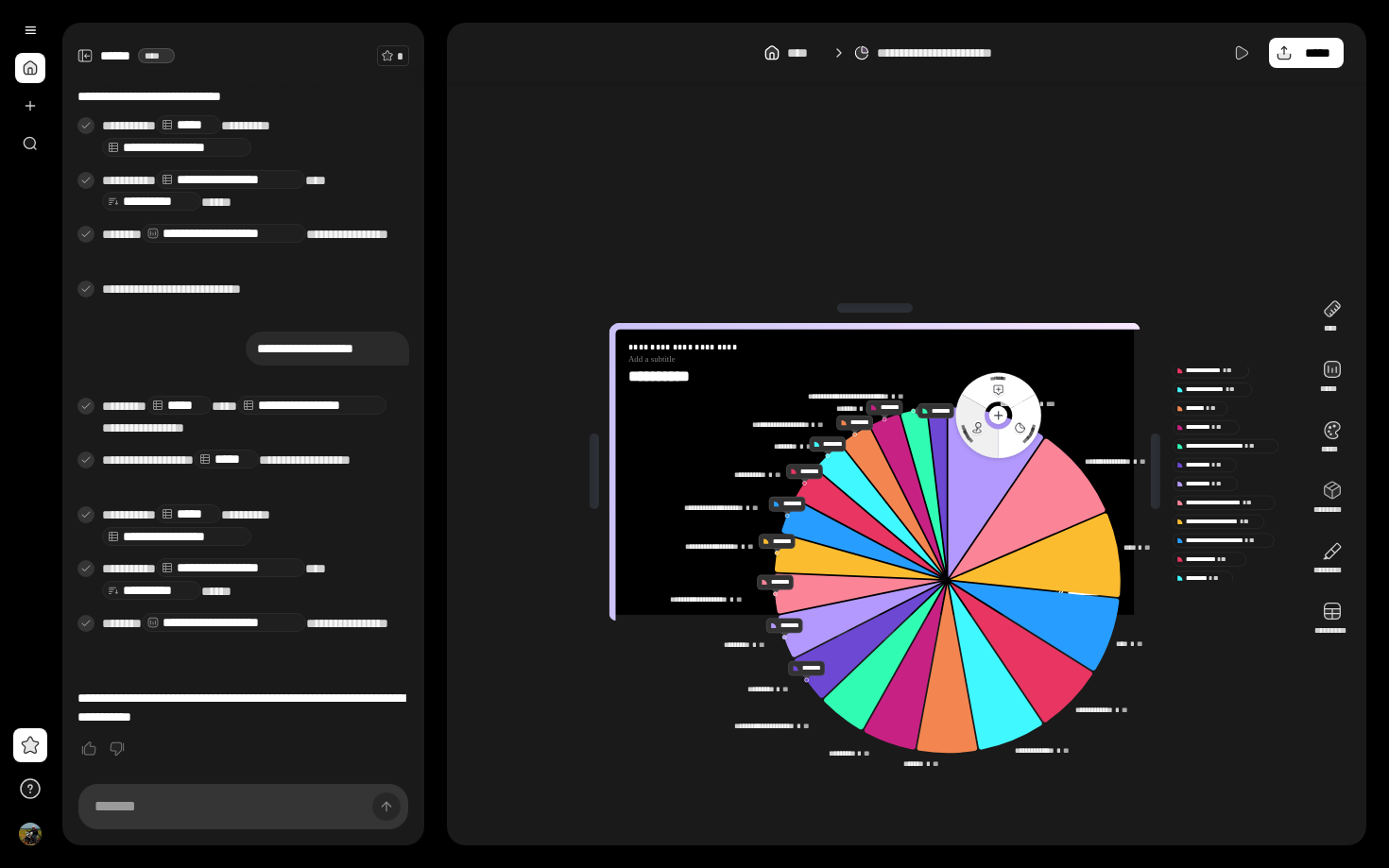 click 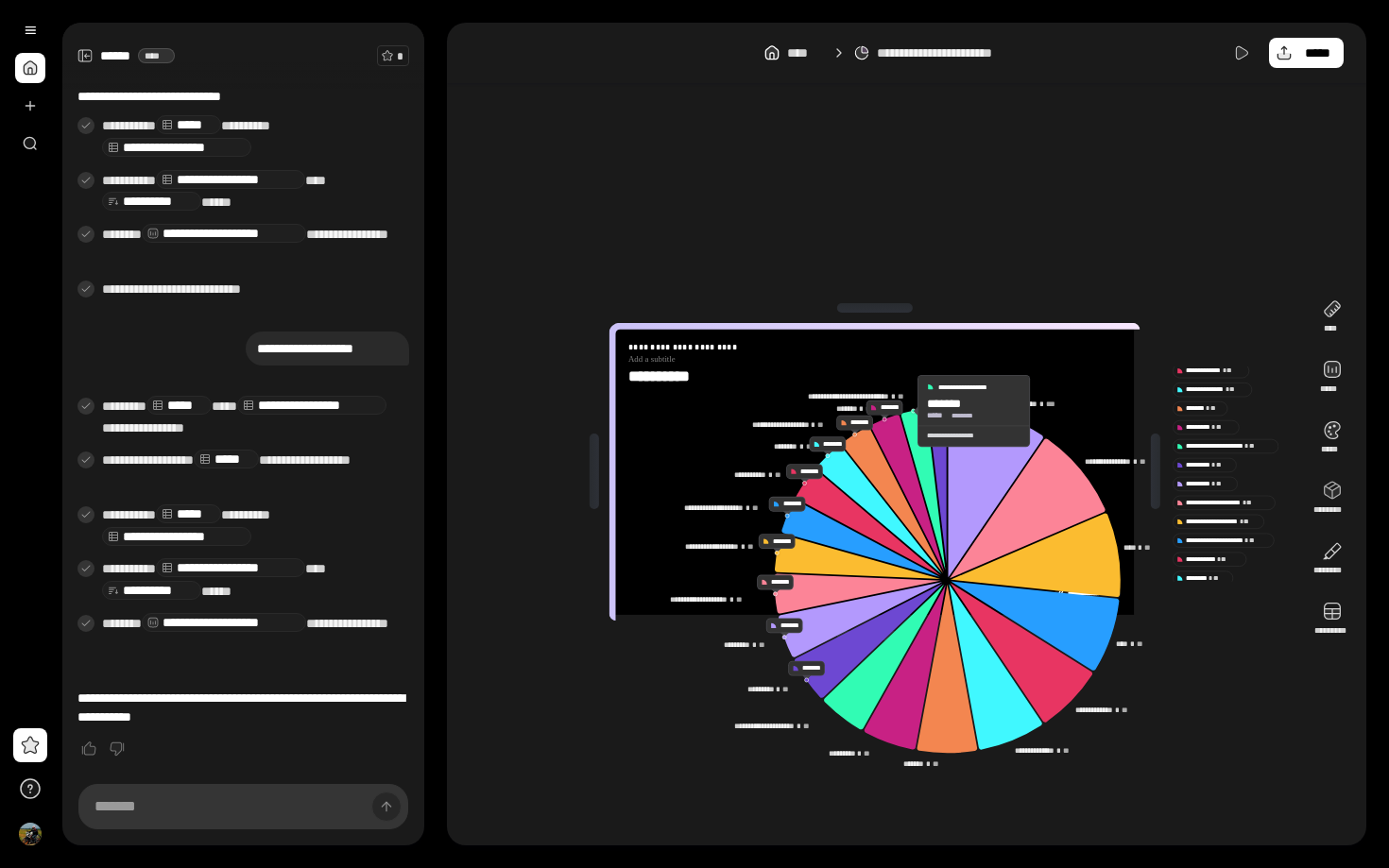 click on "*******" at bounding box center (944, 403) 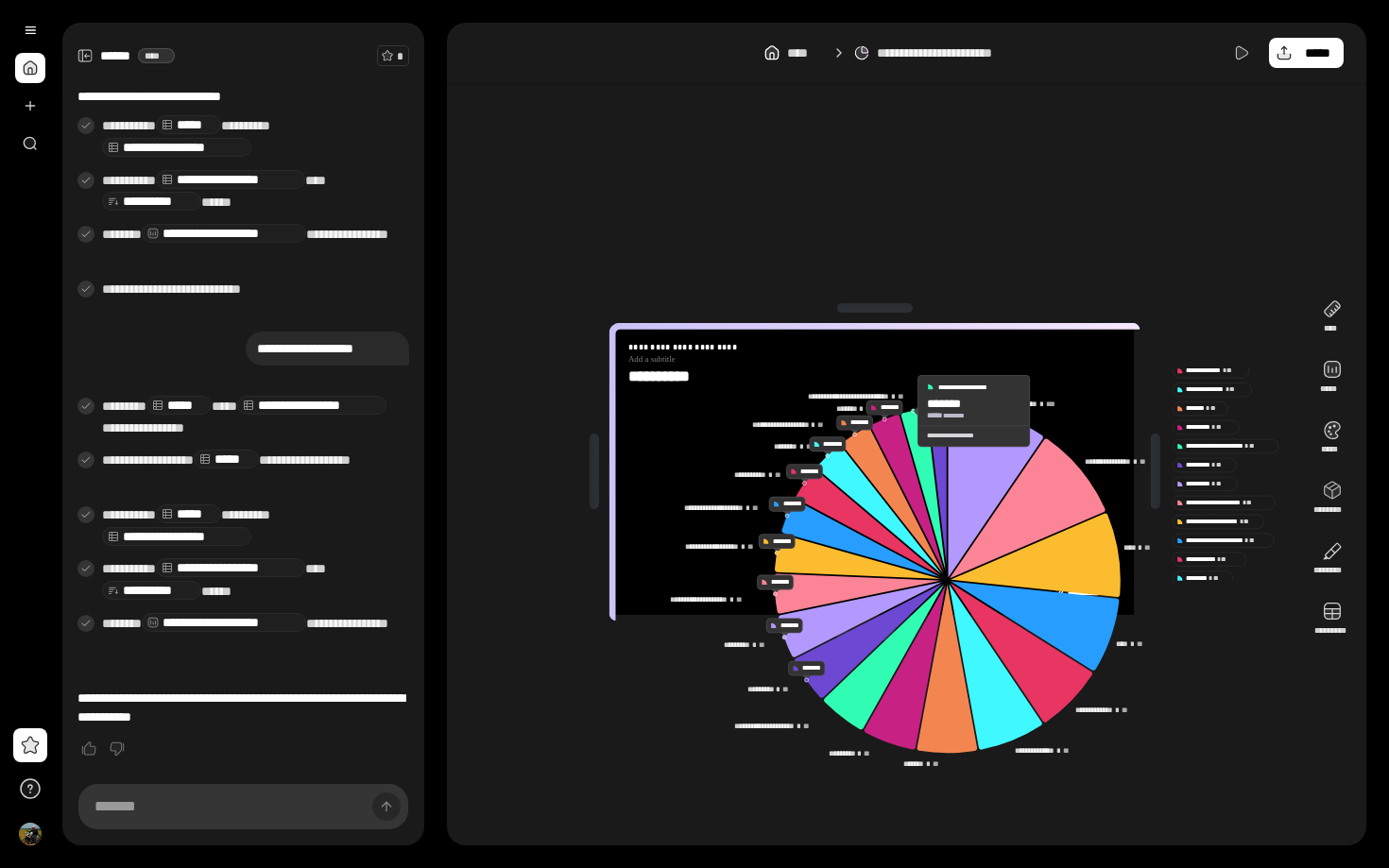 click on "*******" at bounding box center [944, 403] 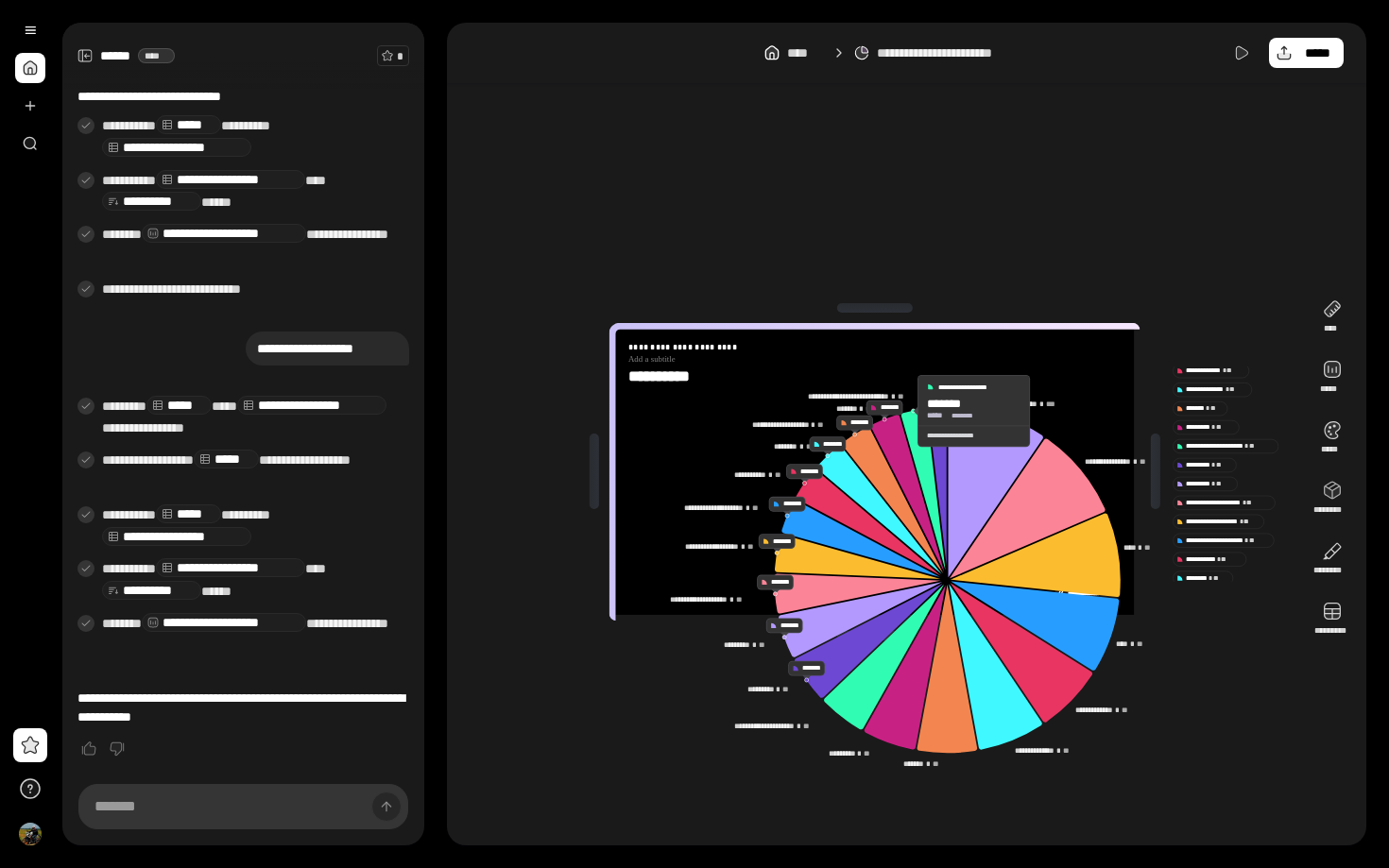 click on "*******" at bounding box center (944, 403) 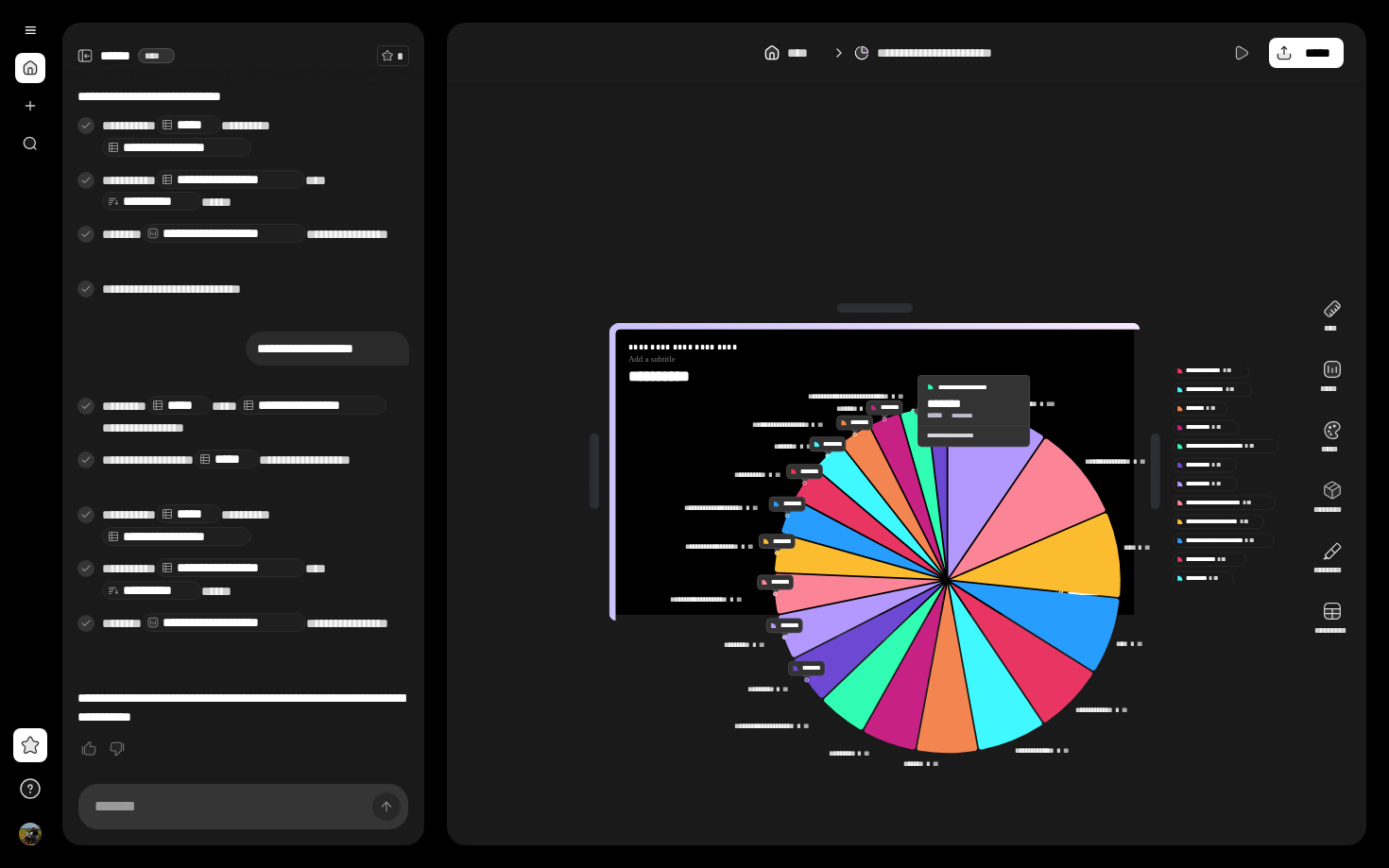 click on "*******" at bounding box center [944, 403] 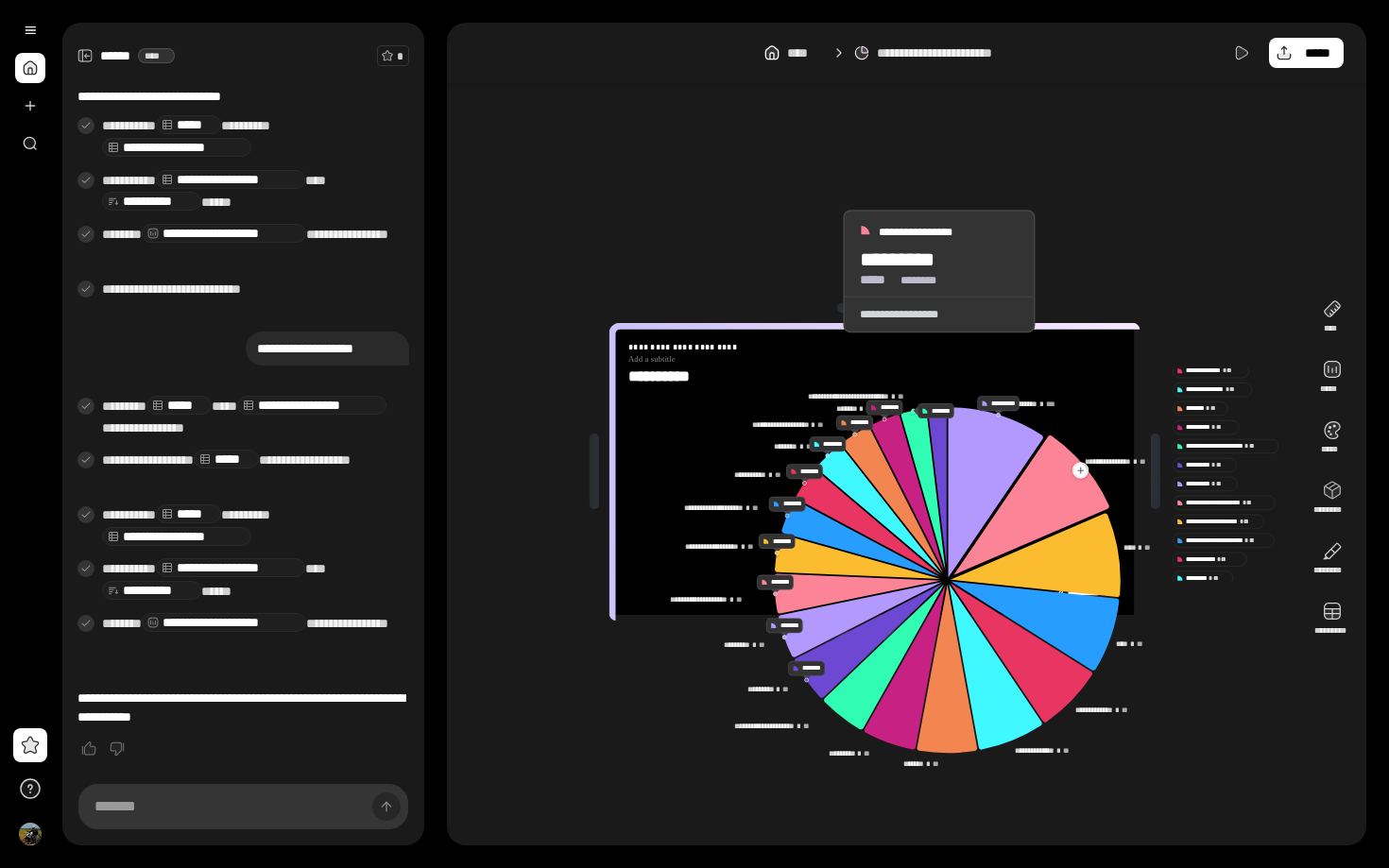 click 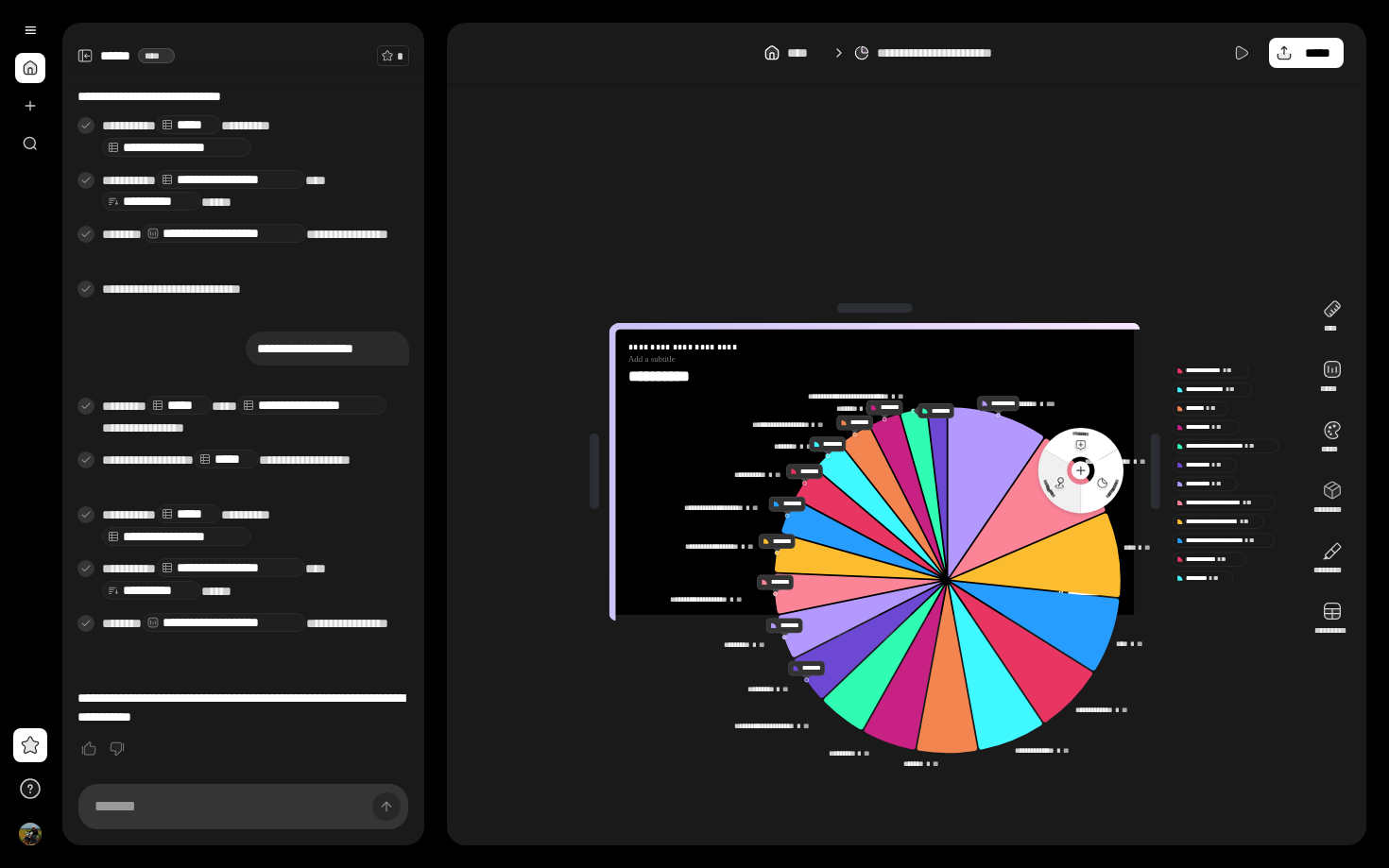 click 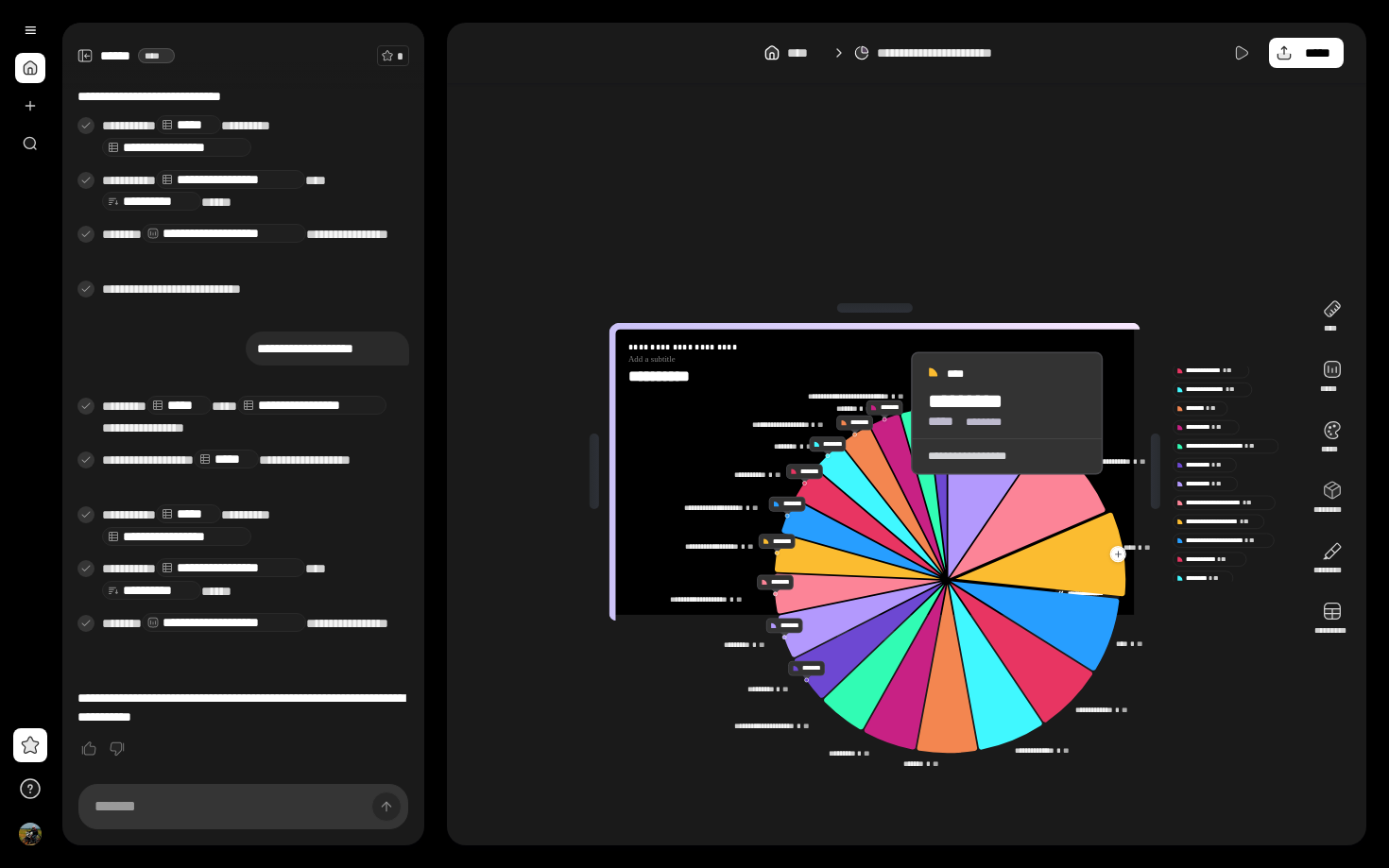 click 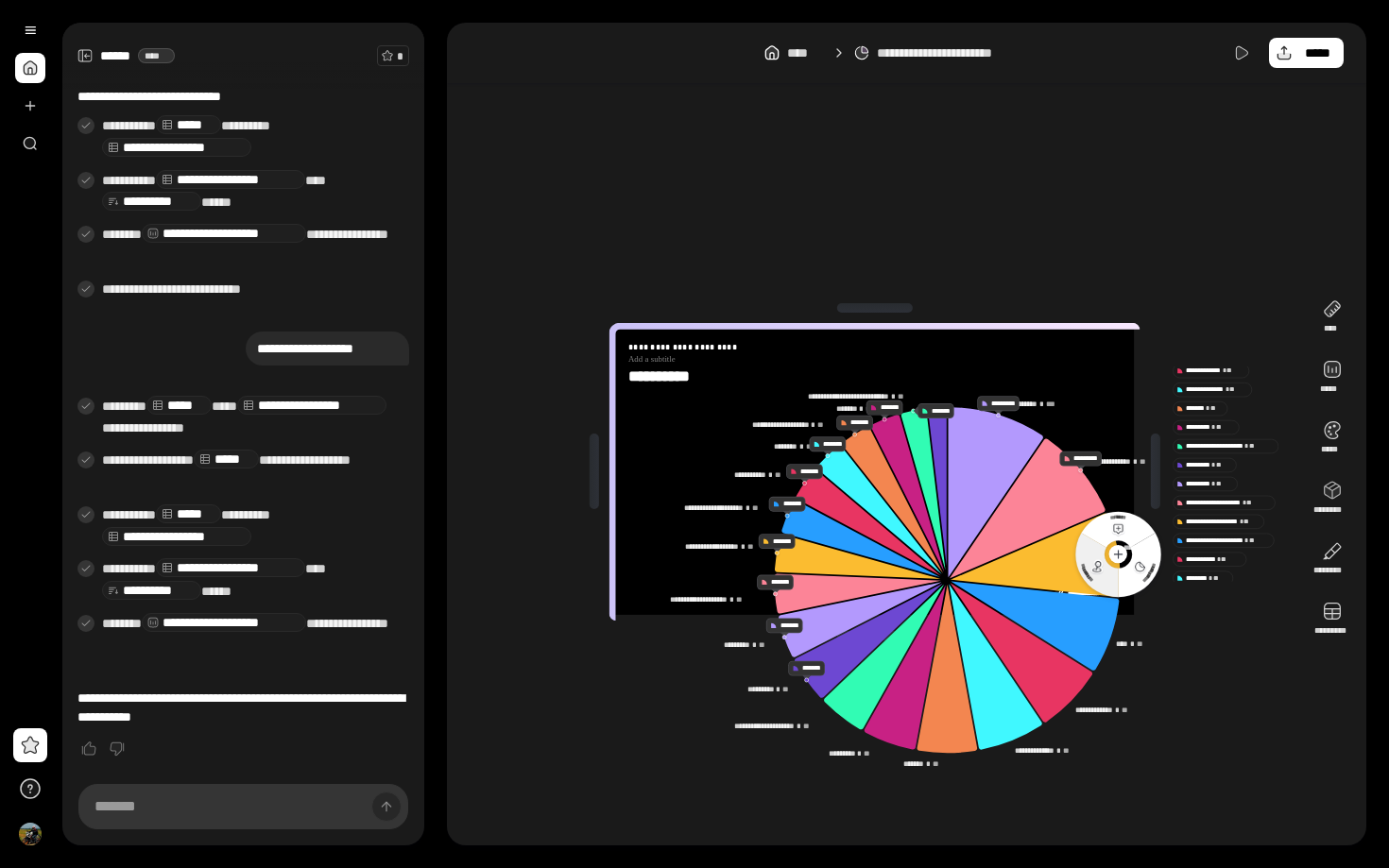 click 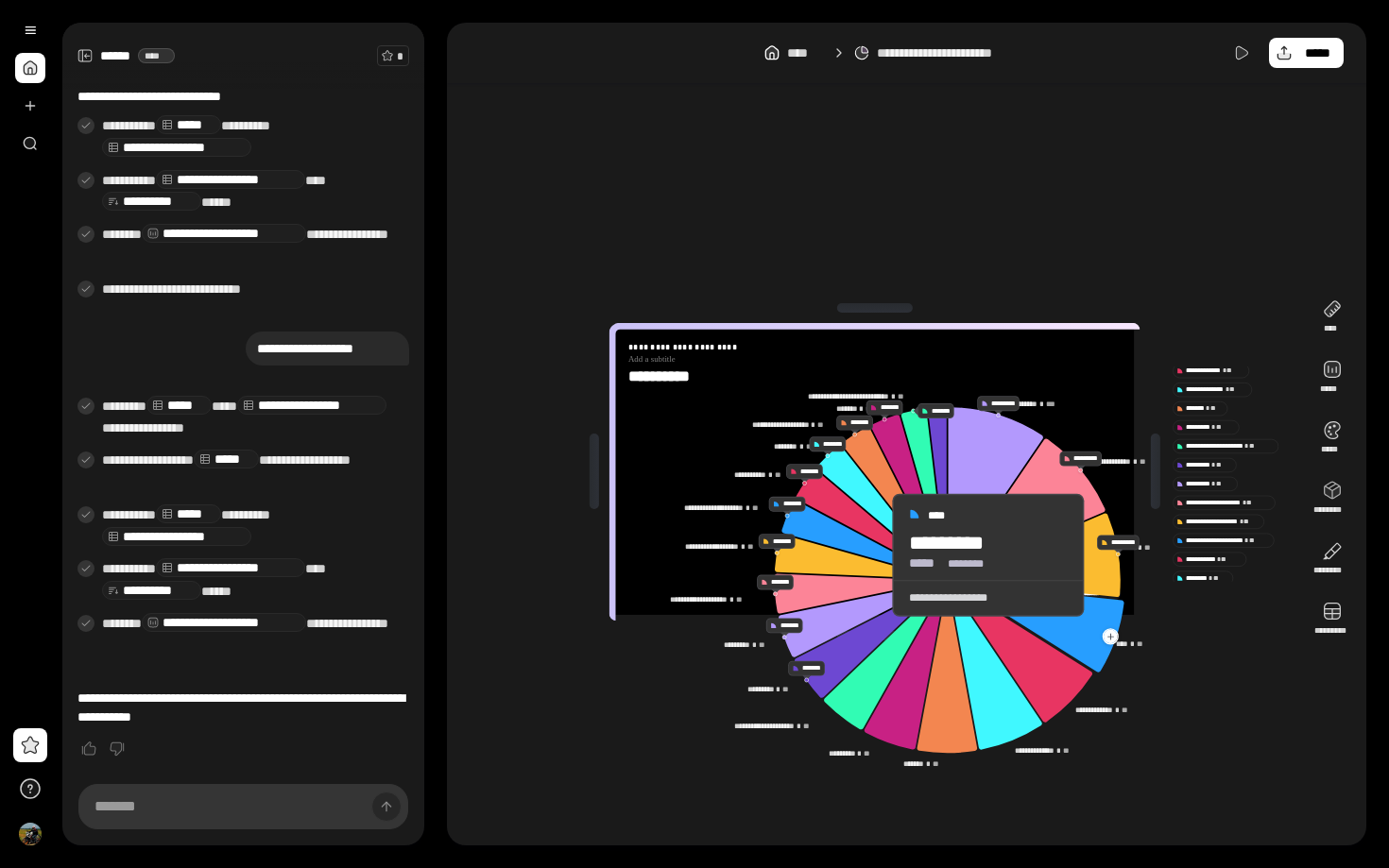 click 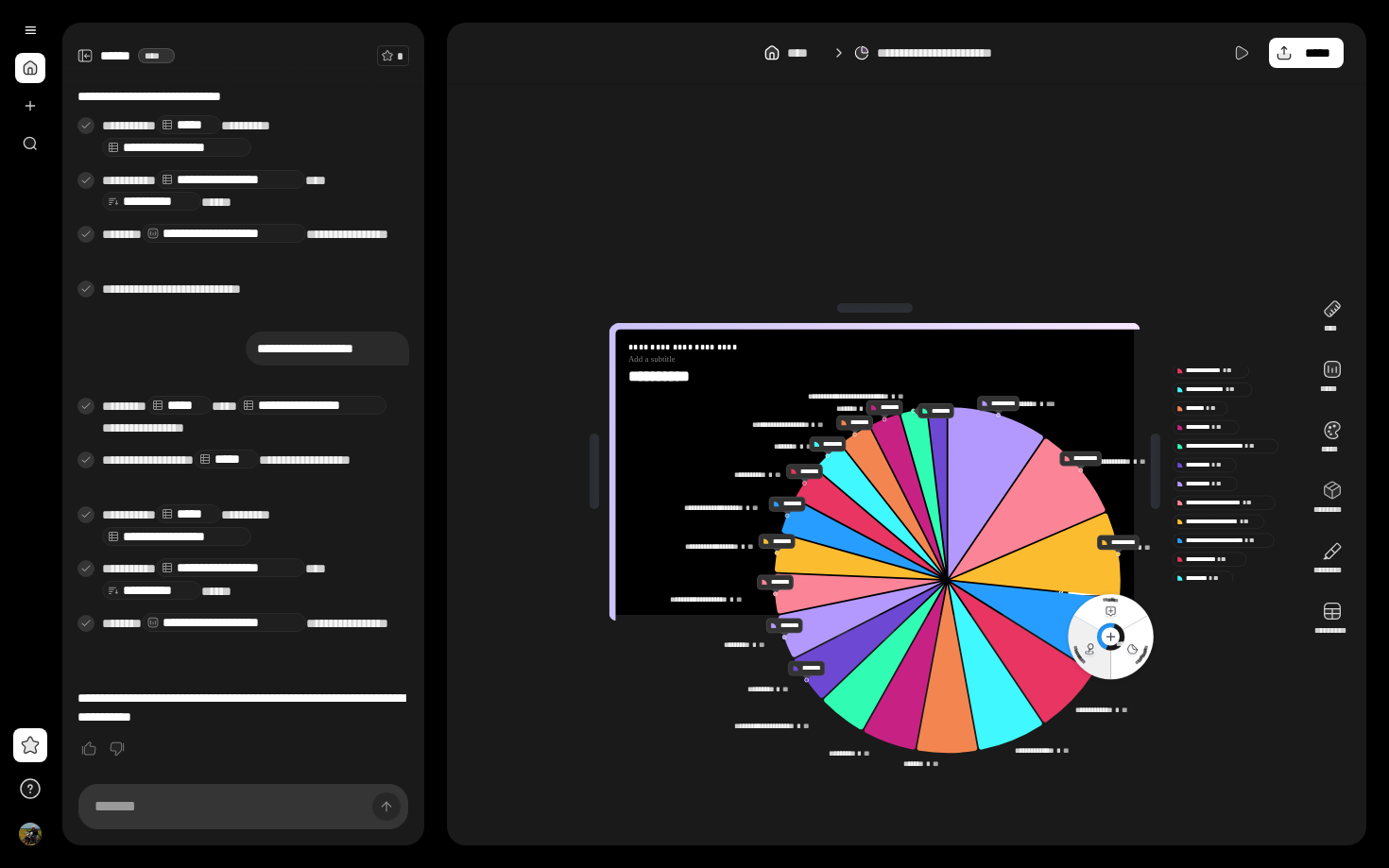 click 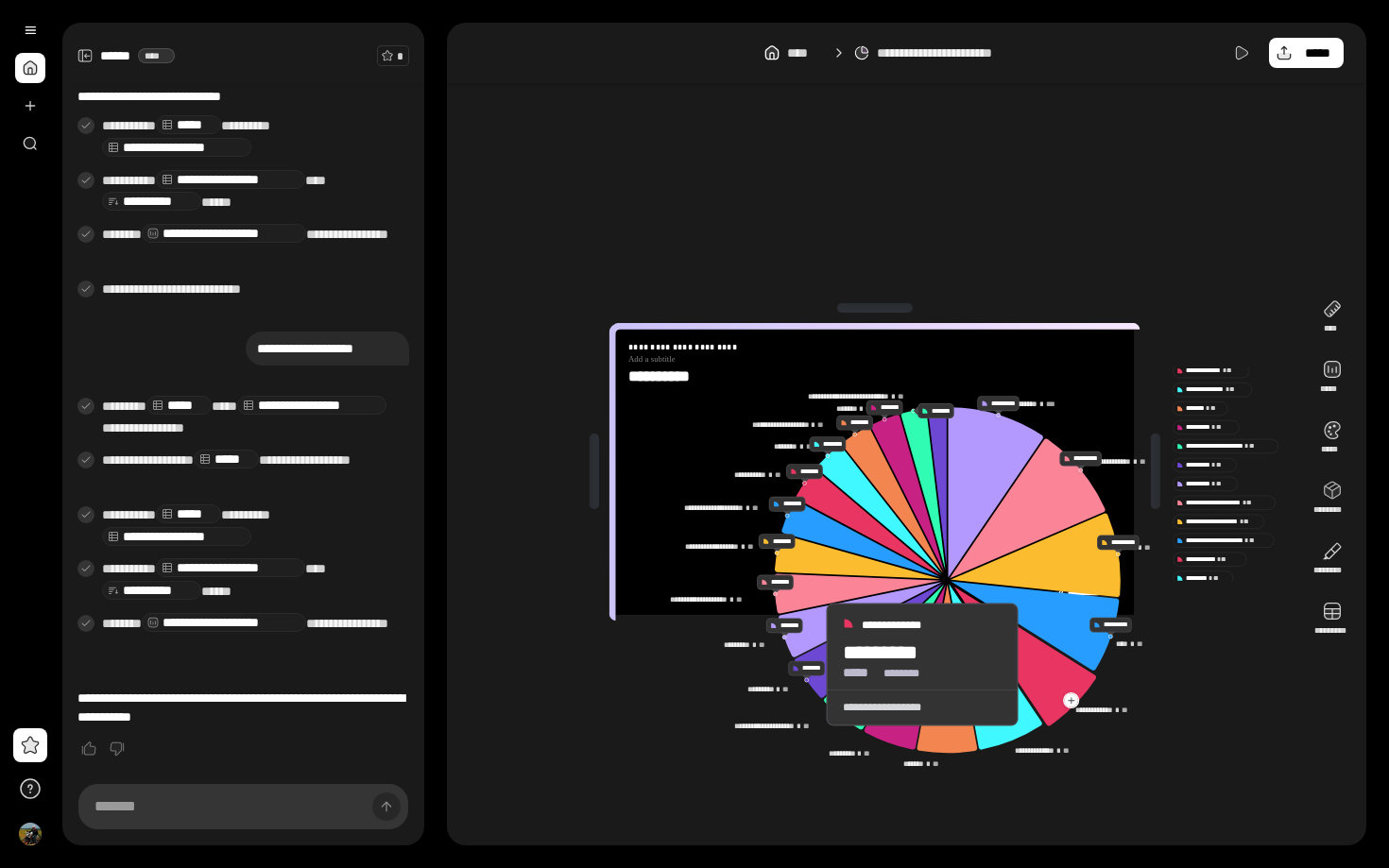 click 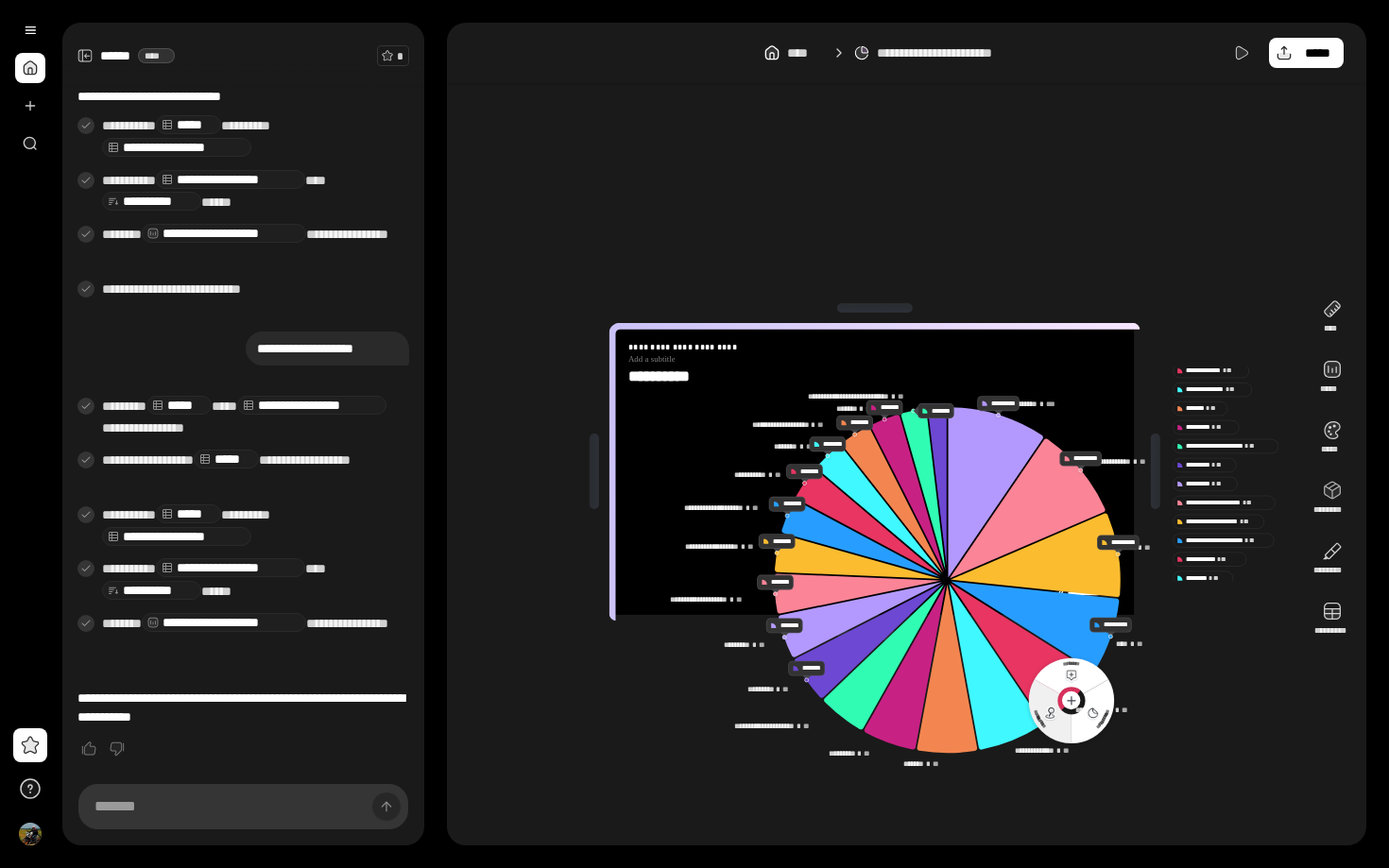 click 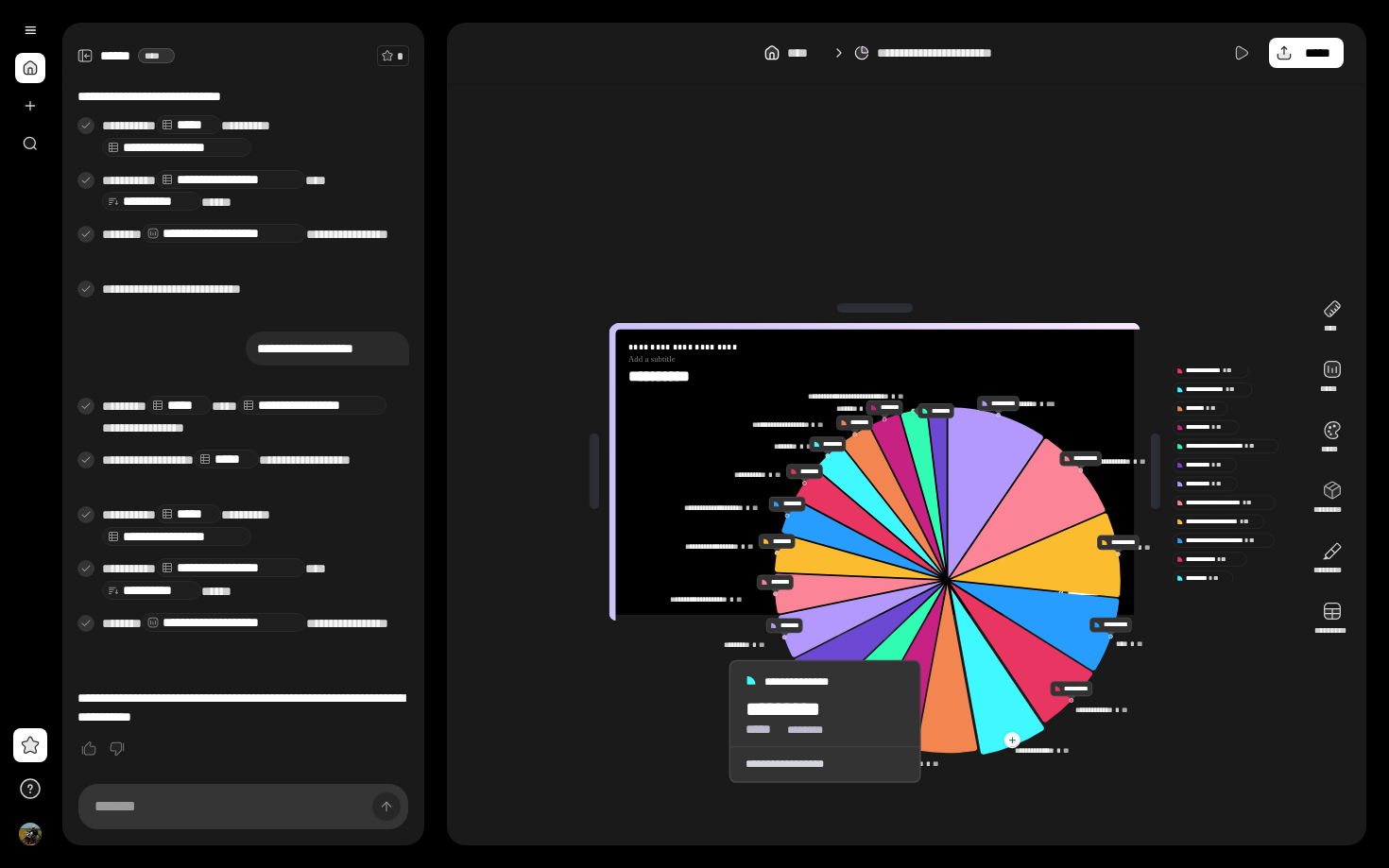 click 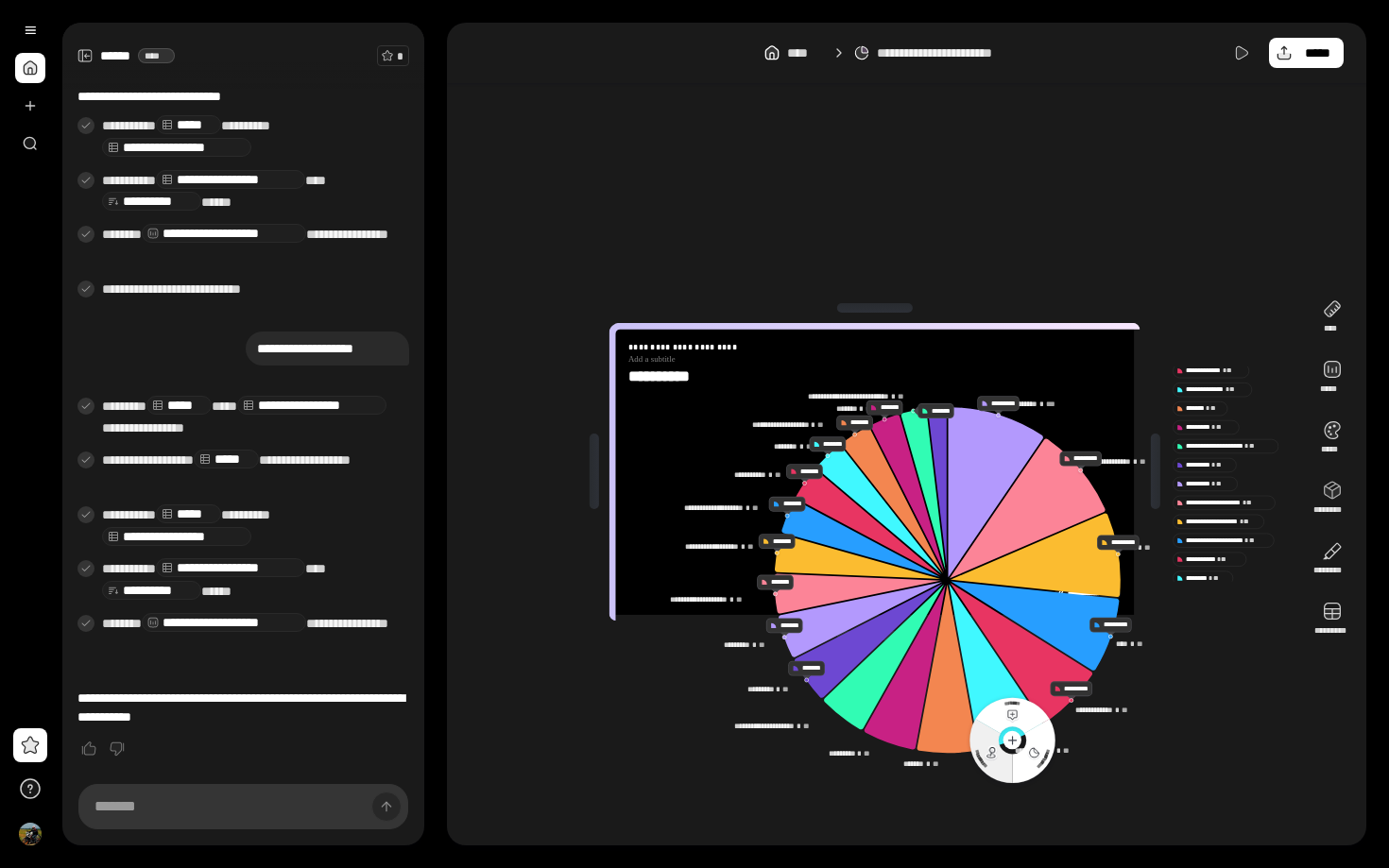 click 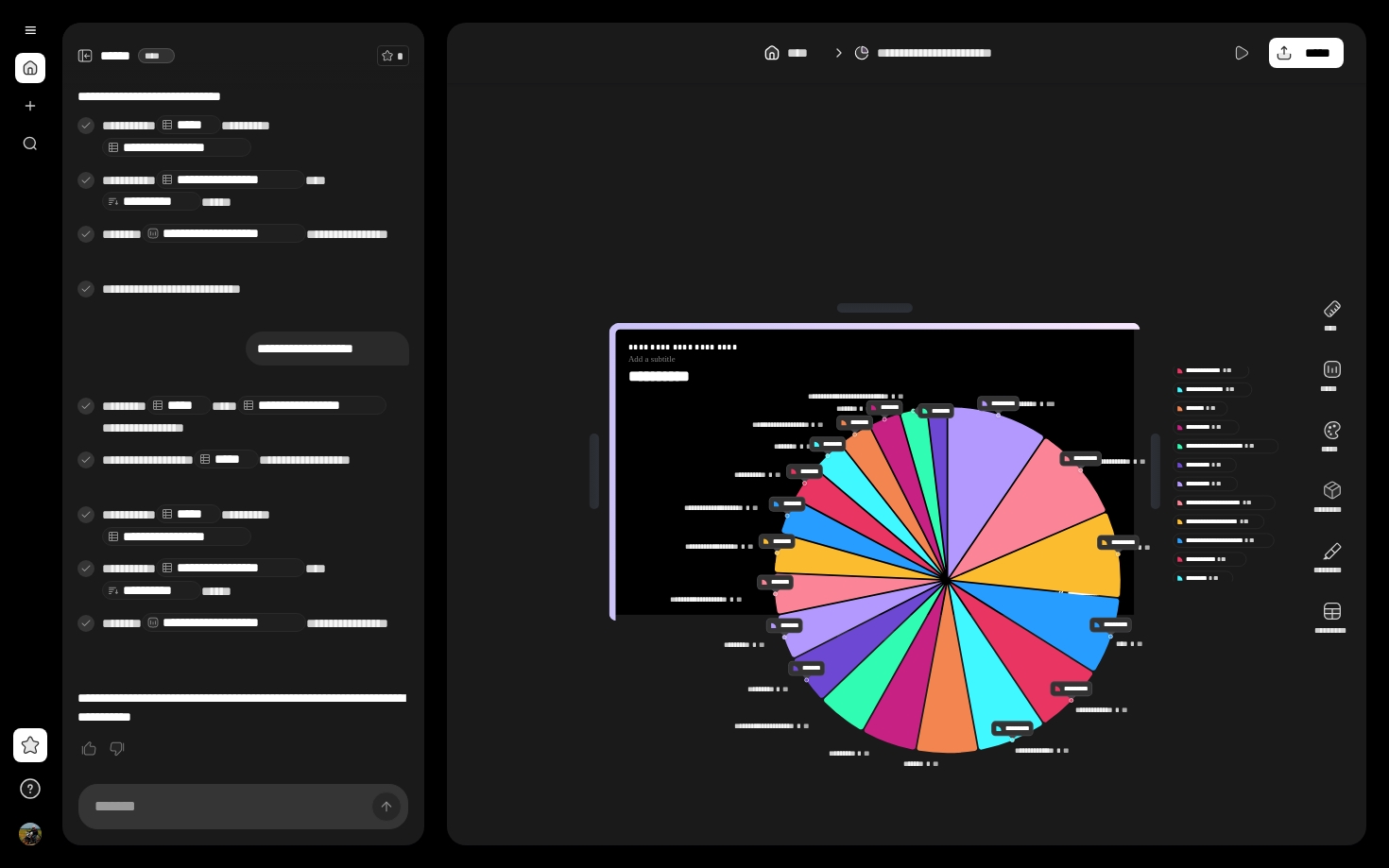 click 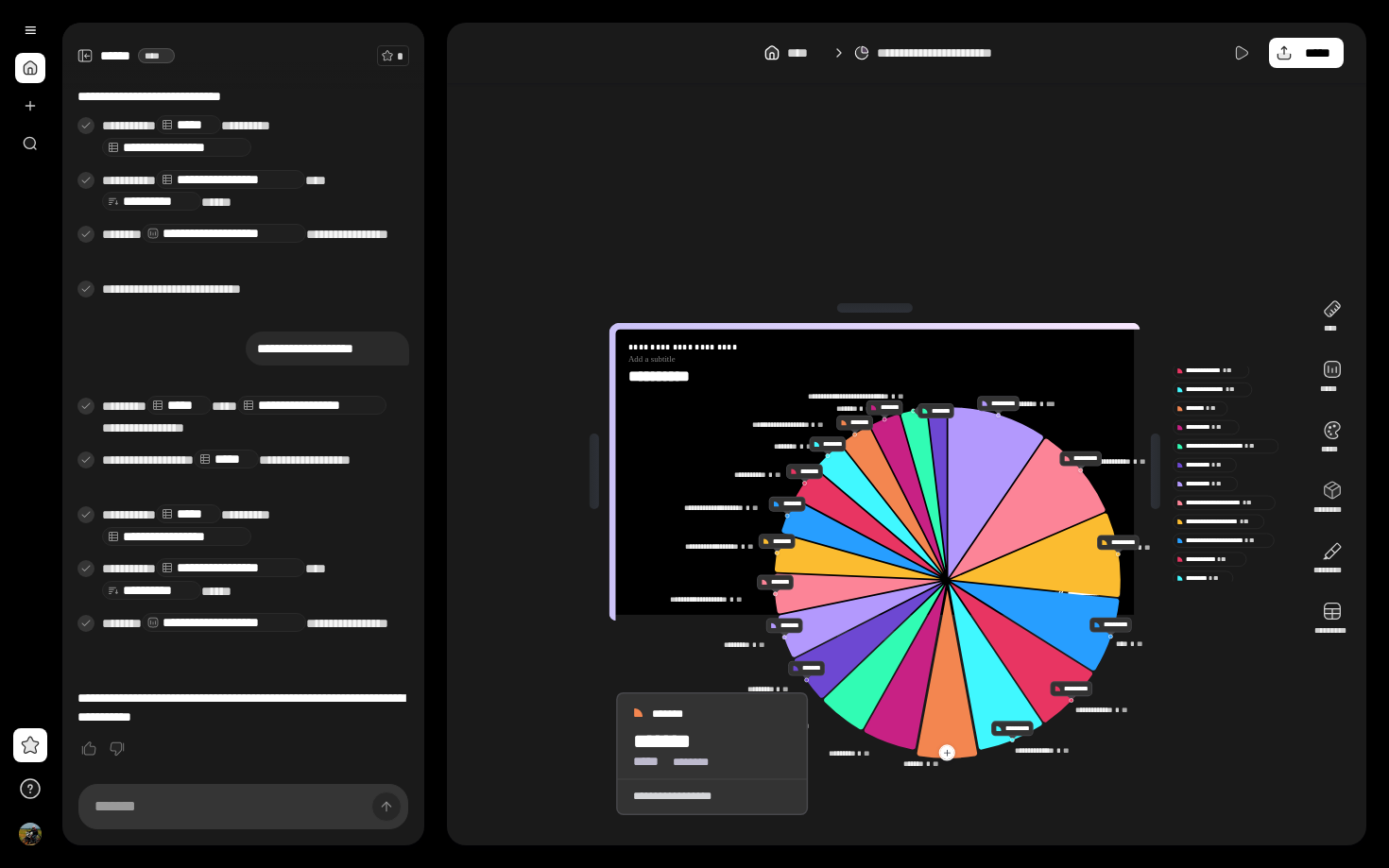 click 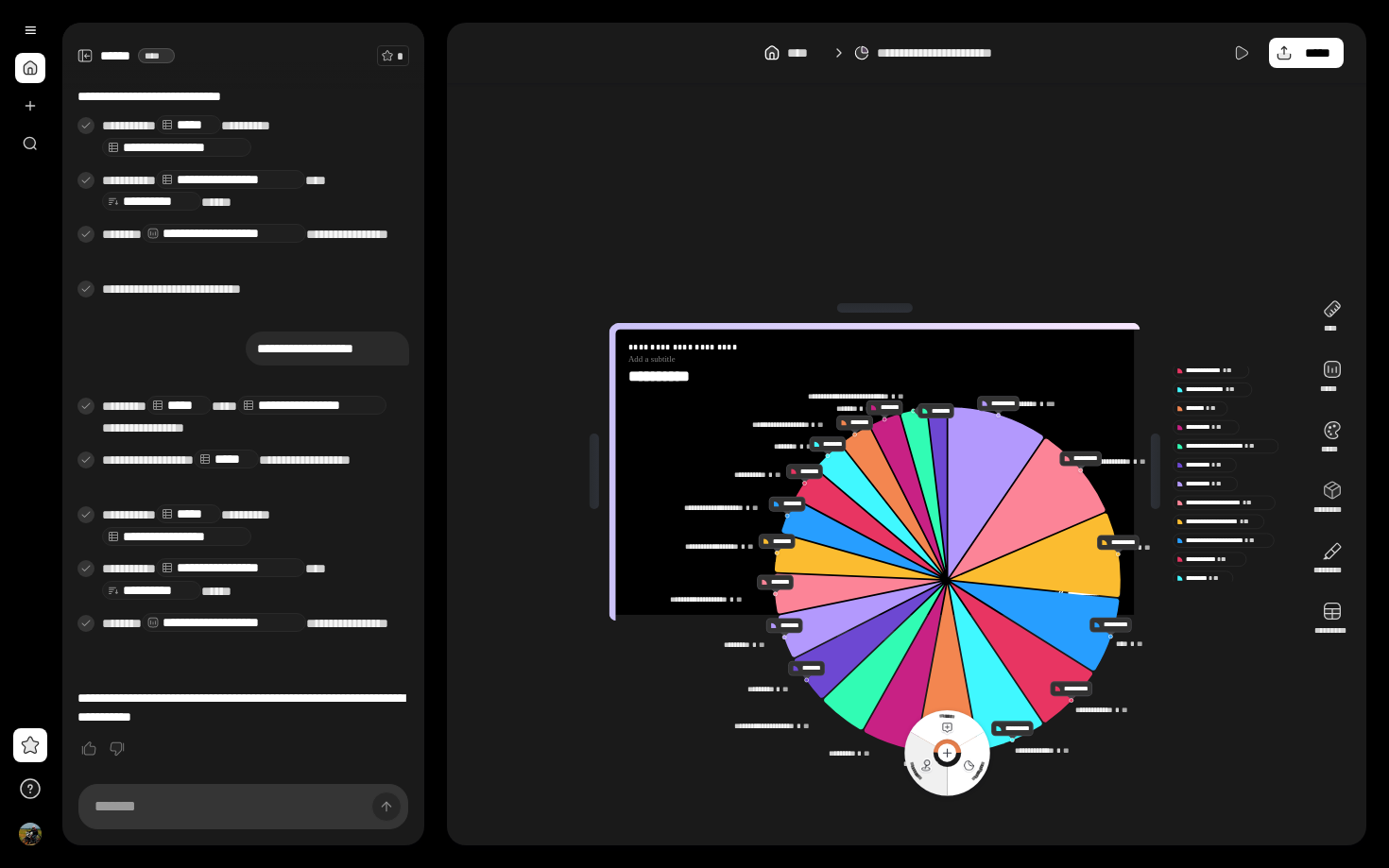 click 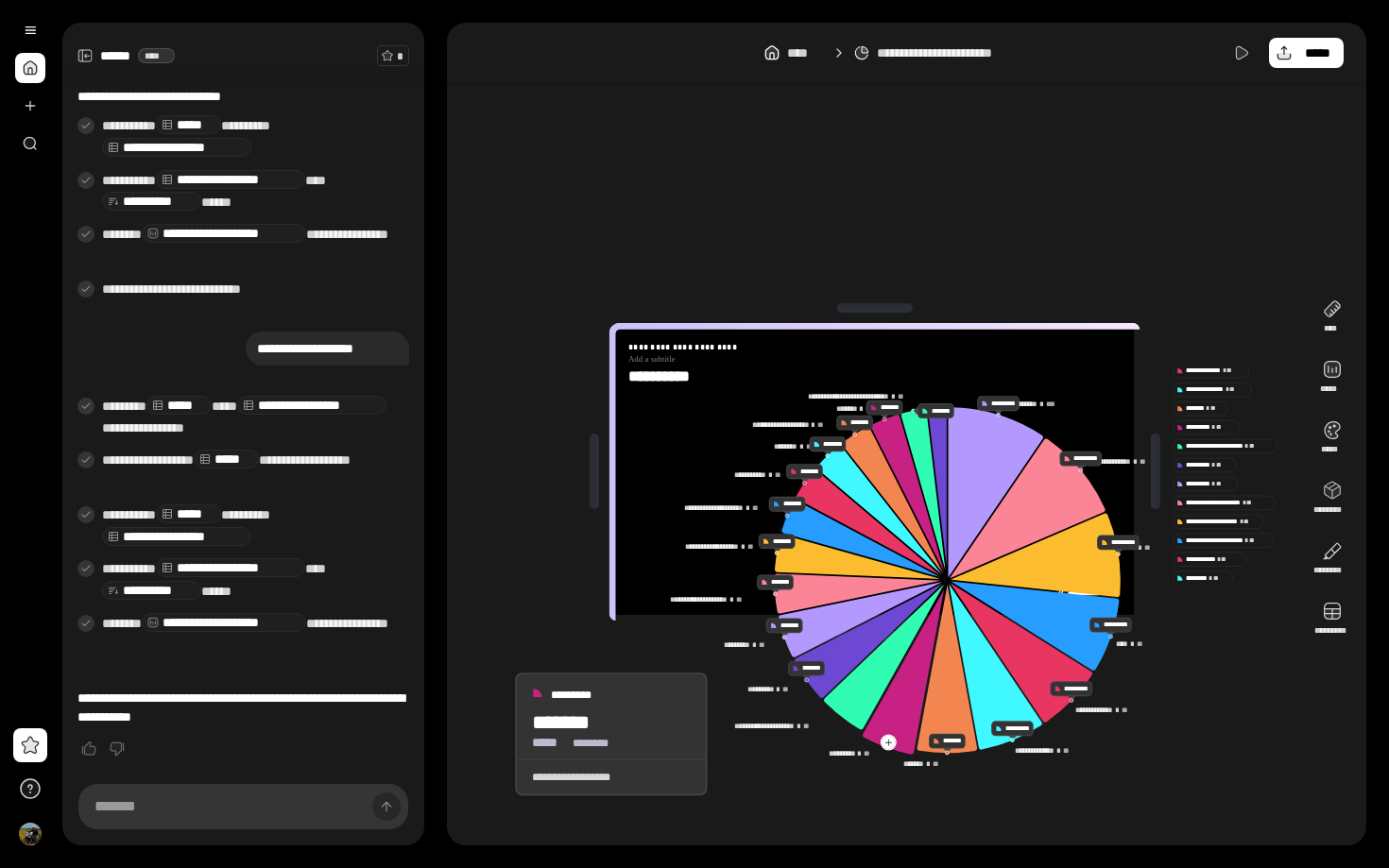 click 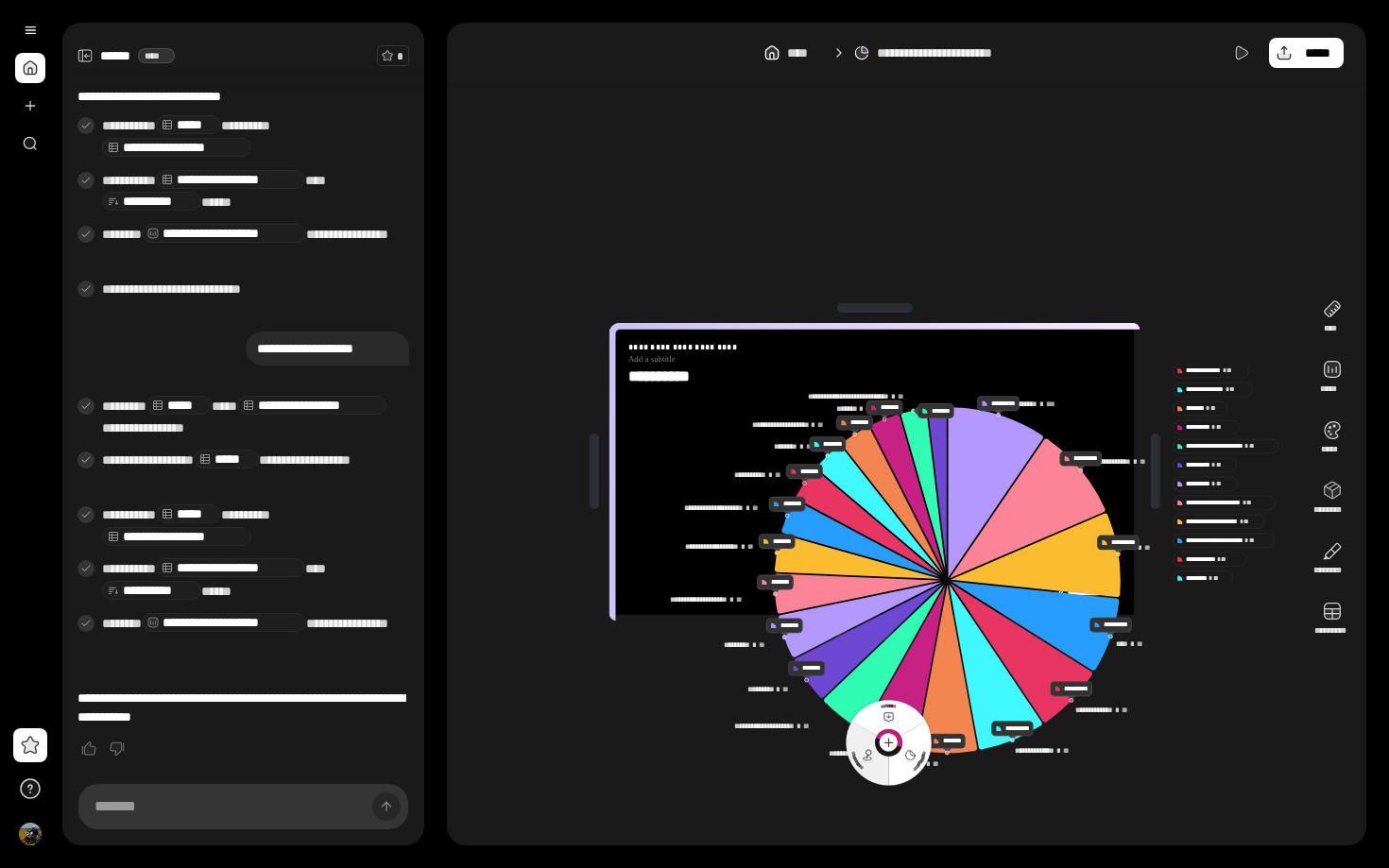 click 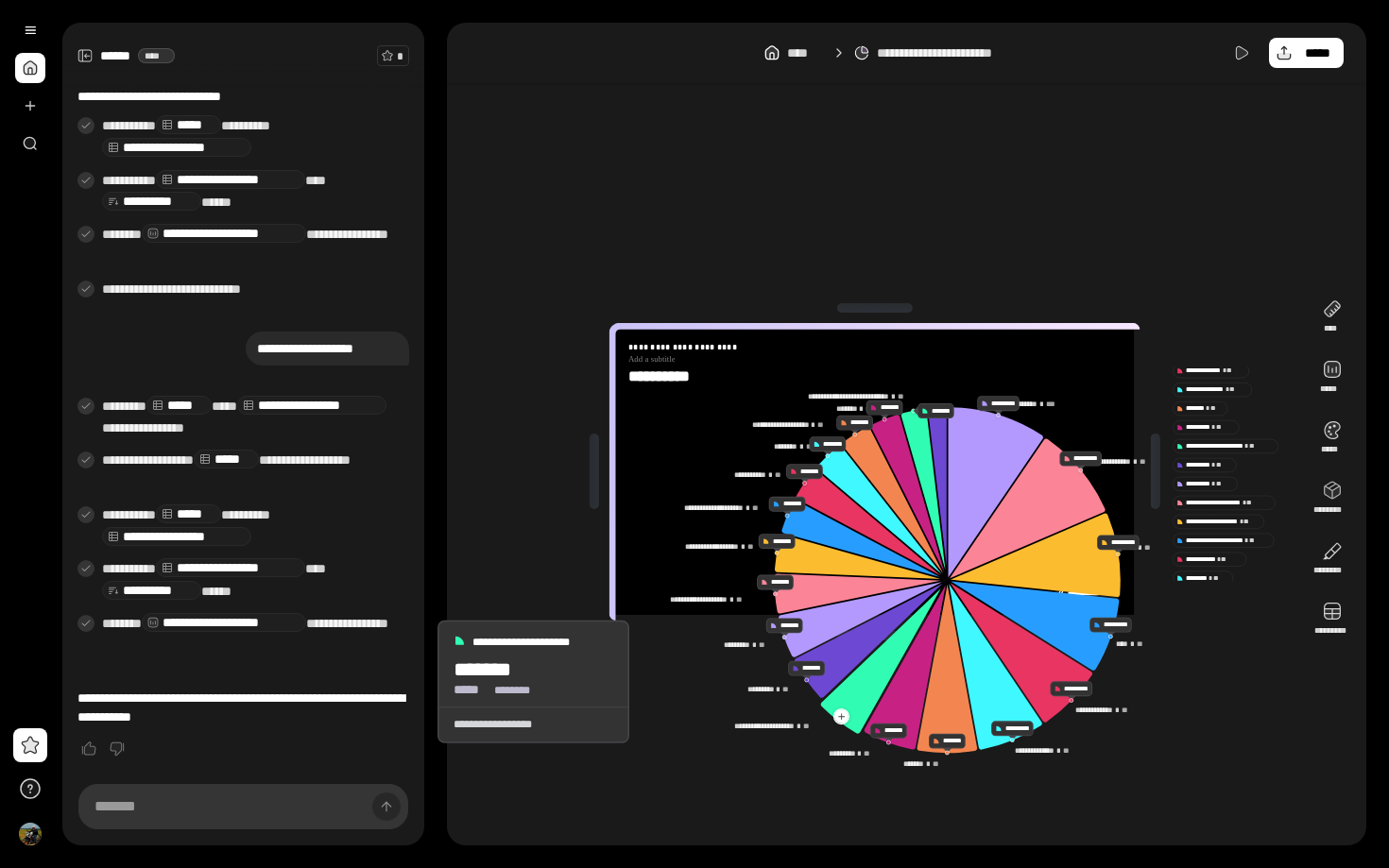 click 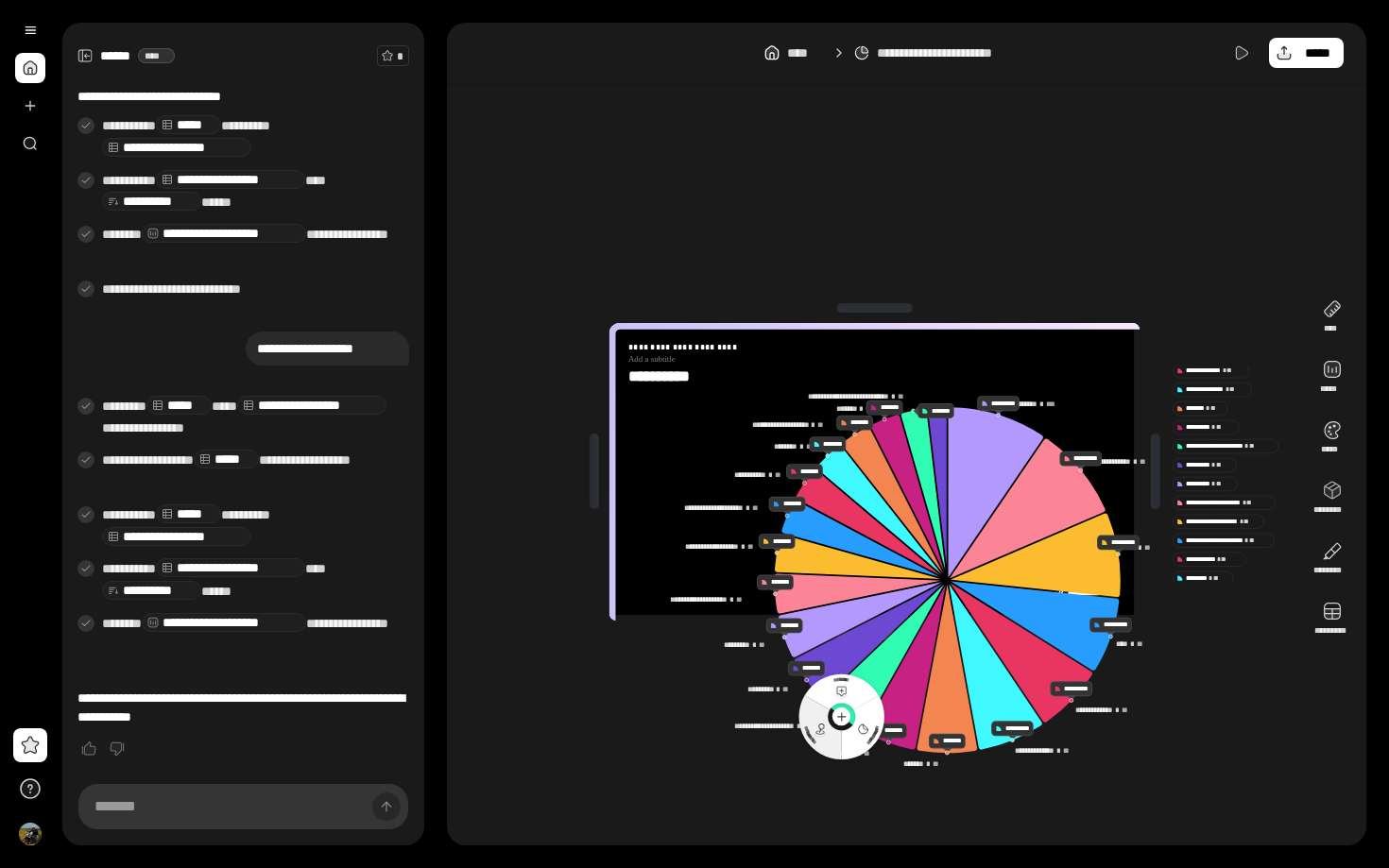 click 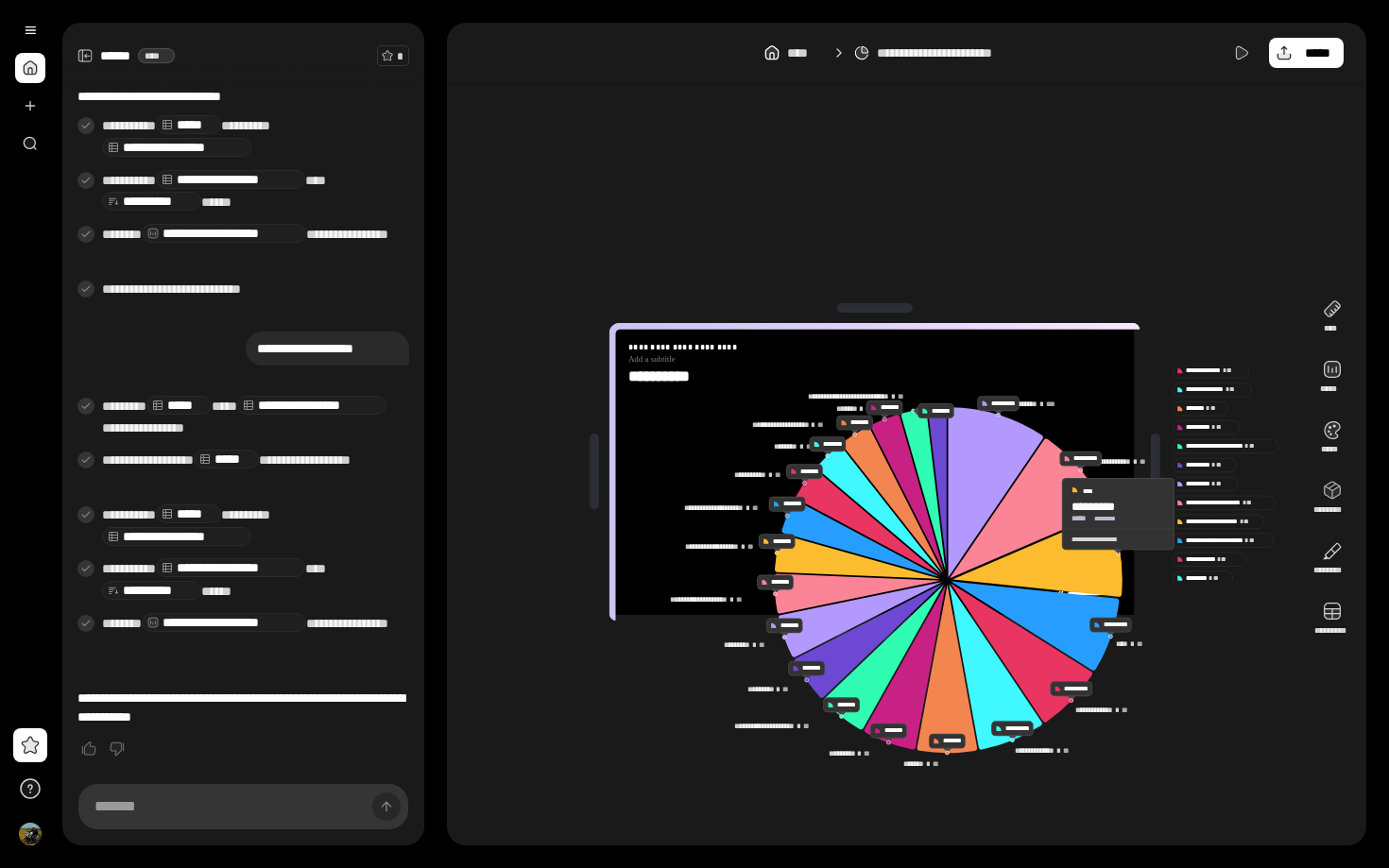 click on "**********" at bounding box center (1118, 539) 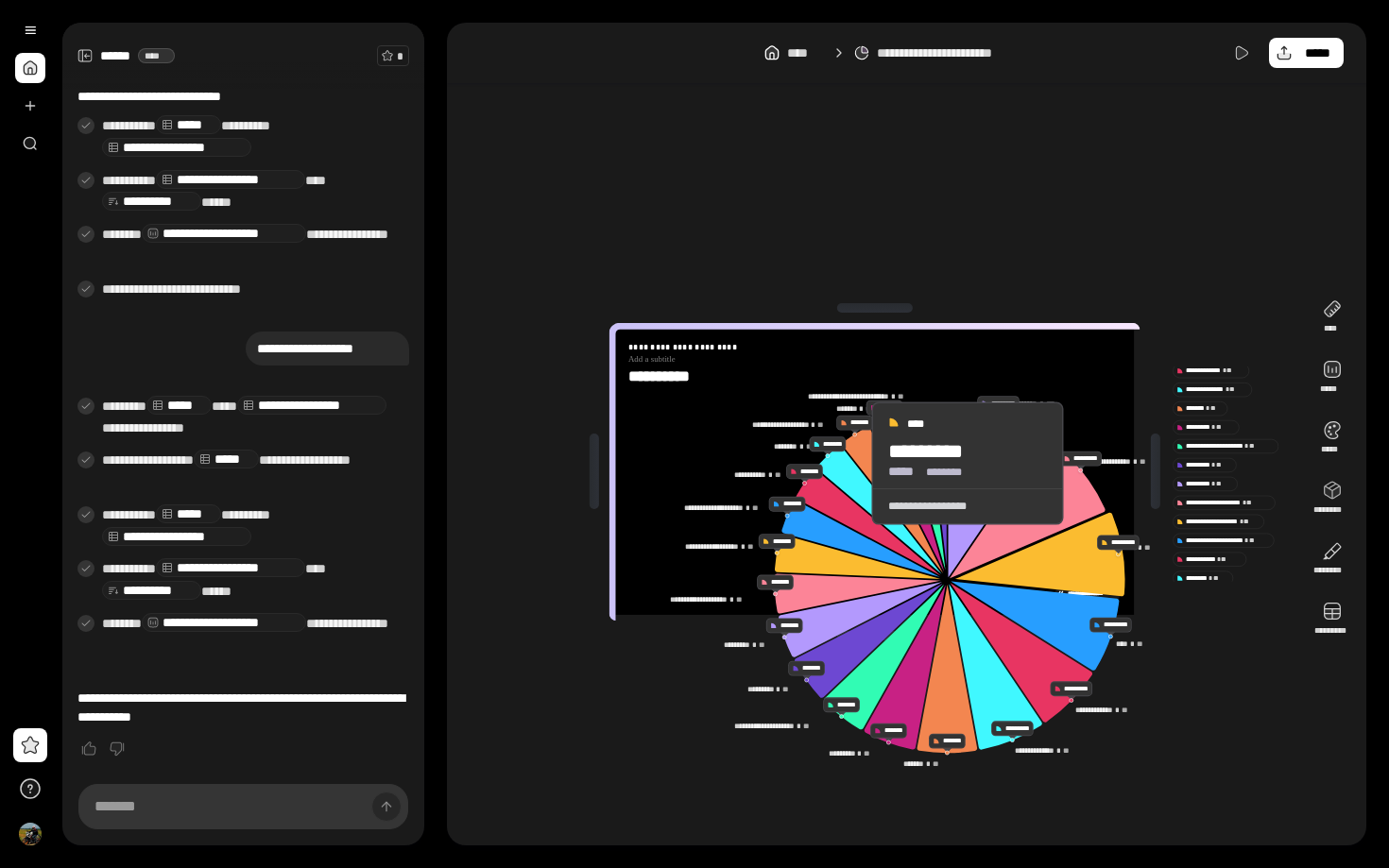 click 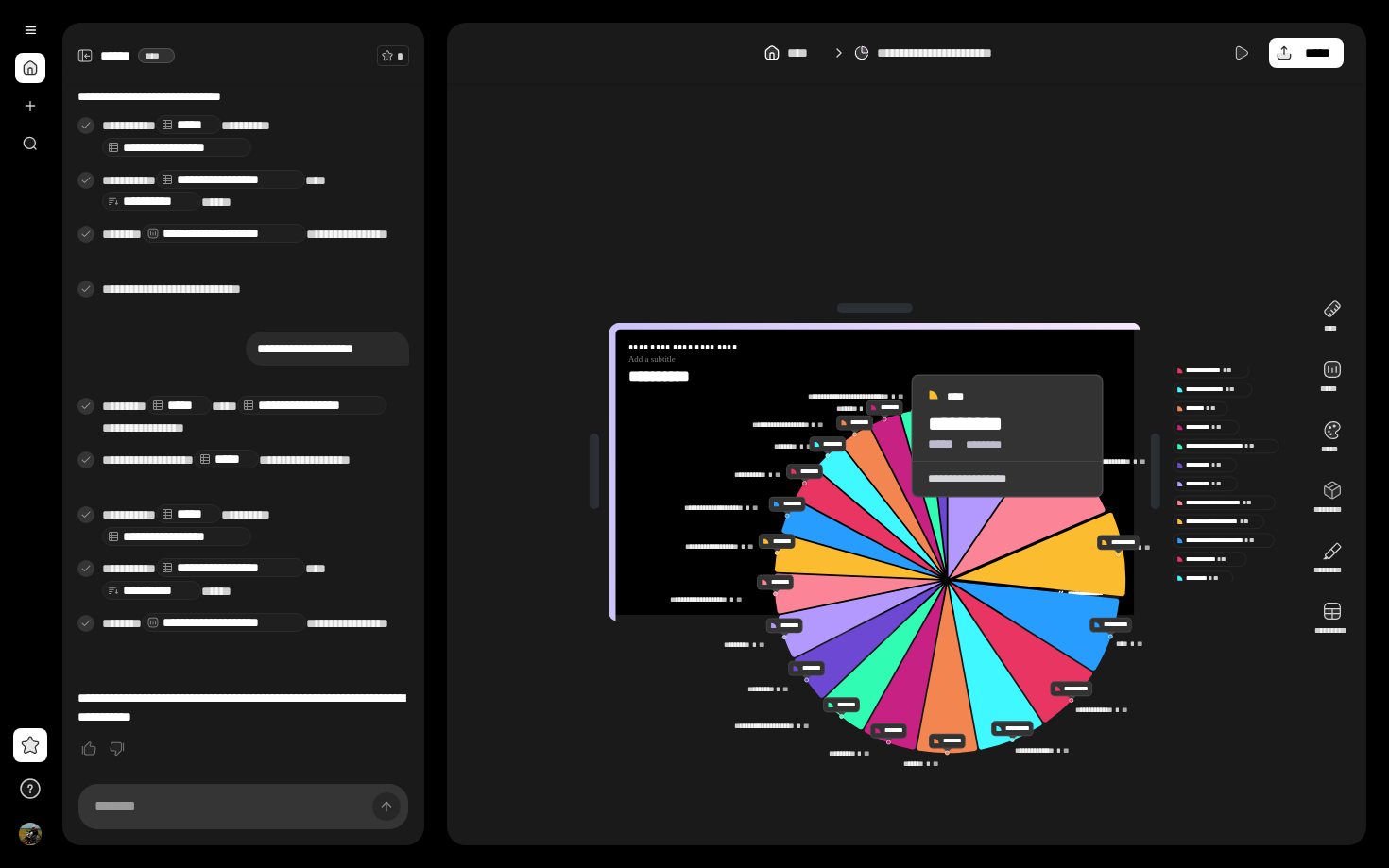 click 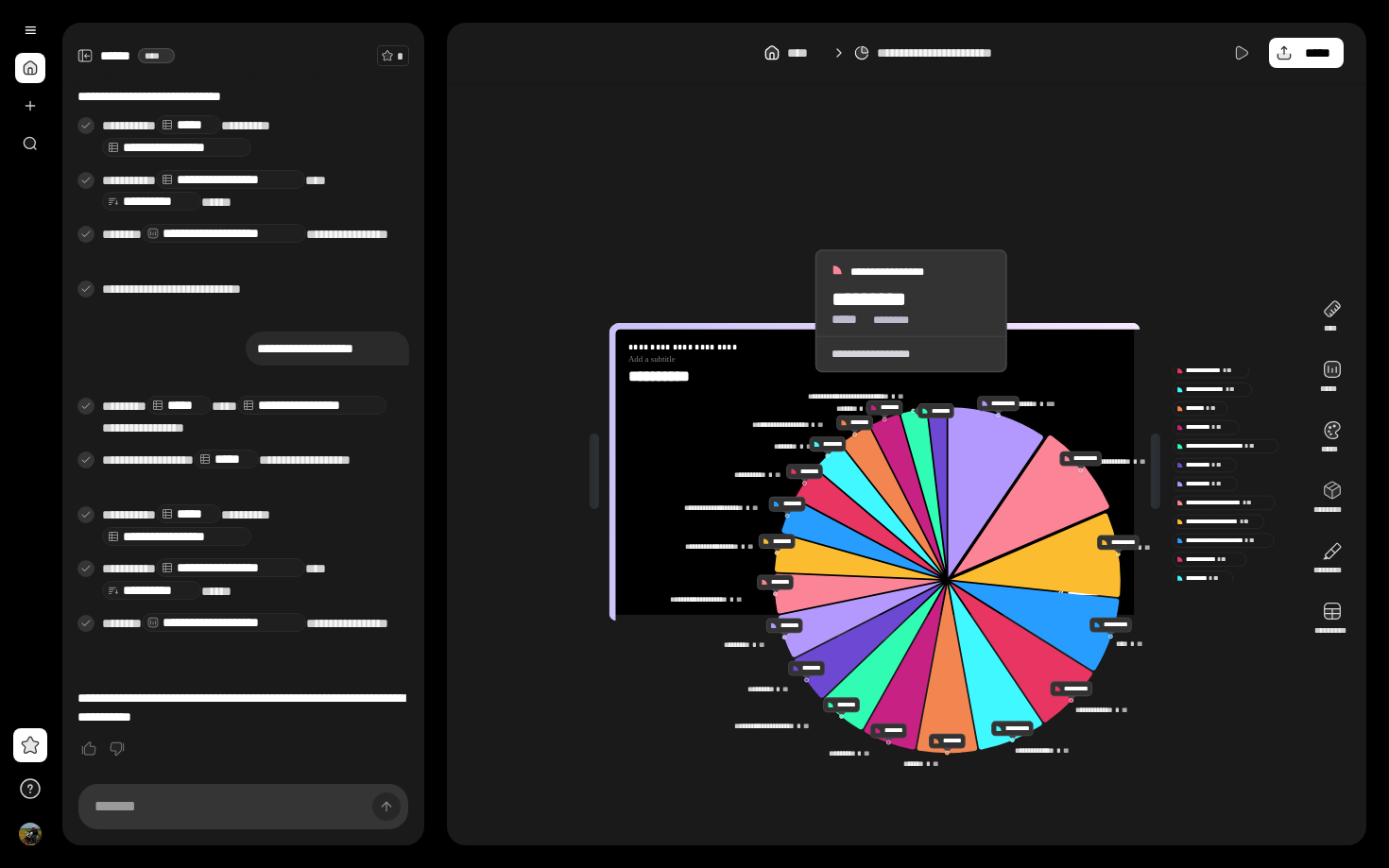 drag, startPoint x: 747, startPoint y: 351, endPoint x: 794, endPoint y: 311, distance: 61.717096 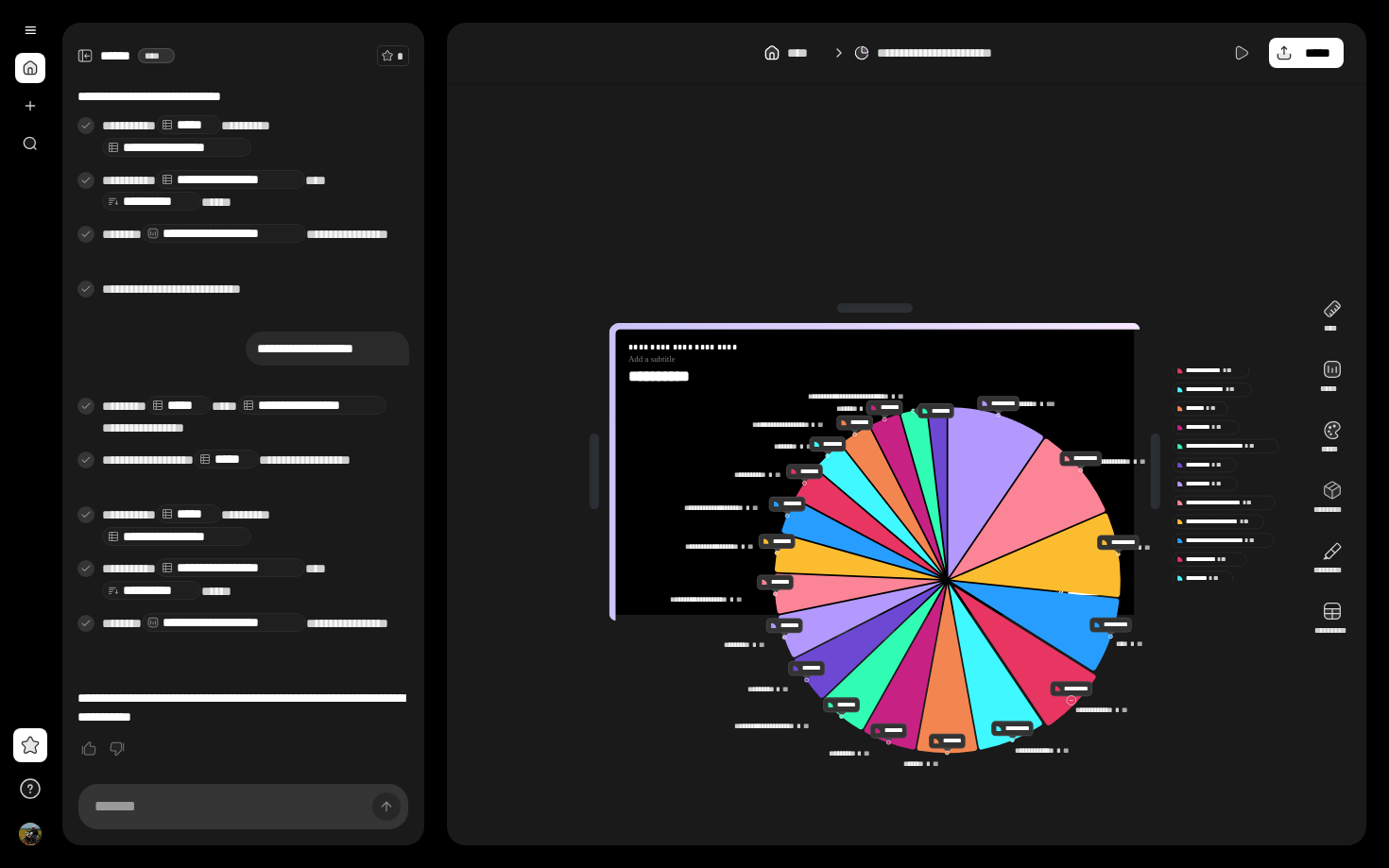 click 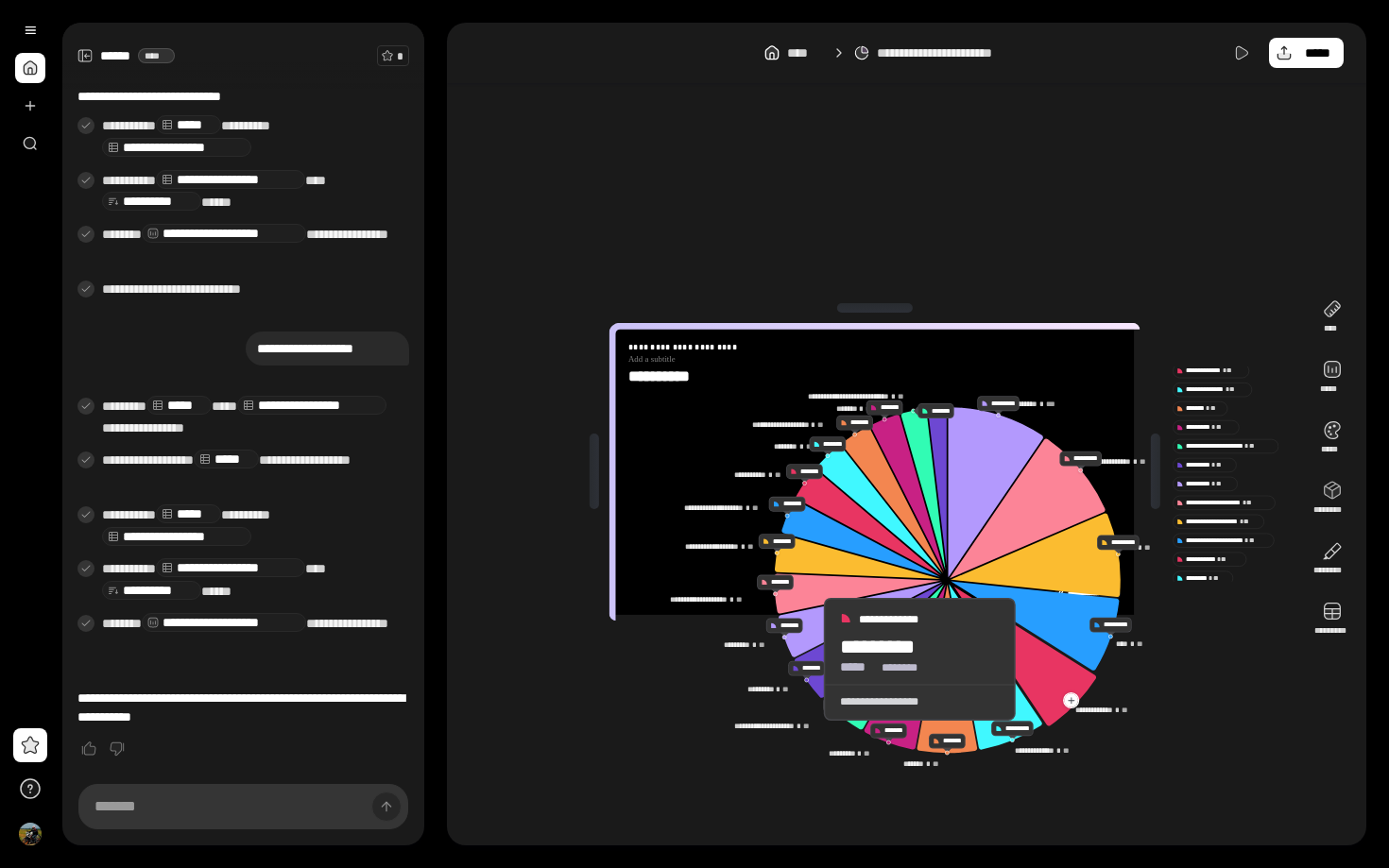 click 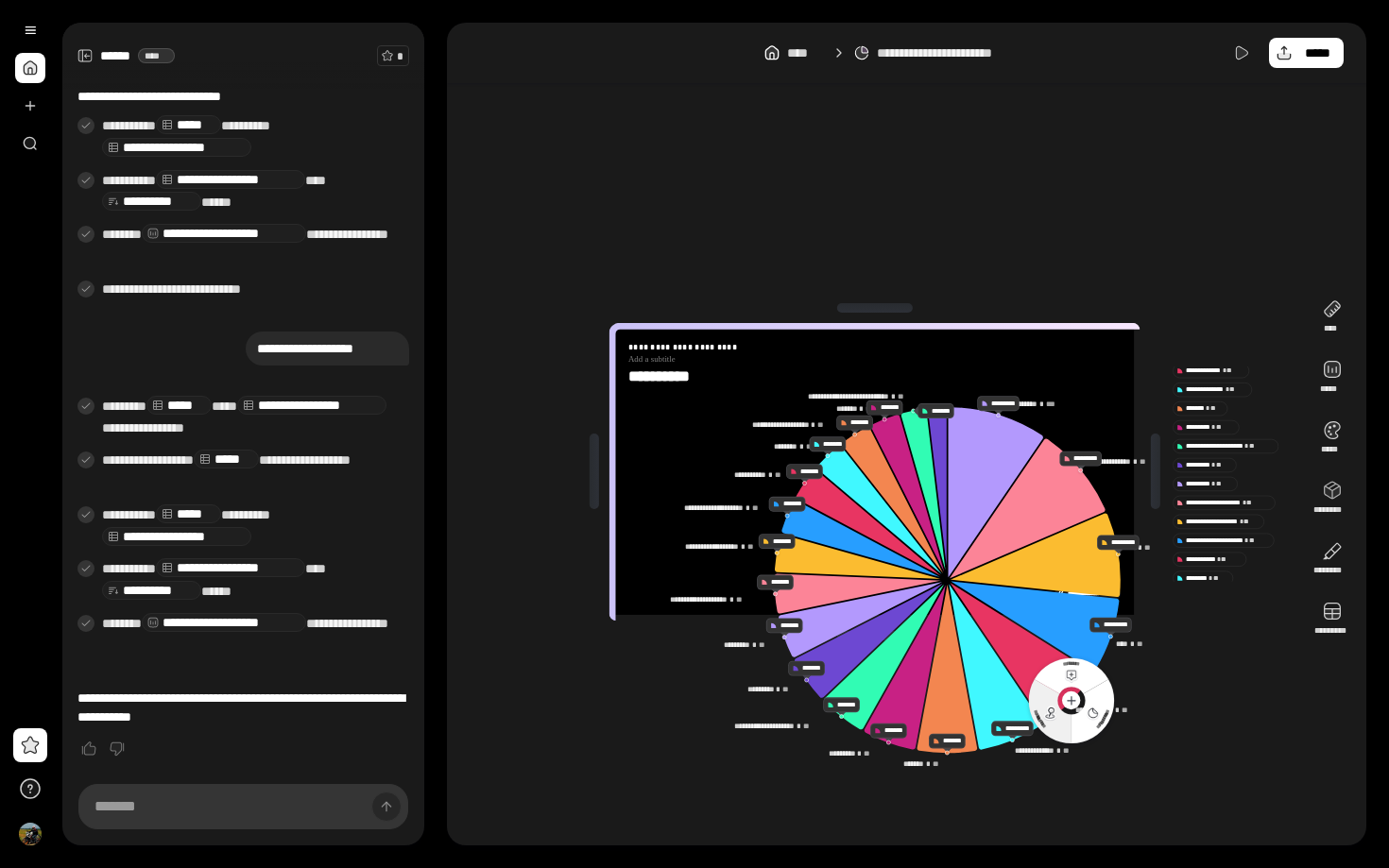 click 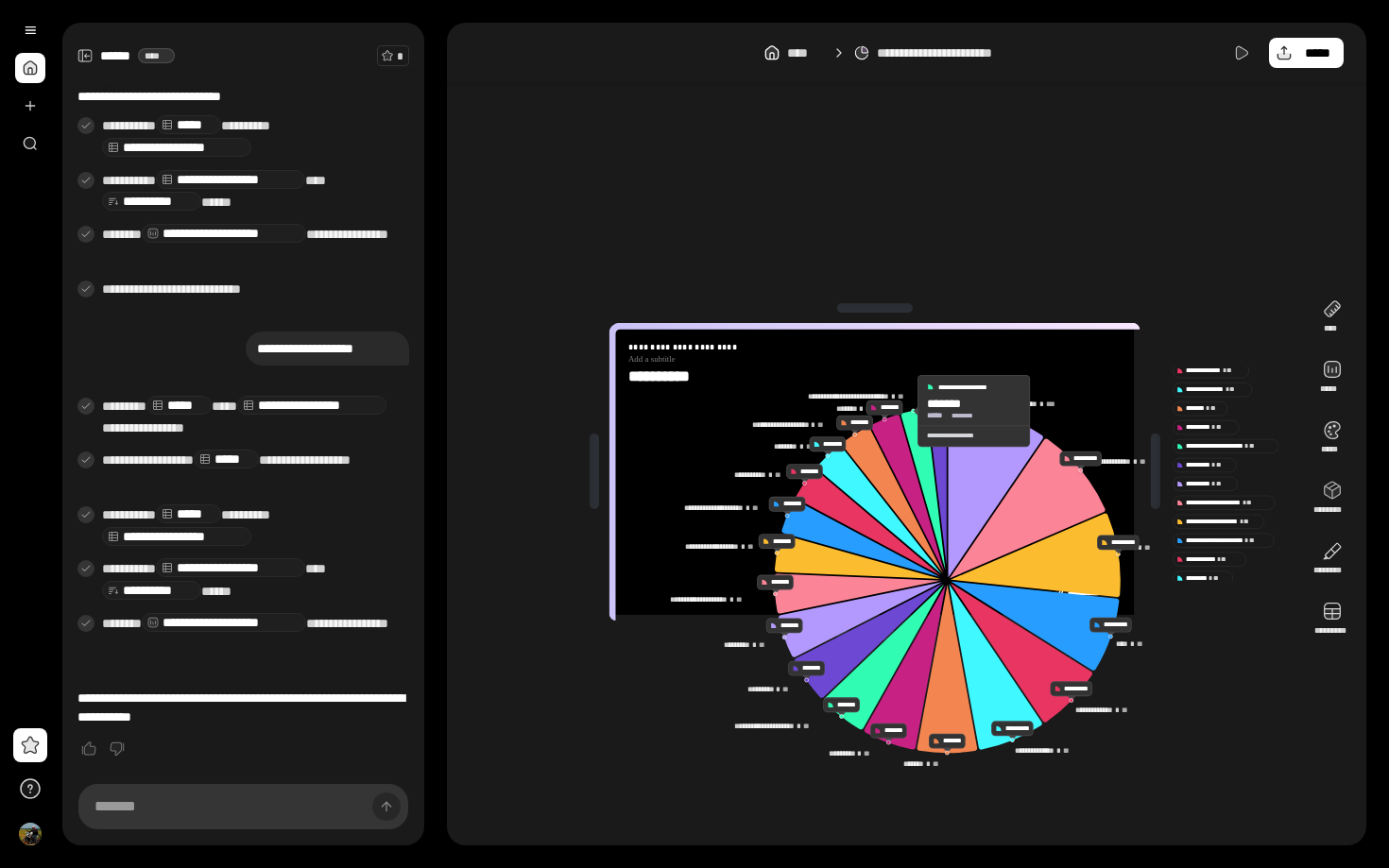 click on "*****" at bounding box center (938, 416) 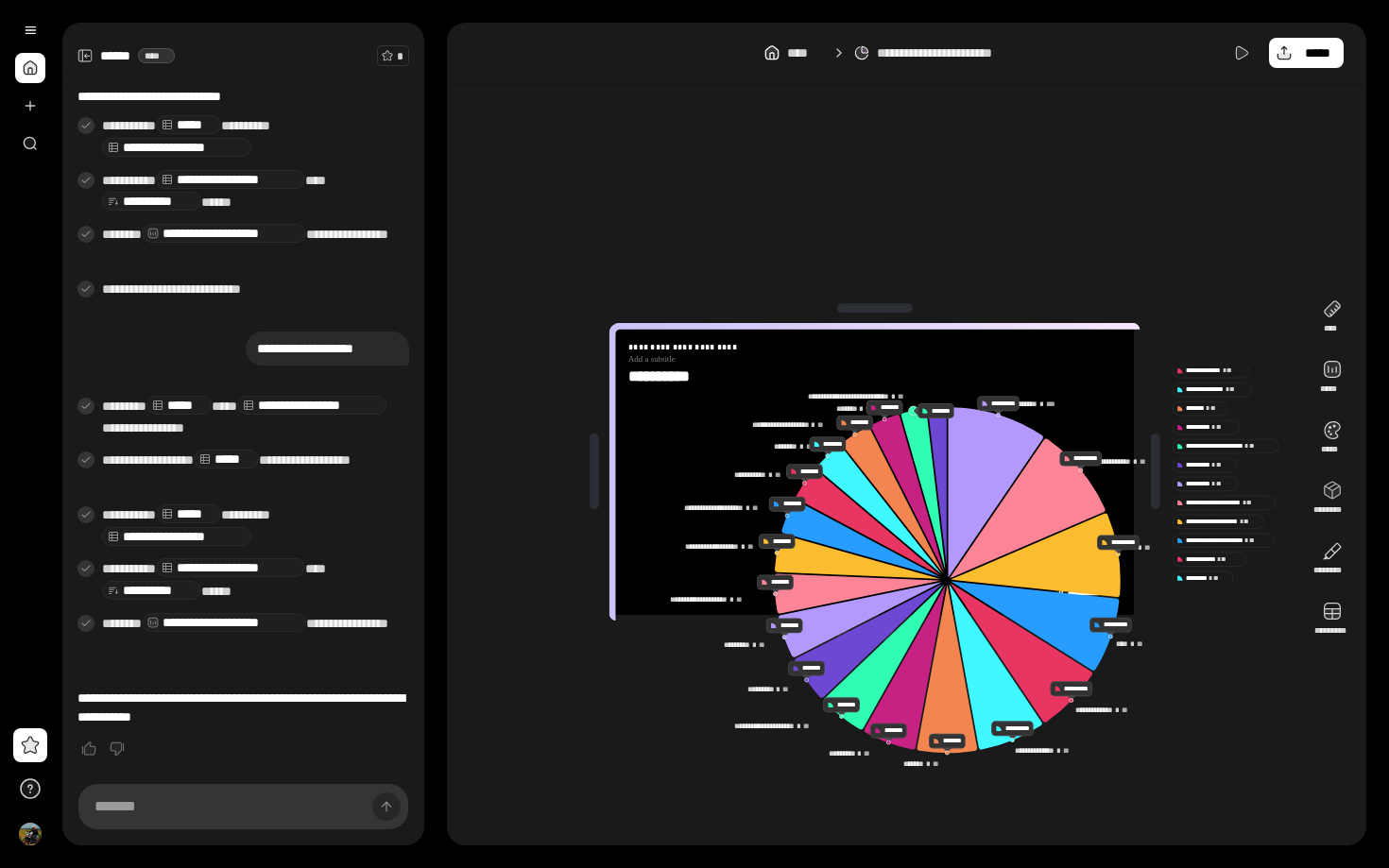 click 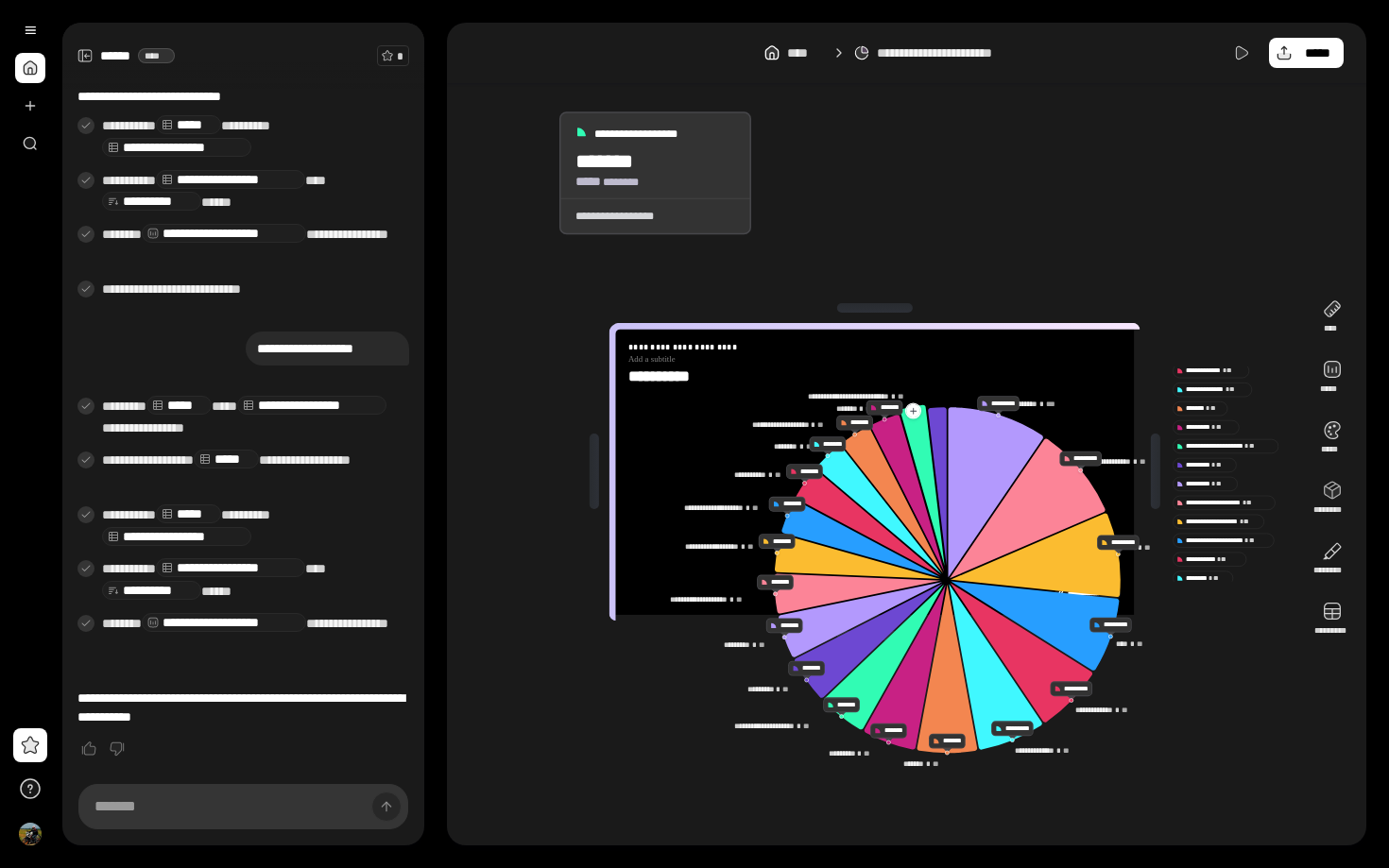 click 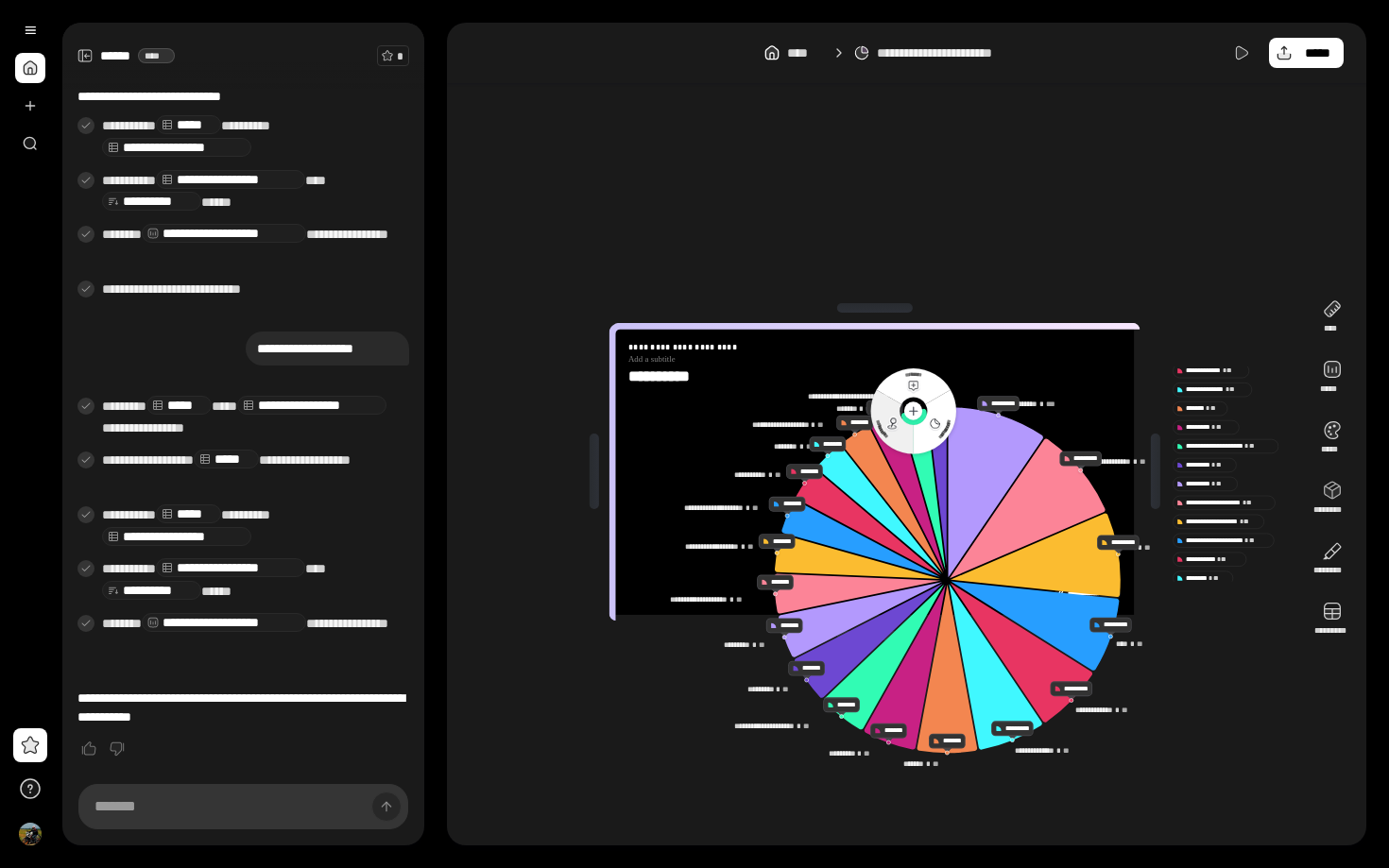 click 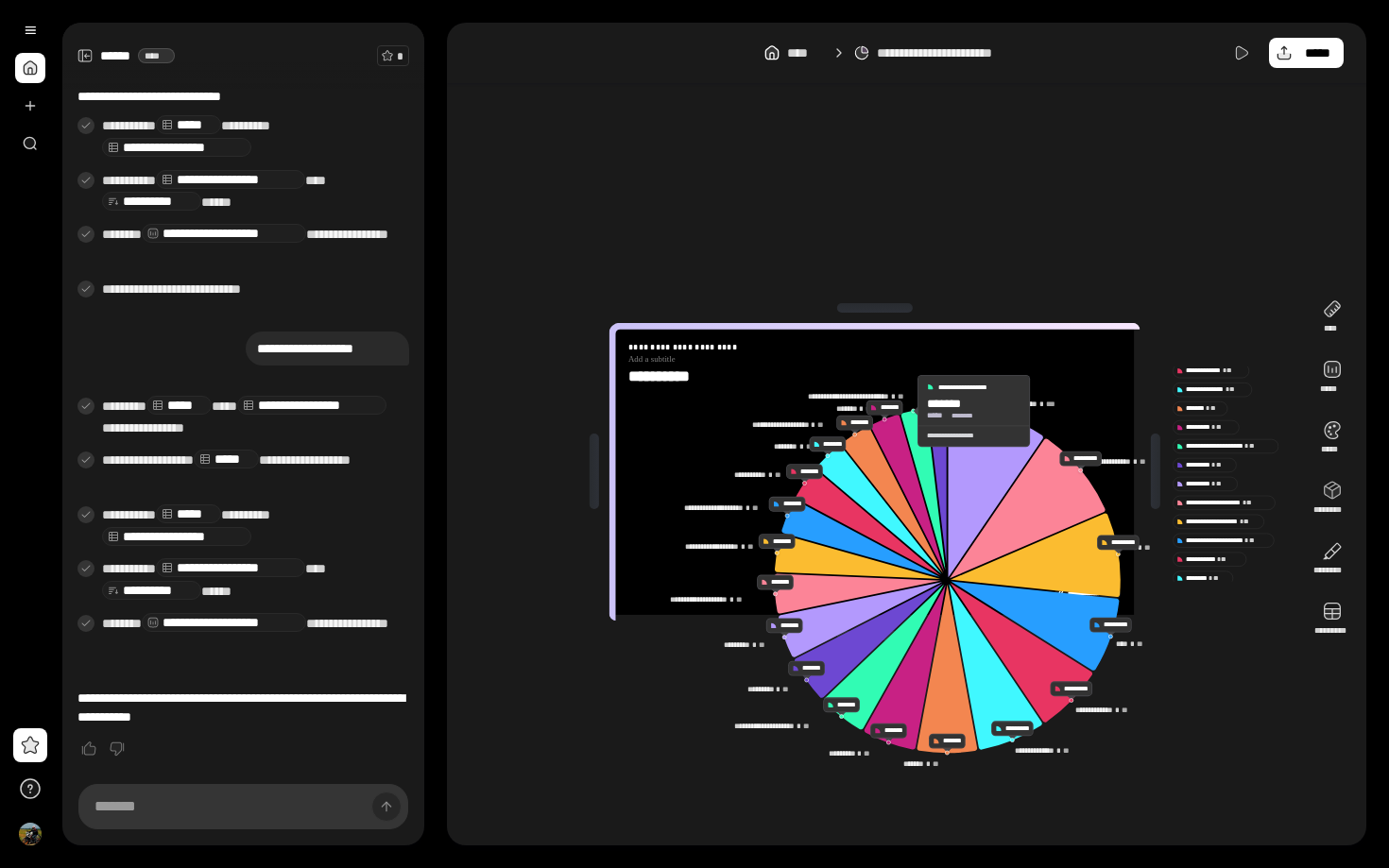 click on "*******" at bounding box center [944, 403] 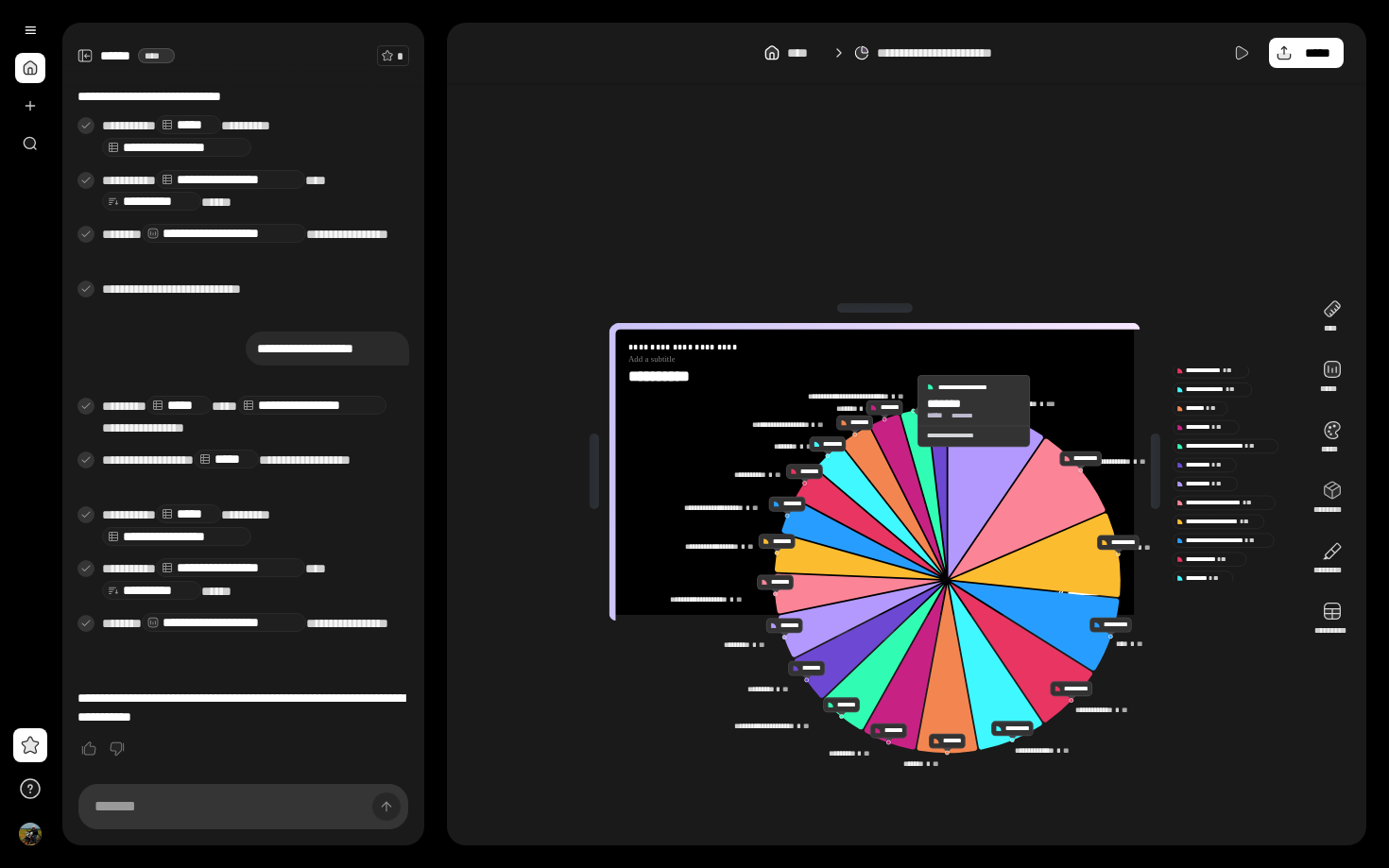 click on "*******" at bounding box center (944, 403) 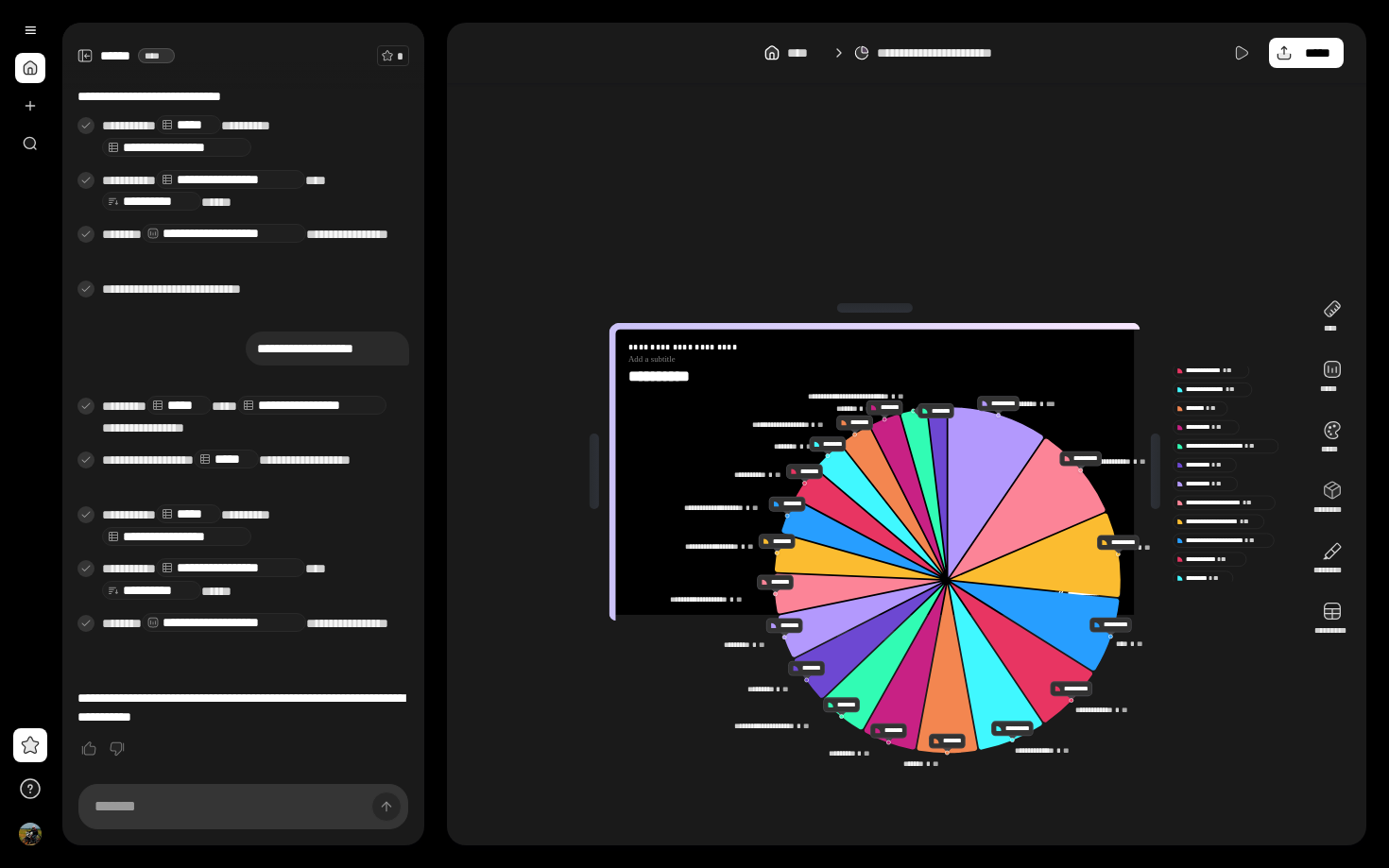 click 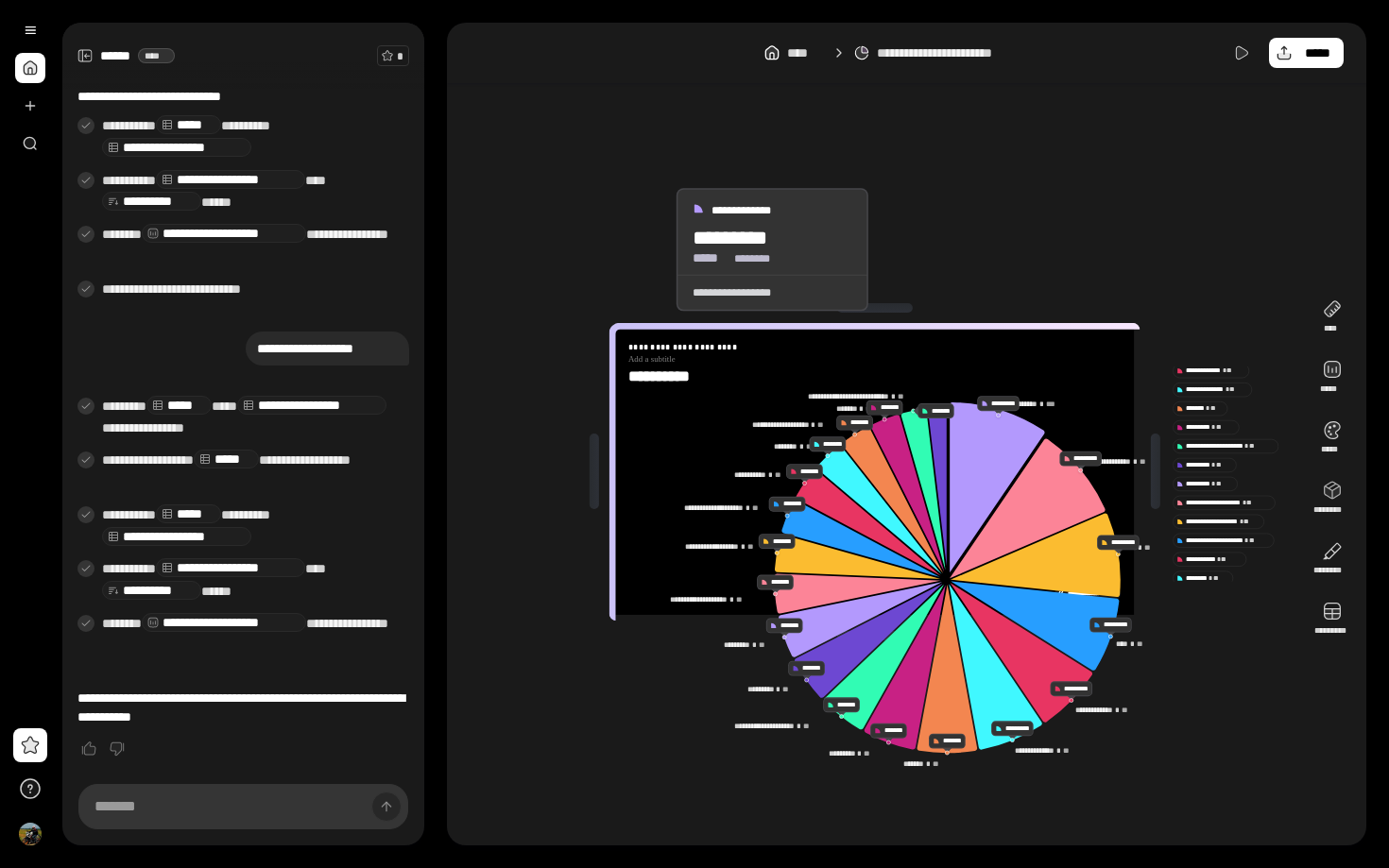 click 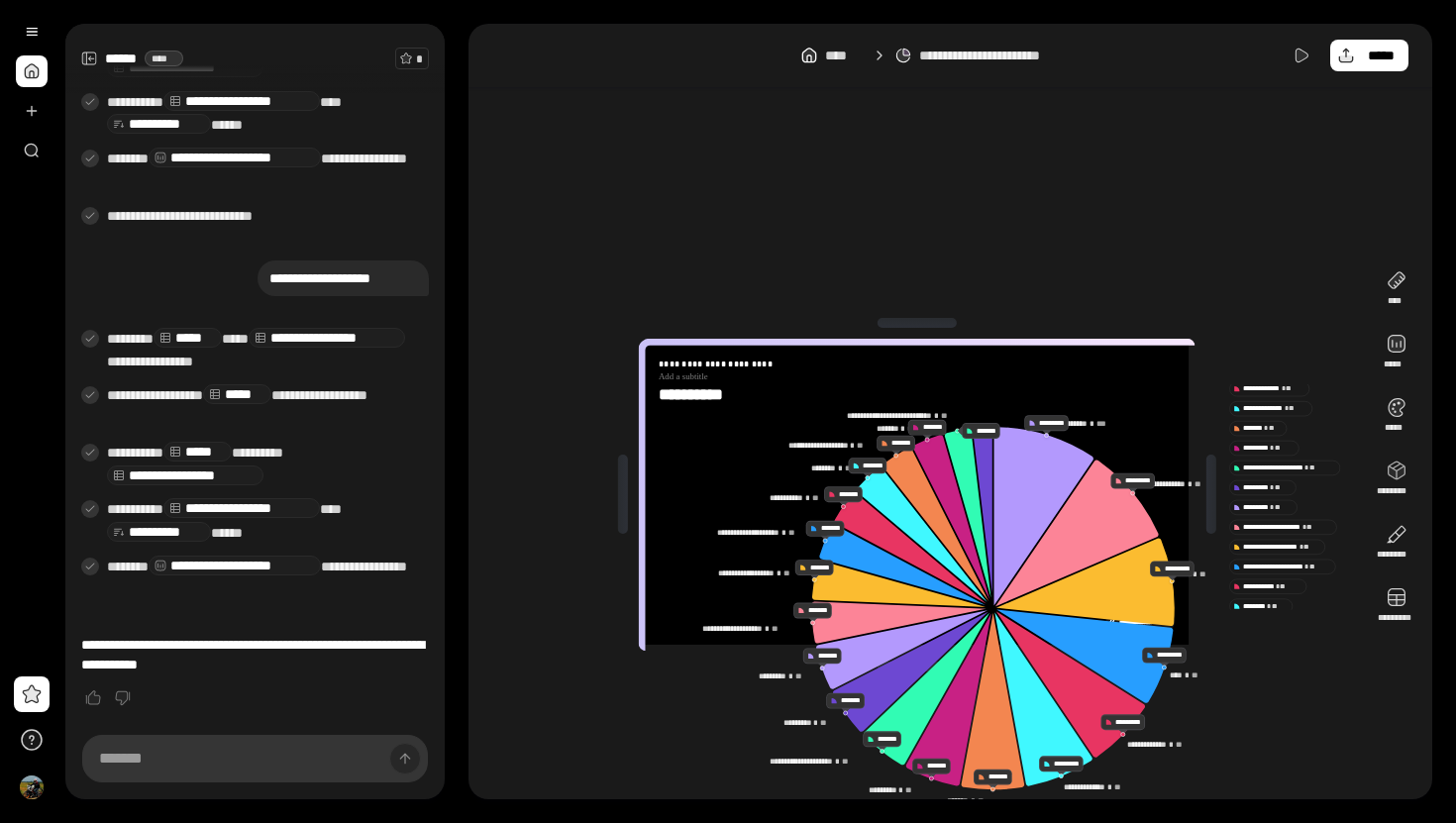 scroll, scrollTop: 364, scrollLeft: 0, axis: vertical 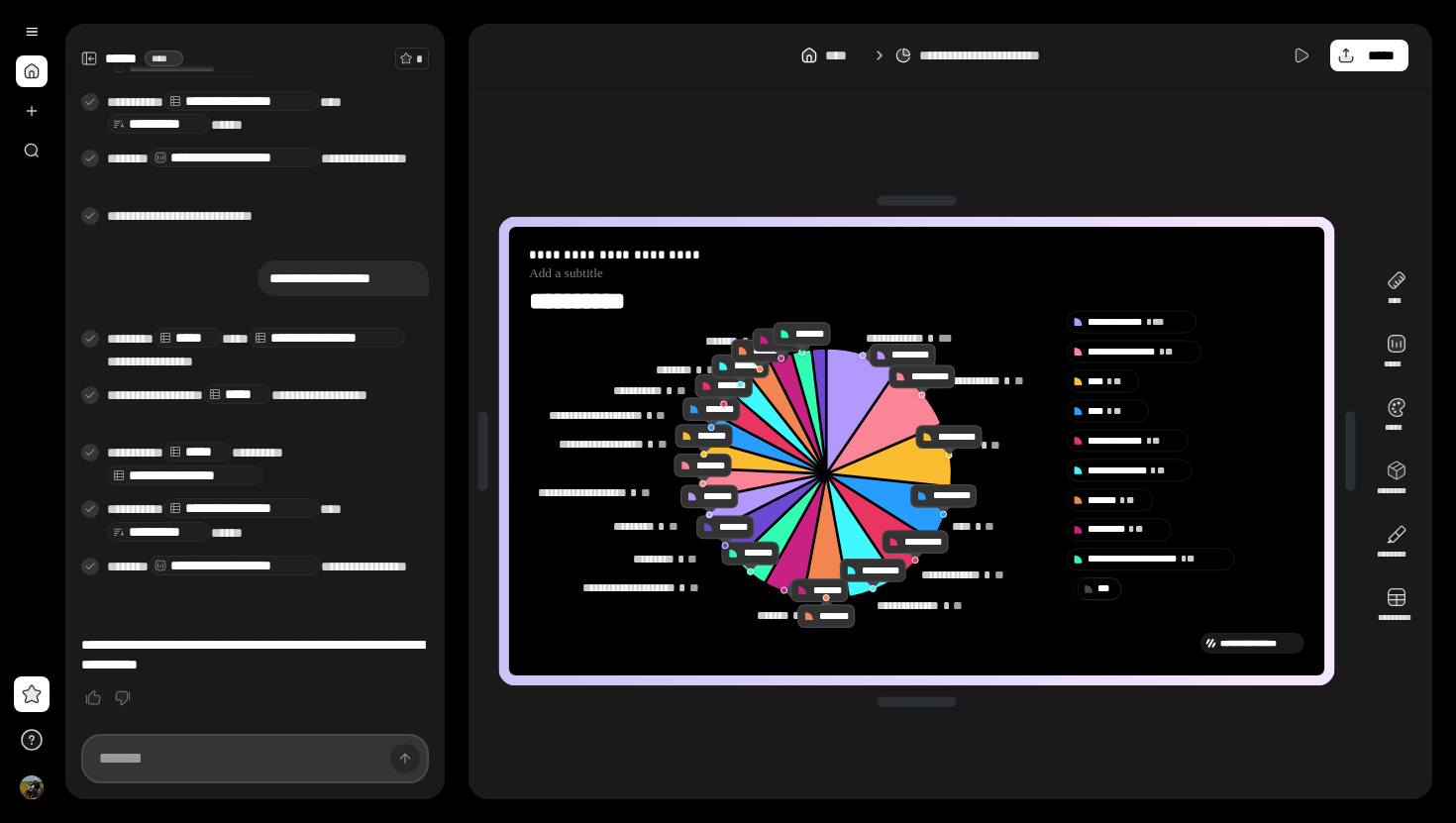 click at bounding box center (255, 759) 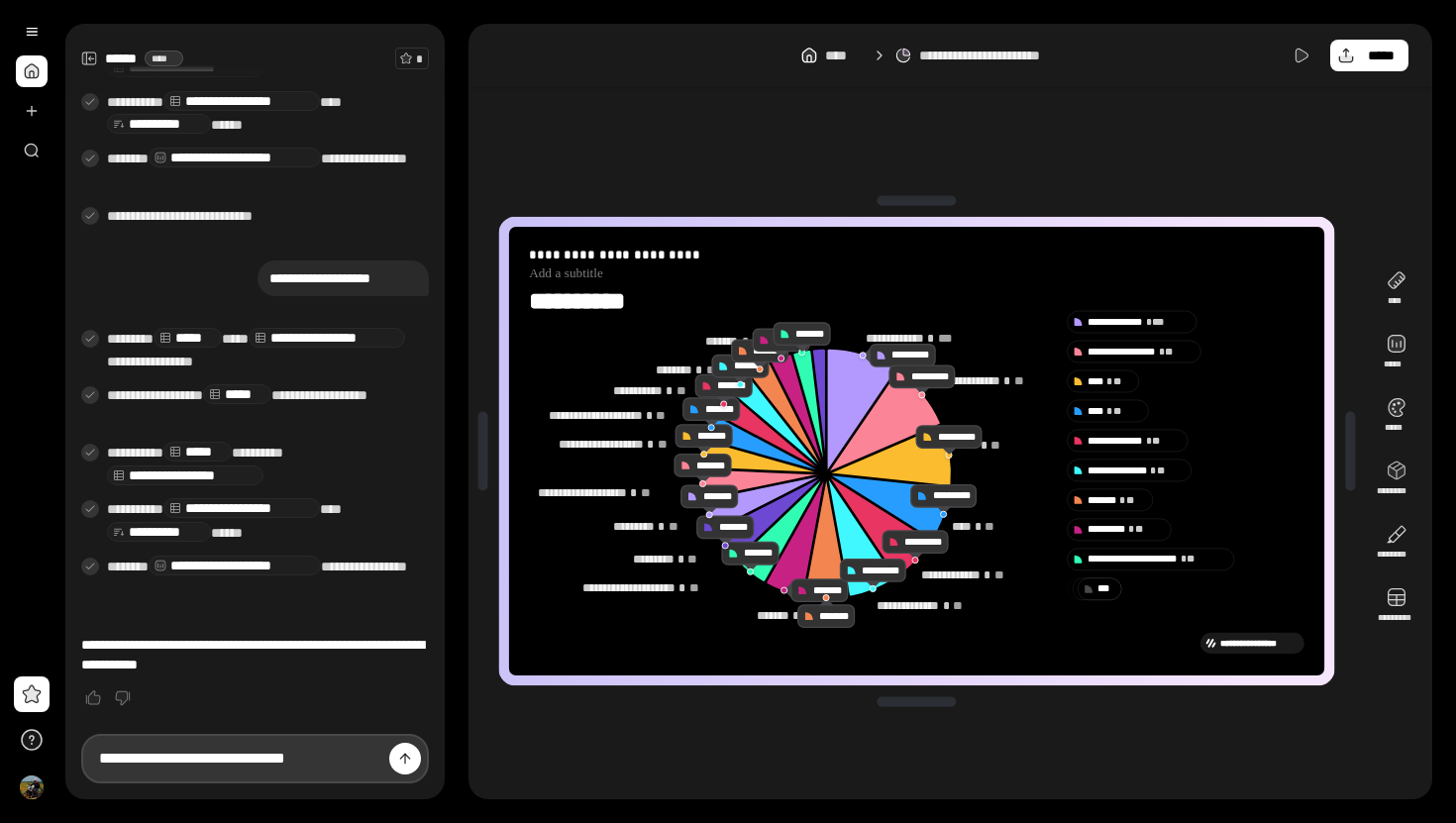 type on "**********" 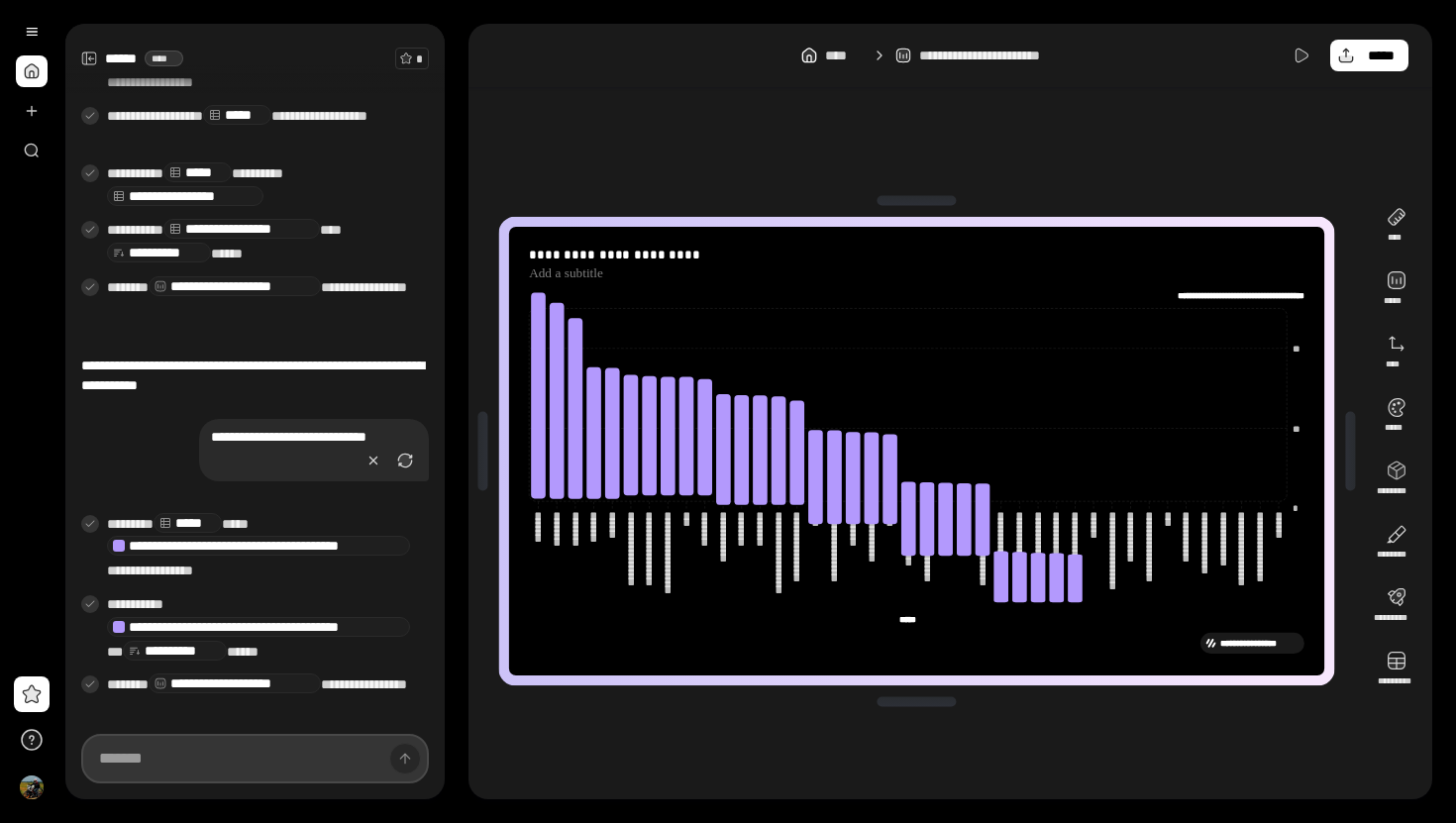 scroll, scrollTop: 691, scrollLeft: 0, axis: vertical 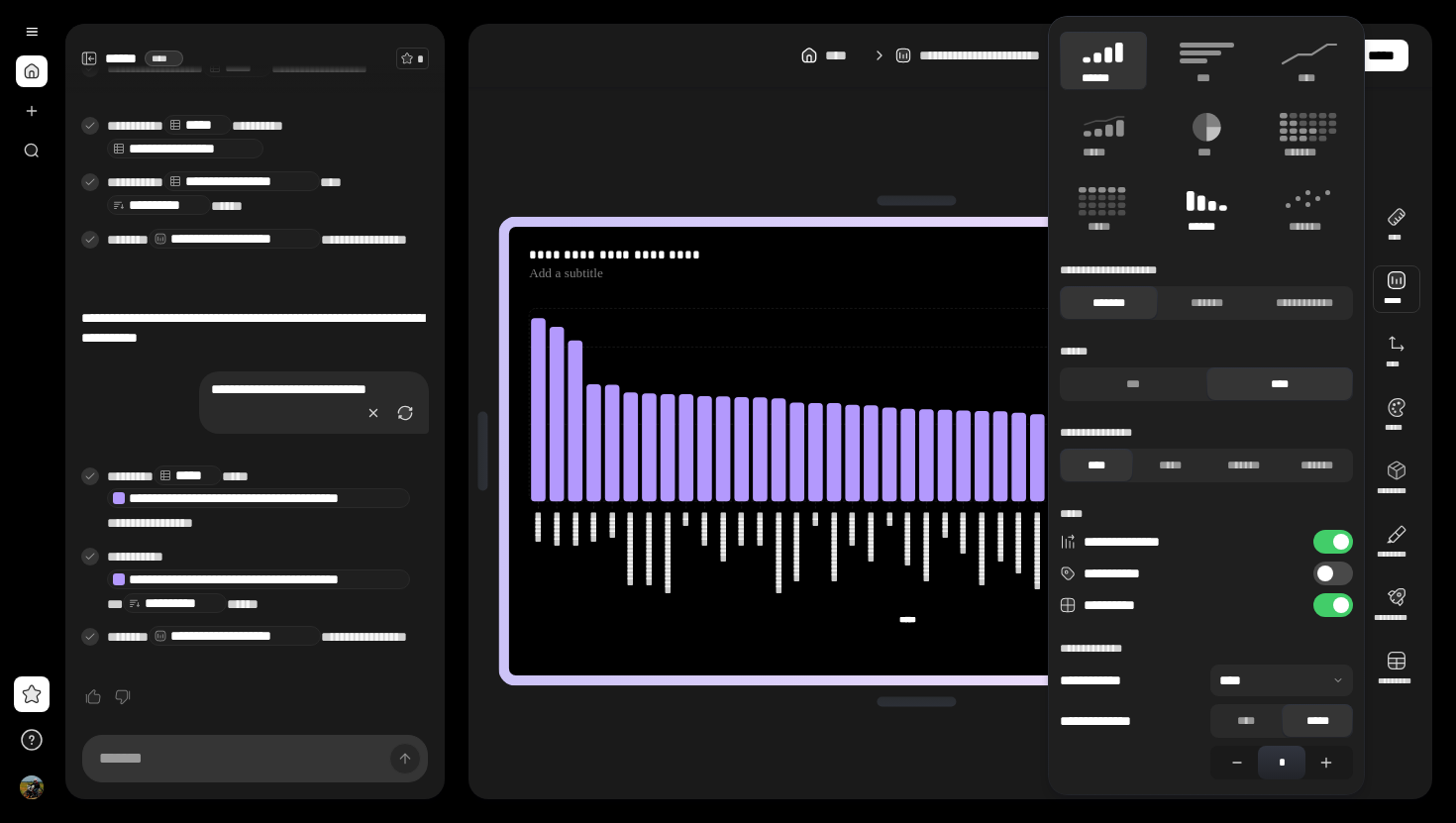 click 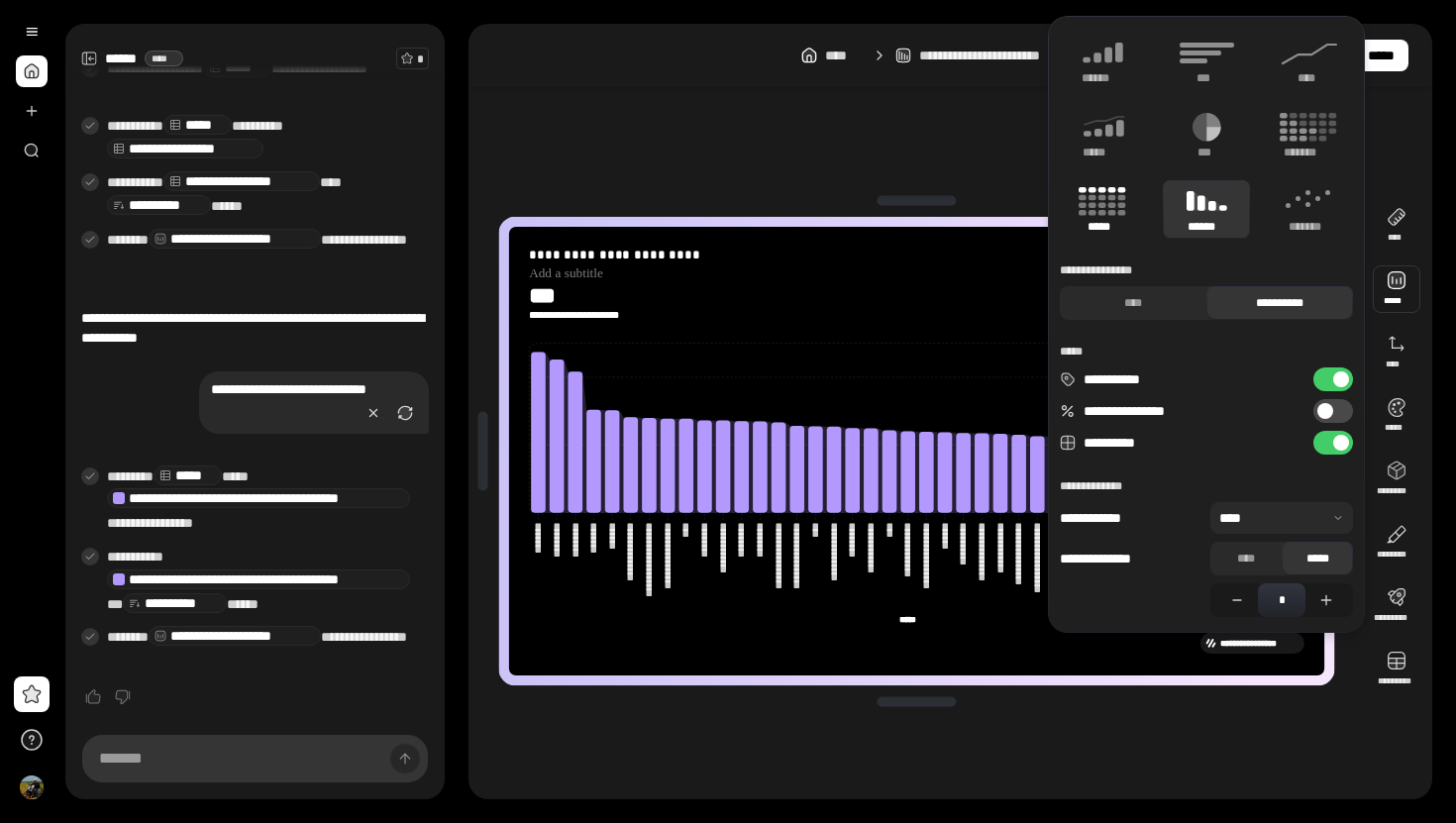 click 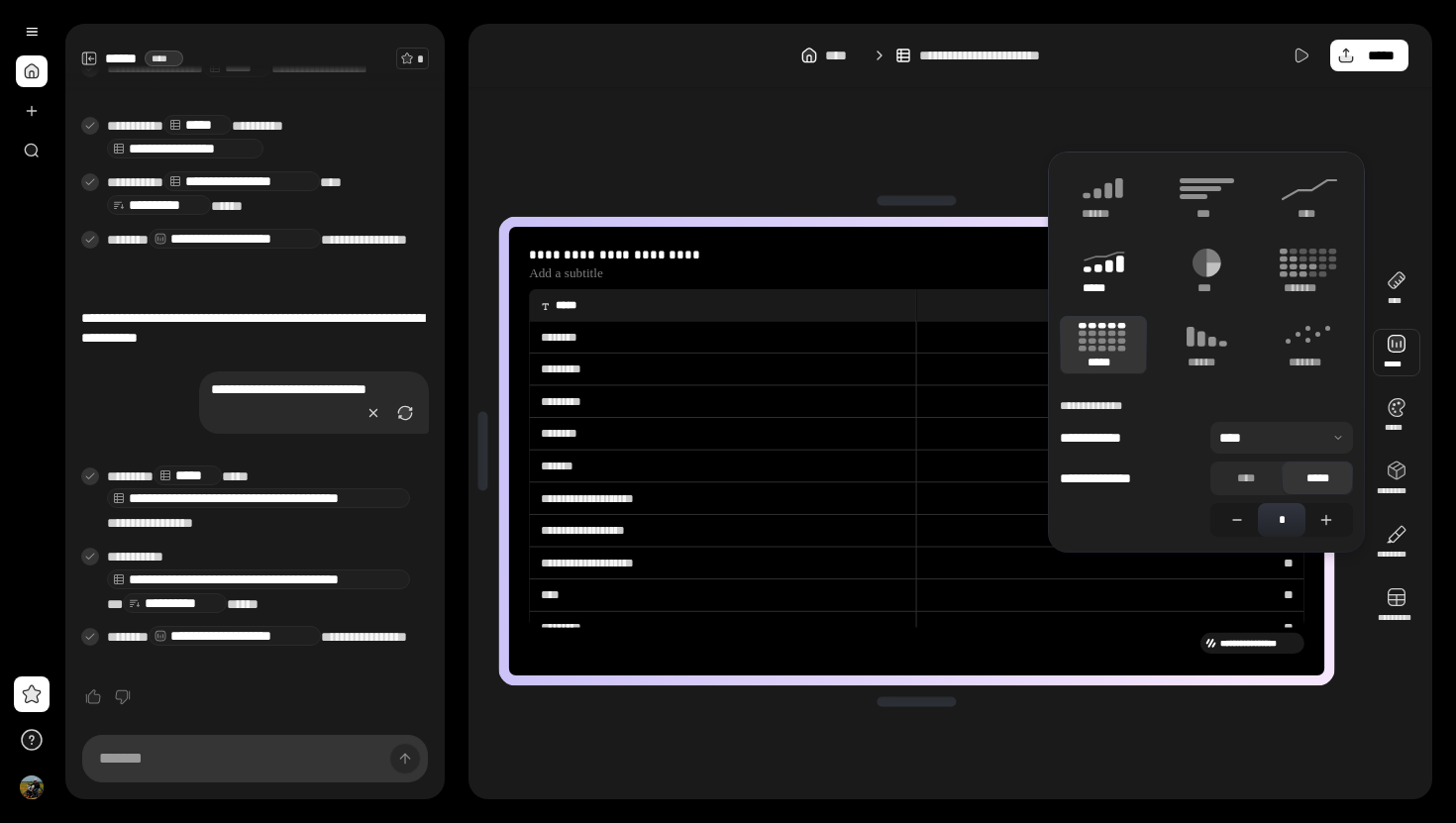 click 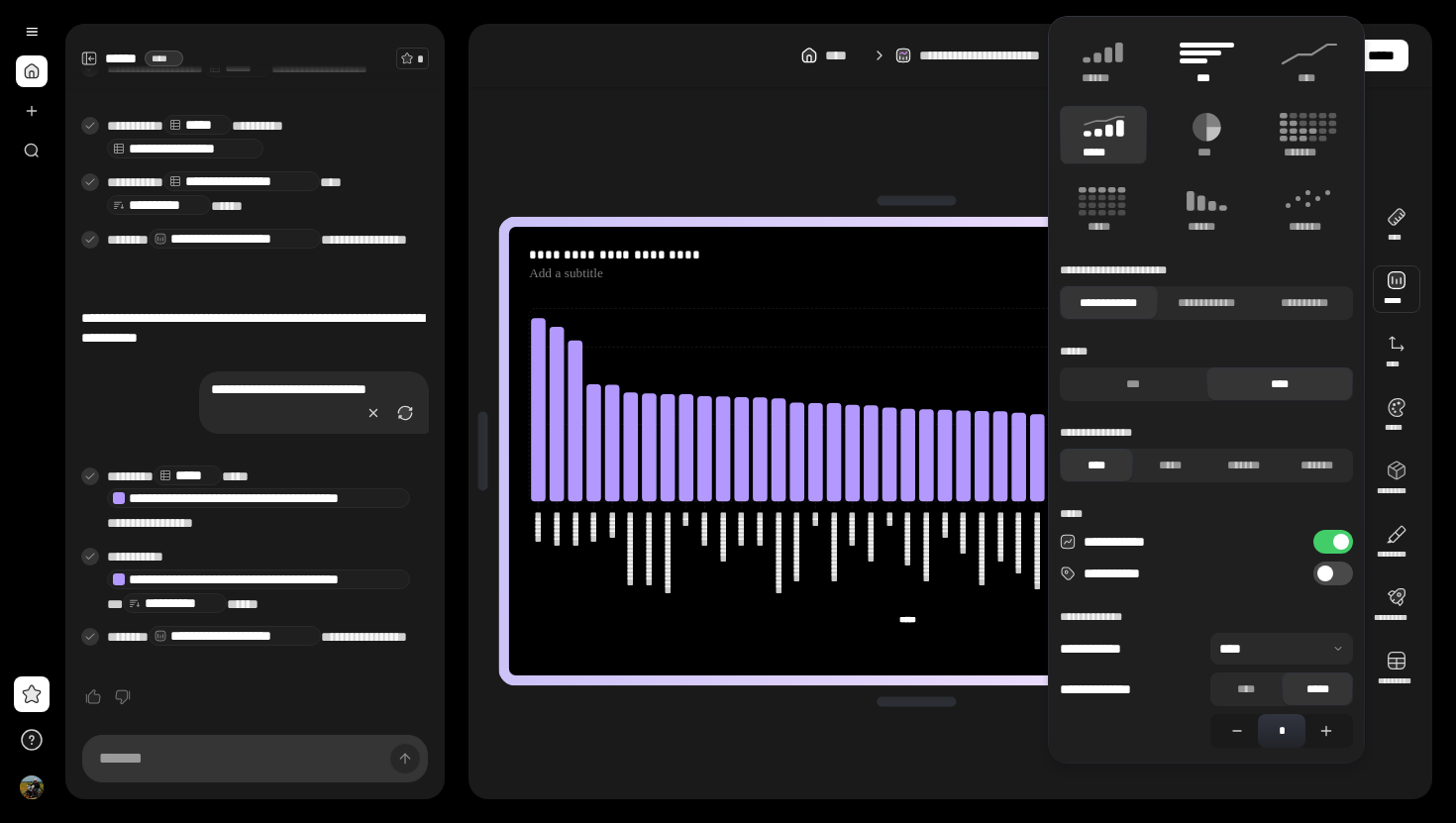 click on "***" at bounding box center (1206, 60) 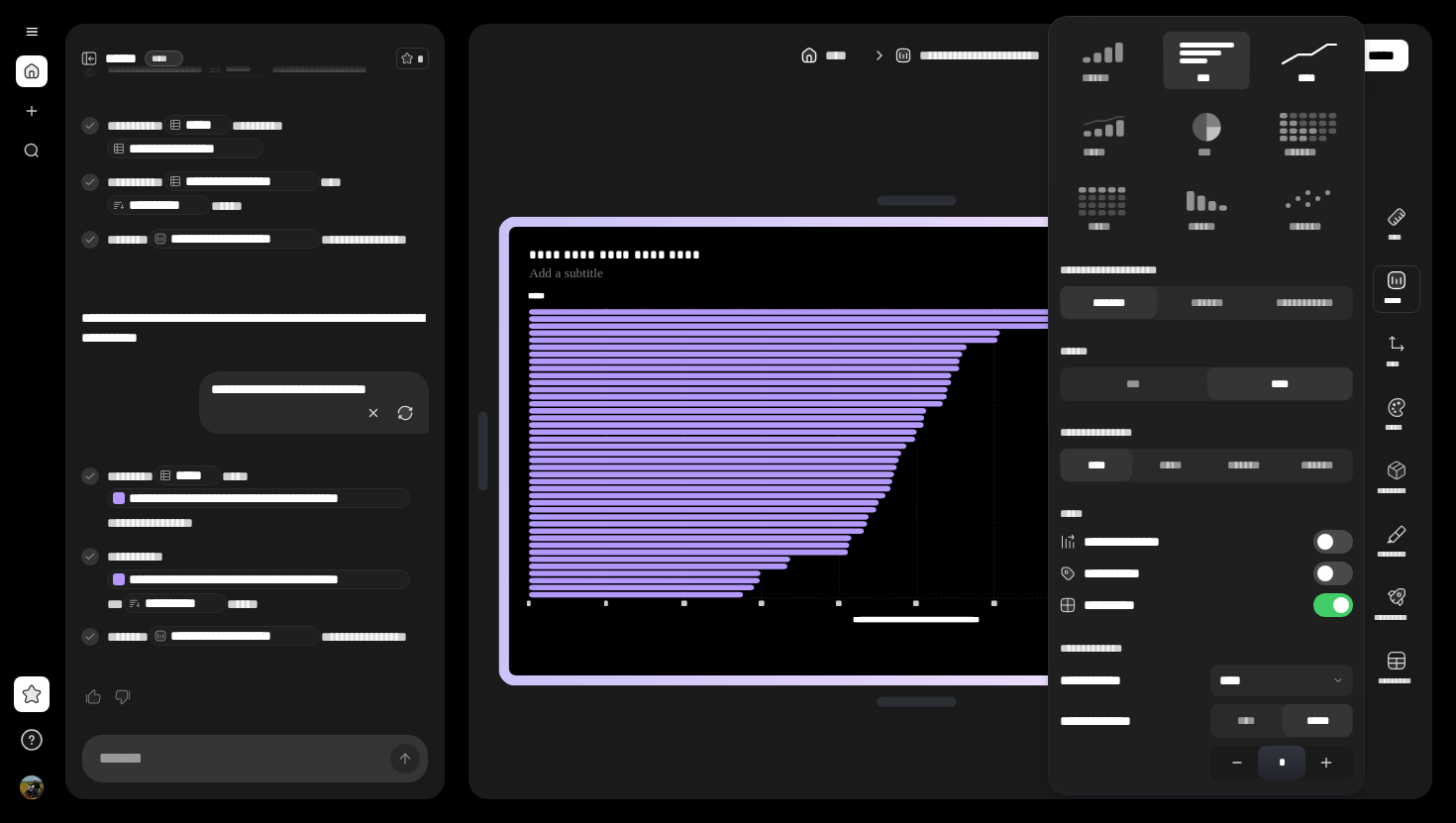 click 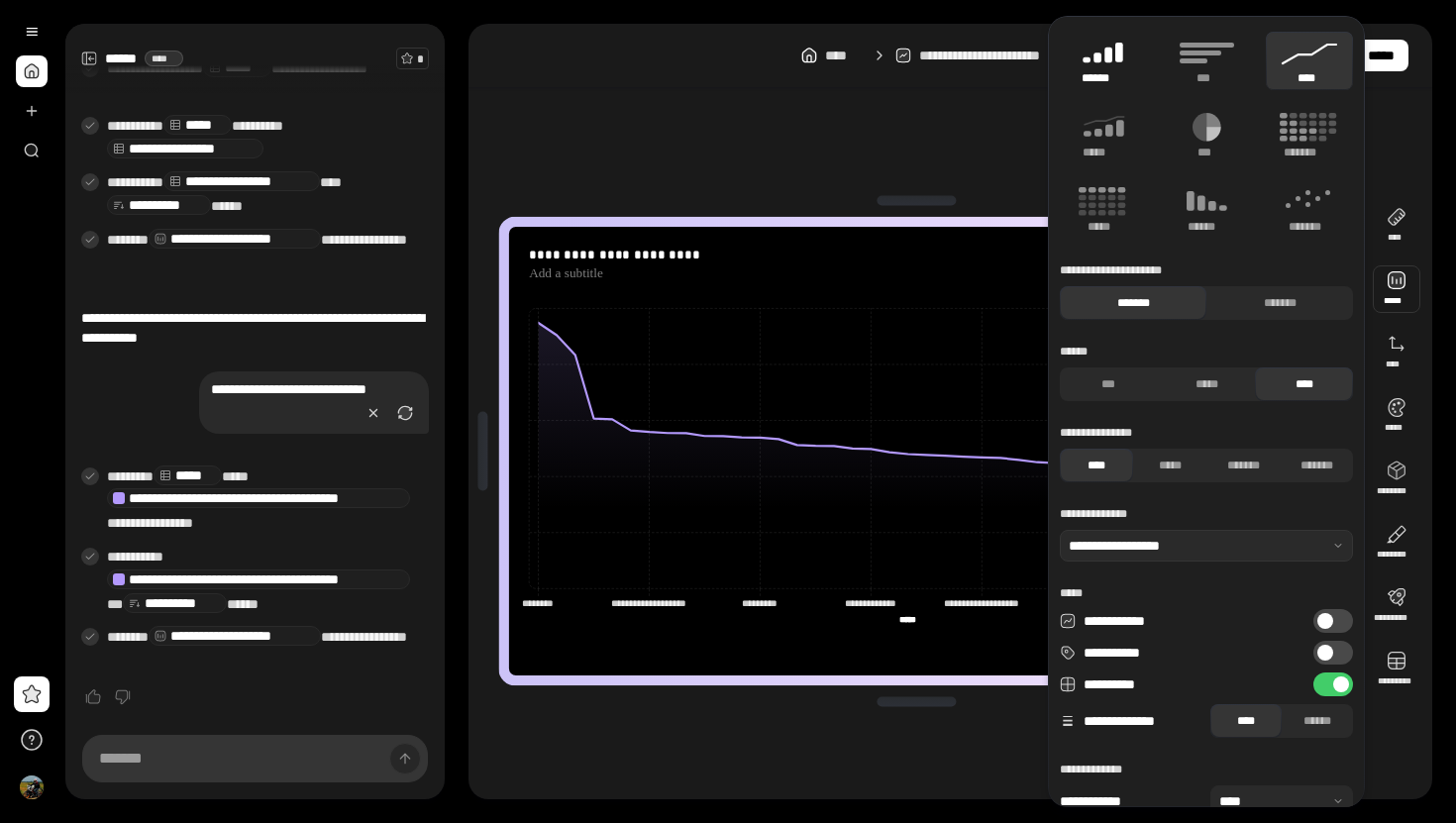 click 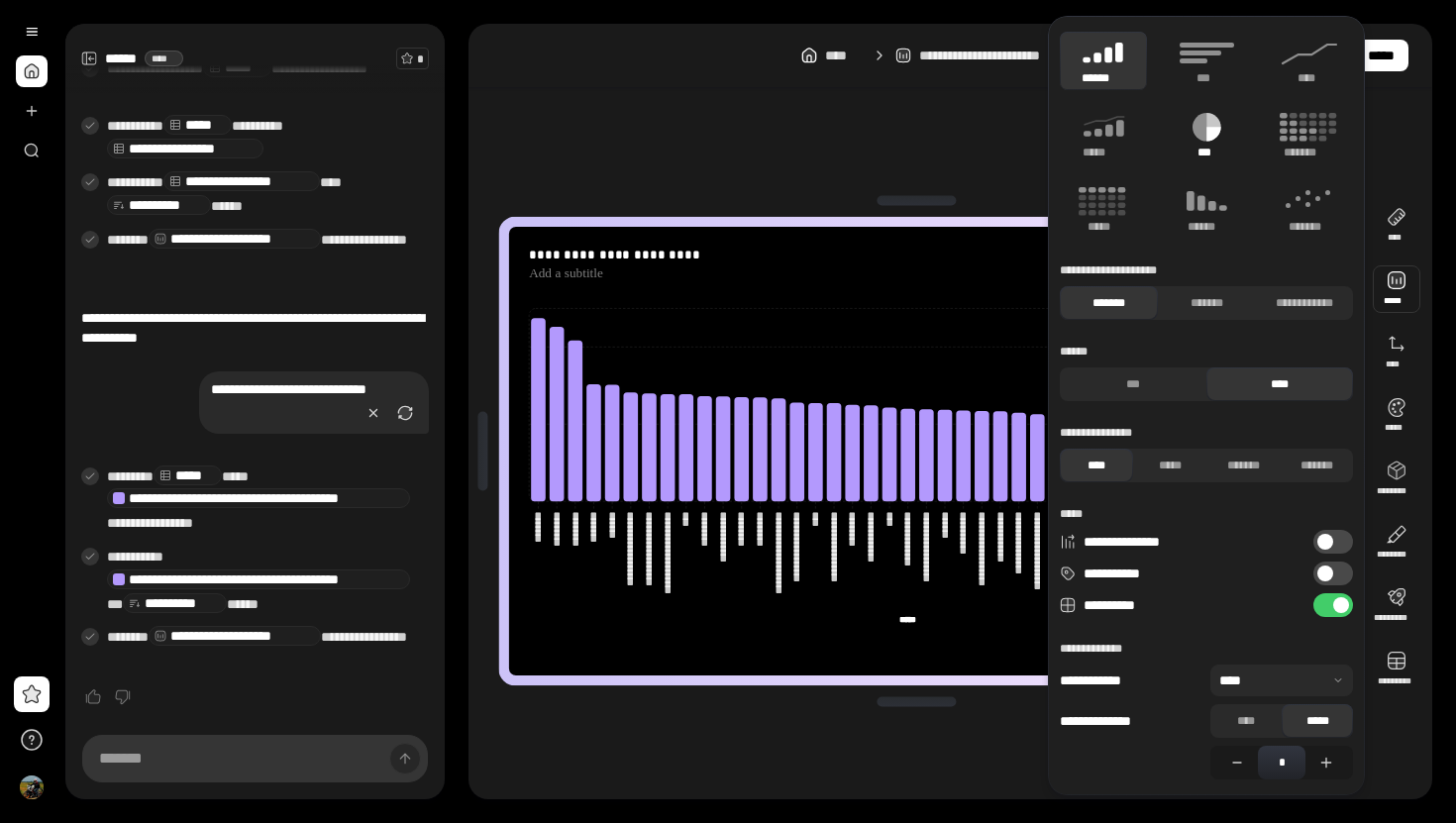 click 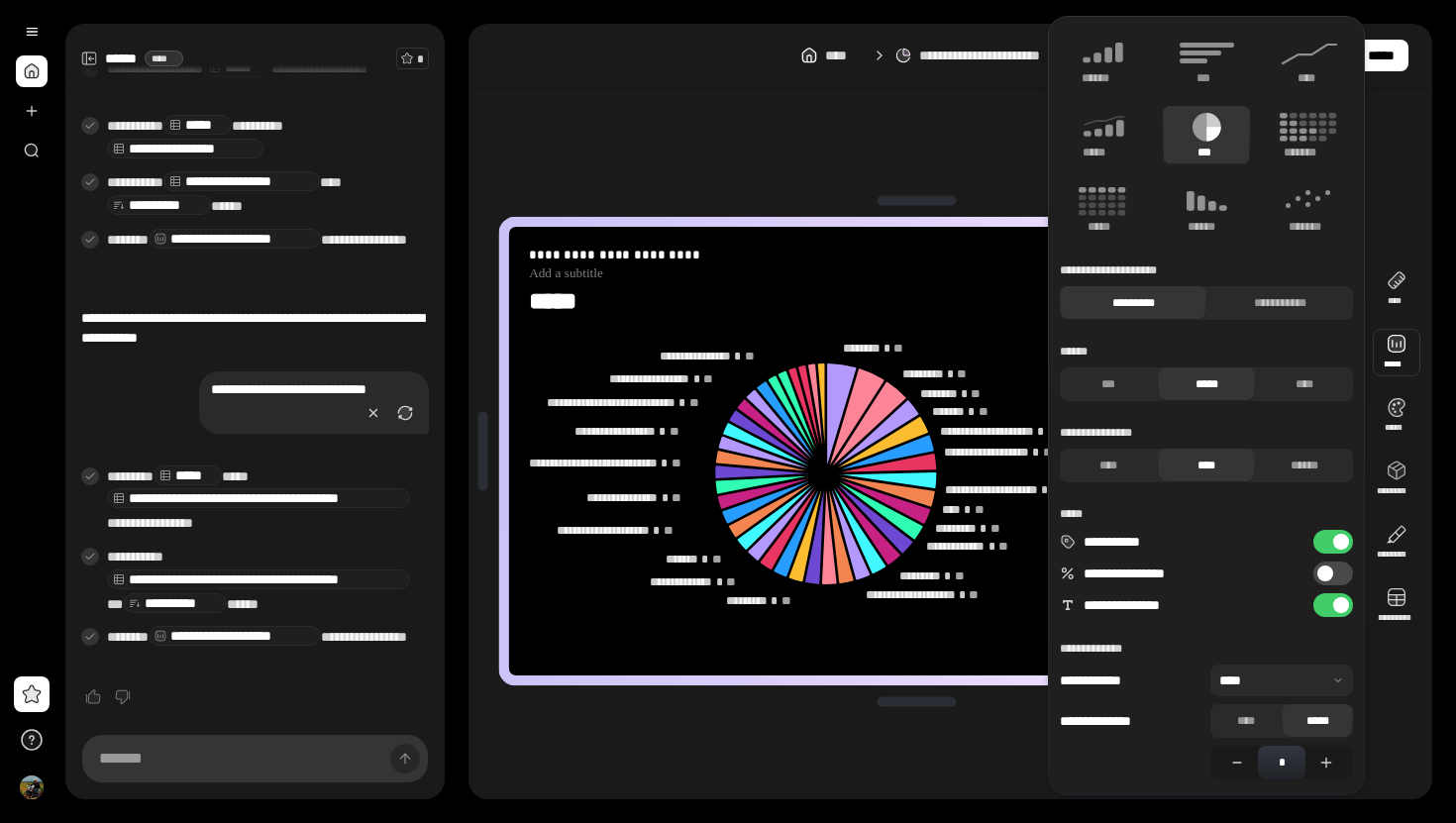 click at bounding box center [1282, 680] 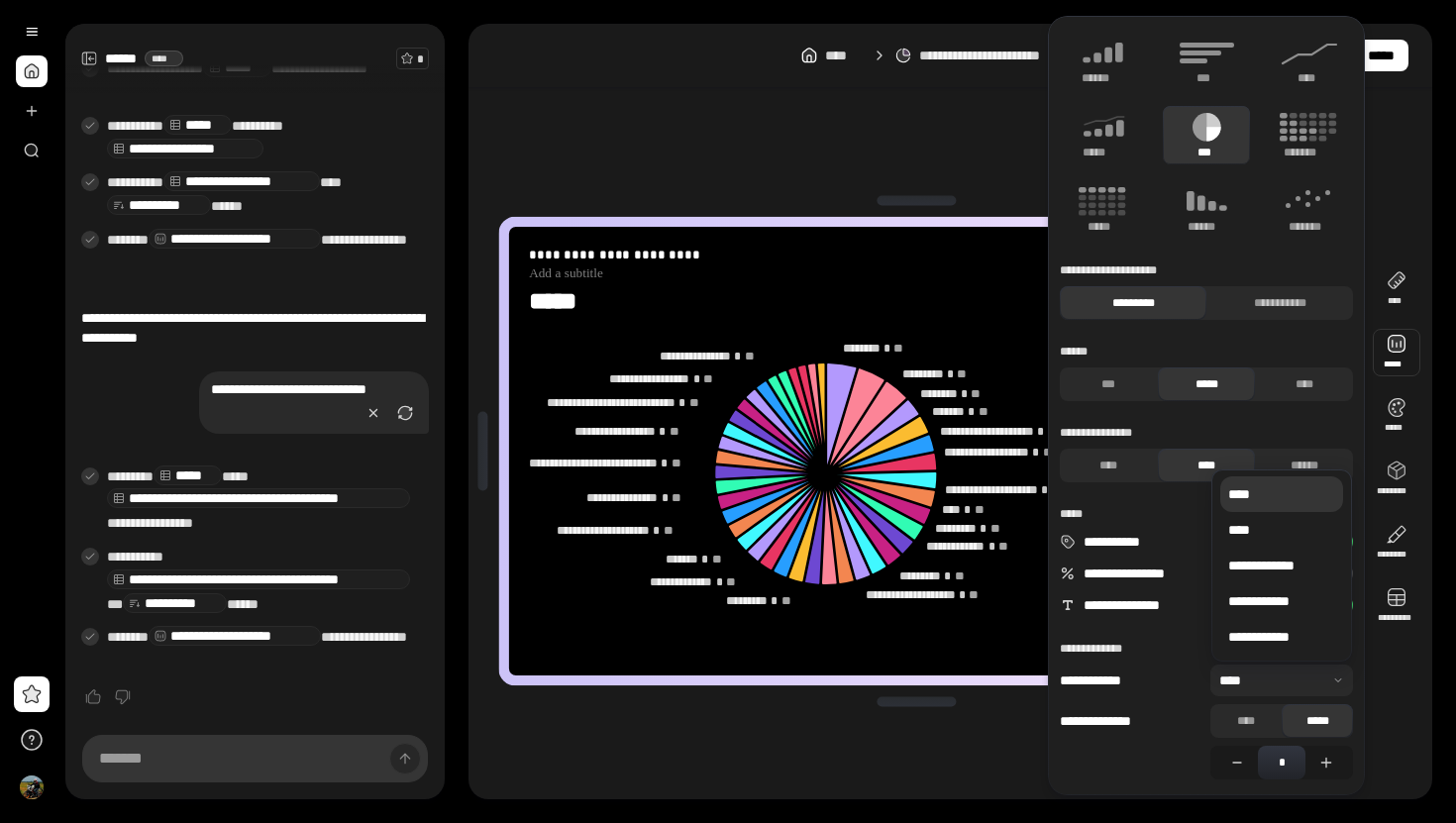 click on "****" at bounding box center [1282, 494] 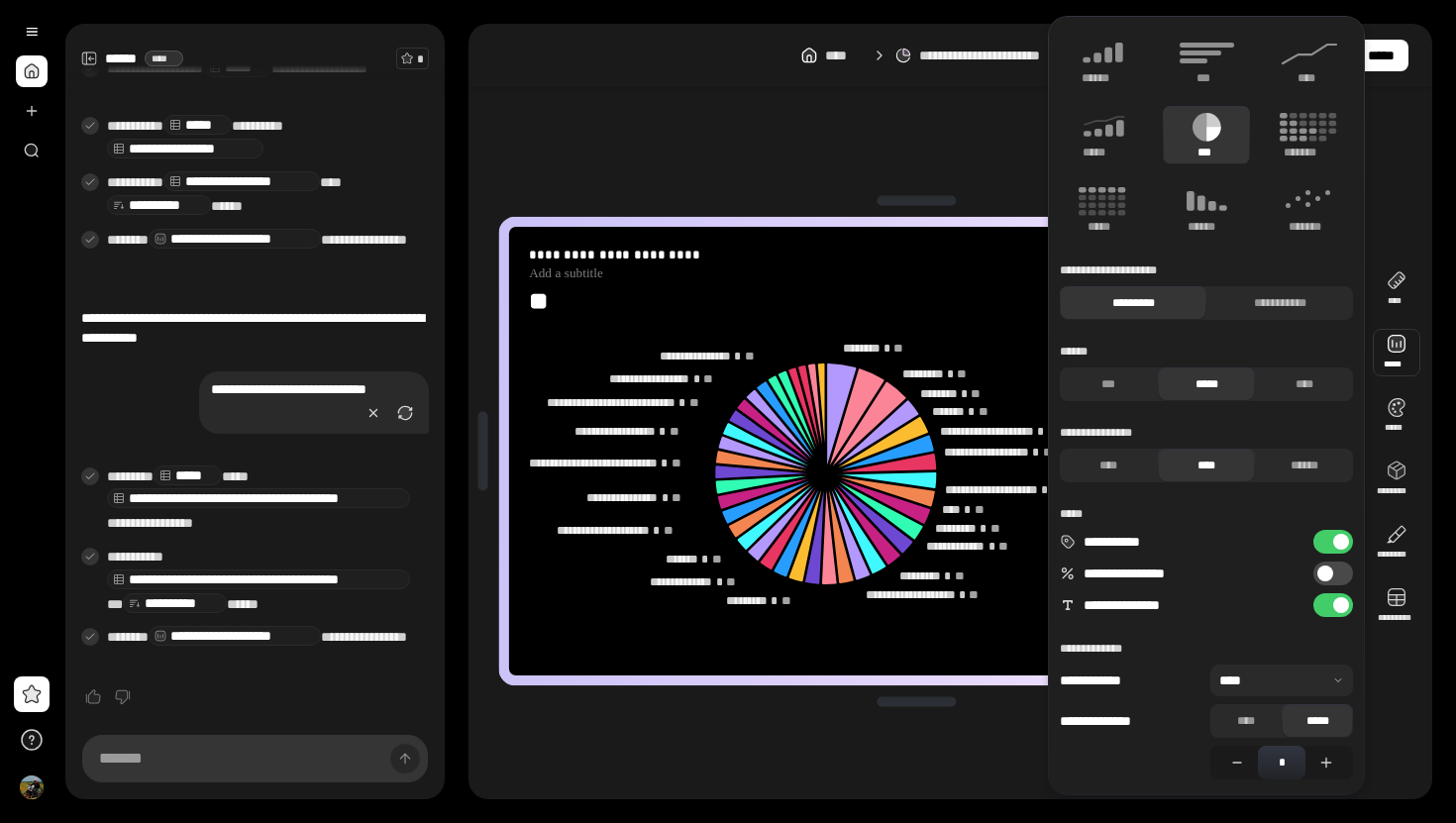 click at bounding box center [1282, 680] 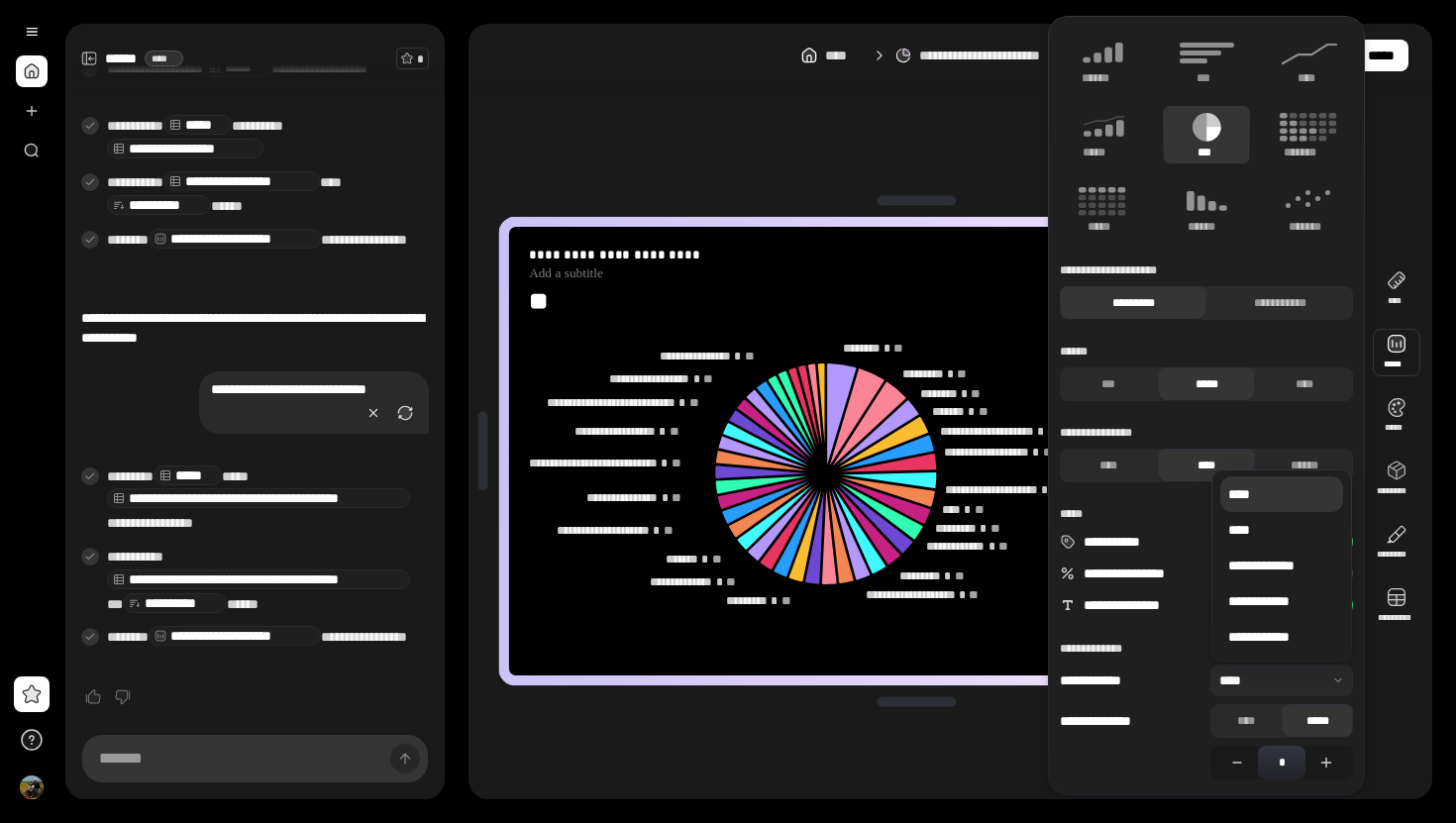 click on "****" at bounding box center (1282, 494) 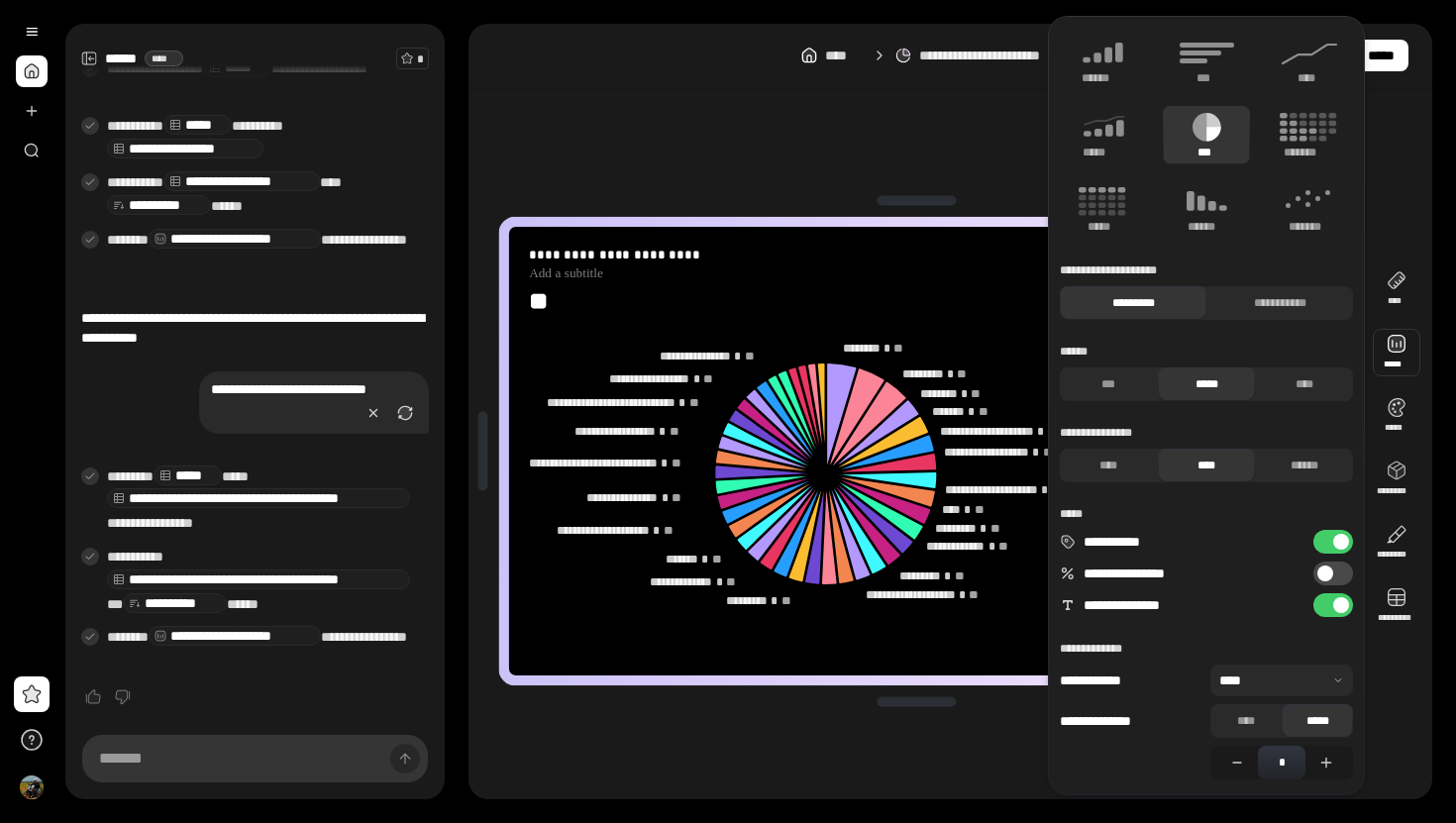click at bounding box center [1282, 680] 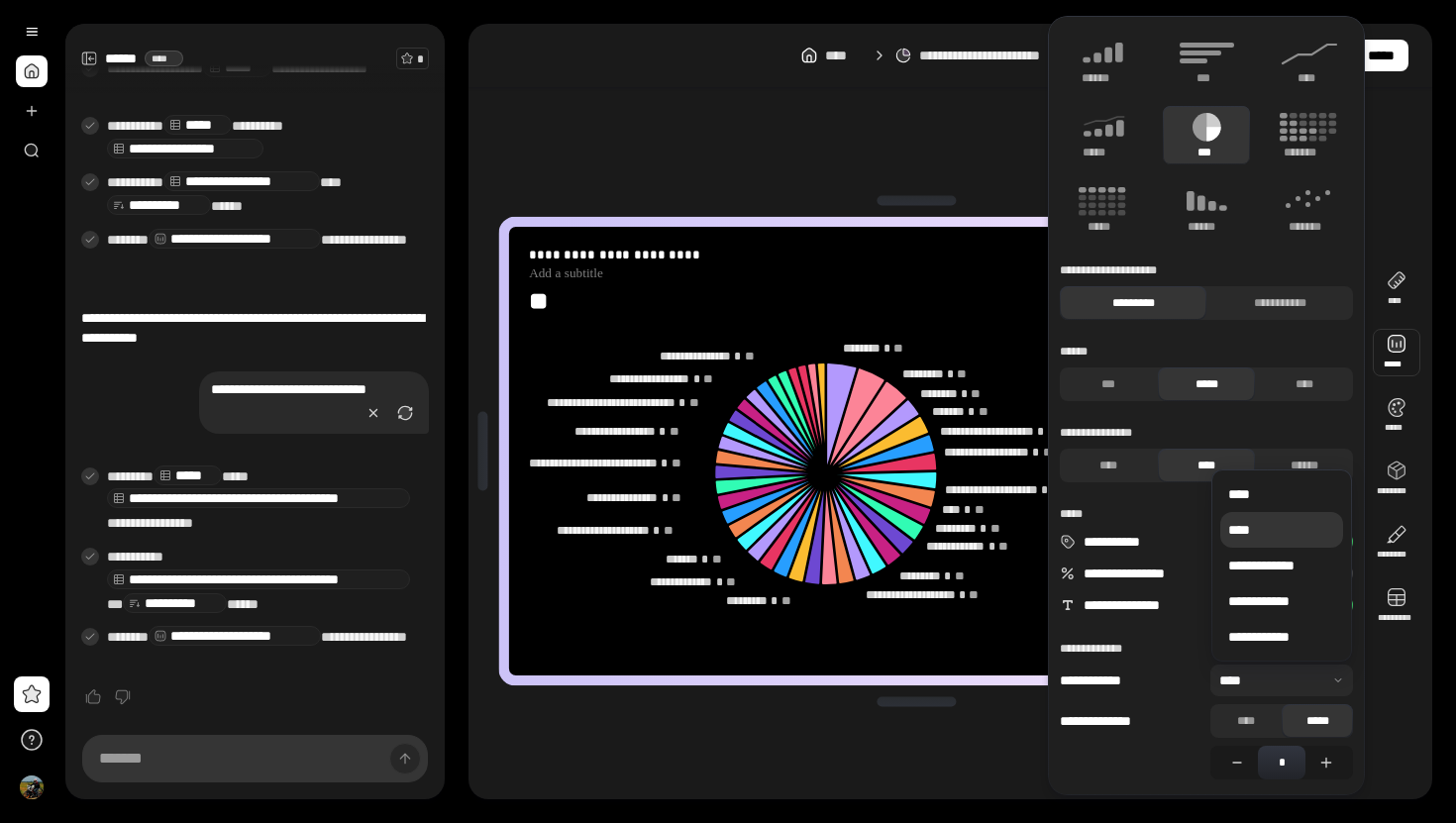 click on "****" at bounding box center [1282, 530] 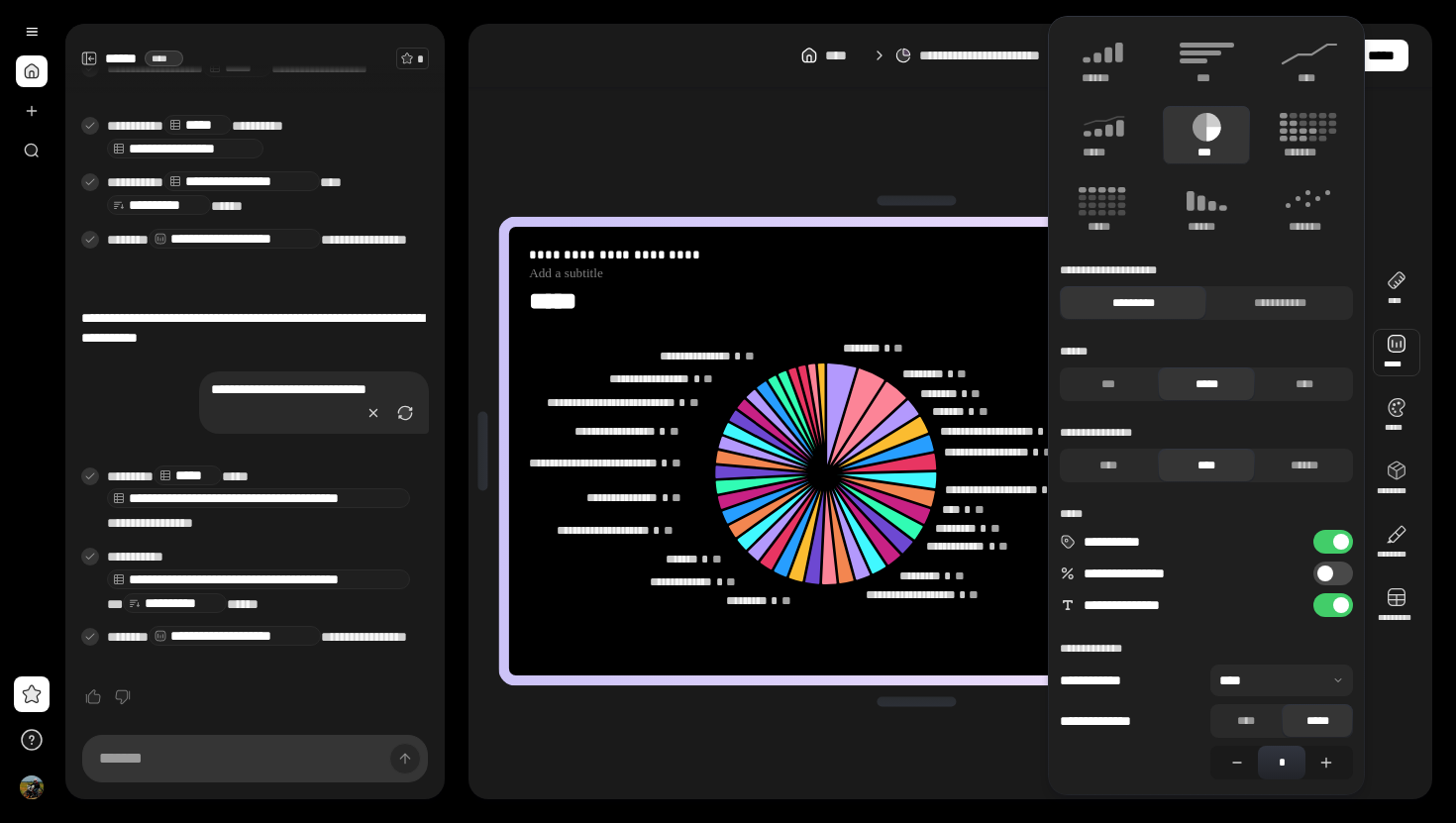 click at bounding box center (1282, 680) 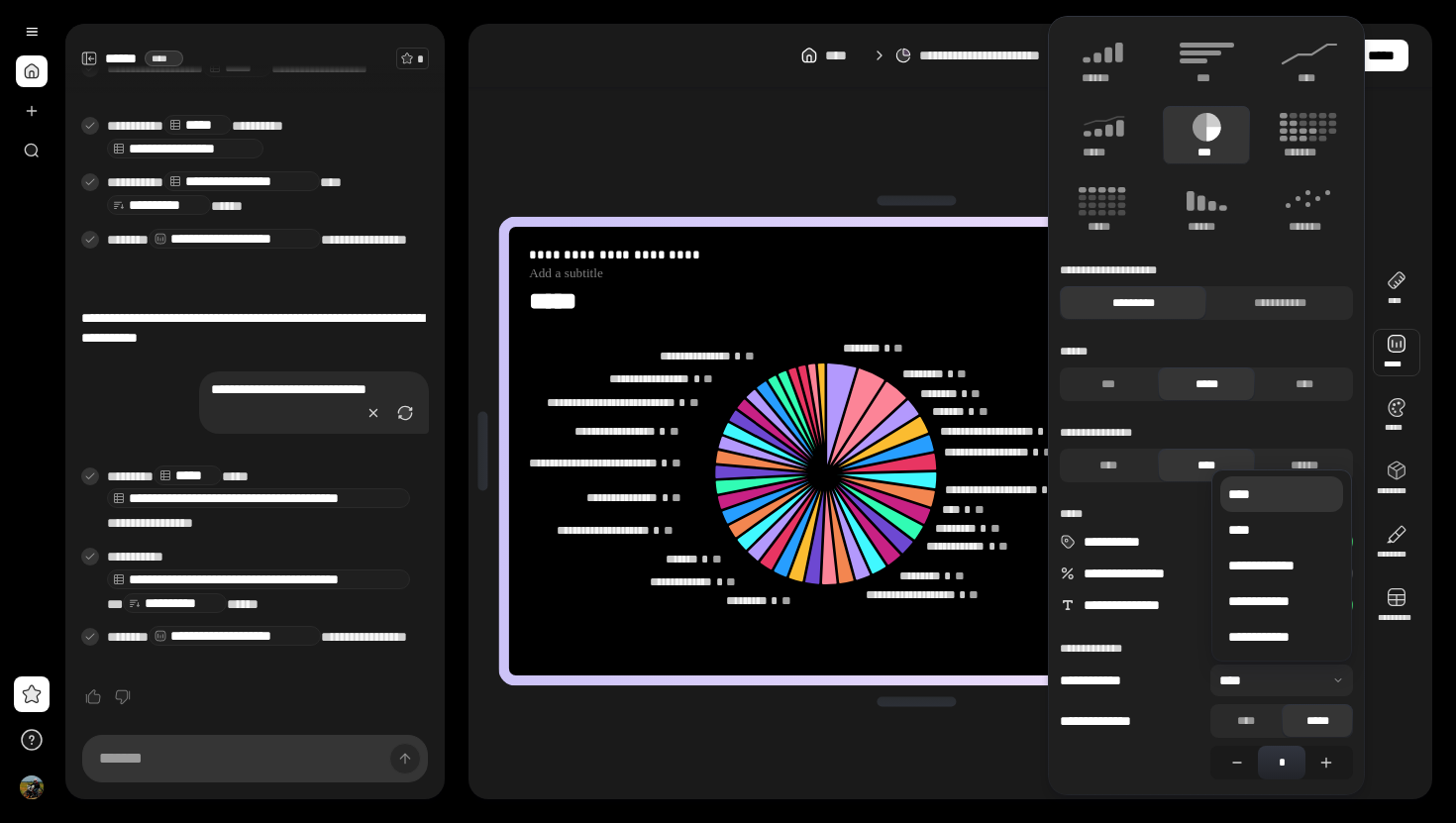 click on "****" at bounding box center [1282, 494] 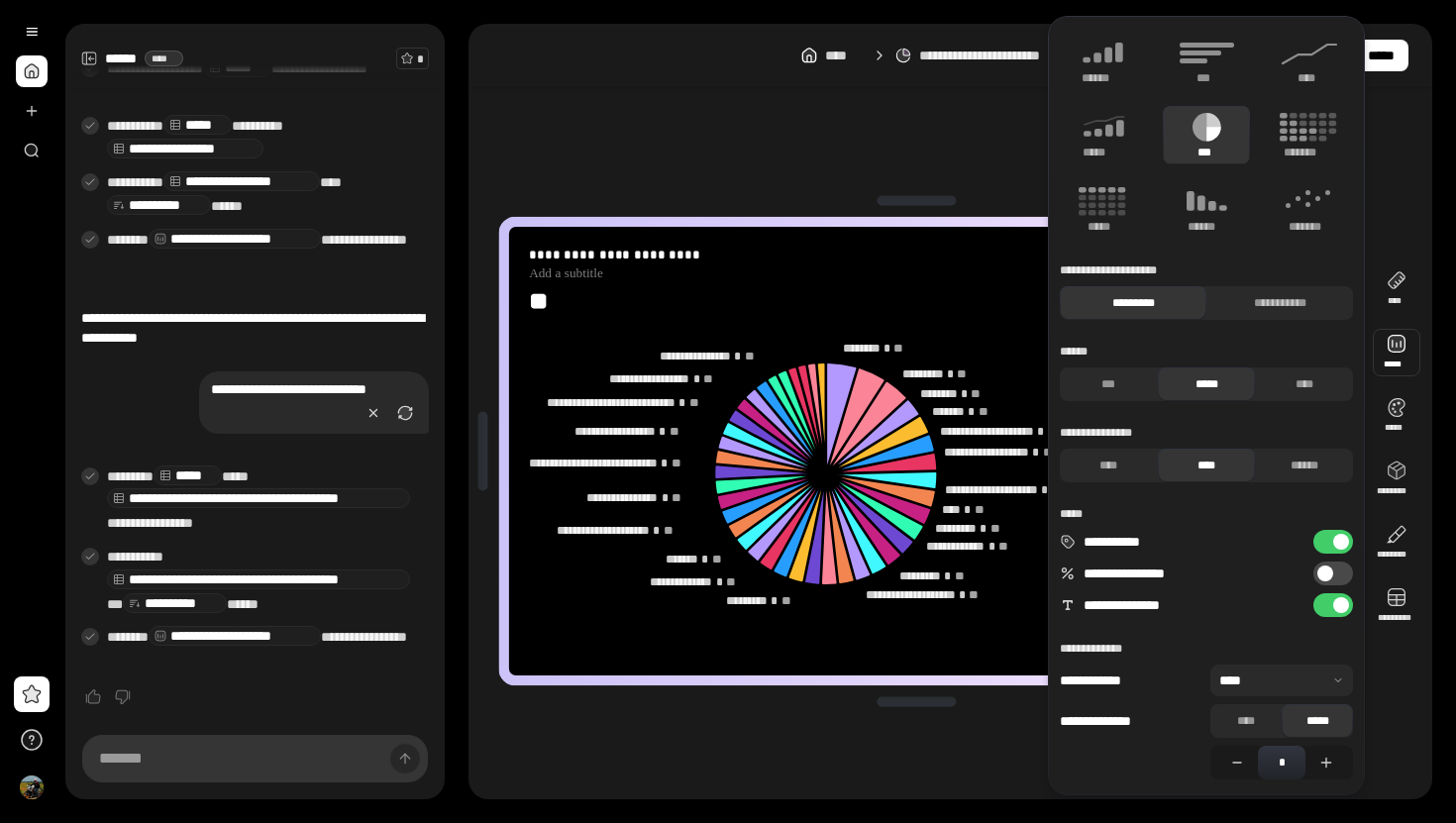 click at bounding box center [1325, 573] 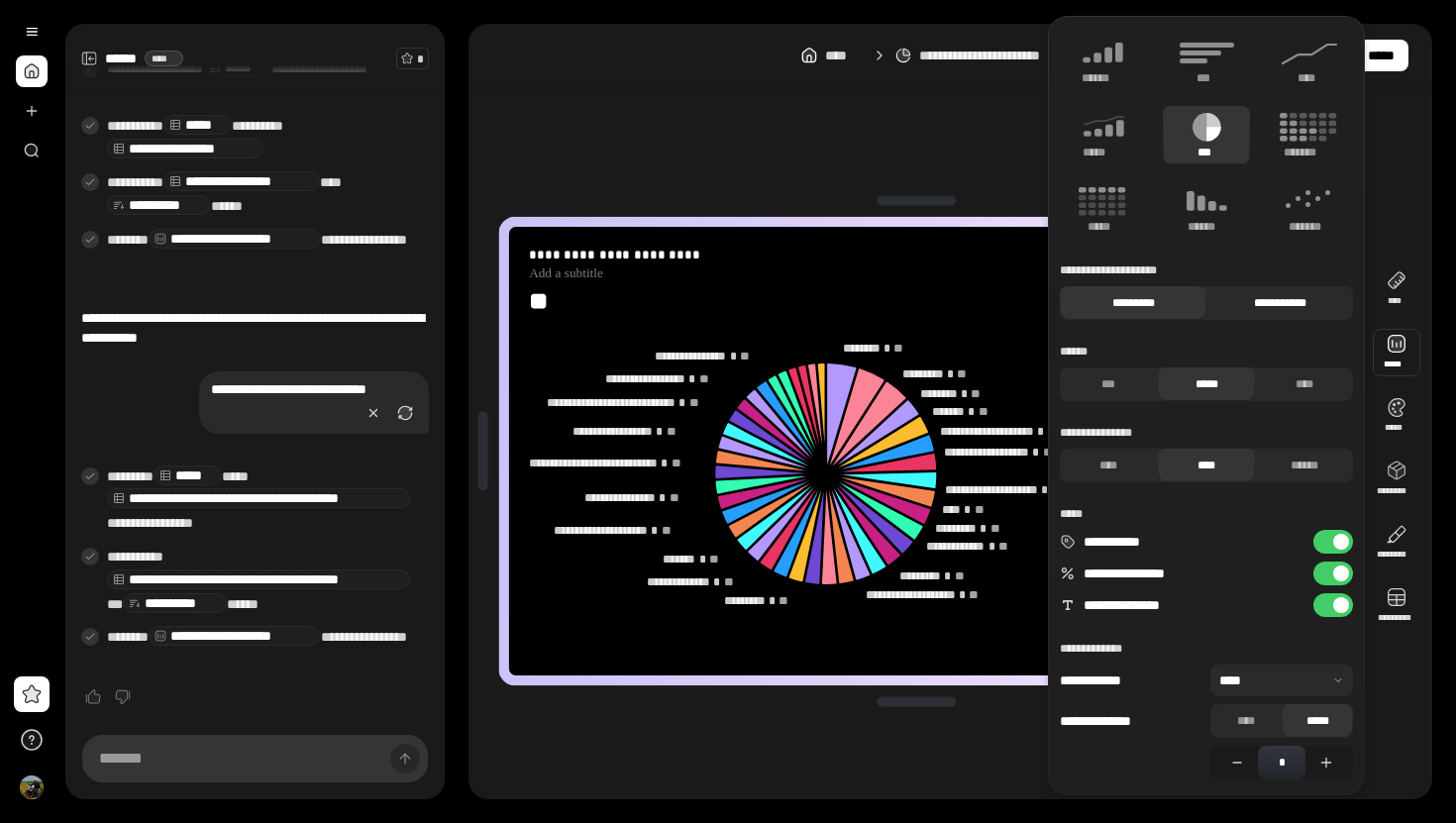click on "**********" at bounding box center (1280, 303) 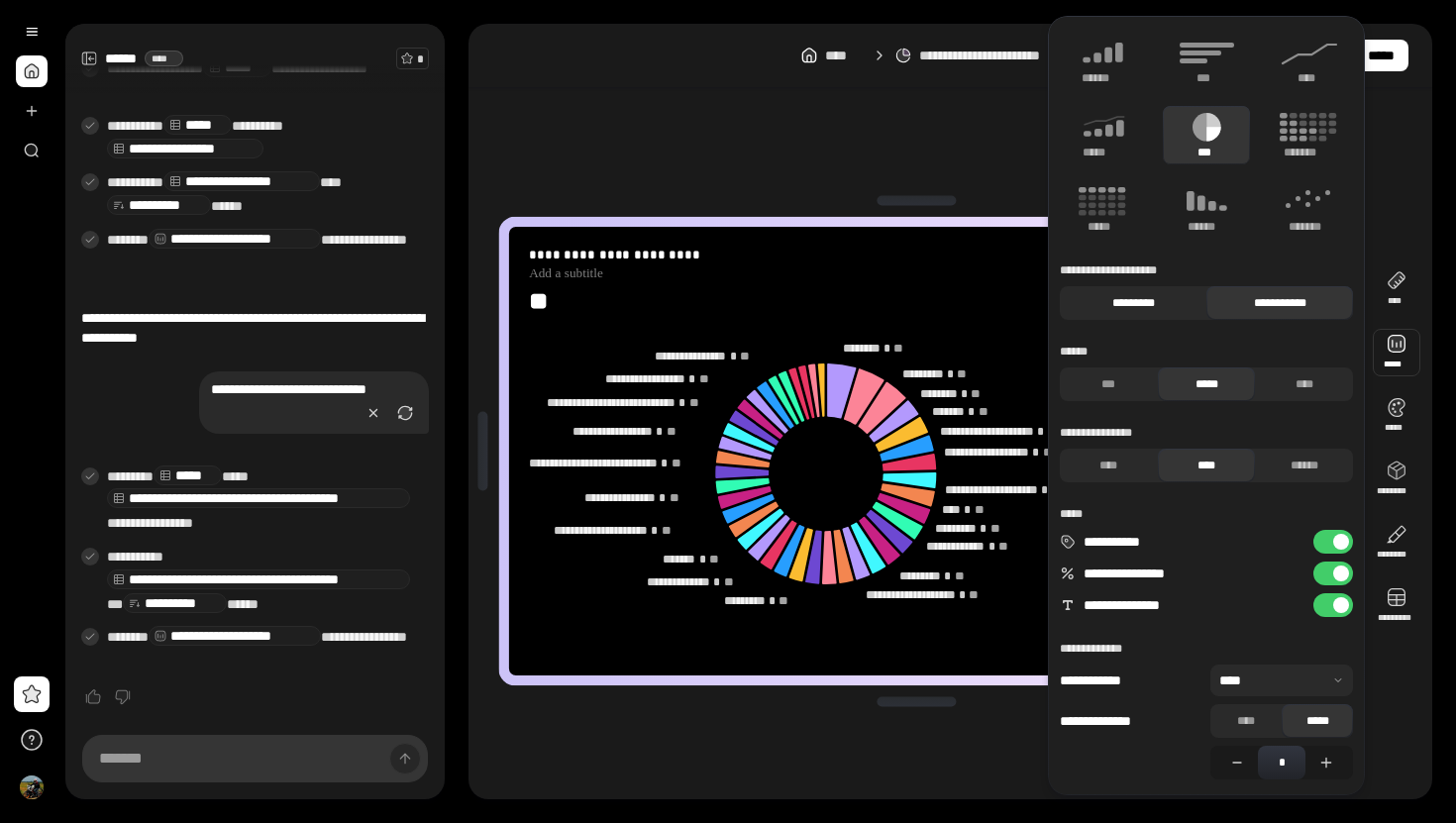 click on "*********" at bounding box center (1133, 303) 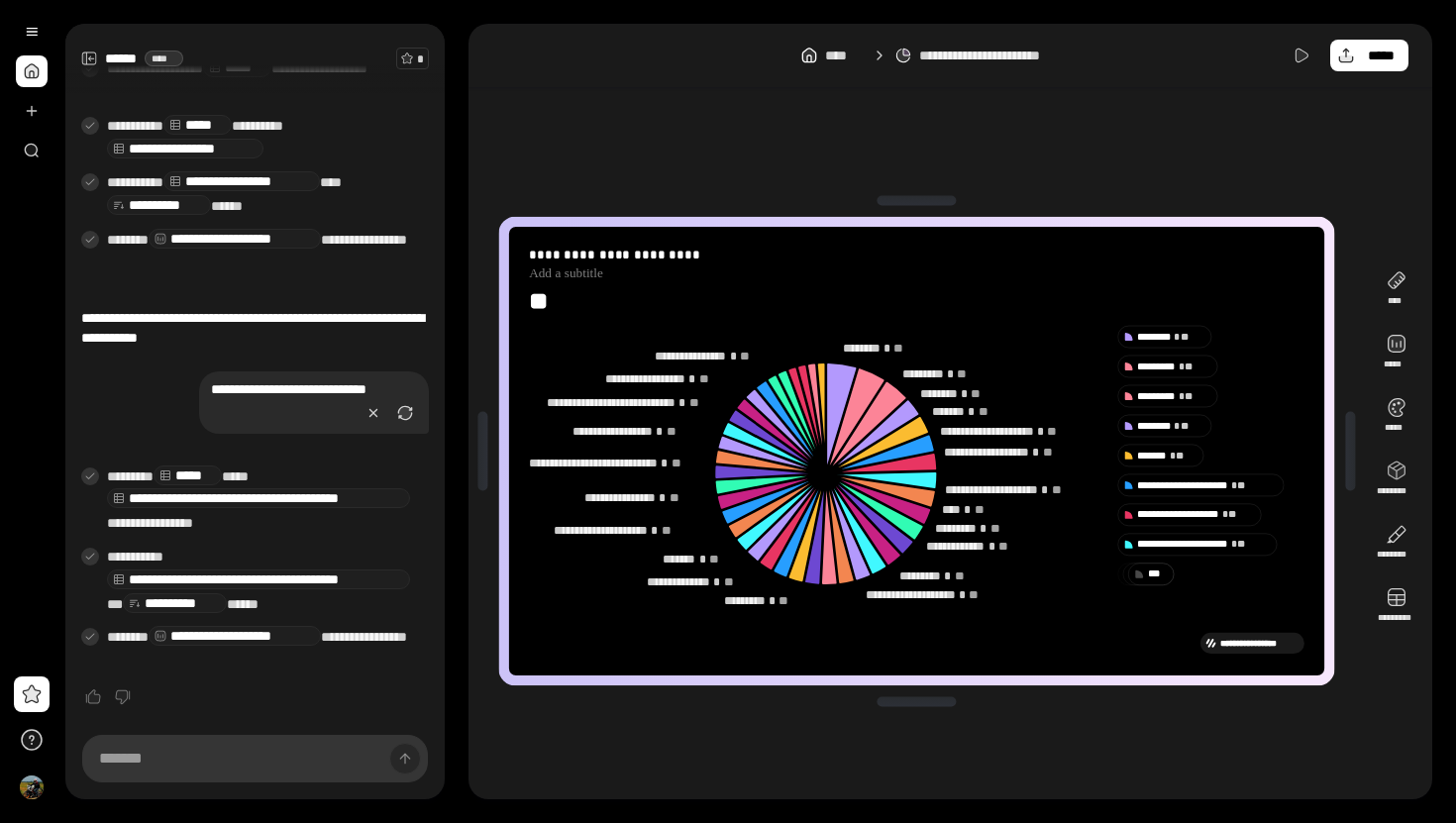 click on "**********" at bounding box center [314, 402] 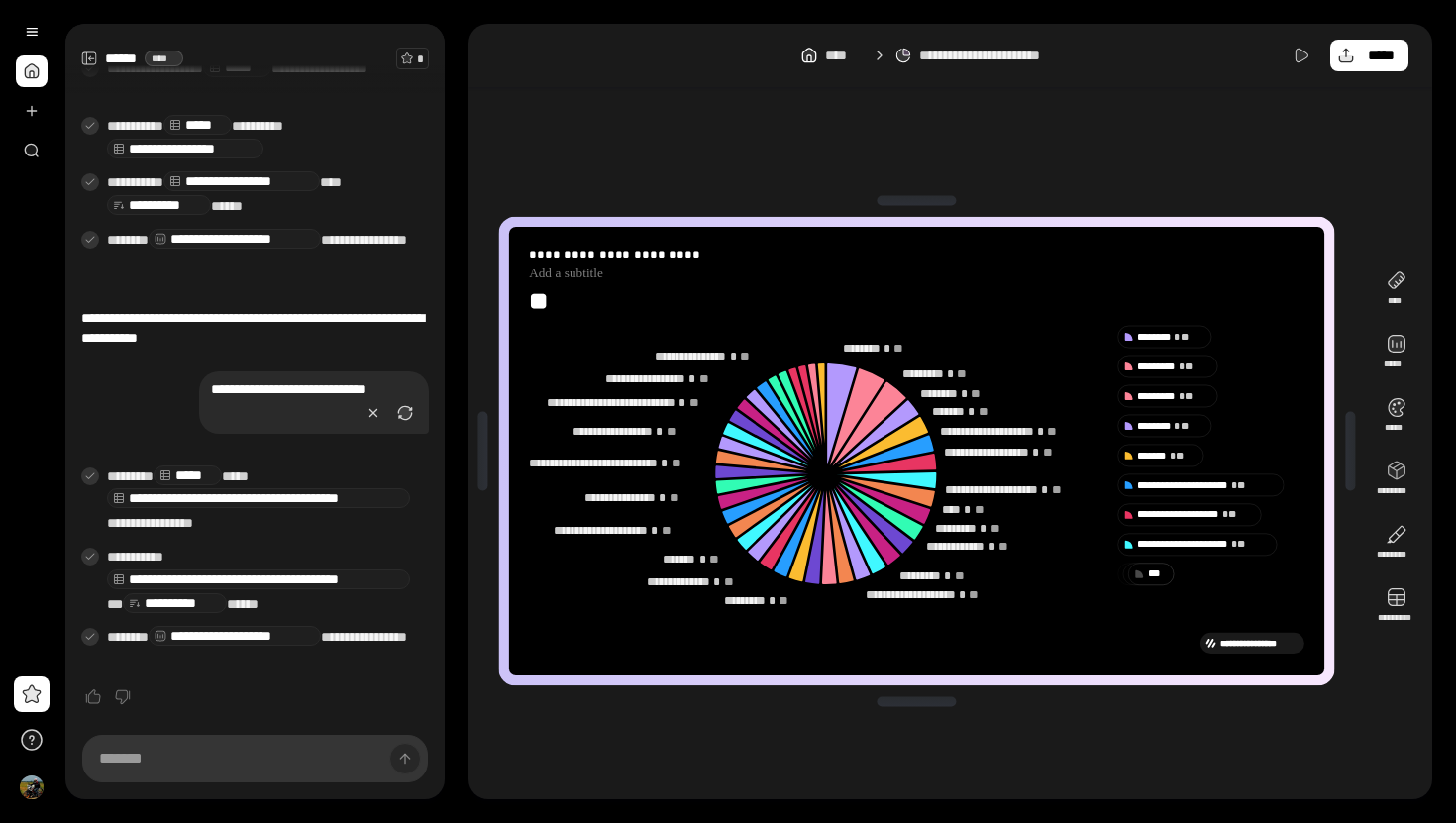 click on "**********" at bounding box center [314, 402] 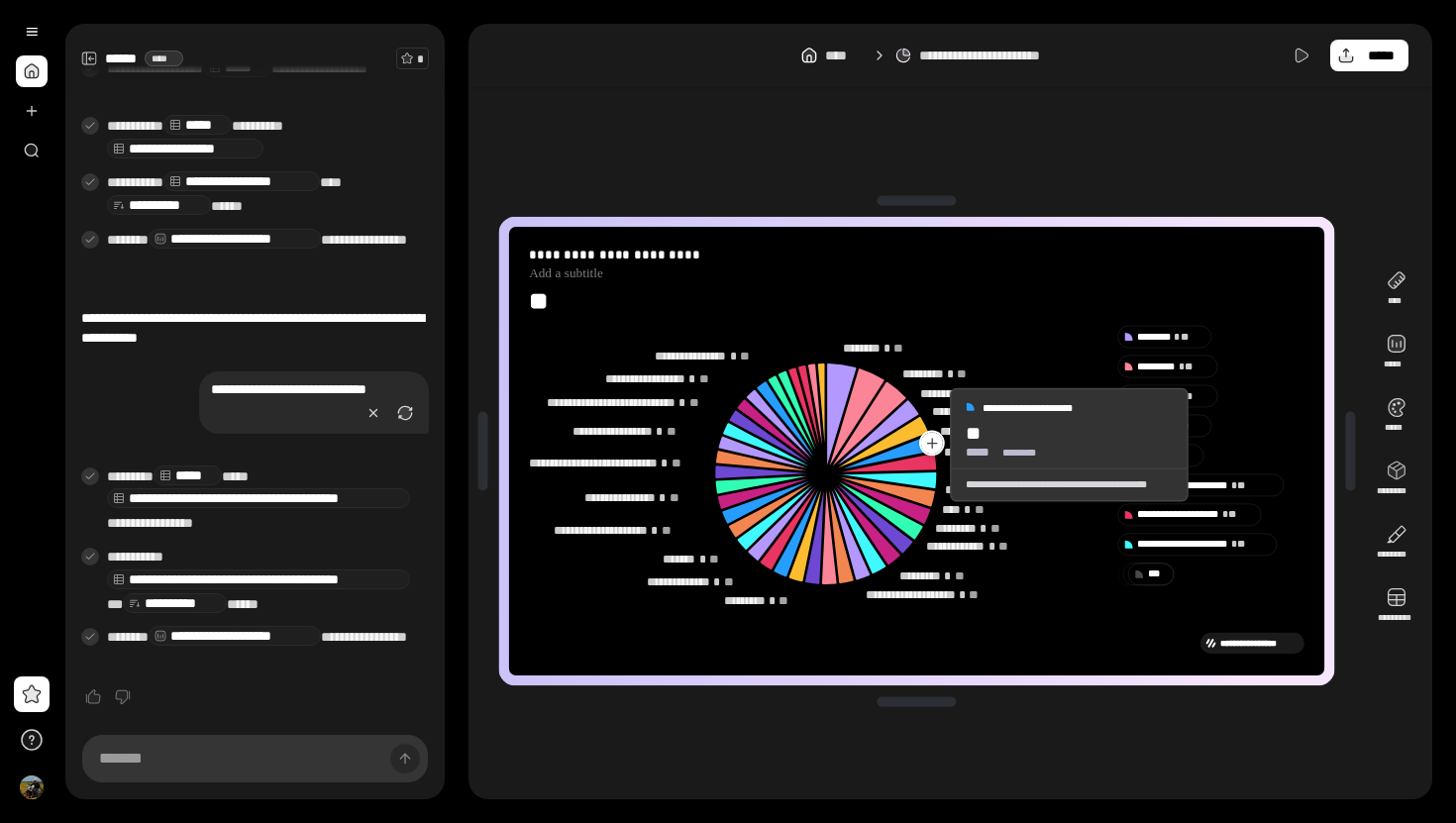 click 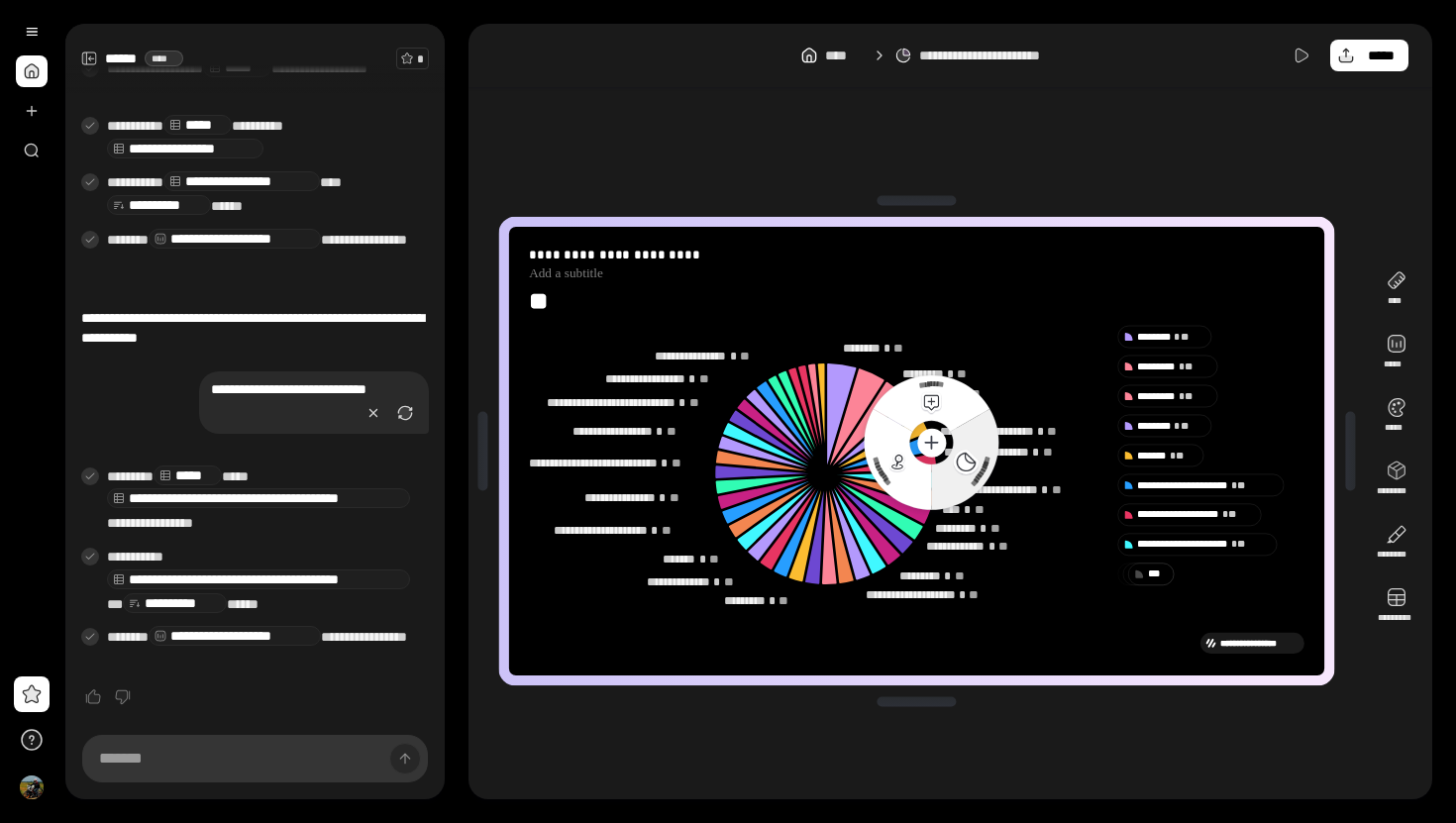 click 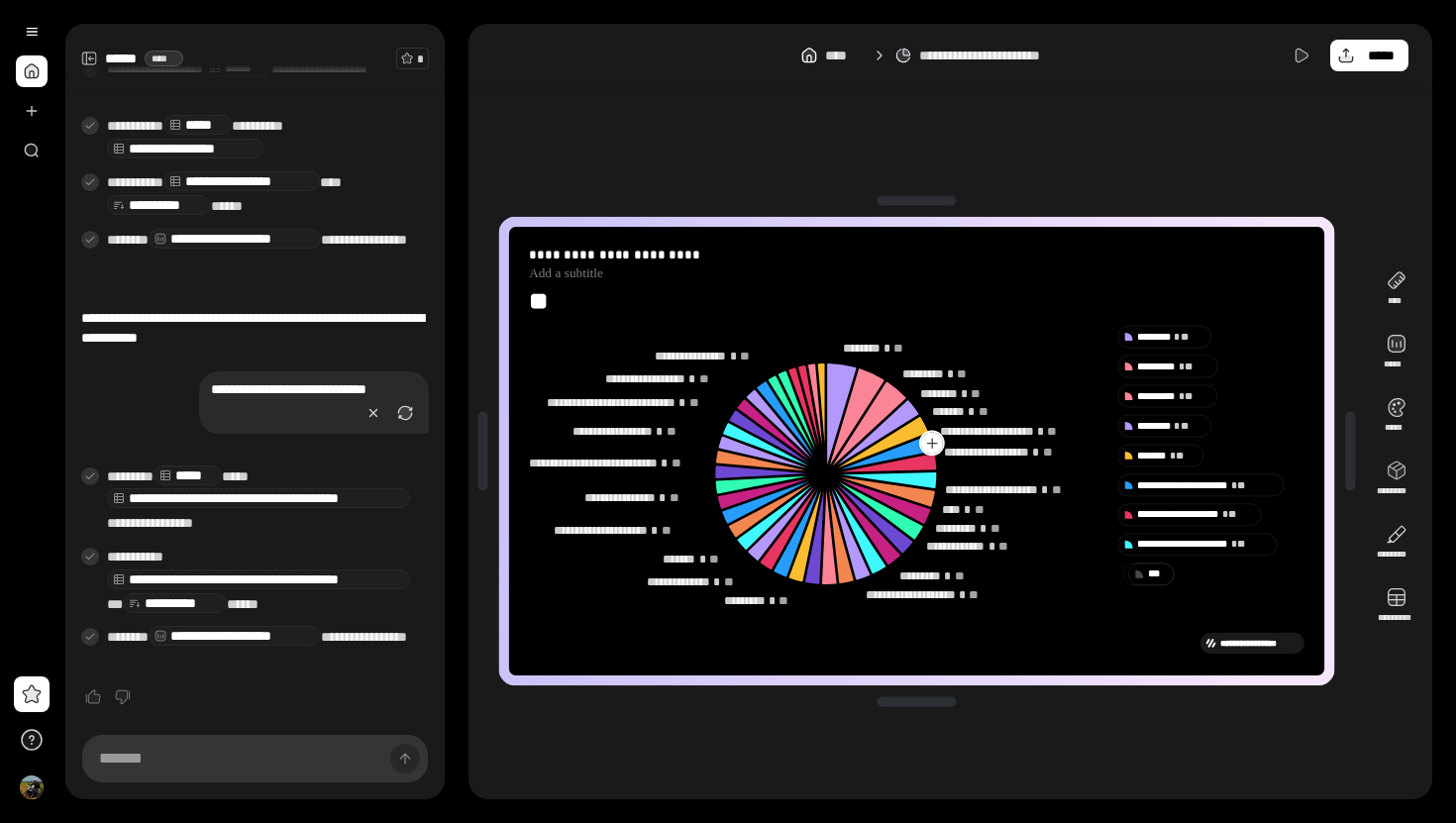 click 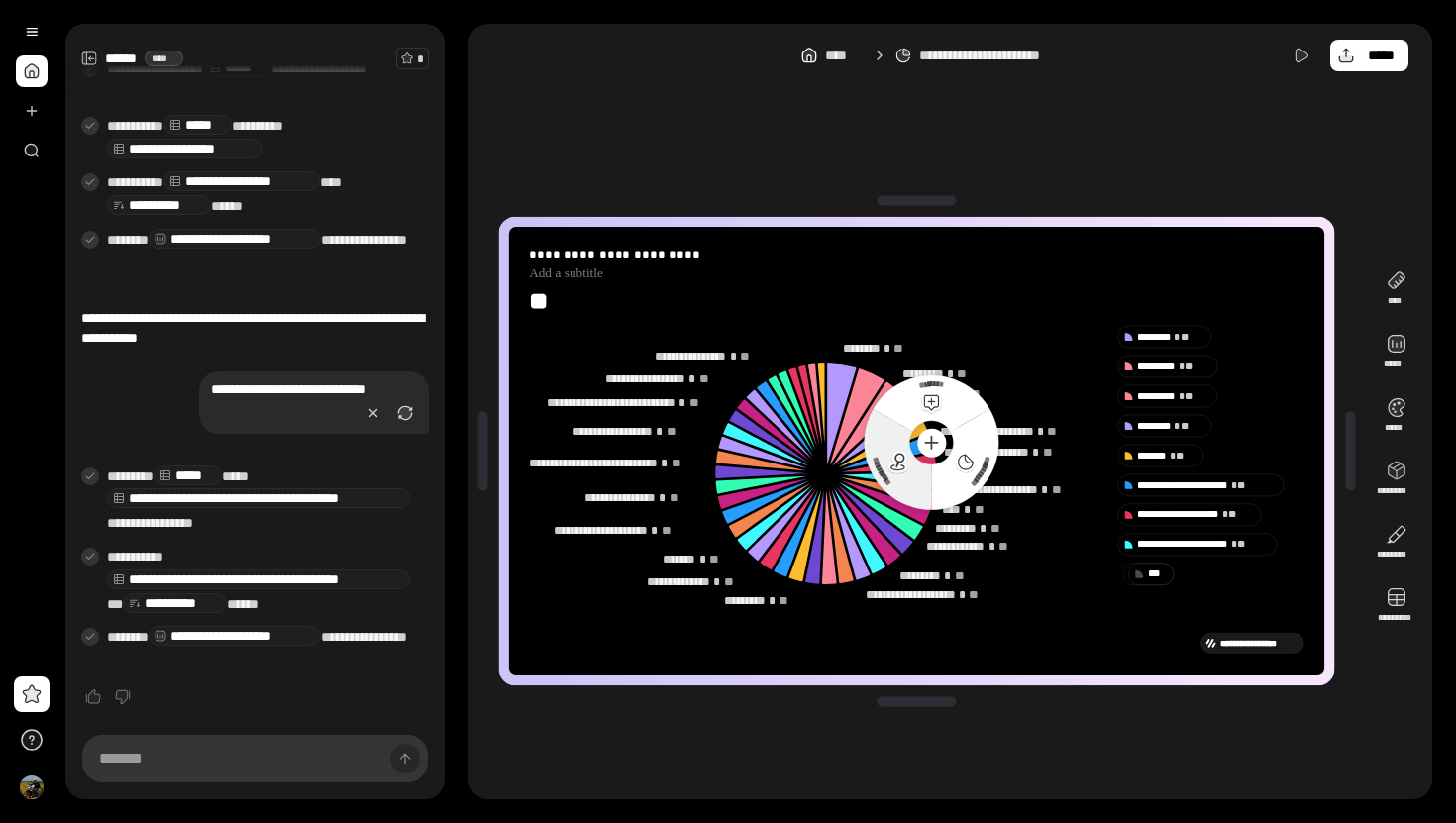 click 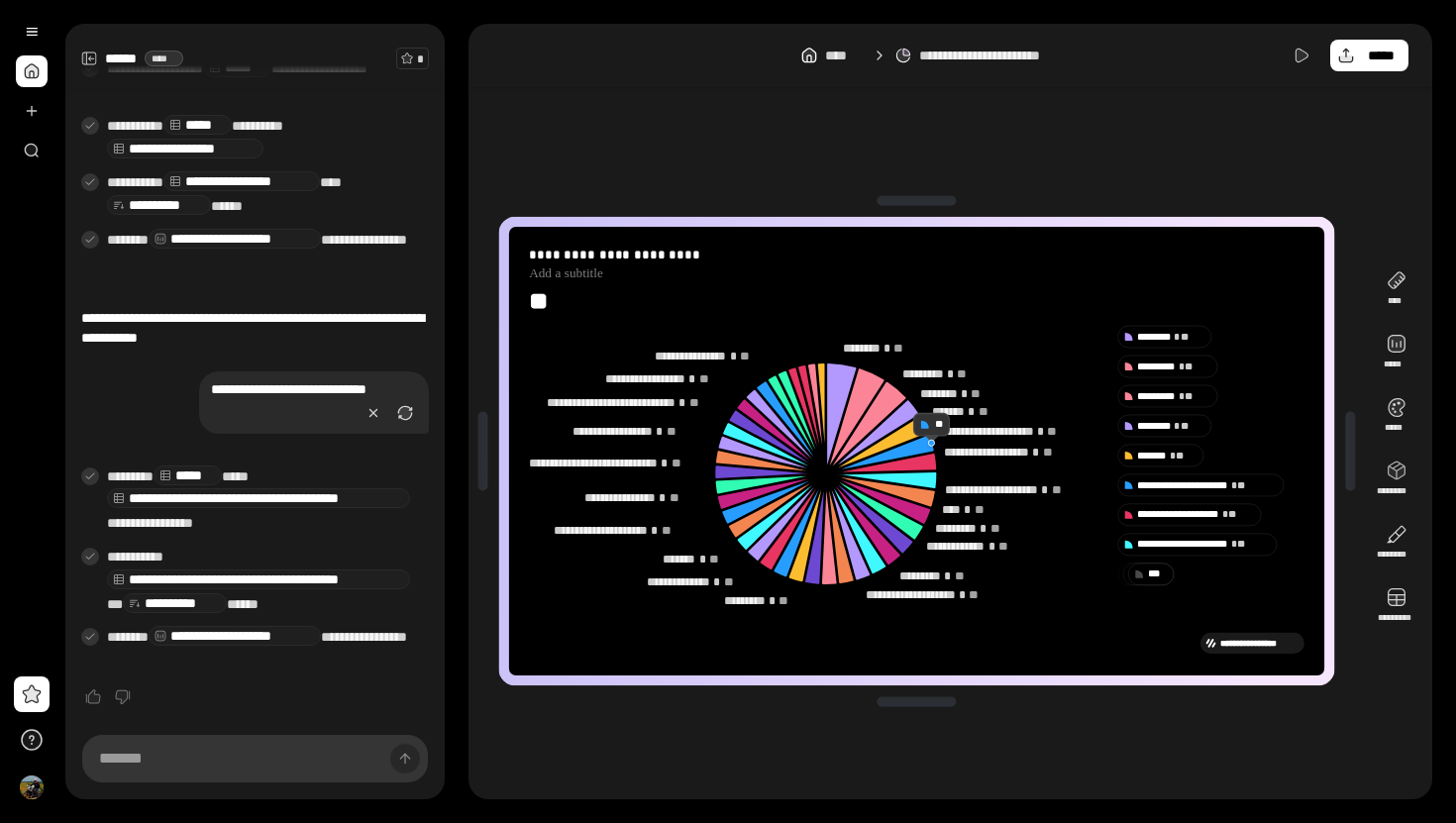 click on "**" at bounding box center [916, 301] 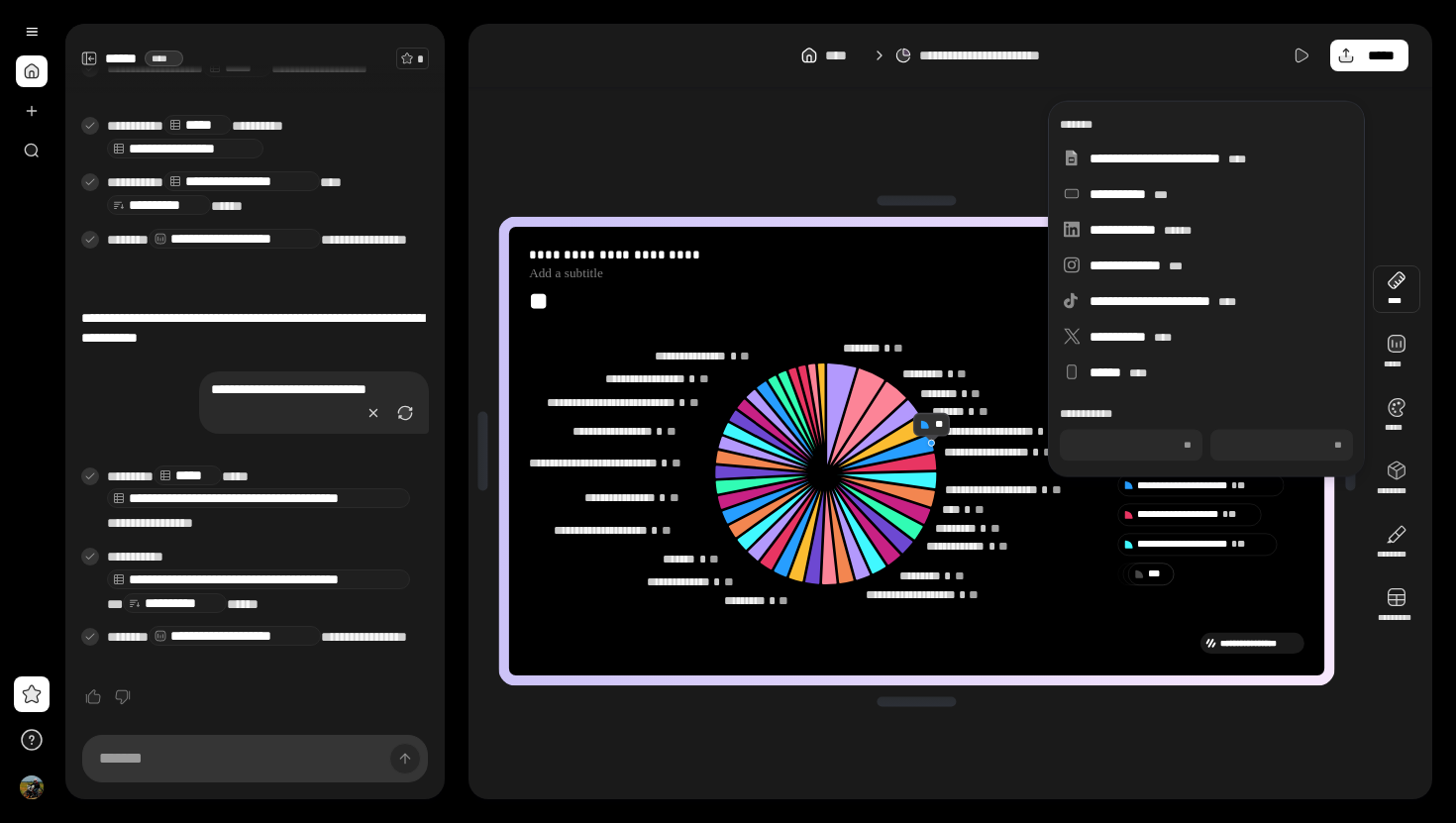 click at bounding box center [1397, 289] 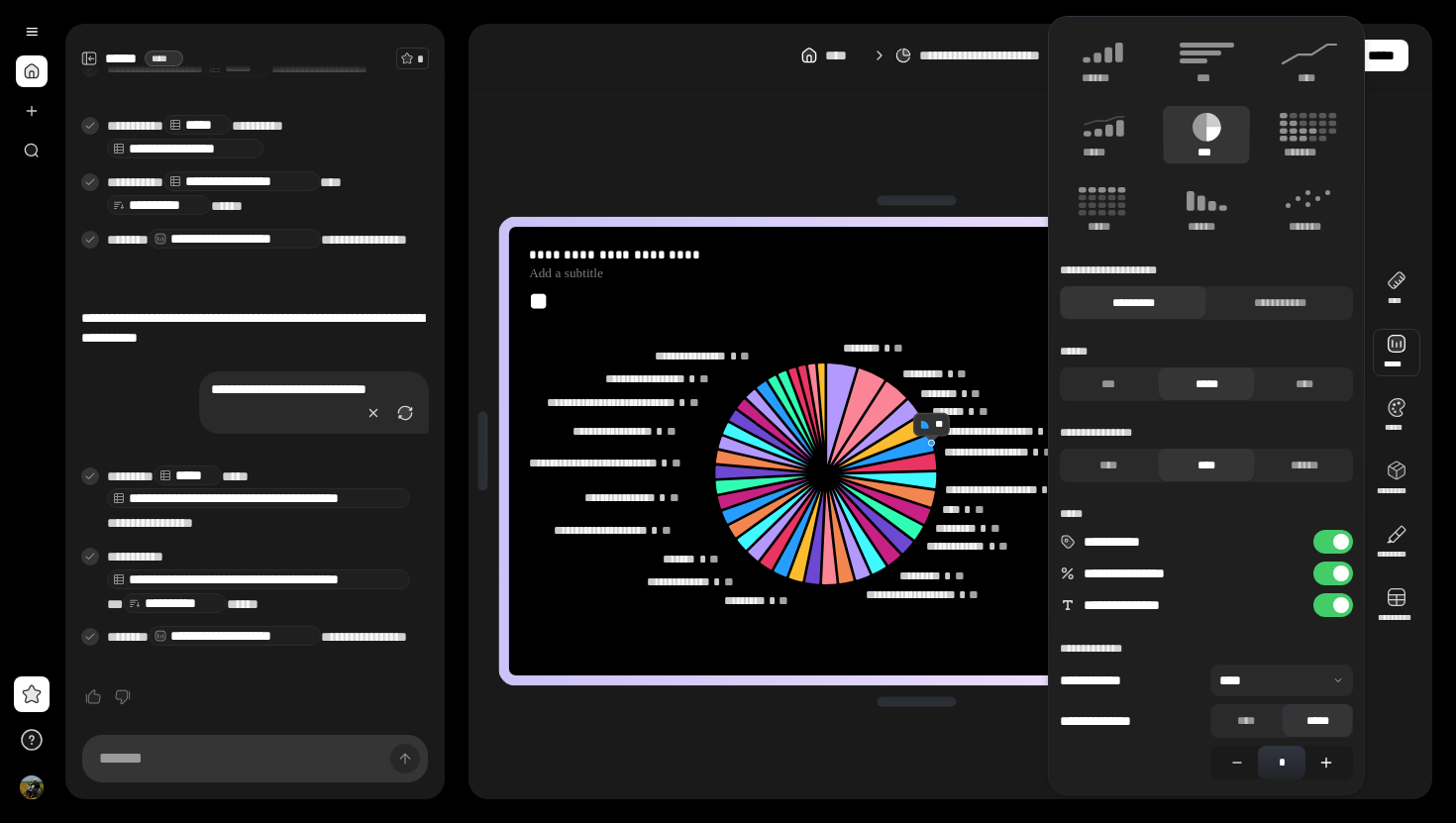 click 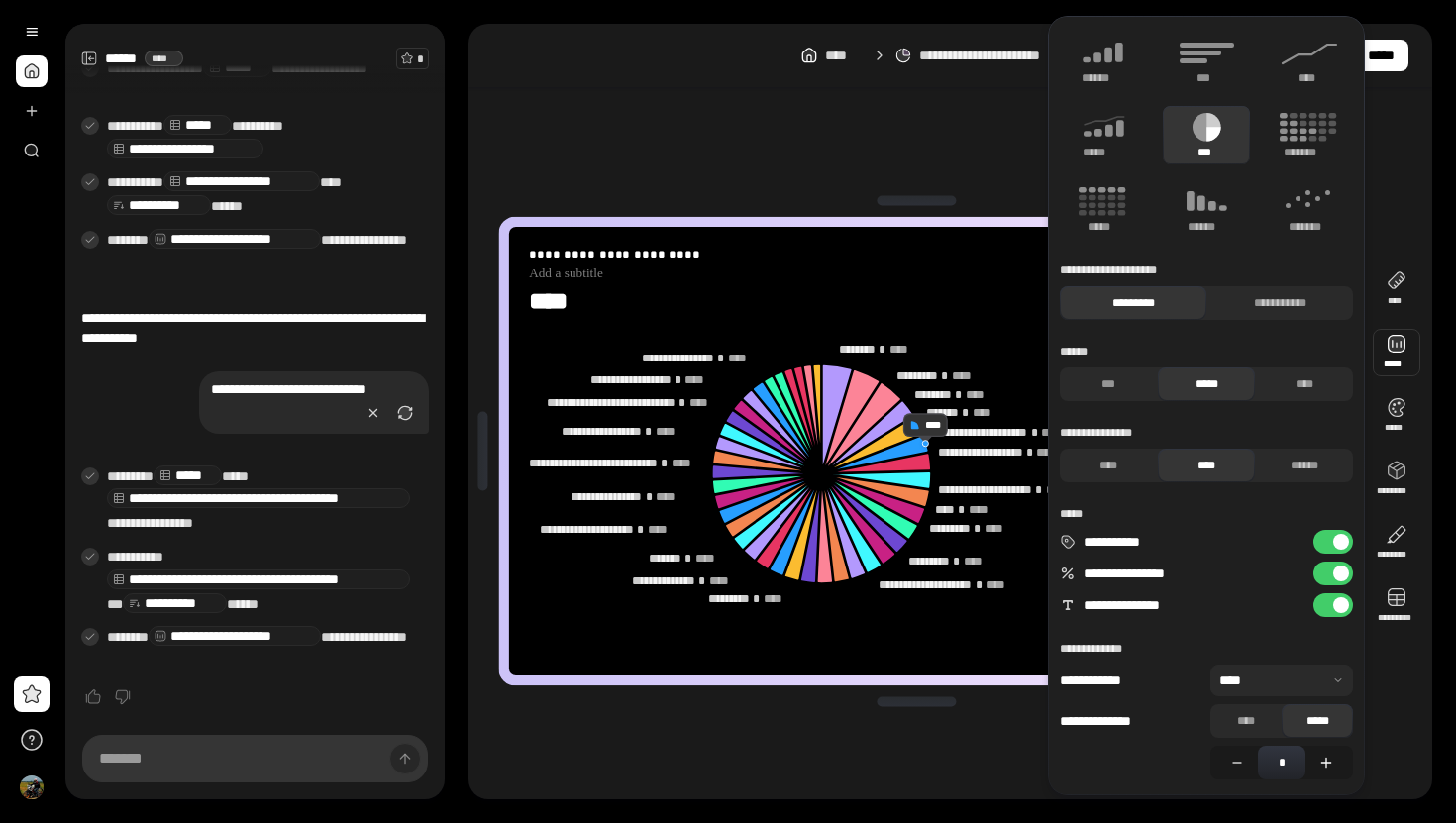 click 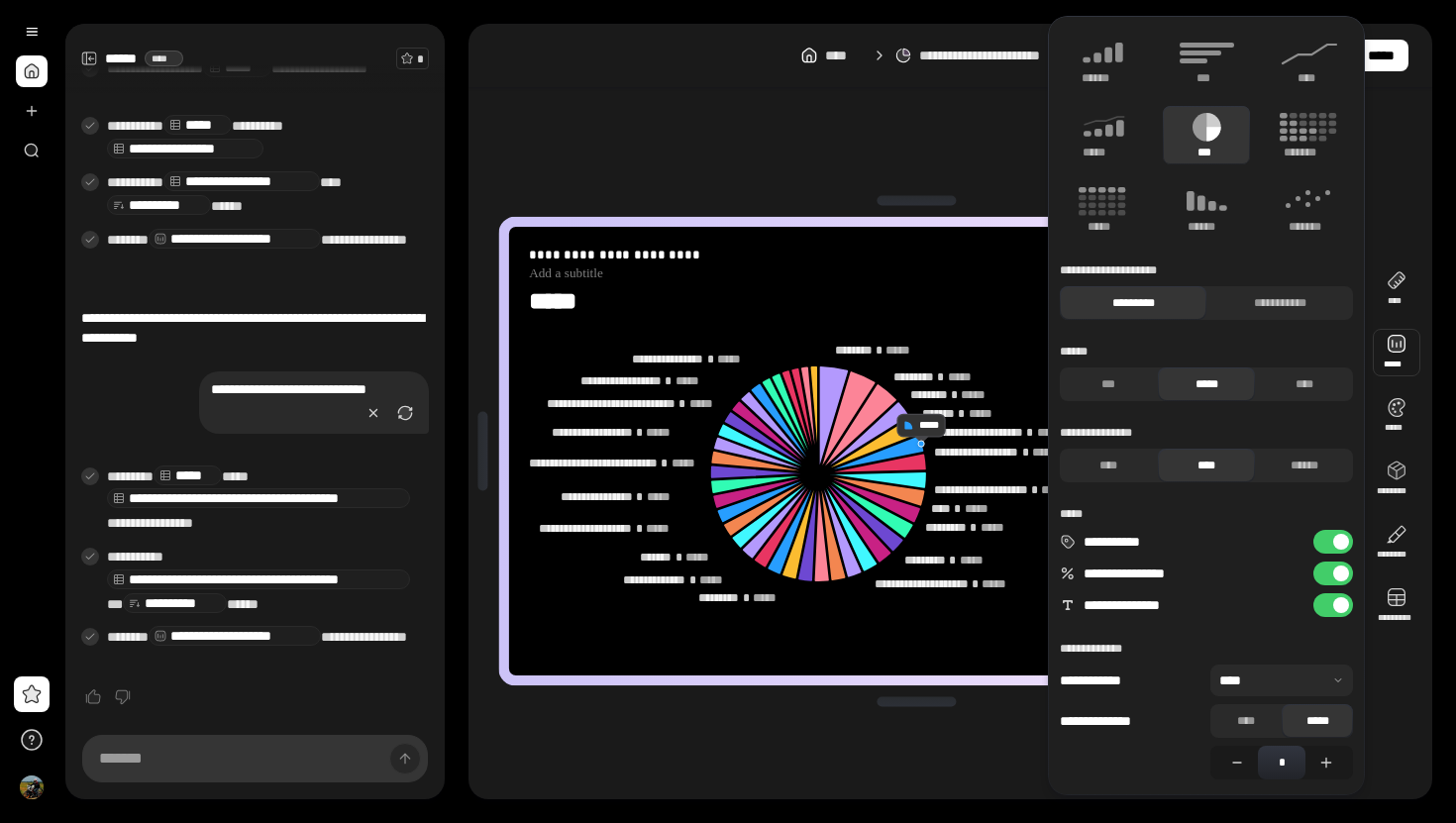 click on "**********" at bounding box center (1333, 542) 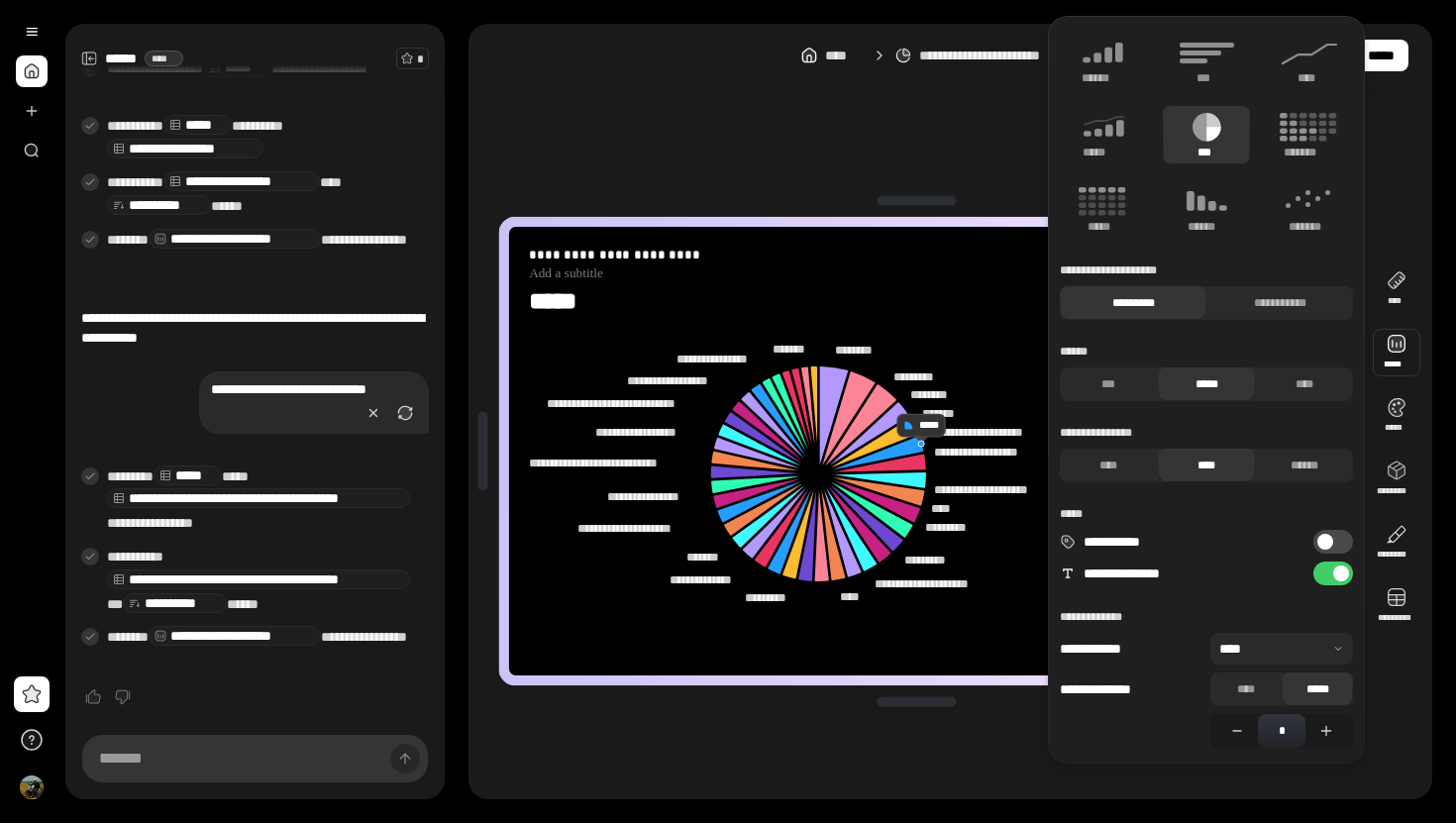 click at bounding box center (1325, 542) 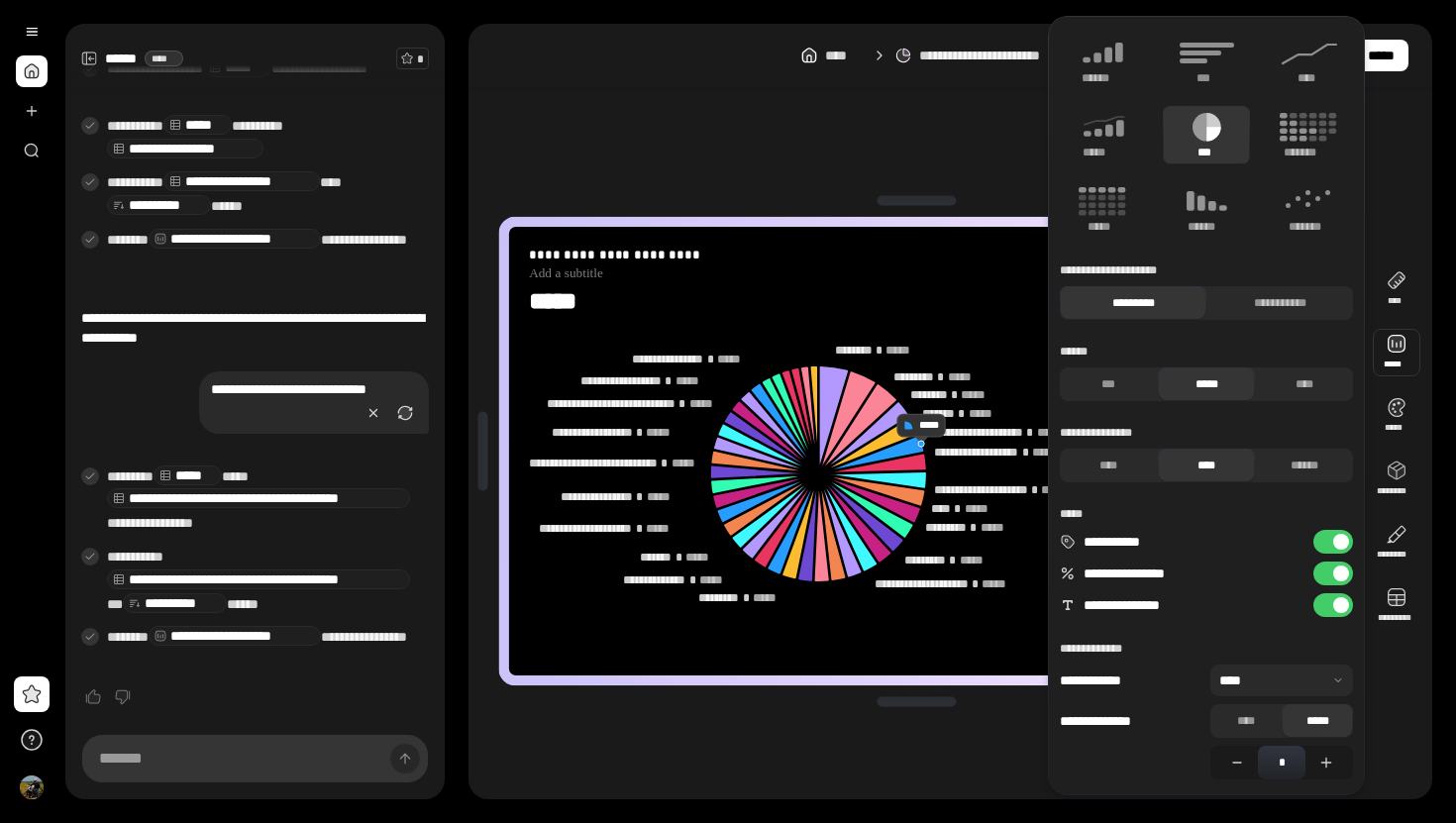 click on "**********" at bounding box center [1333, 605] 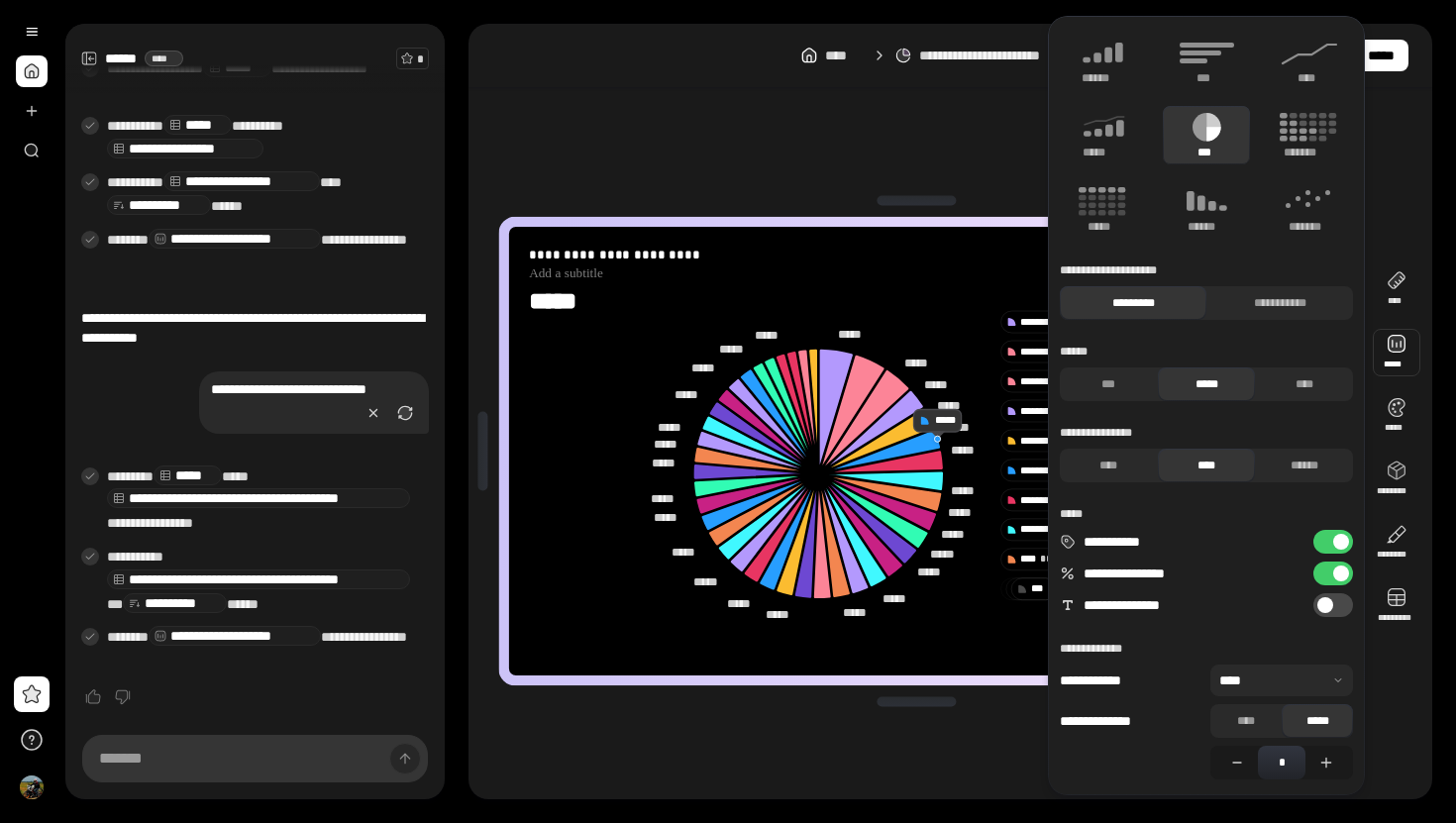 click at bounding box center (1325, 605) 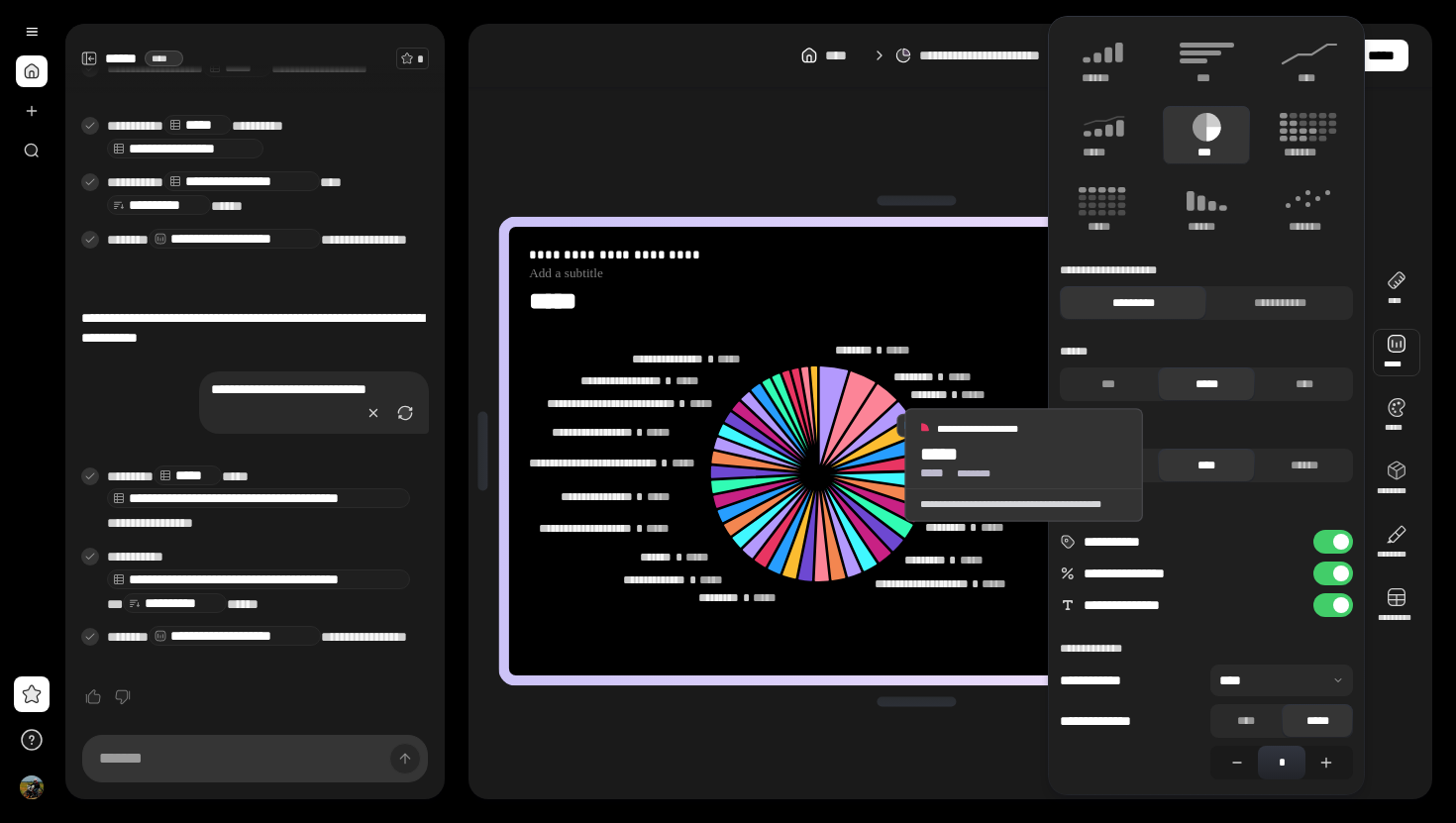 click 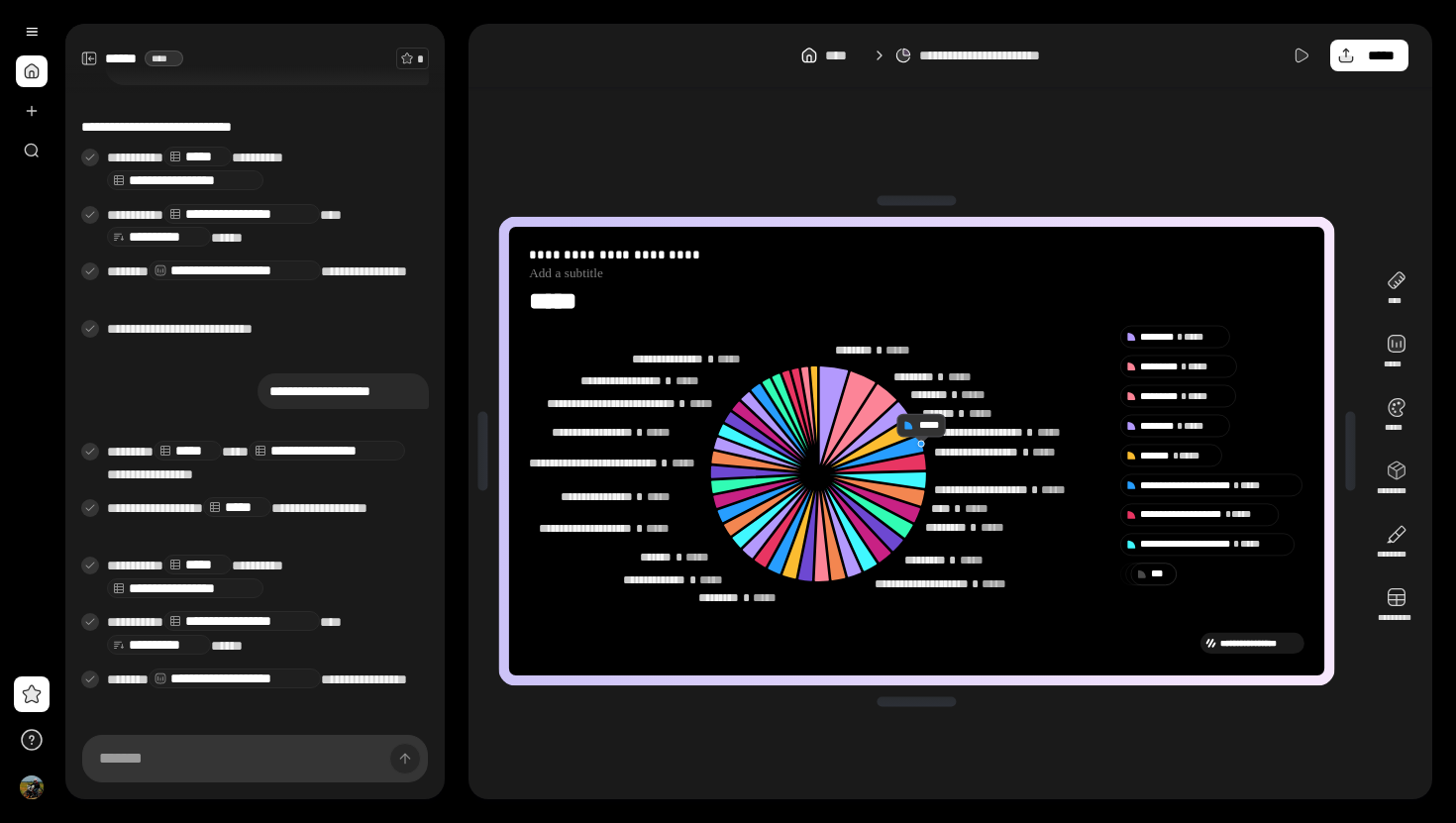 scroll, scrollTop: 691, scrollLeft: 0, axis: vertical 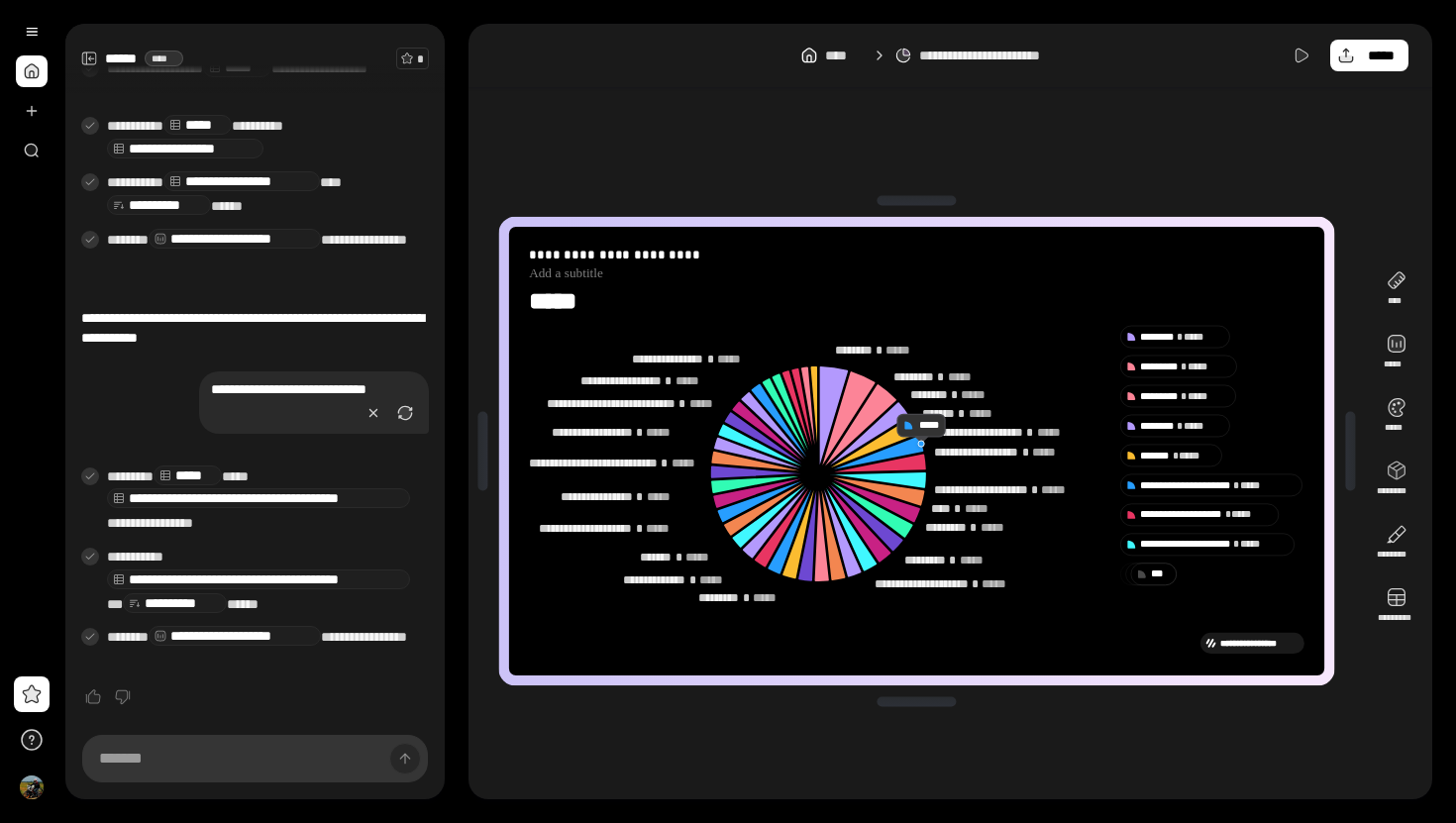 click on "**********" at bounding box center (916, 451) 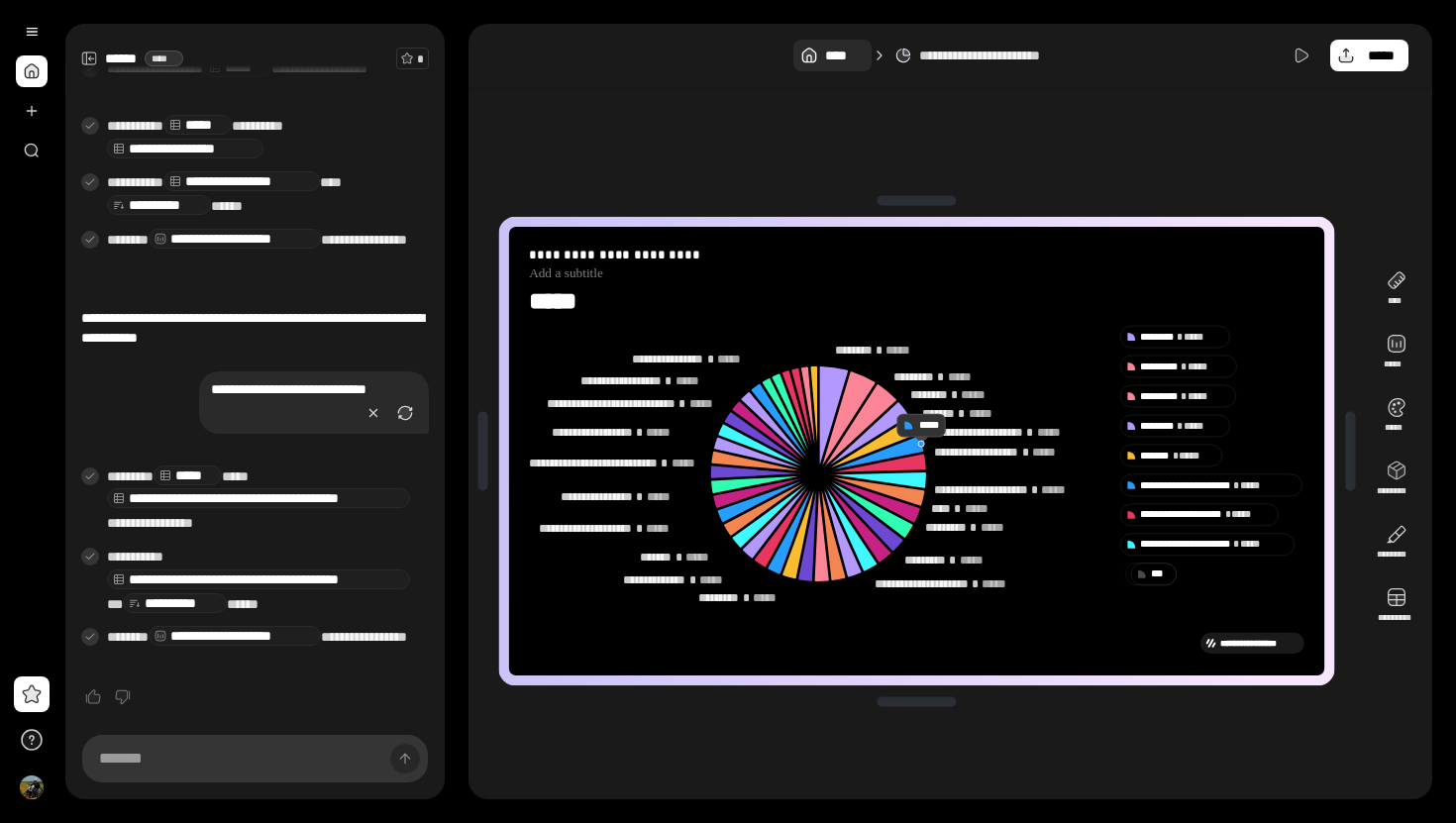 click on "****" at bounding box center (844, 55) 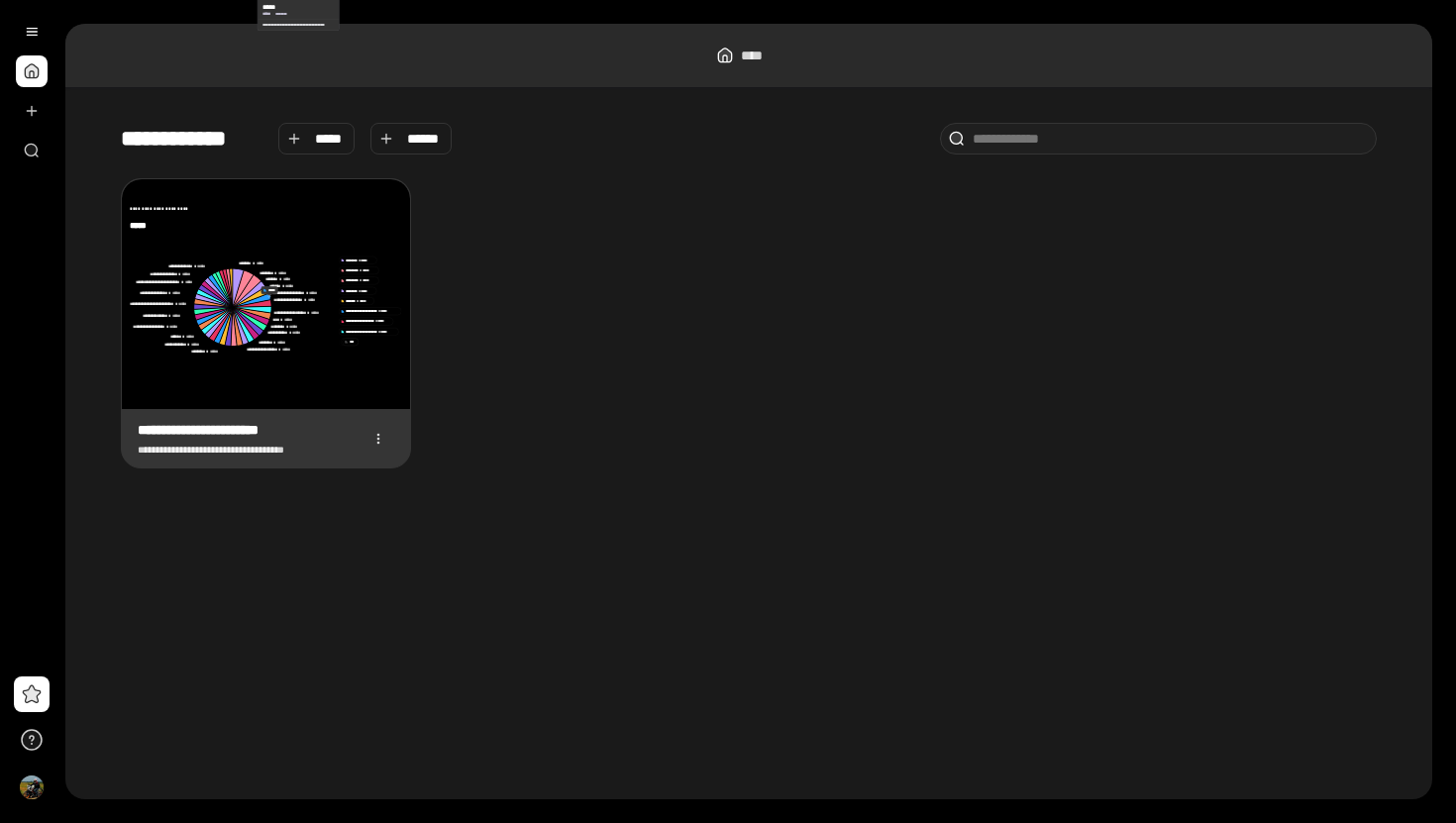 click 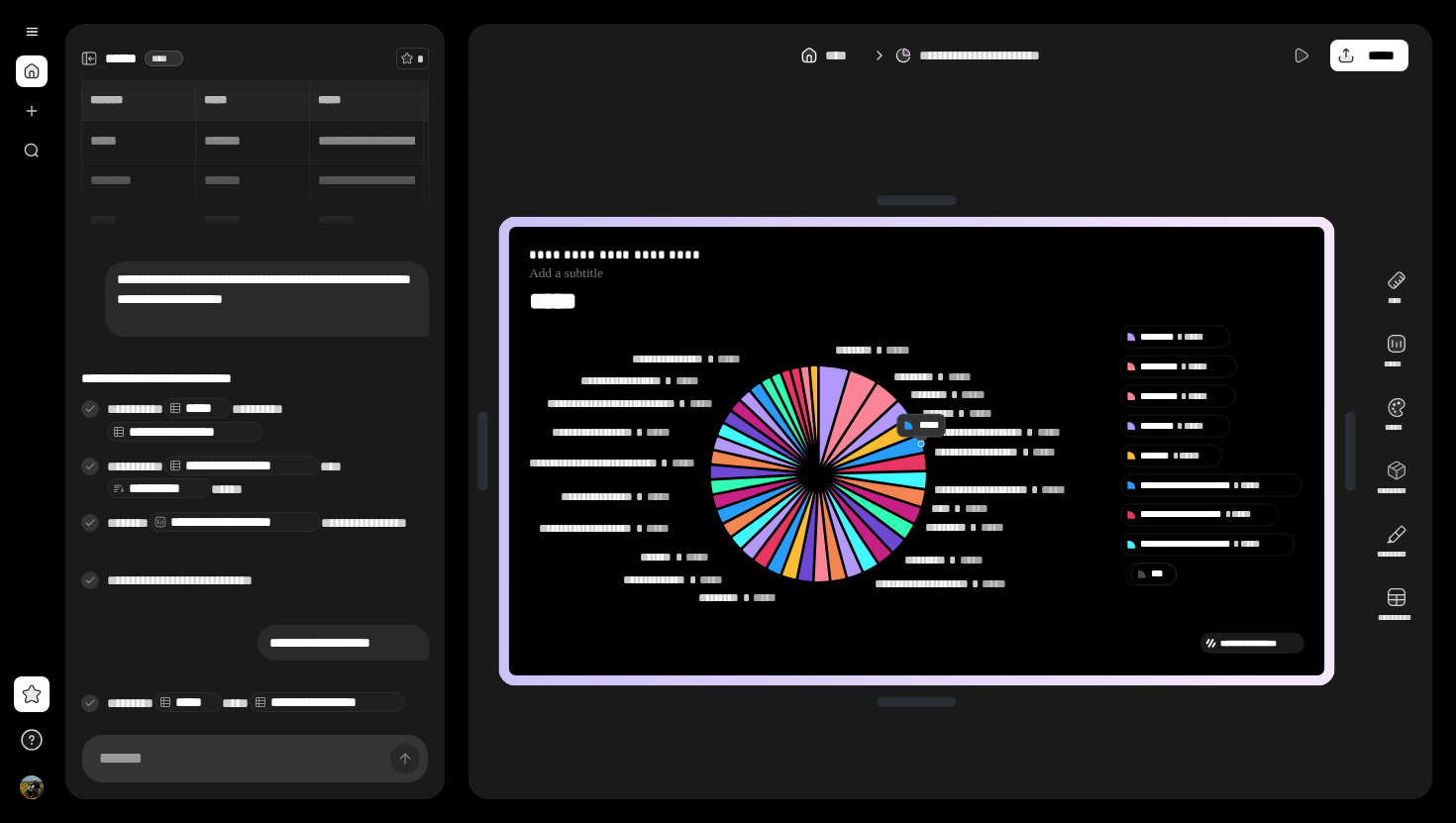 scroll, scrollTop: 4, scrollLeft: 0, axis: vertical 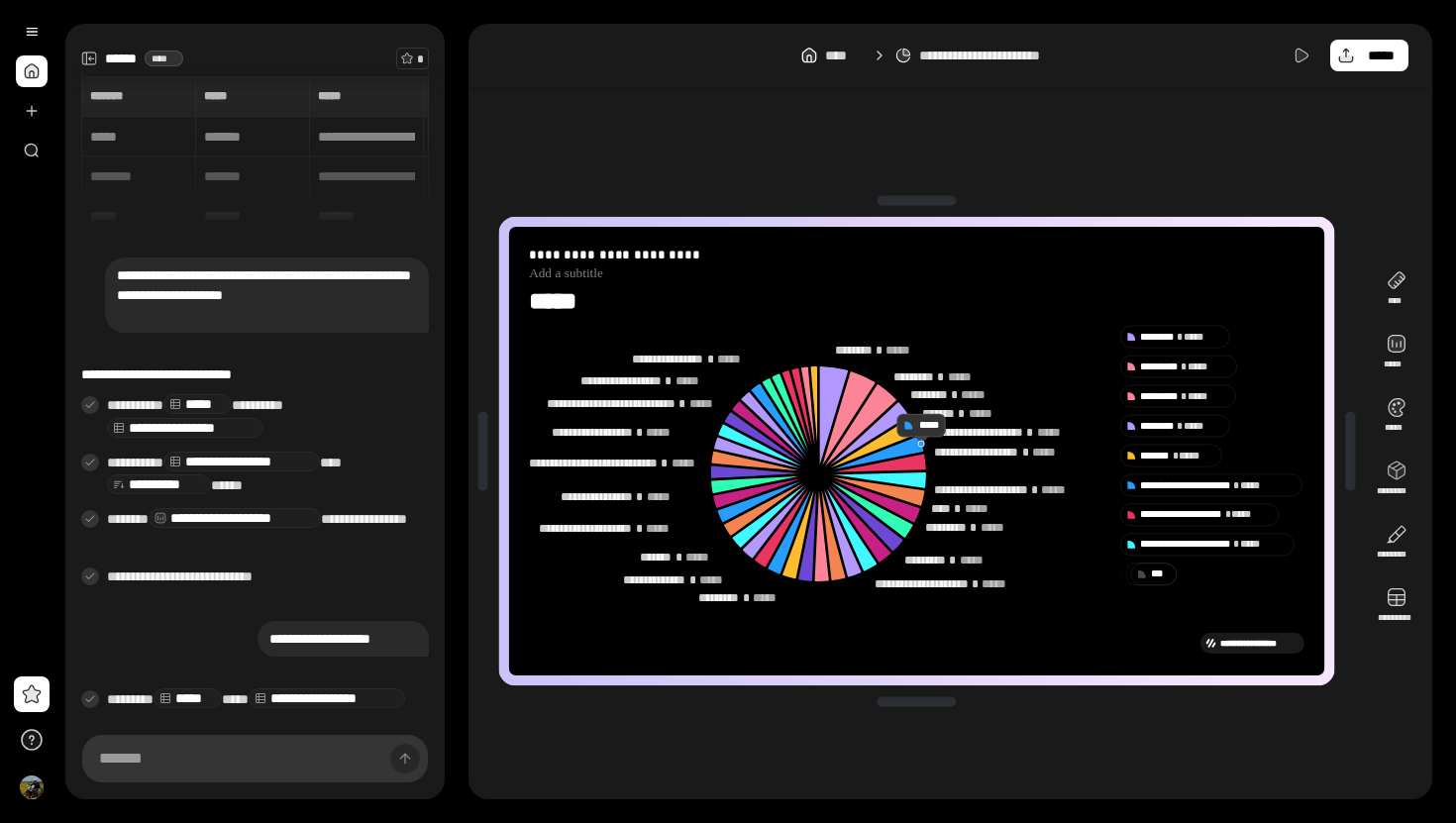 click 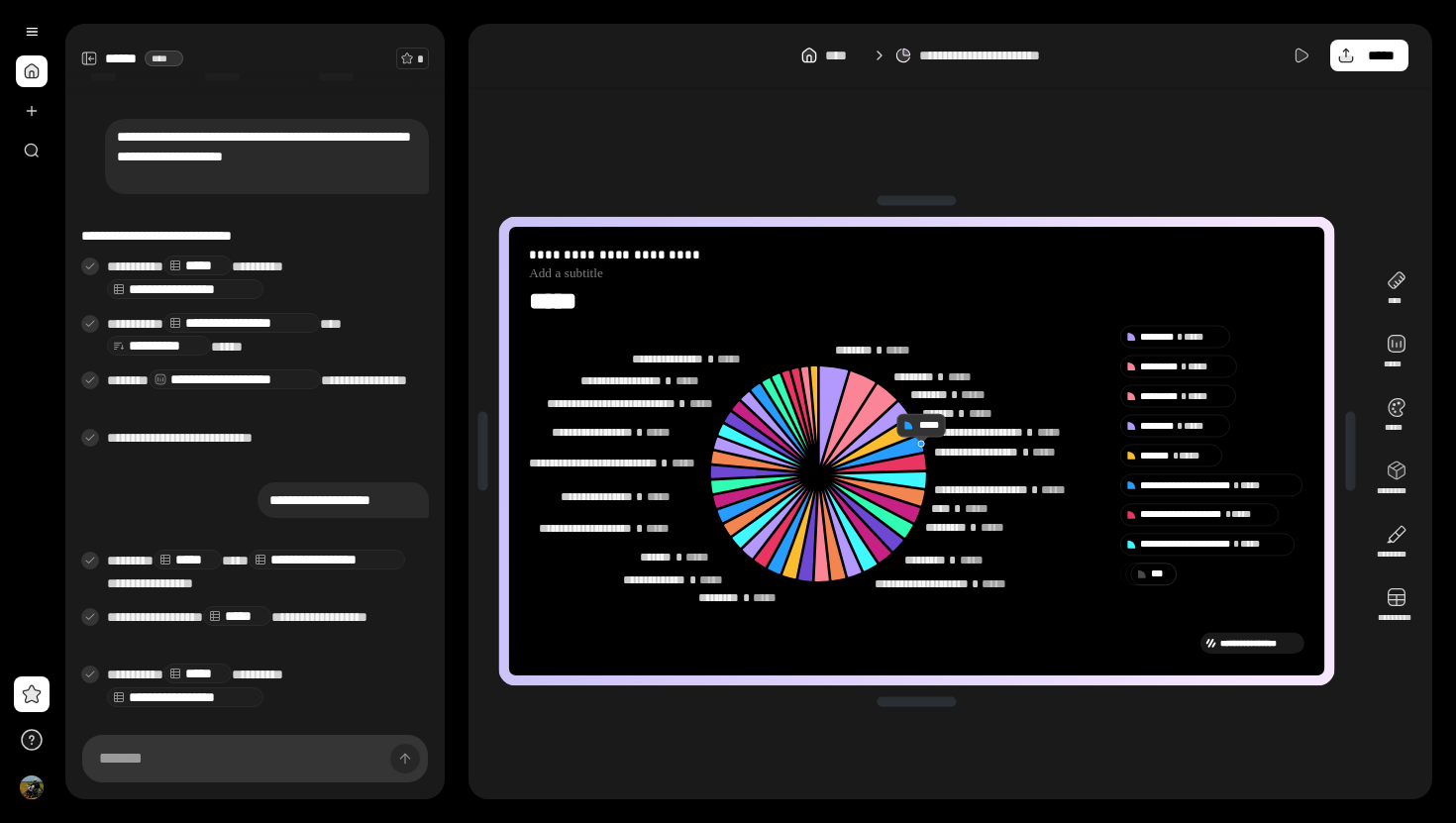 scroll, scrollTop: 145, scrollLeft: 0, axis: vertical 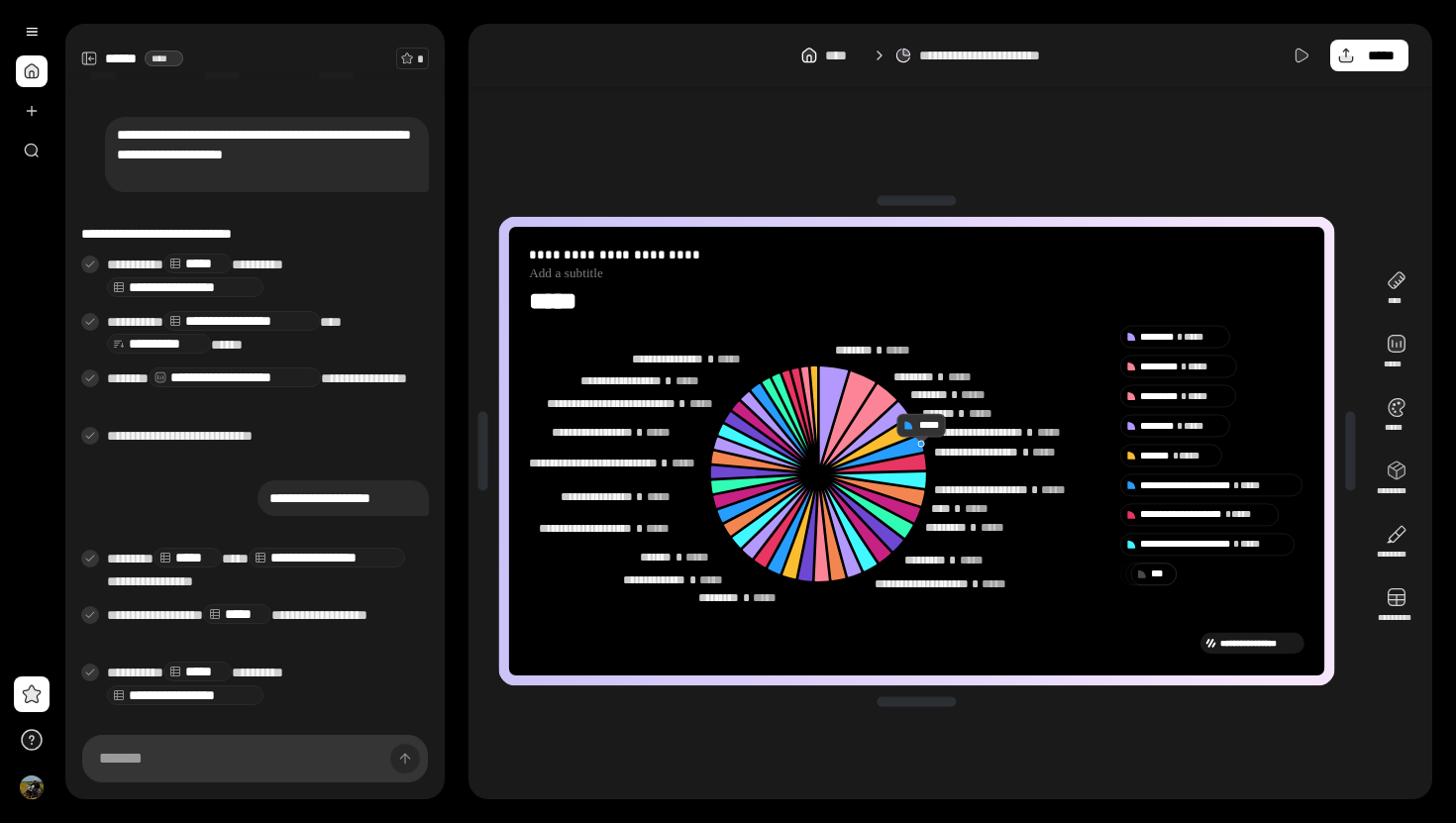 click 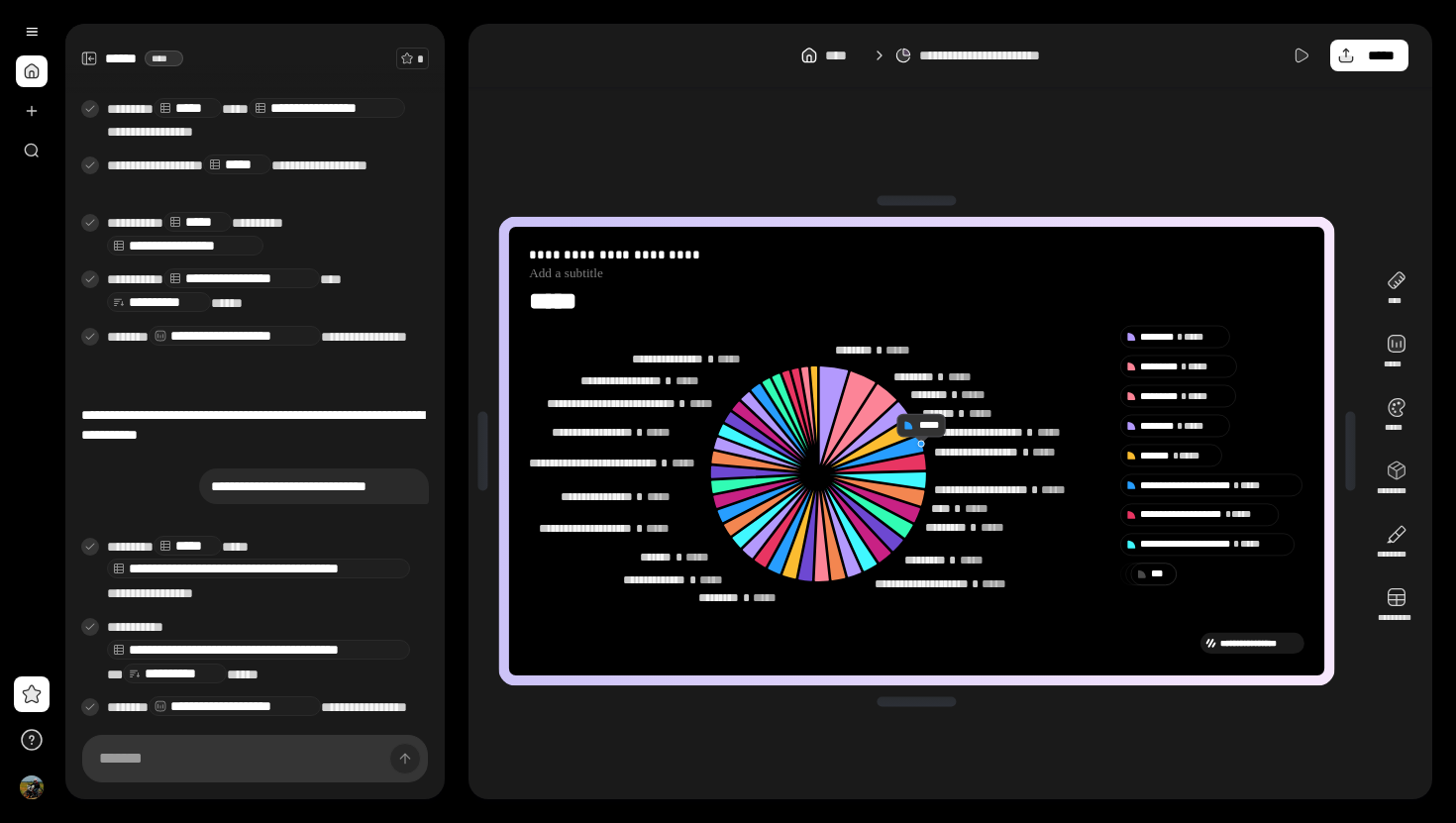 scroll, scrollTop: 665, scrollLeft: 0, axis: vertical 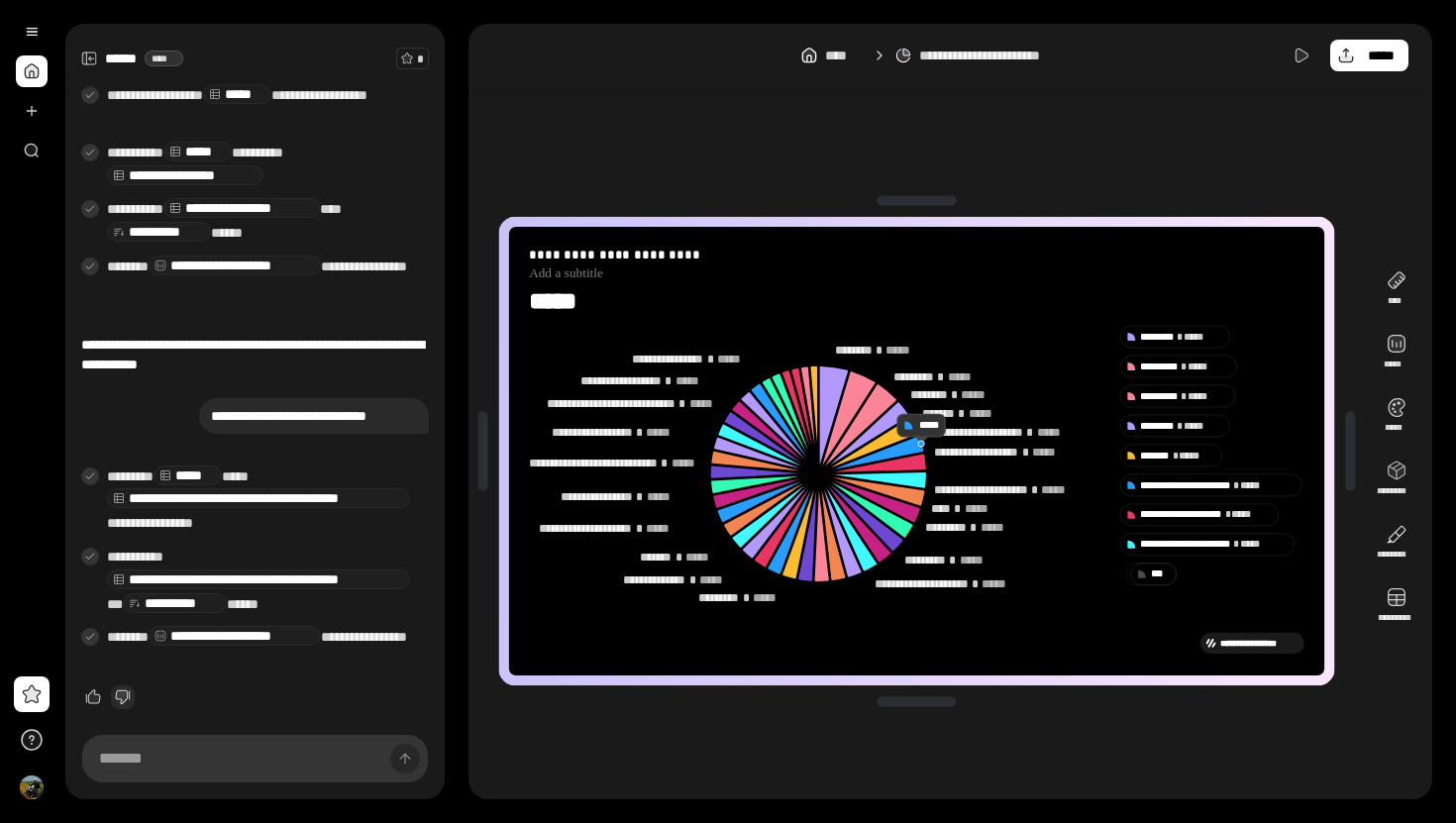 click at bounding box center [123, 697] 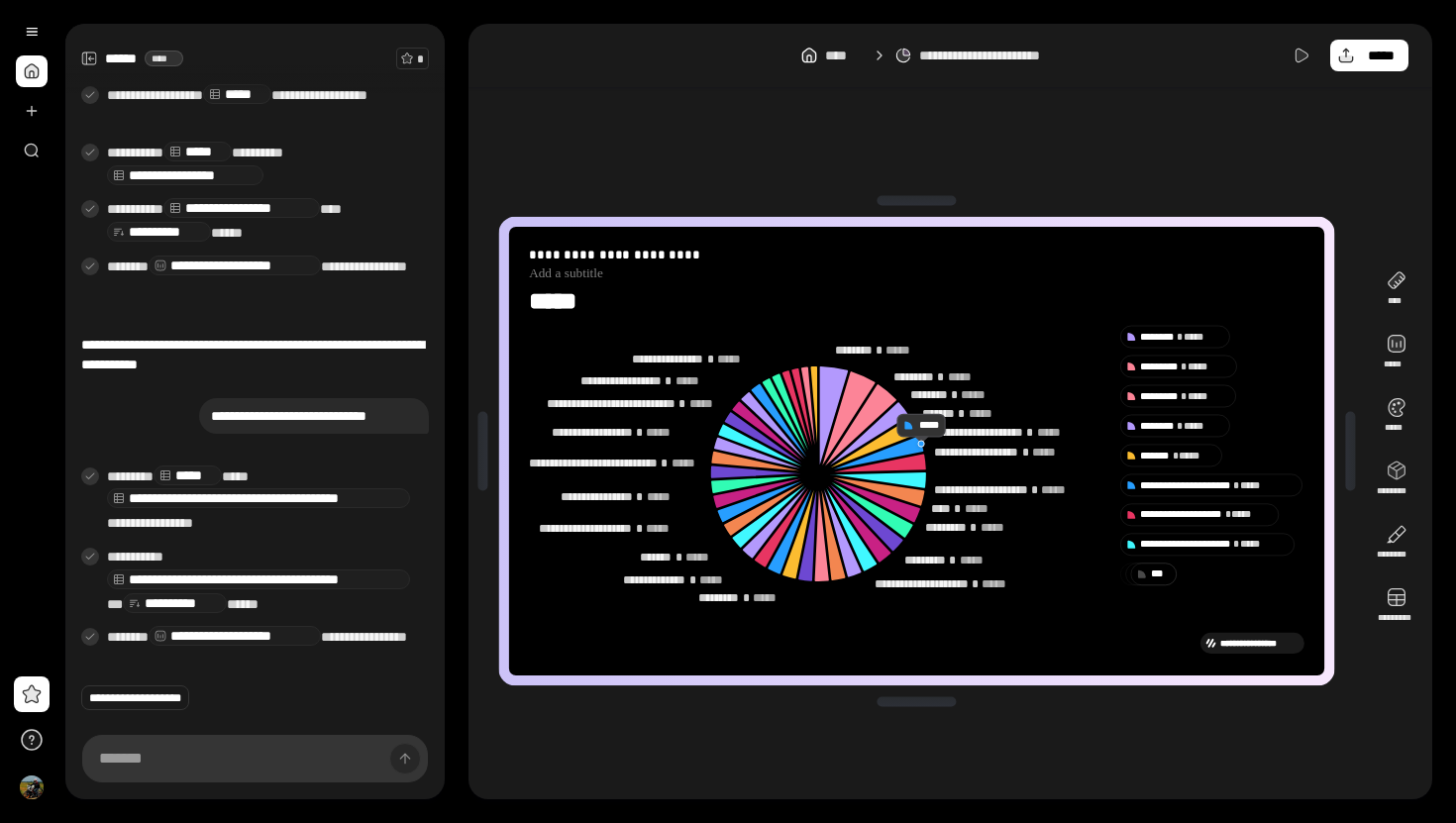 click on "**********" at bounding box center (255, 697) 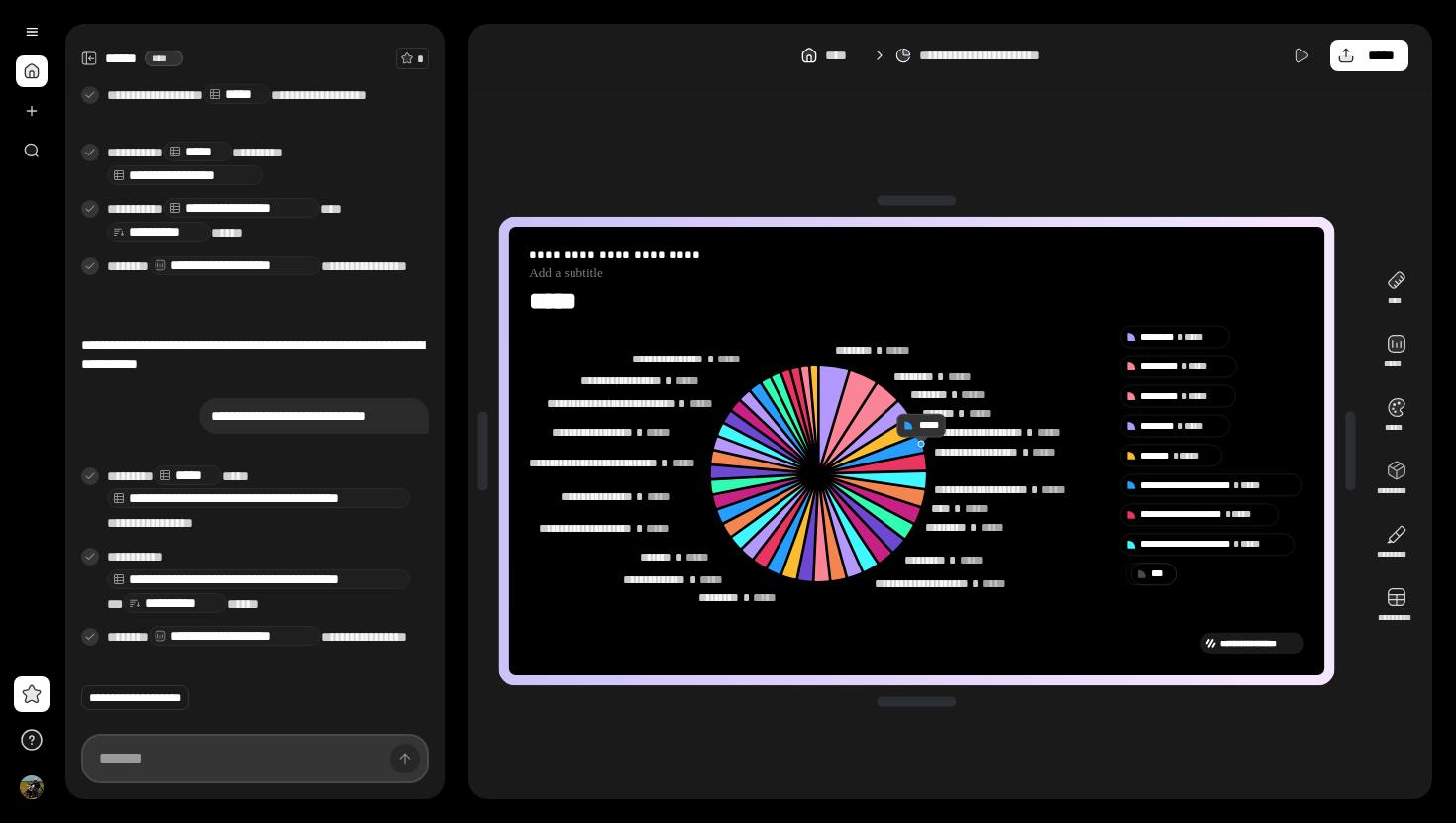 click at bounding box center [255, 759] 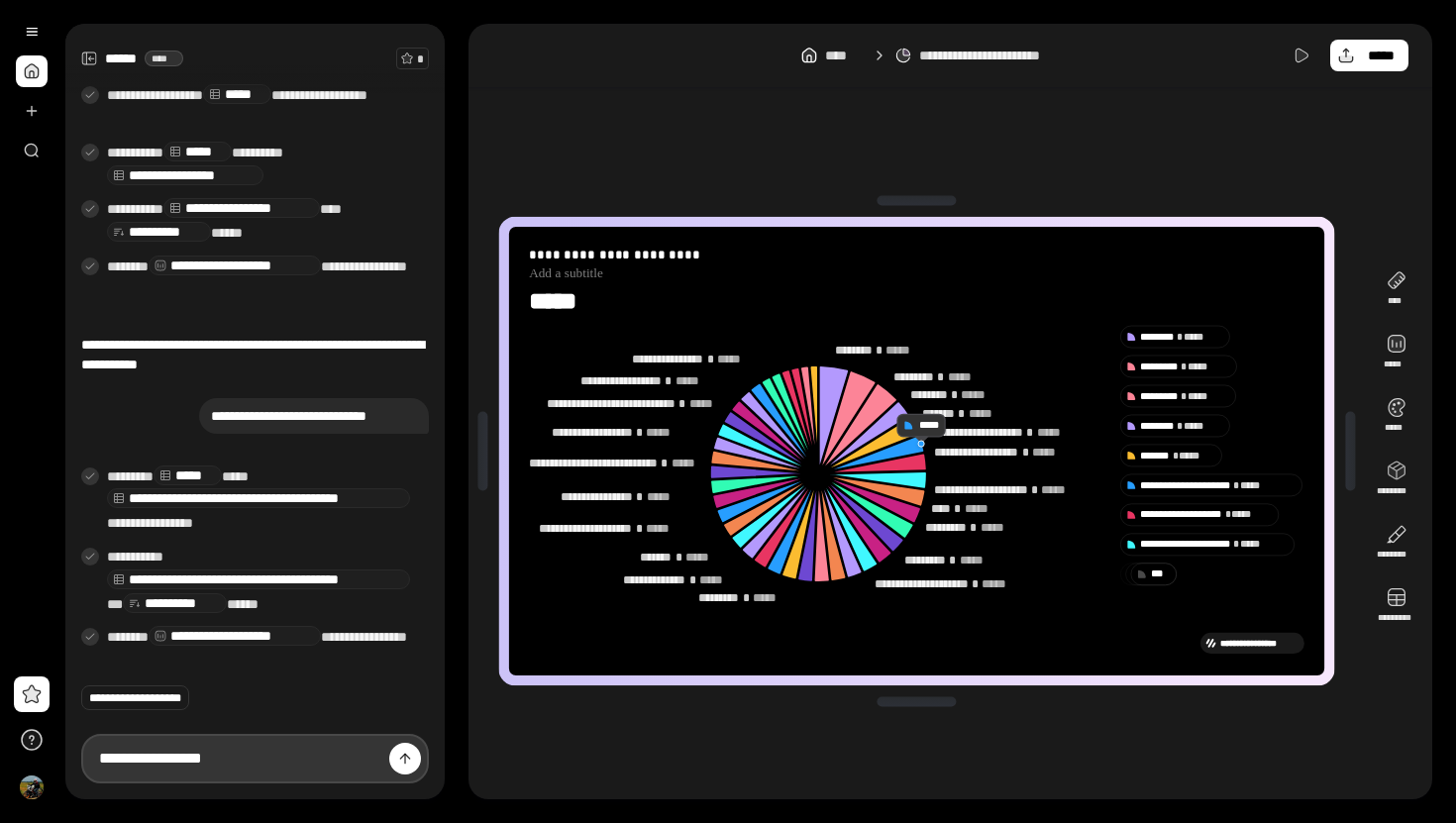 type on "**********" 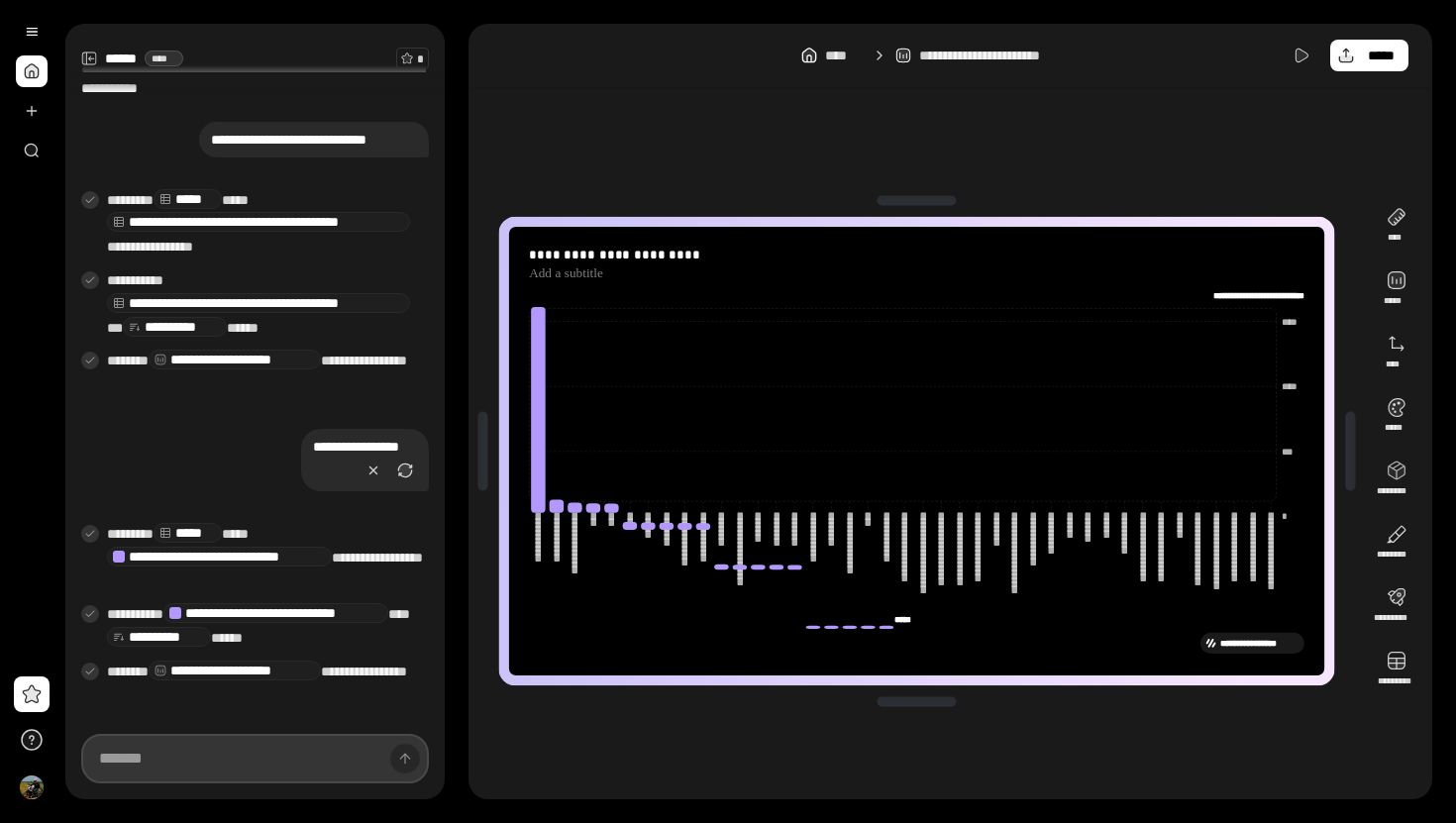 scroll, scrollTop: 975, scrollLeft: 0, axis: vertical 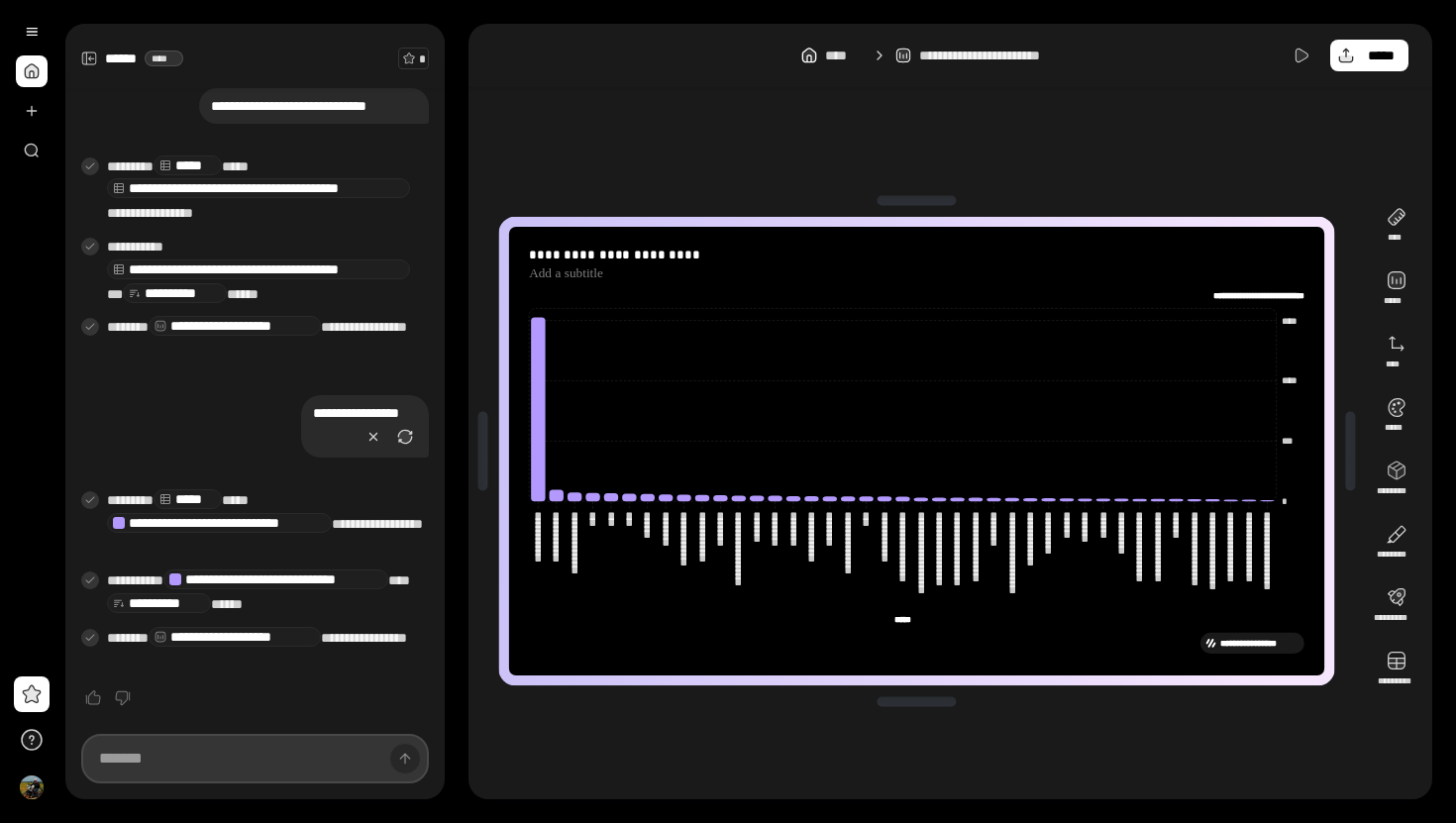 click at bounding box center (255, 759) 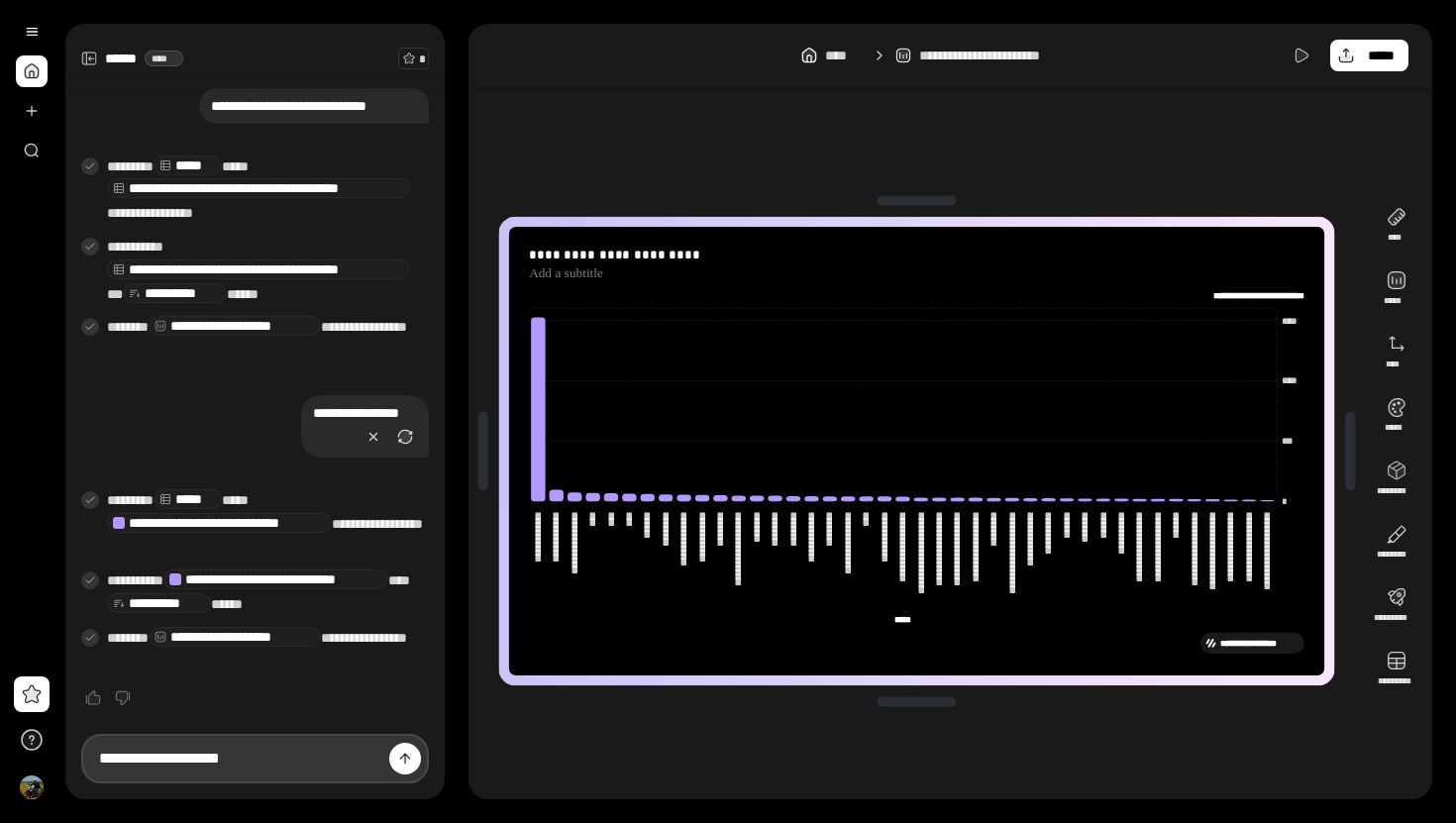 type on "**********" 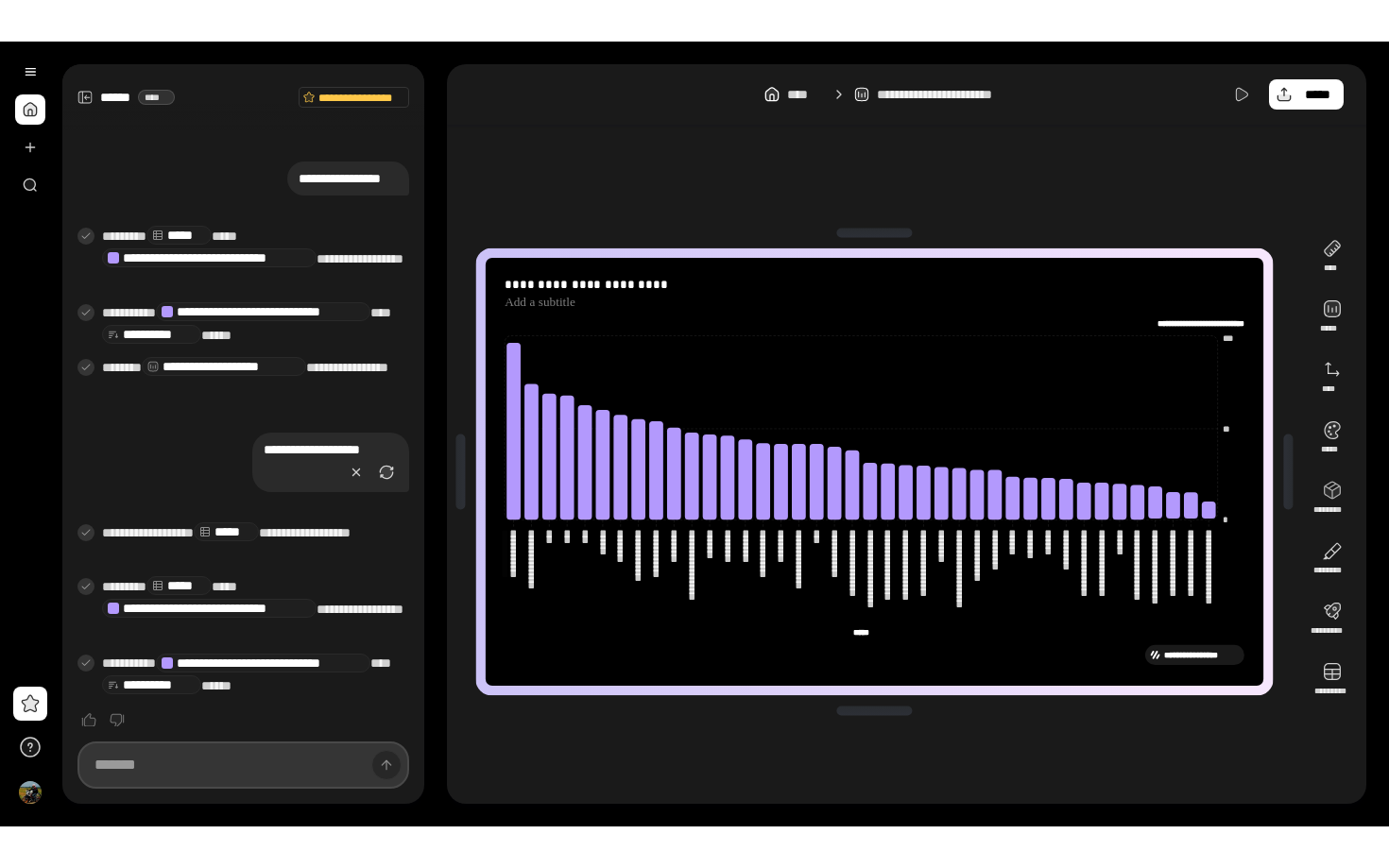 scroll, scrollTop: 1200, scrollLeft: 0, axis: vertical 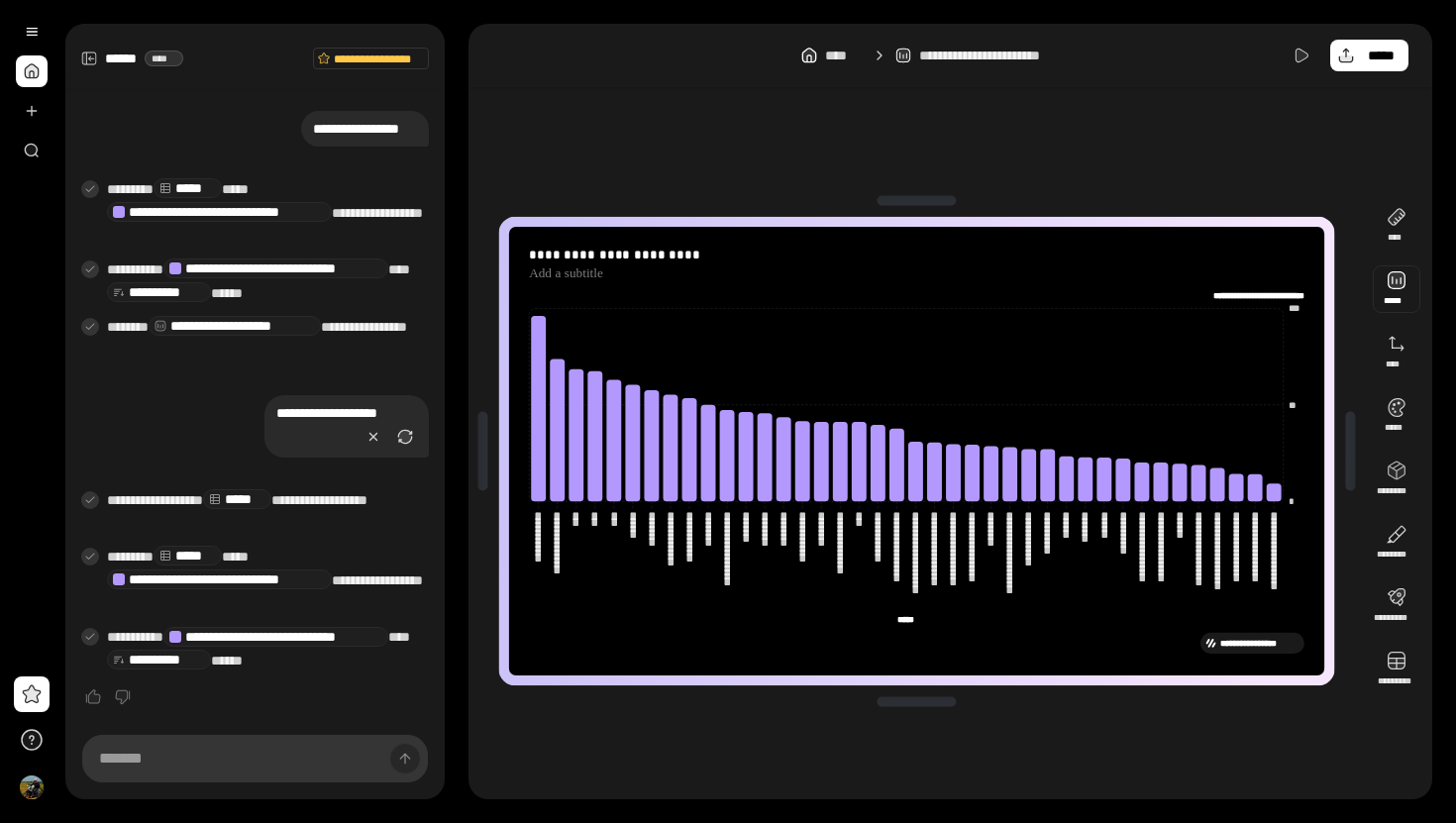 click at bounding box center (1397, 289) 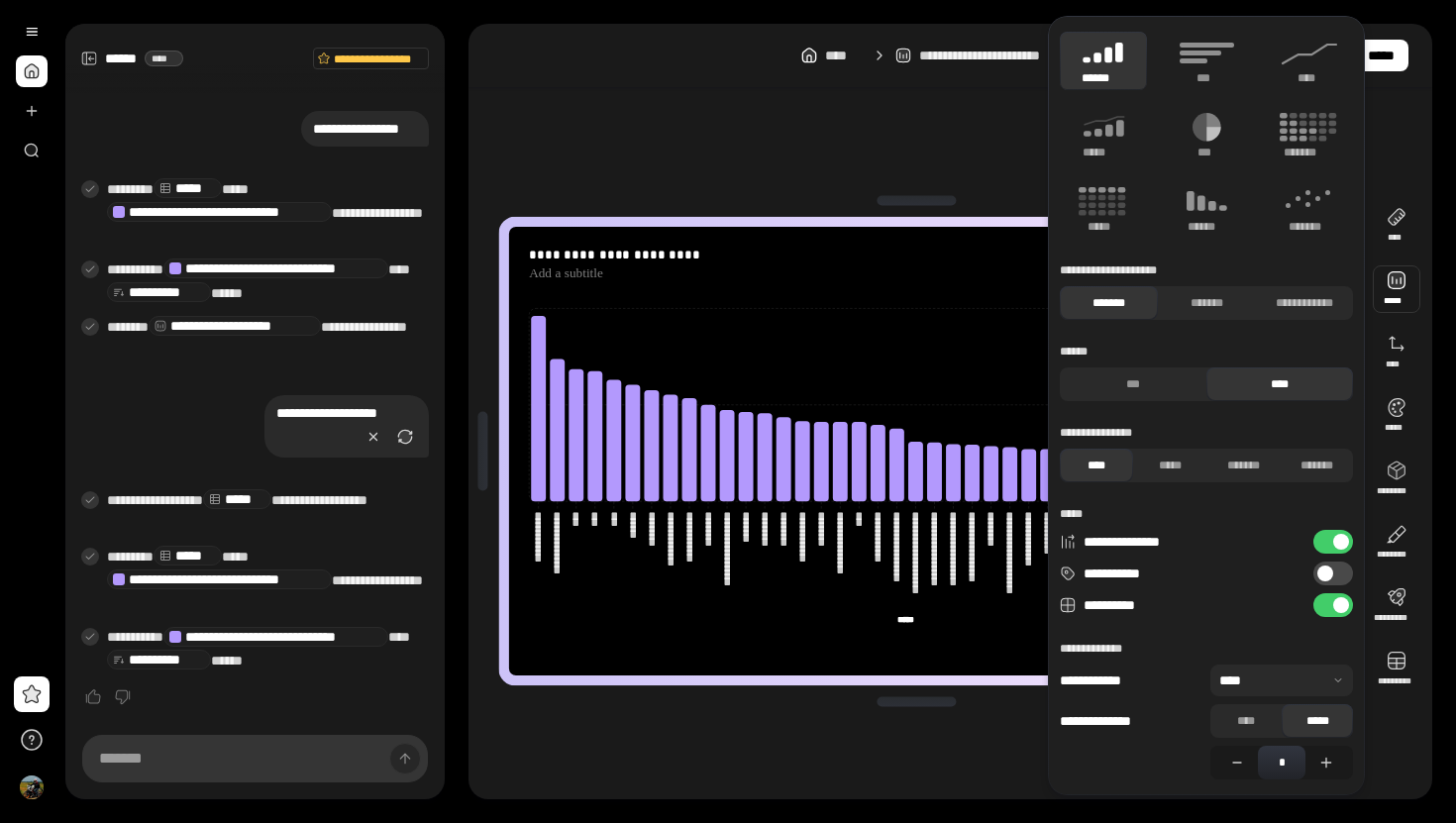 click on "**********" at bounding box center (1333, 573) 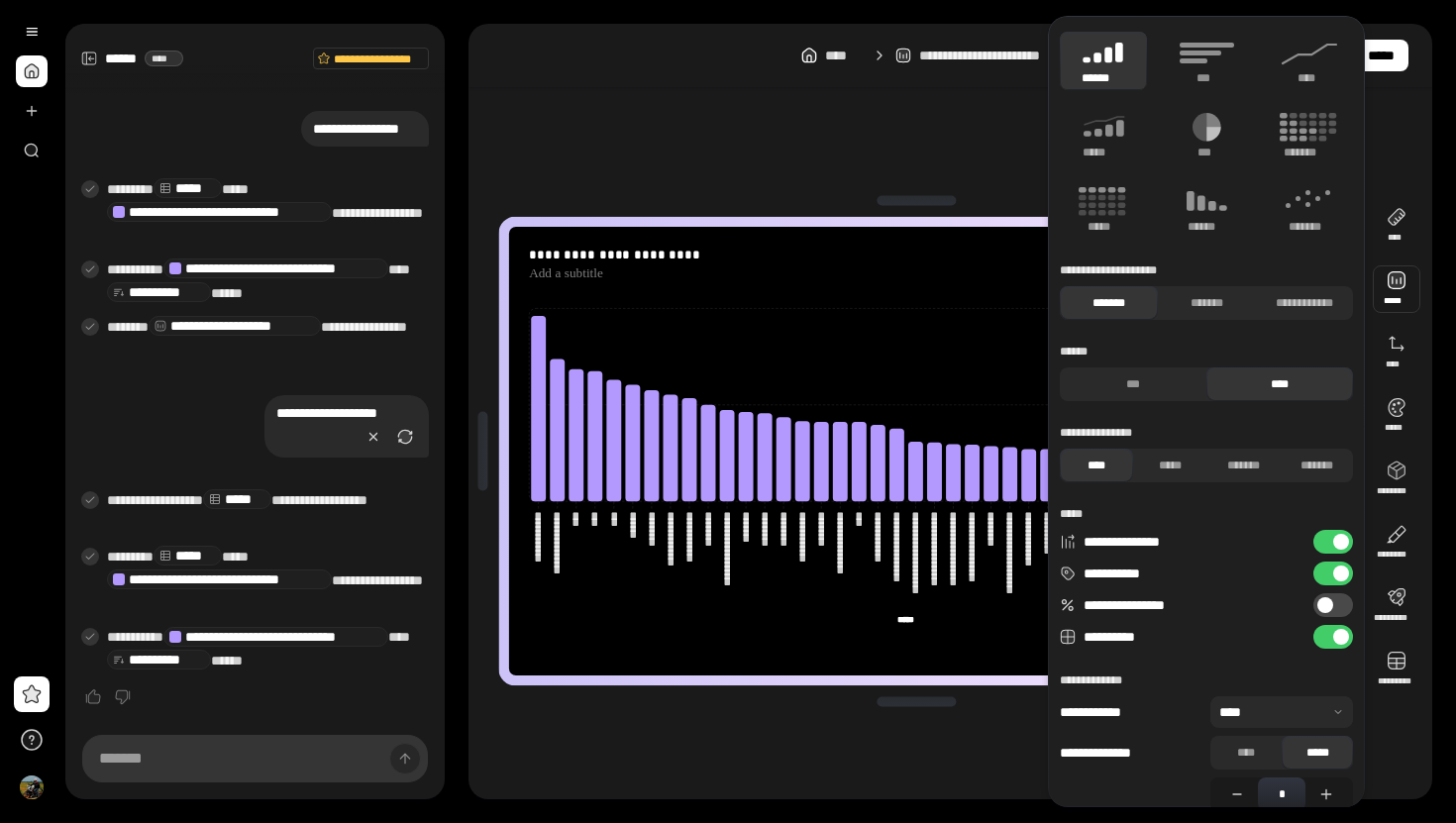 click on "**********" at bounding box center [1333, 605] 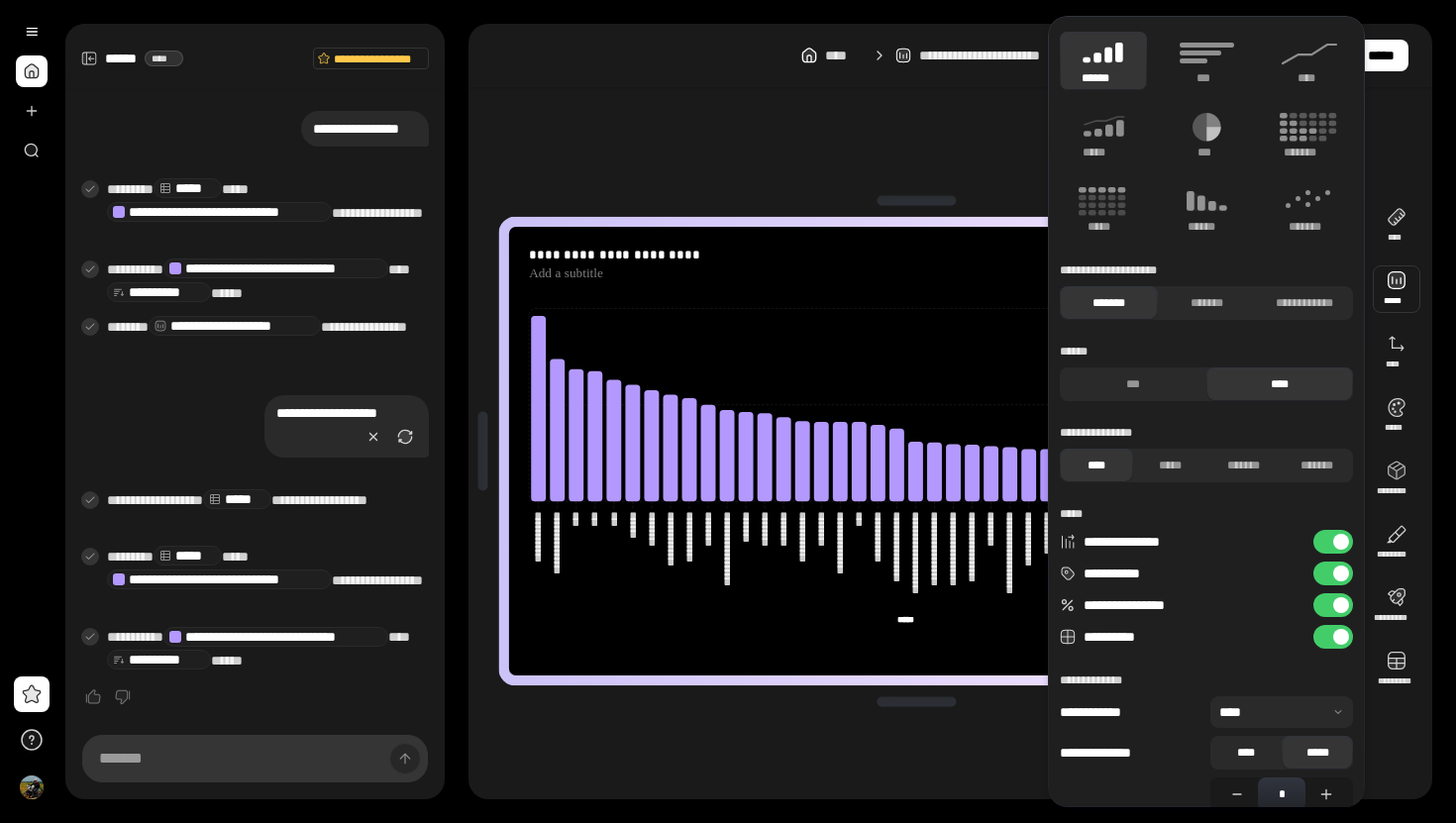 click on "****" at bounding box center (1246, 753) 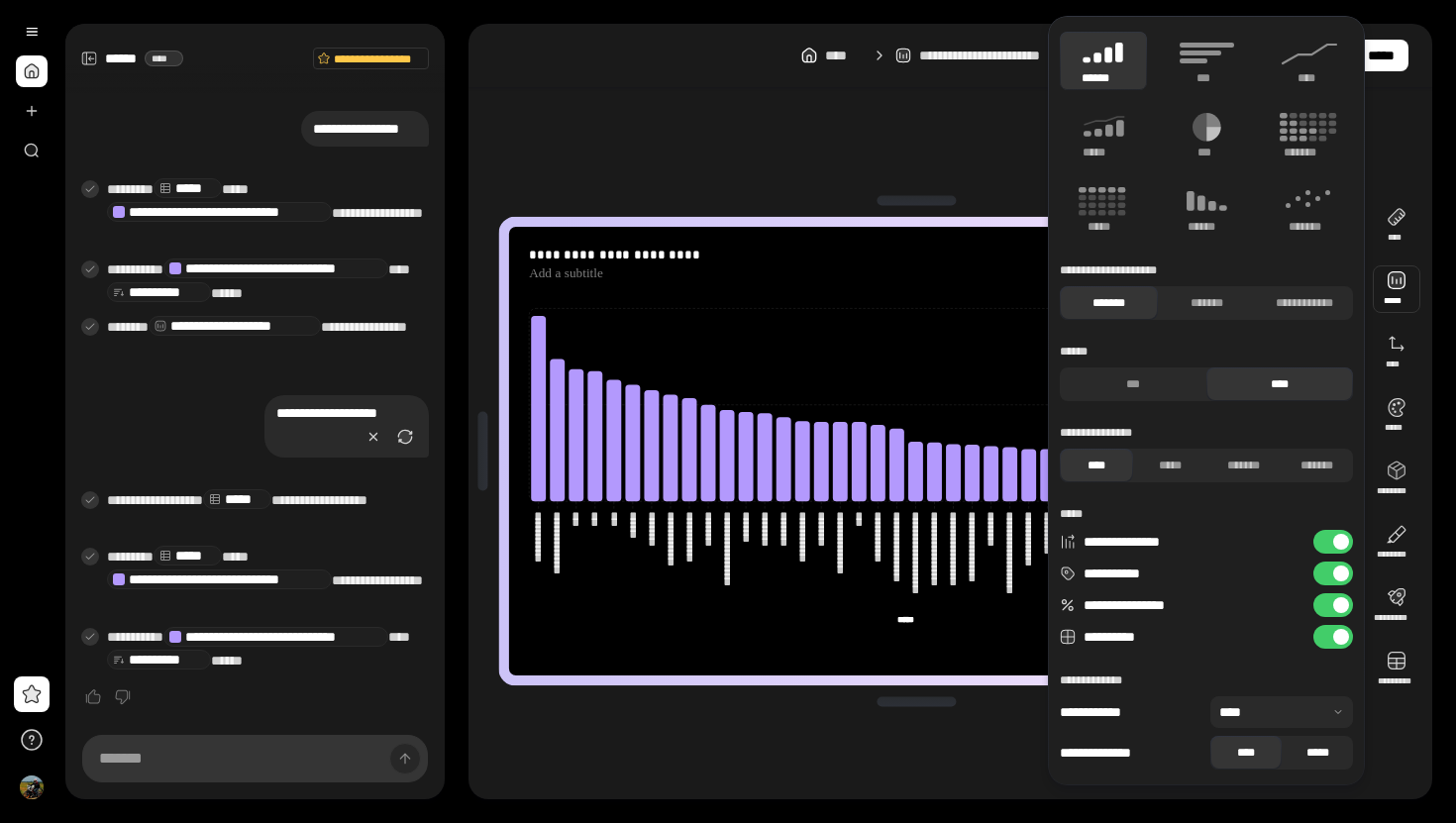 click on "*****" at bounding box center (1317, 753) 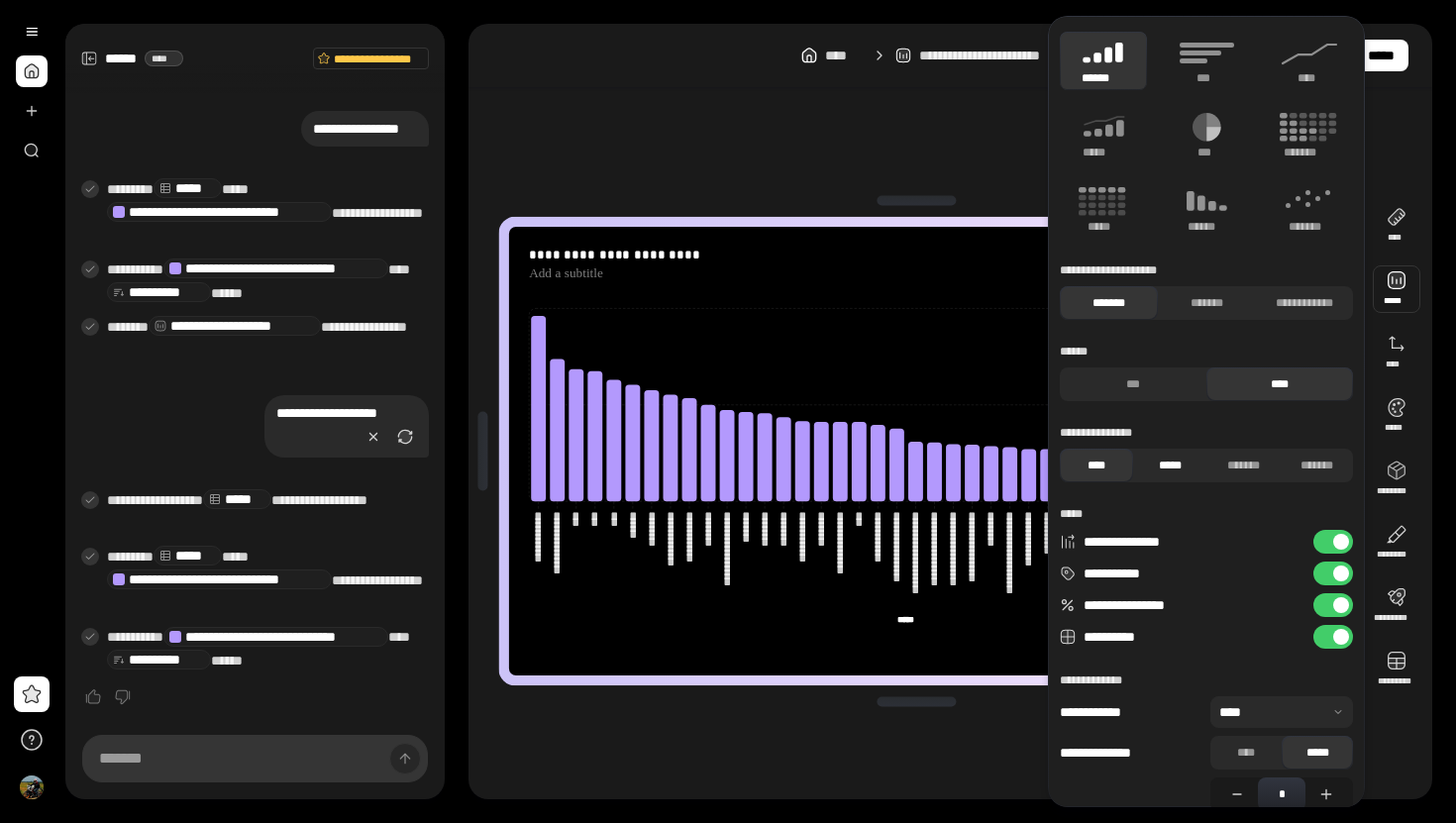 click on "*****" at bounding box center [1170, 465] 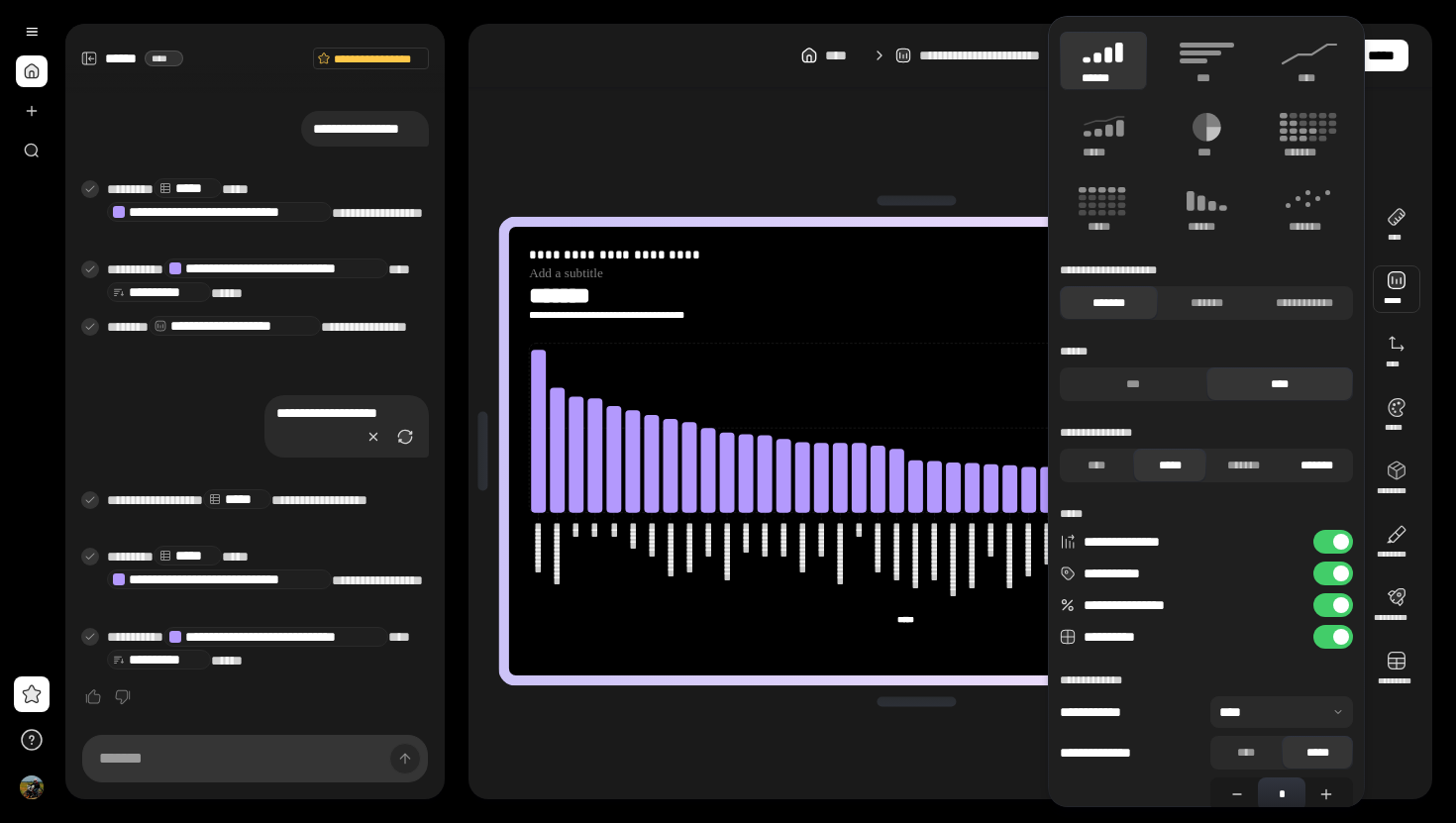 click on "*******" at bounding box center [1316, 465] 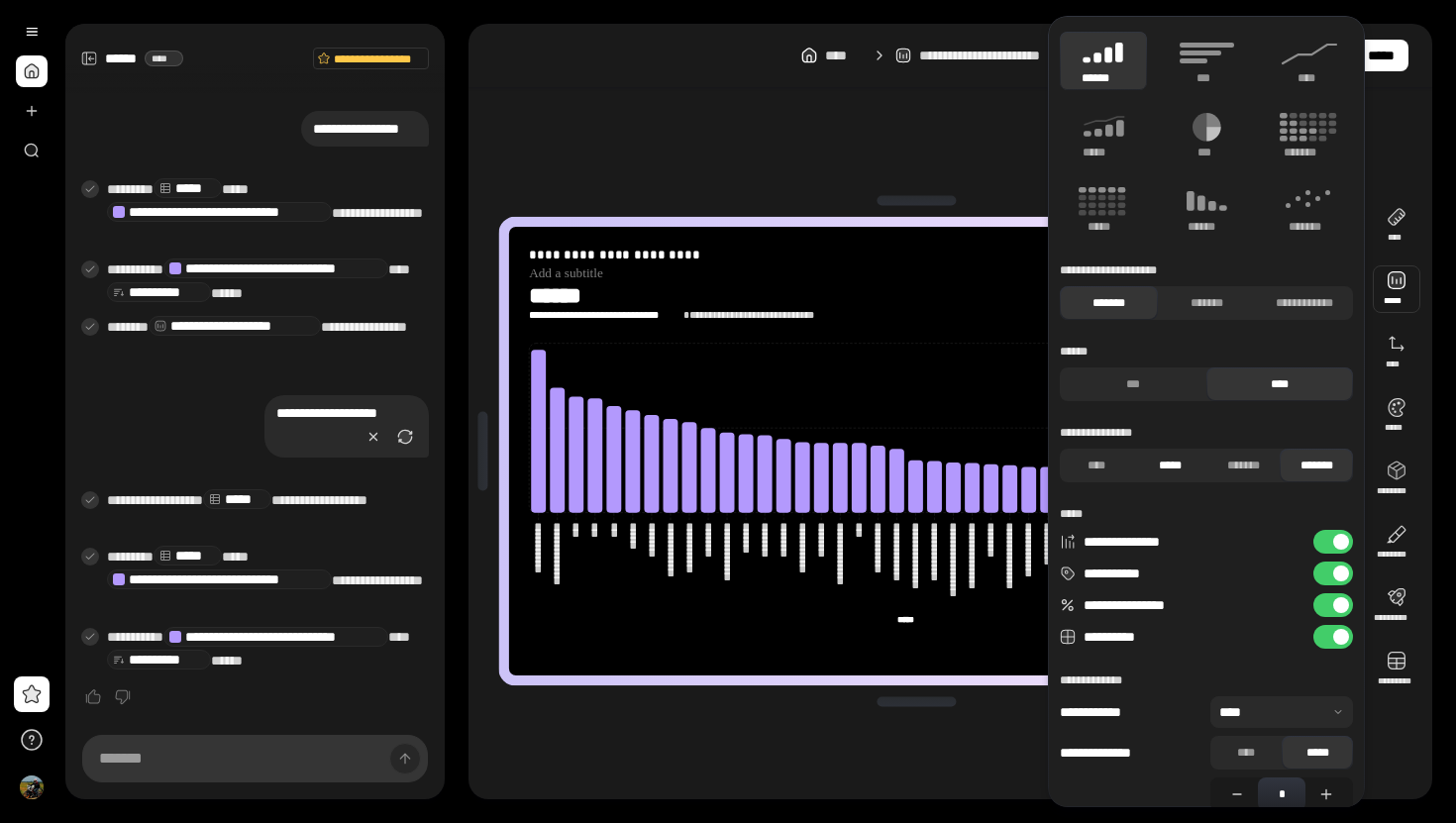click on "*****" at bounding box center [1170, 465] 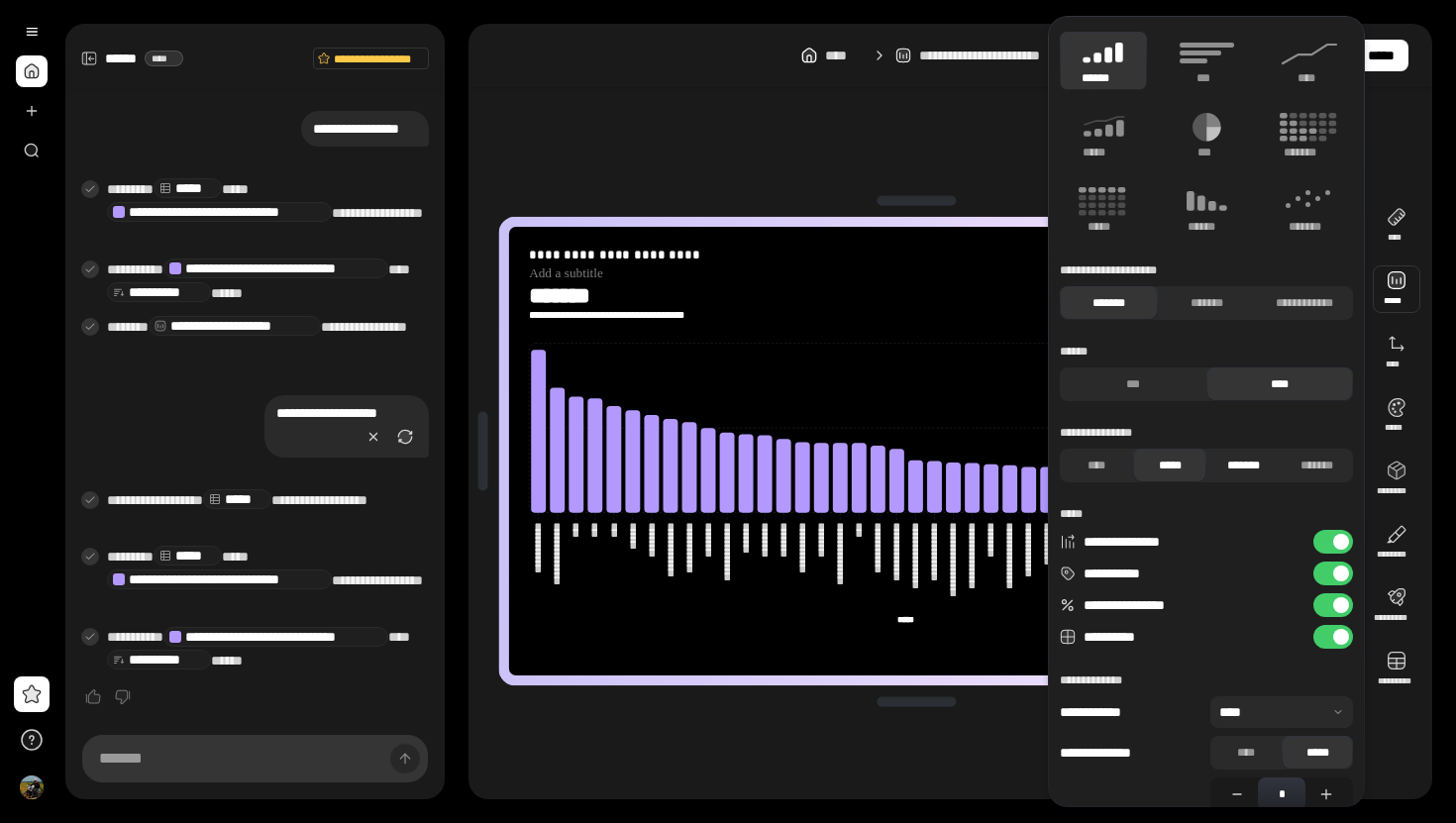 click on "*******" at bounding box center [1243, 465] 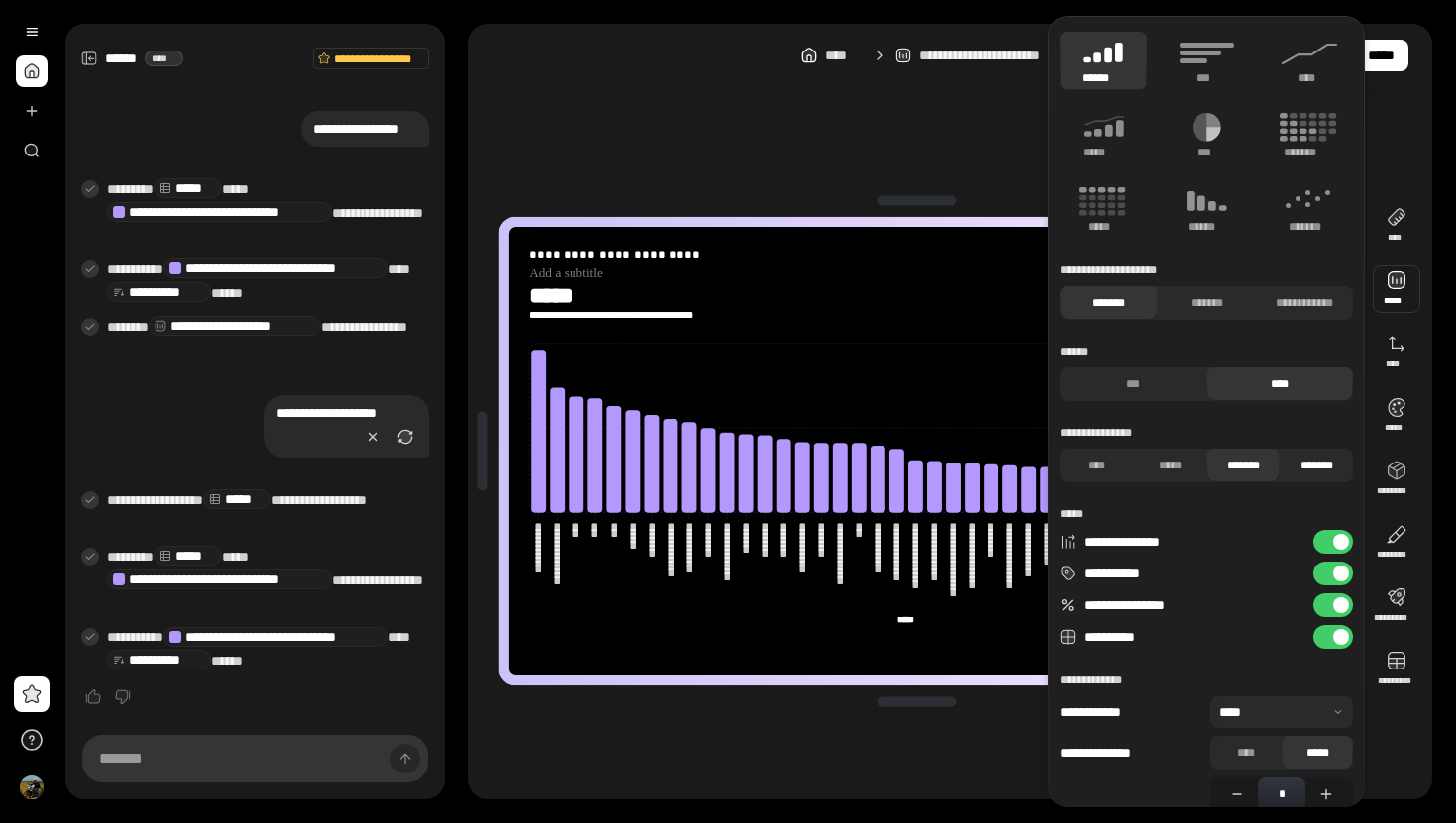click on "*******" at bounding box center [1316, 465] 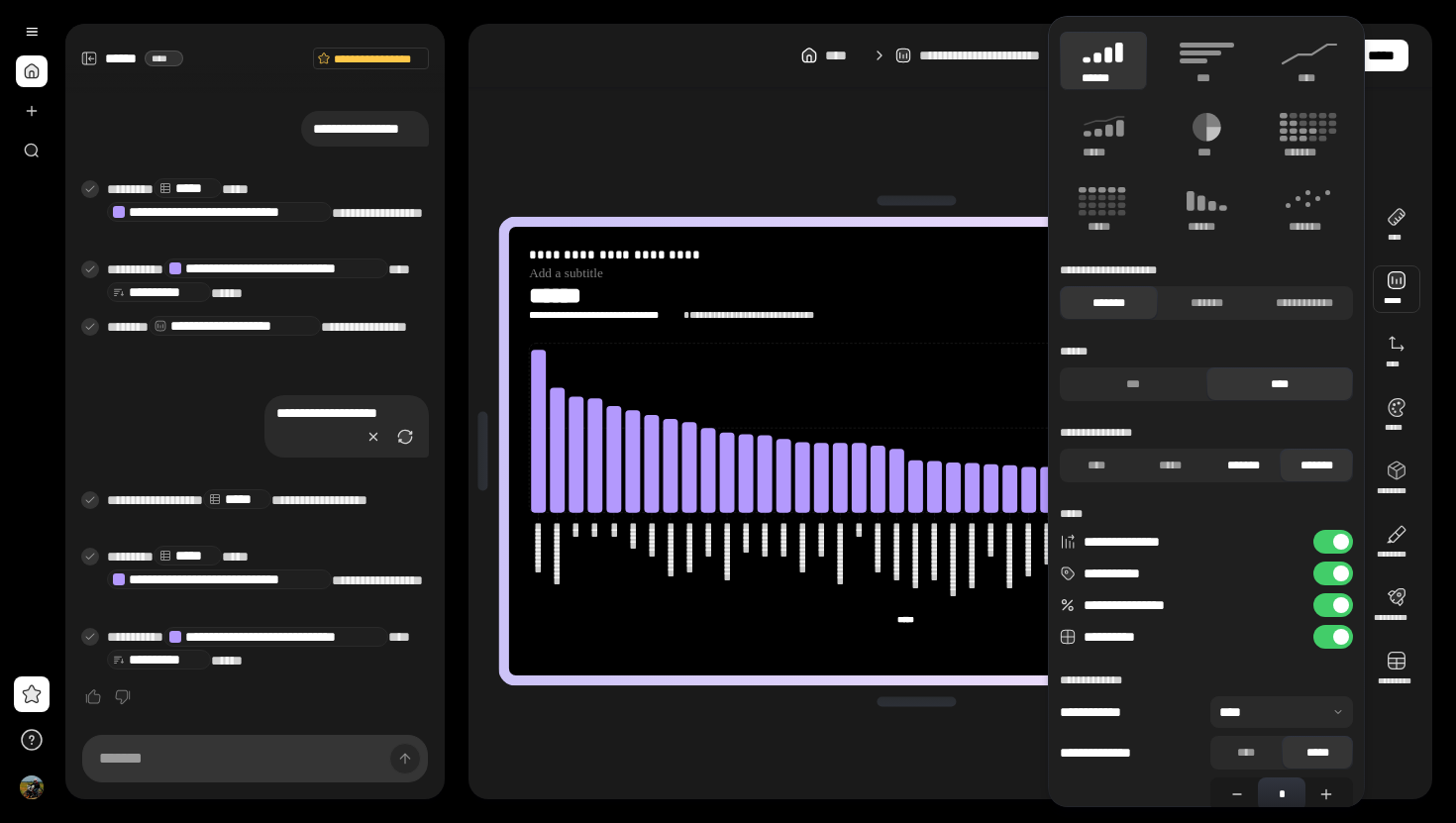 click on "*******" at bounding box center (1243, 465) 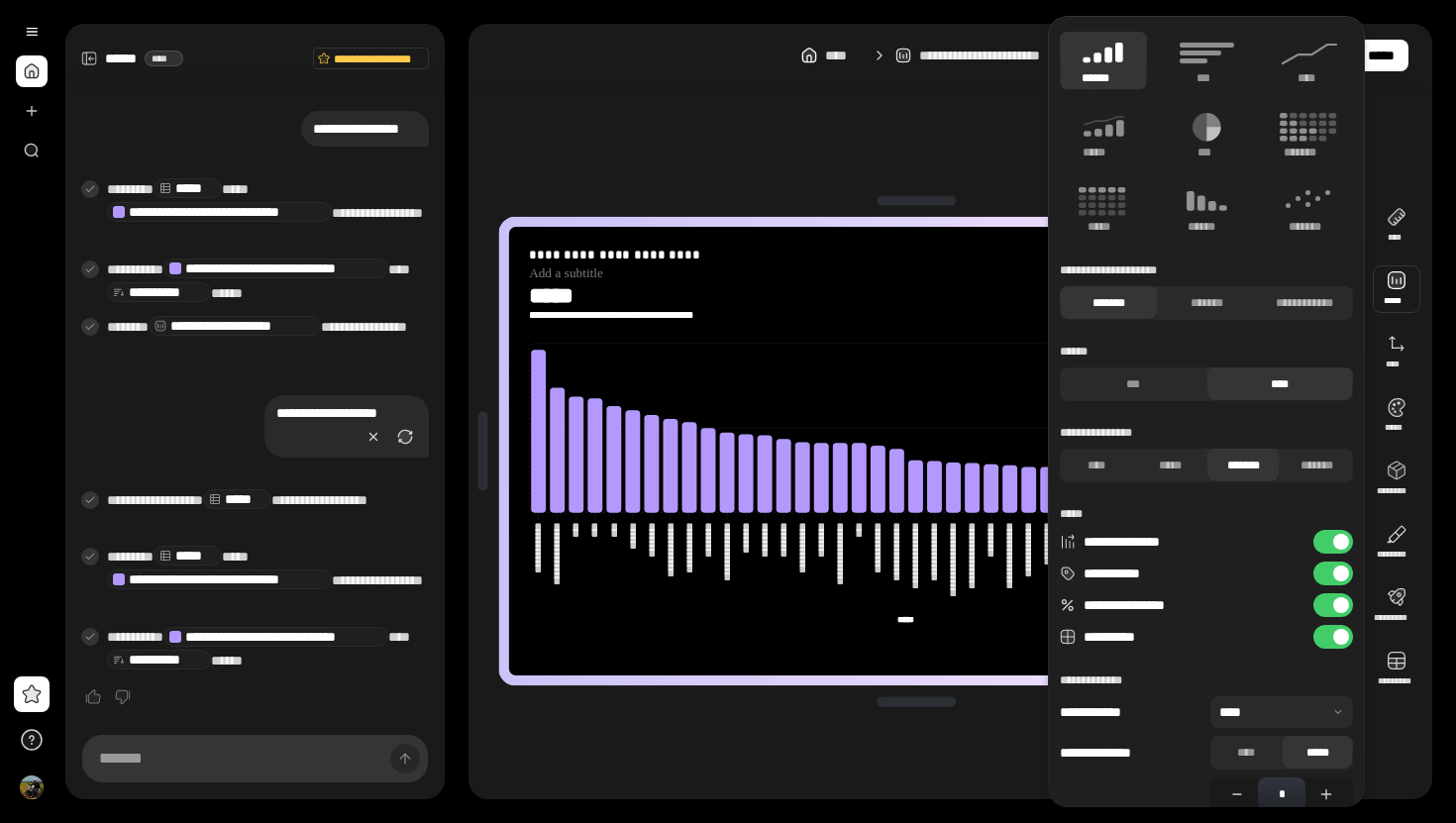 click on "*******" at bounding box center [1243, 465] 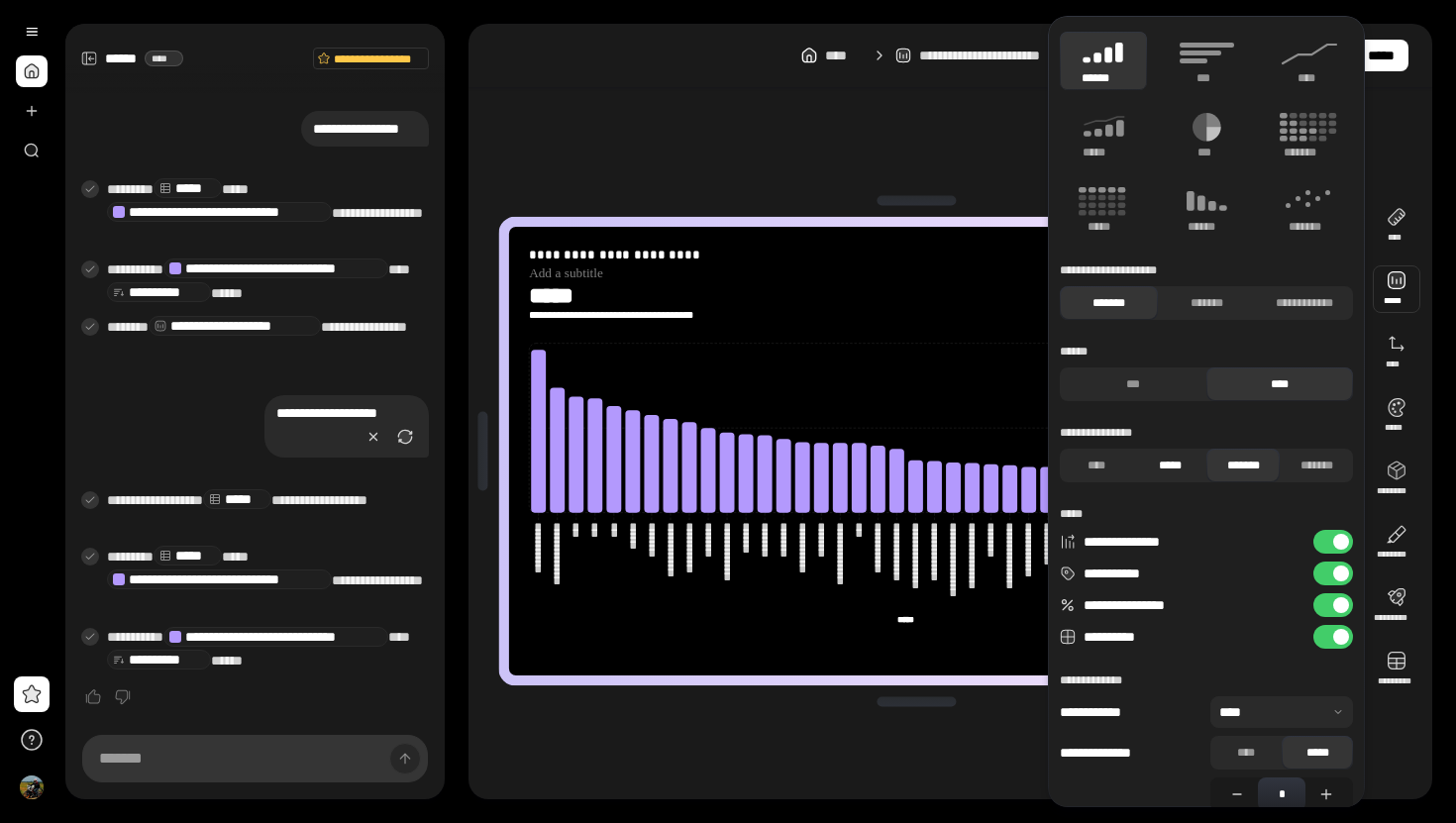 click on "*****" at bounding box center [1170, 465] 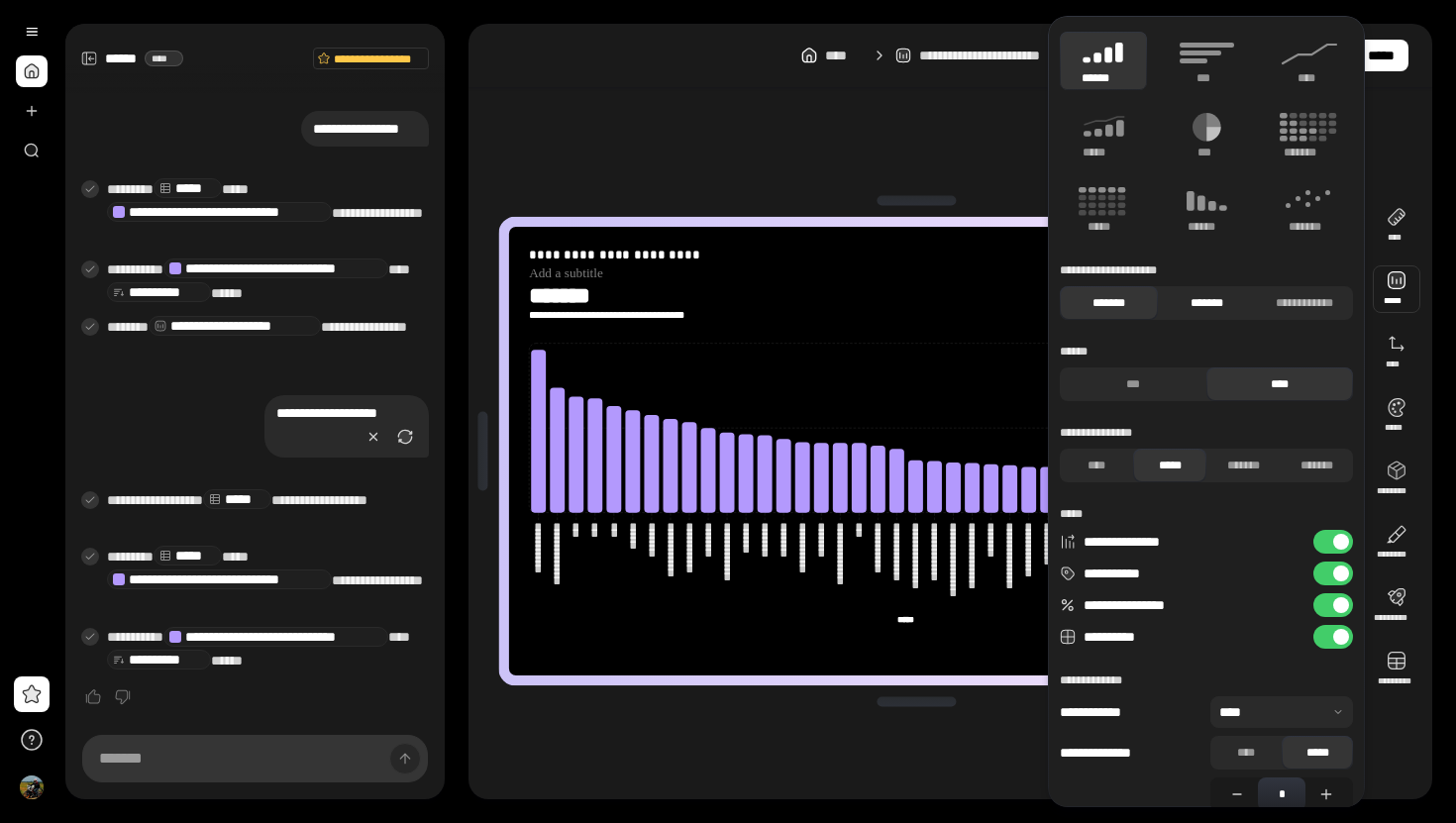 click on "*******" at bounding box center [1206, 303] 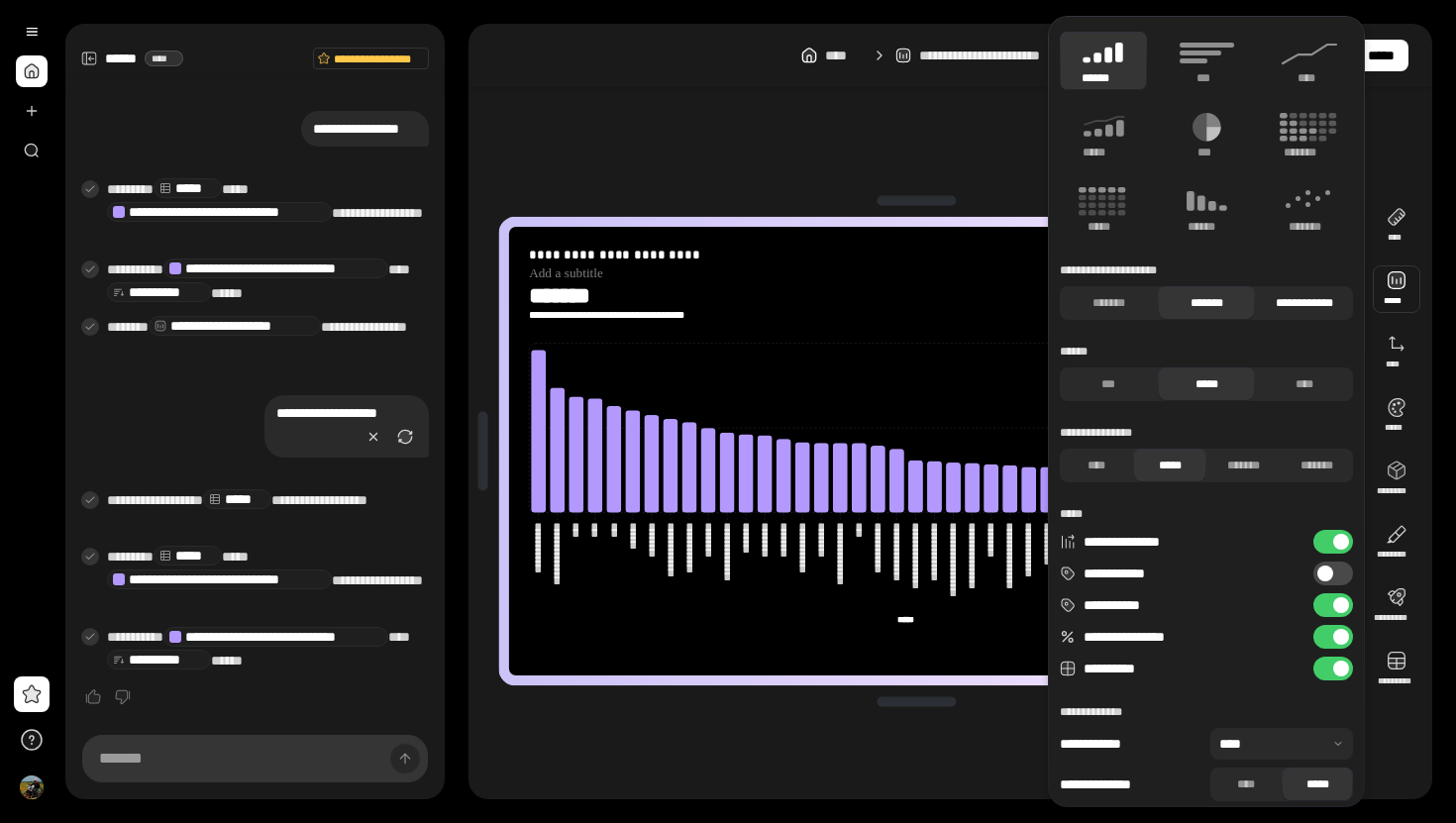 click on "**********" at bounding box center [1303, 303] 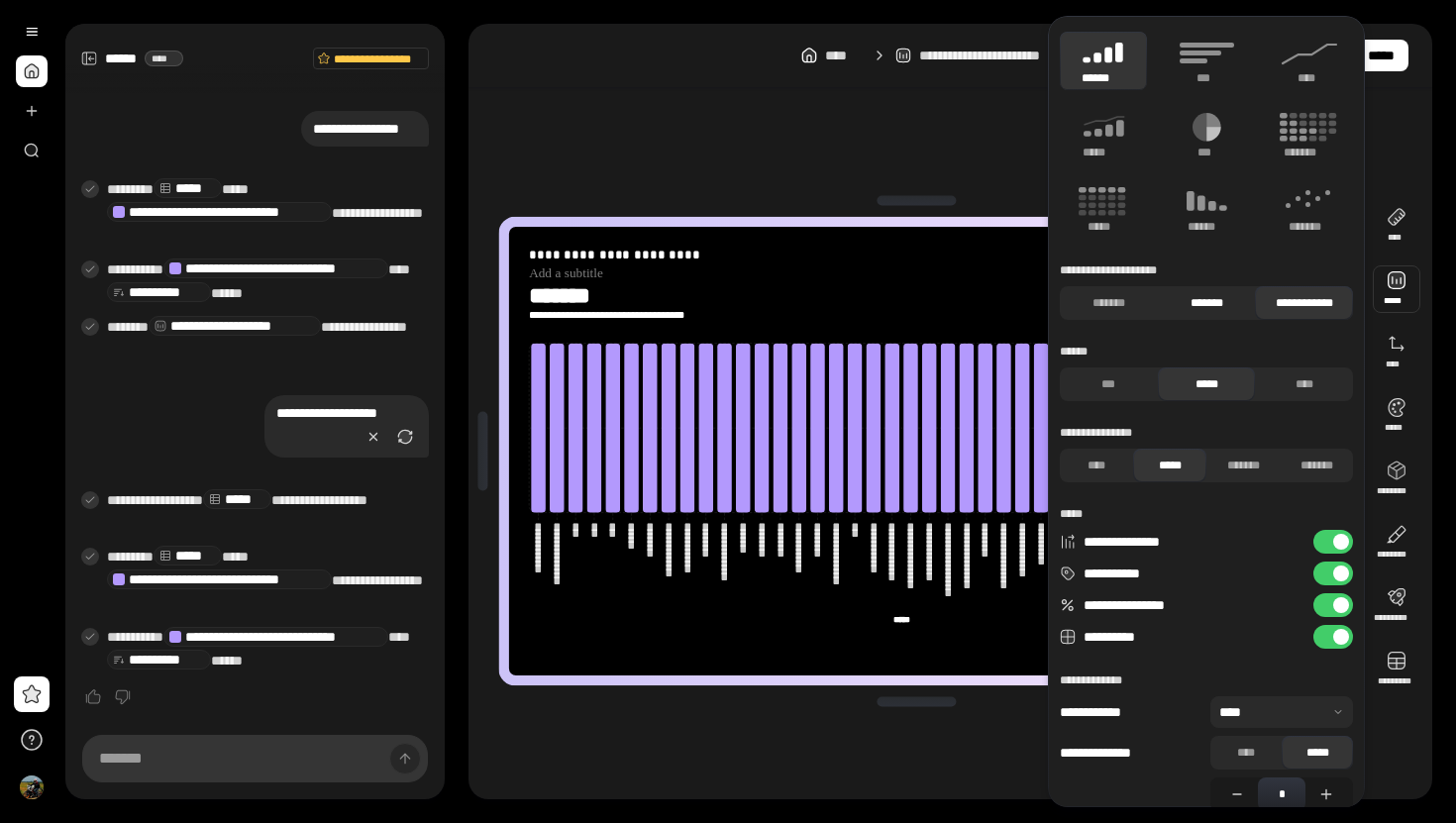 click on "*******" at bounding box center [1206, 303] 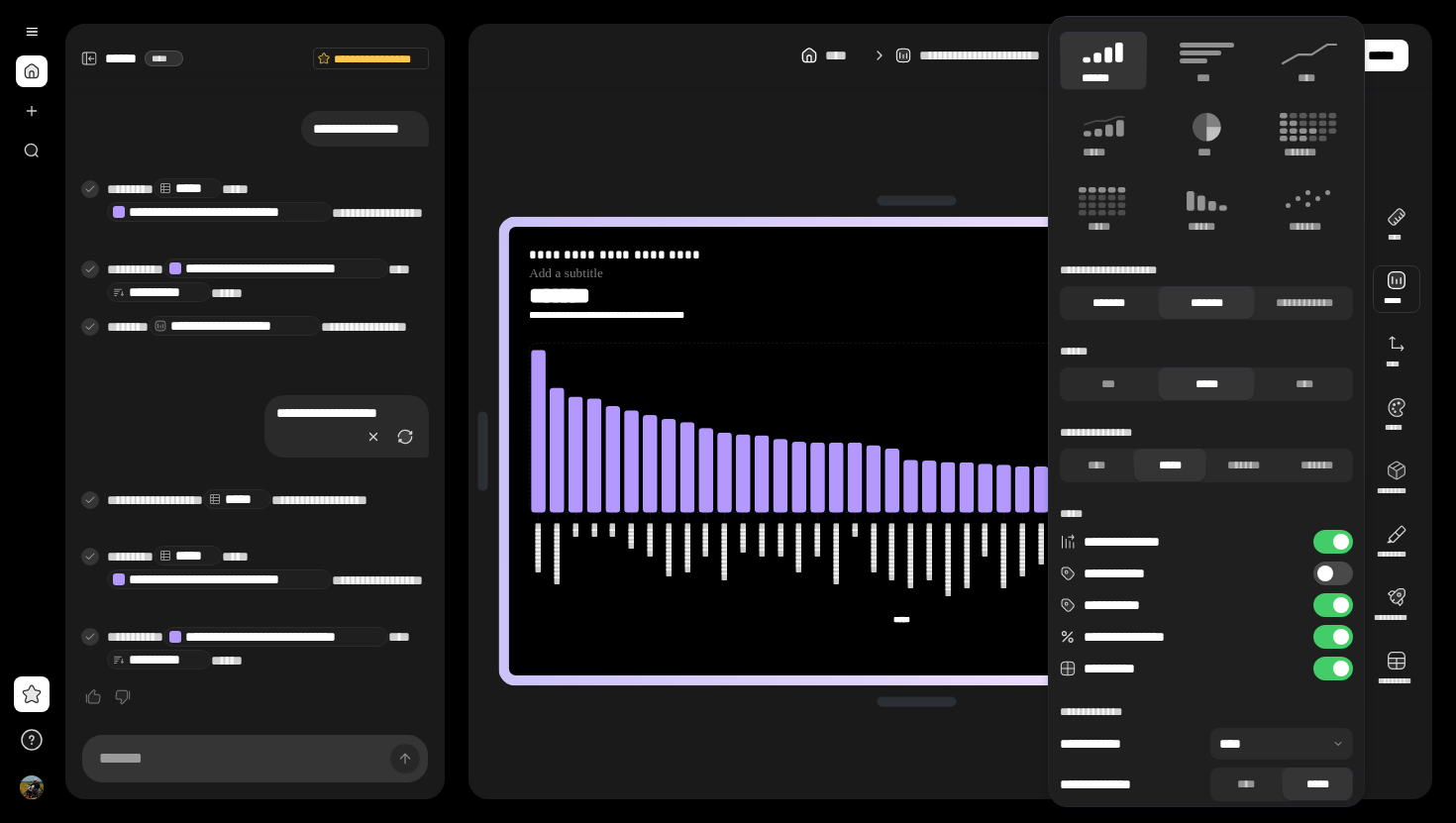 click on "*******" at bounding box center (1108, 303) 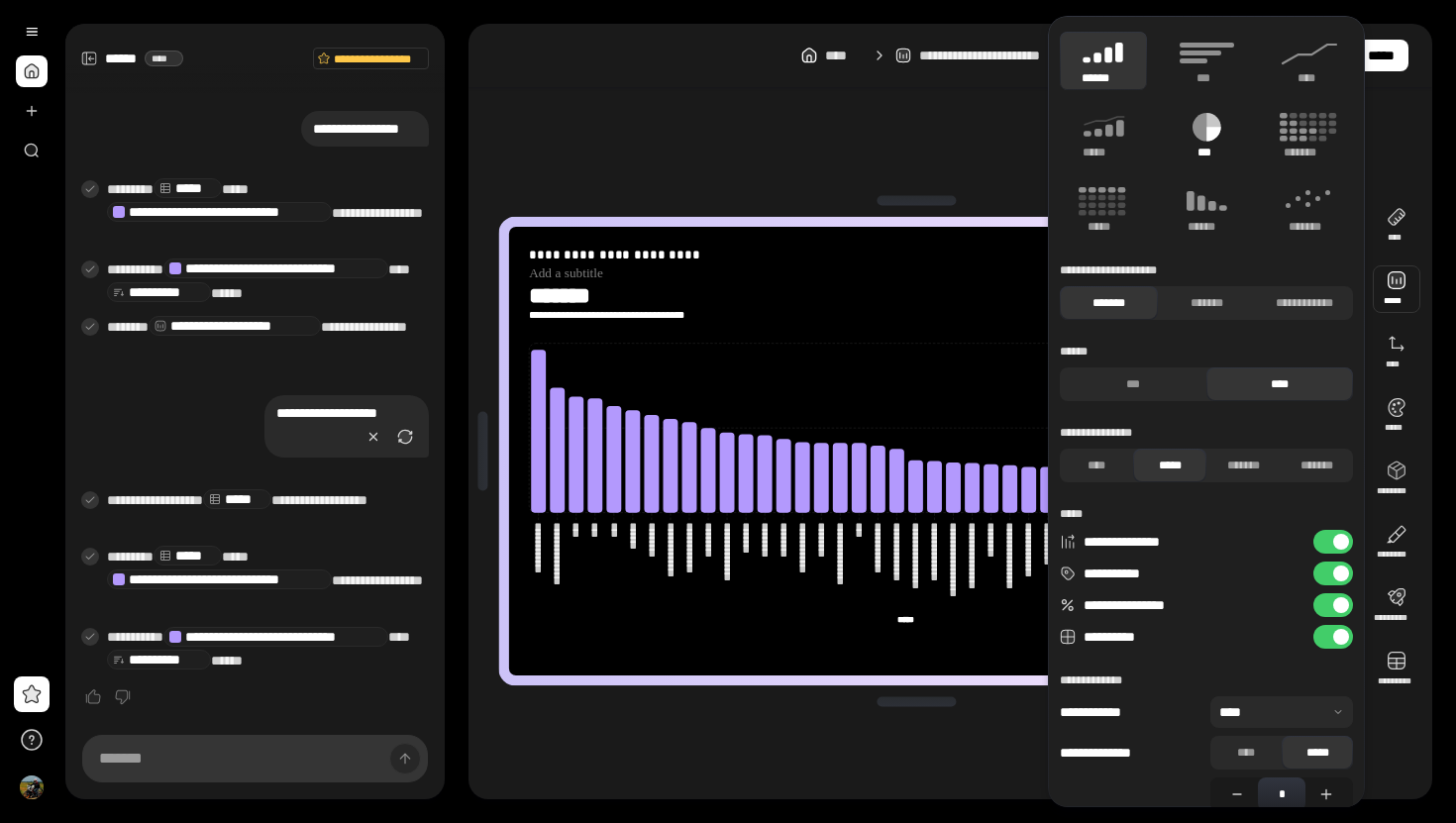 click on "***" at bounding box center [1206, 135] 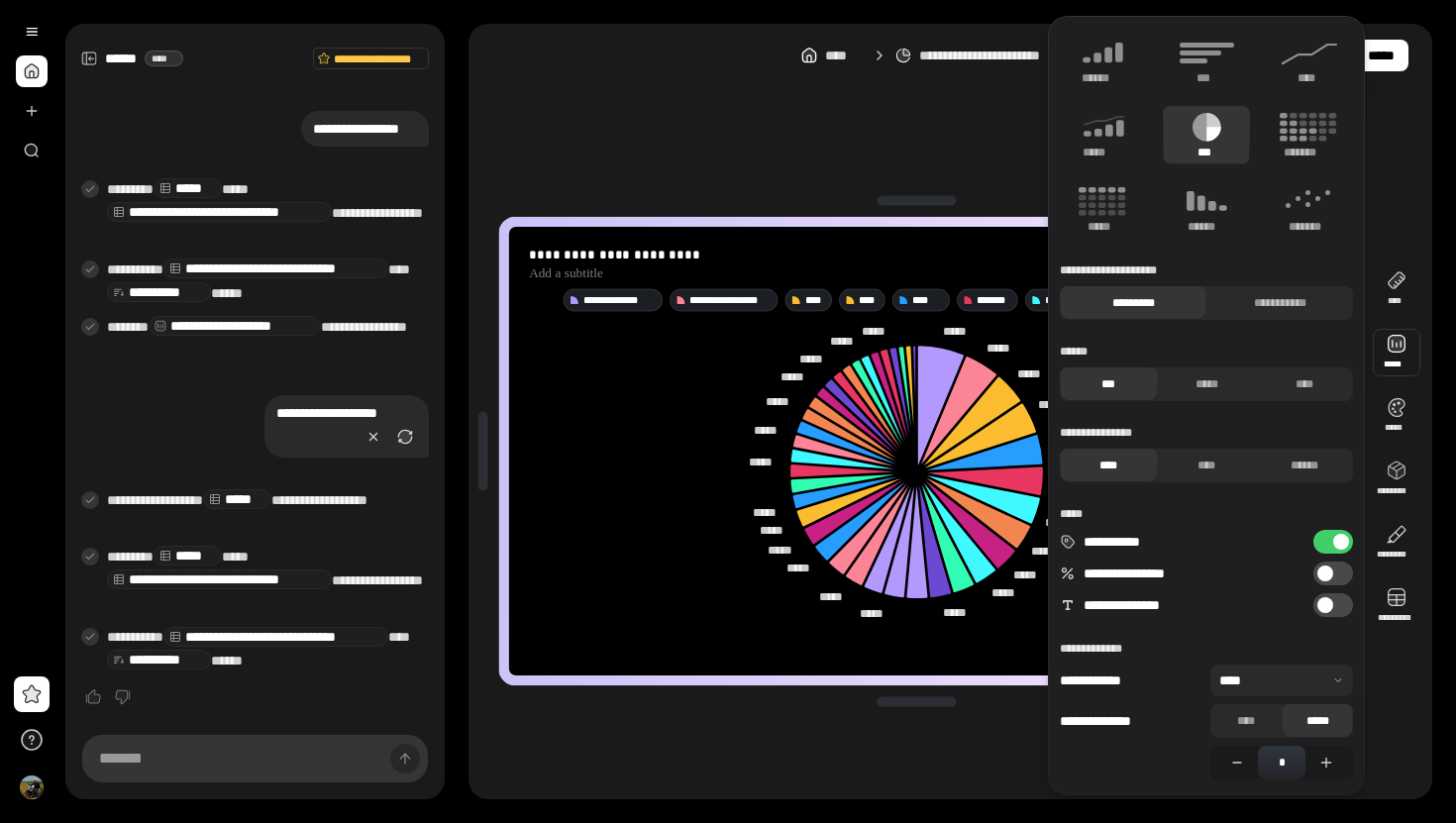 click on "**********" at bounding box center (1333, 605) 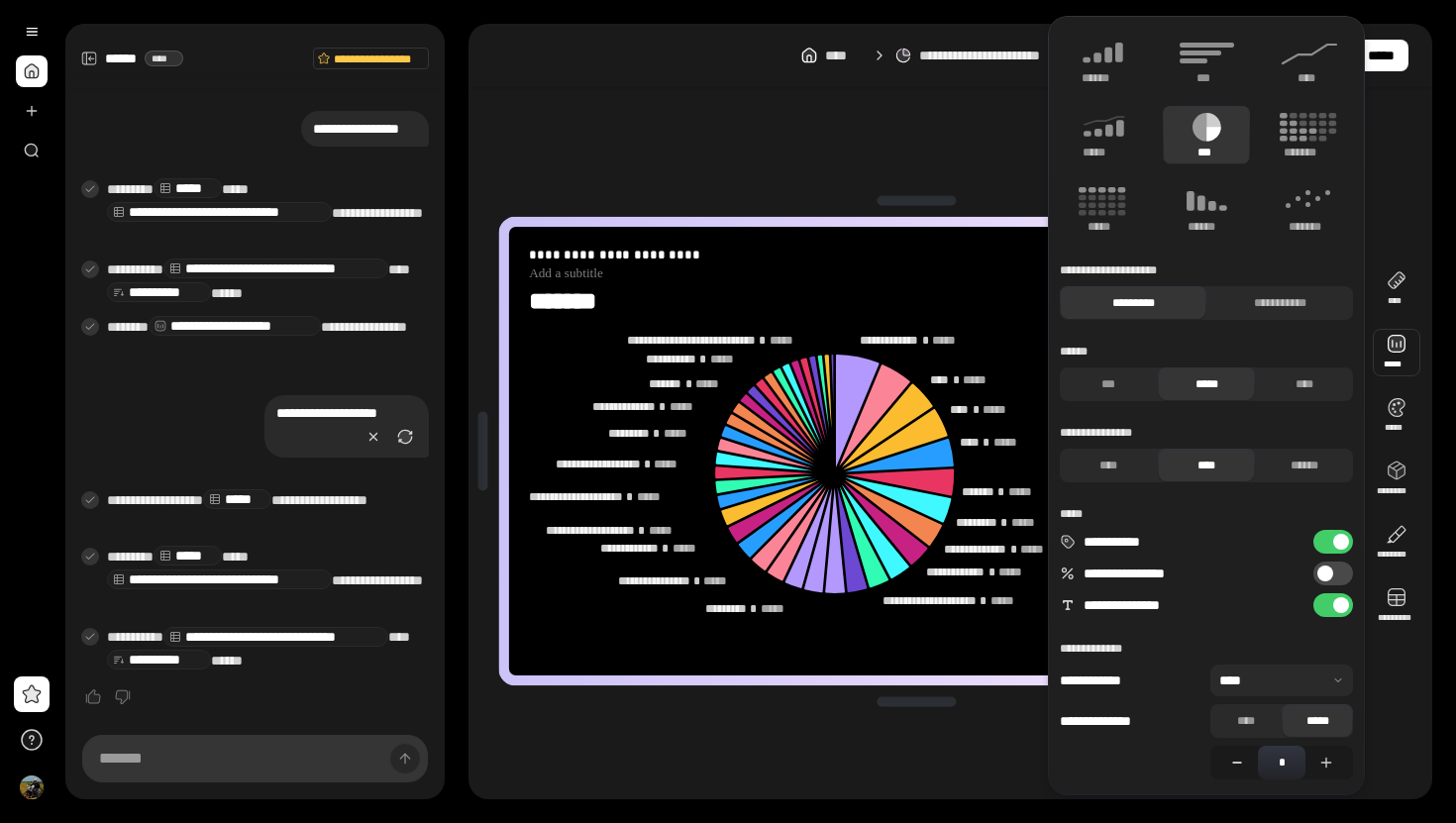click 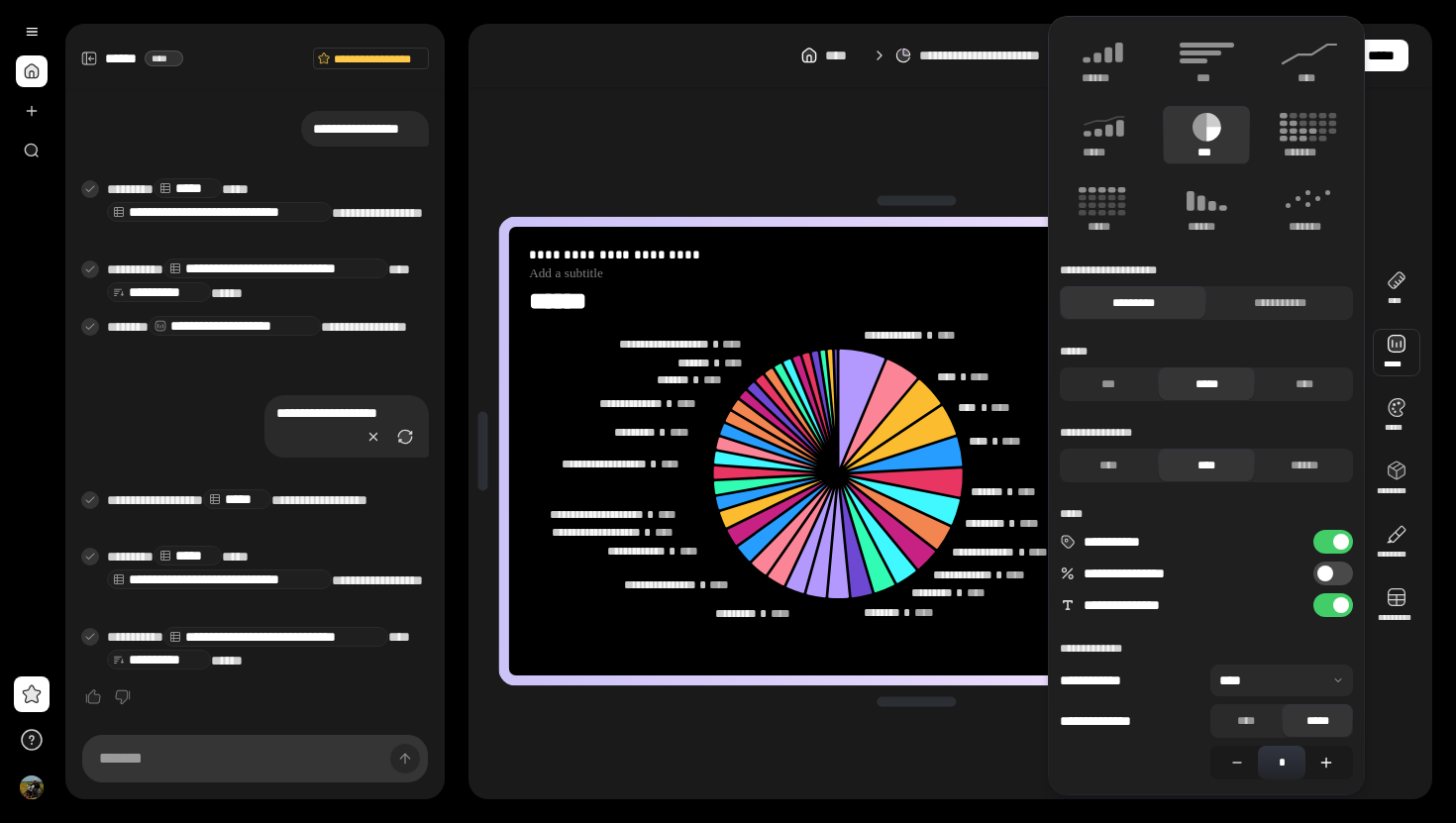 click 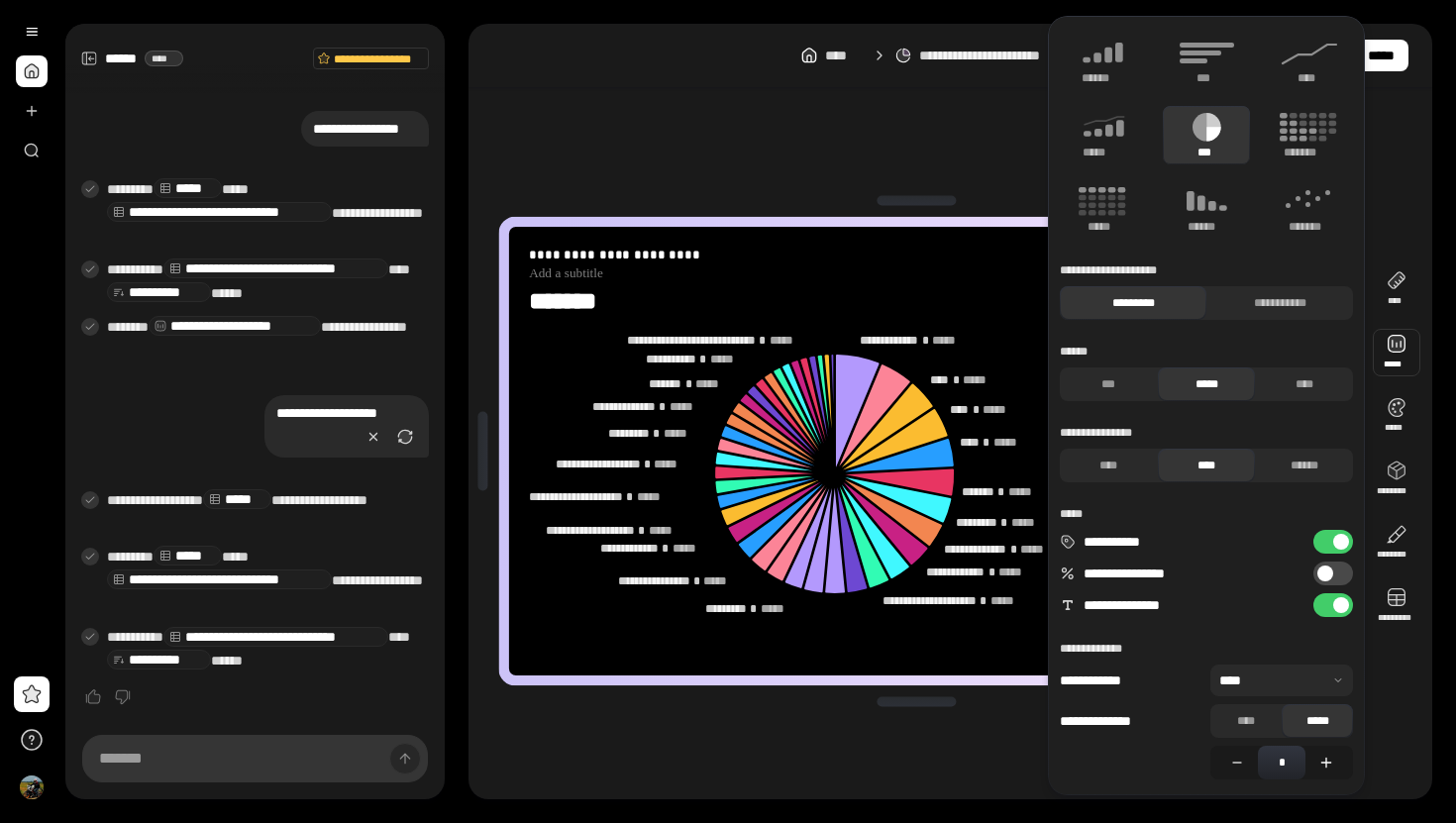 click 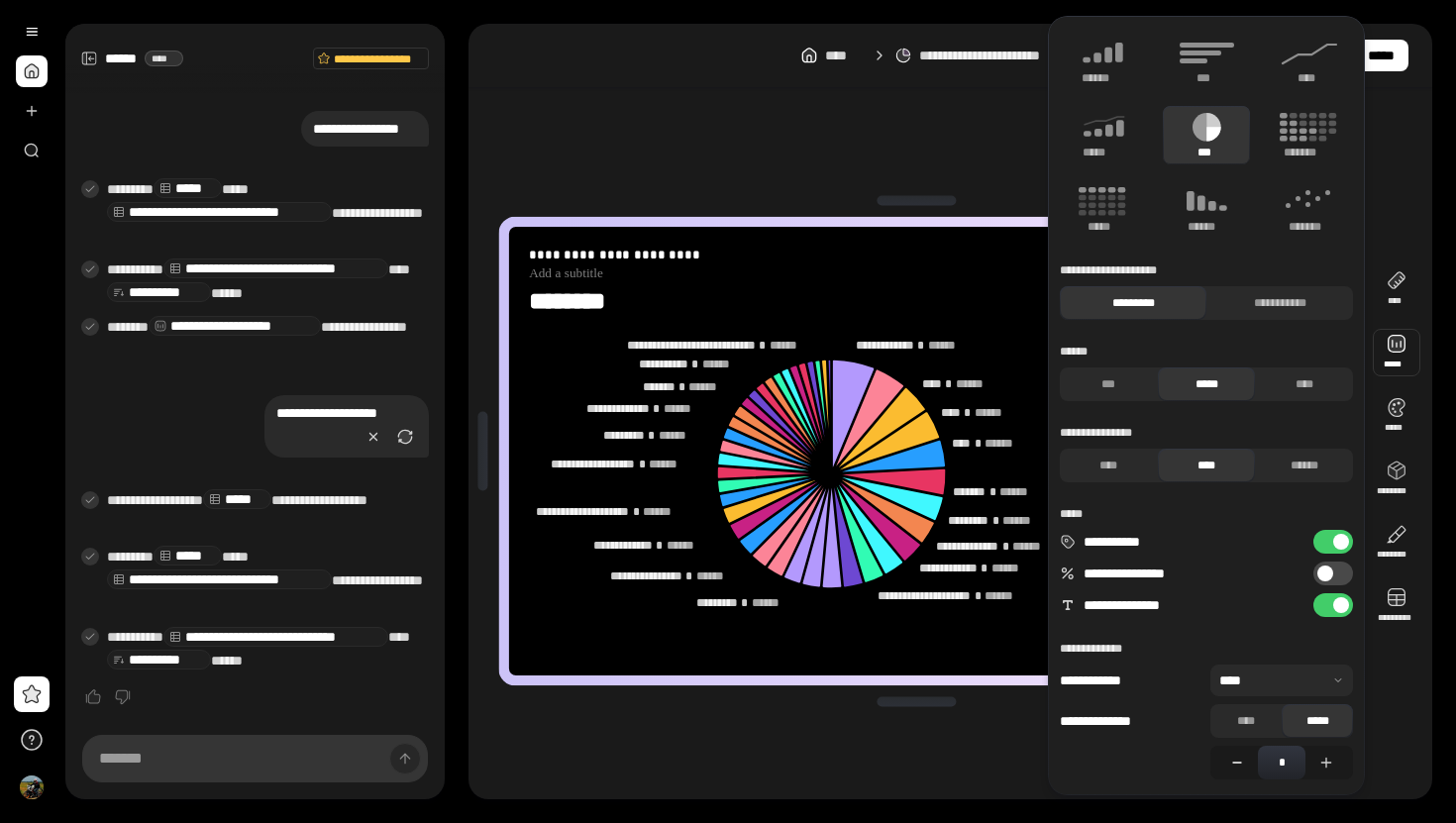 click at bounding box center [1234, 763] 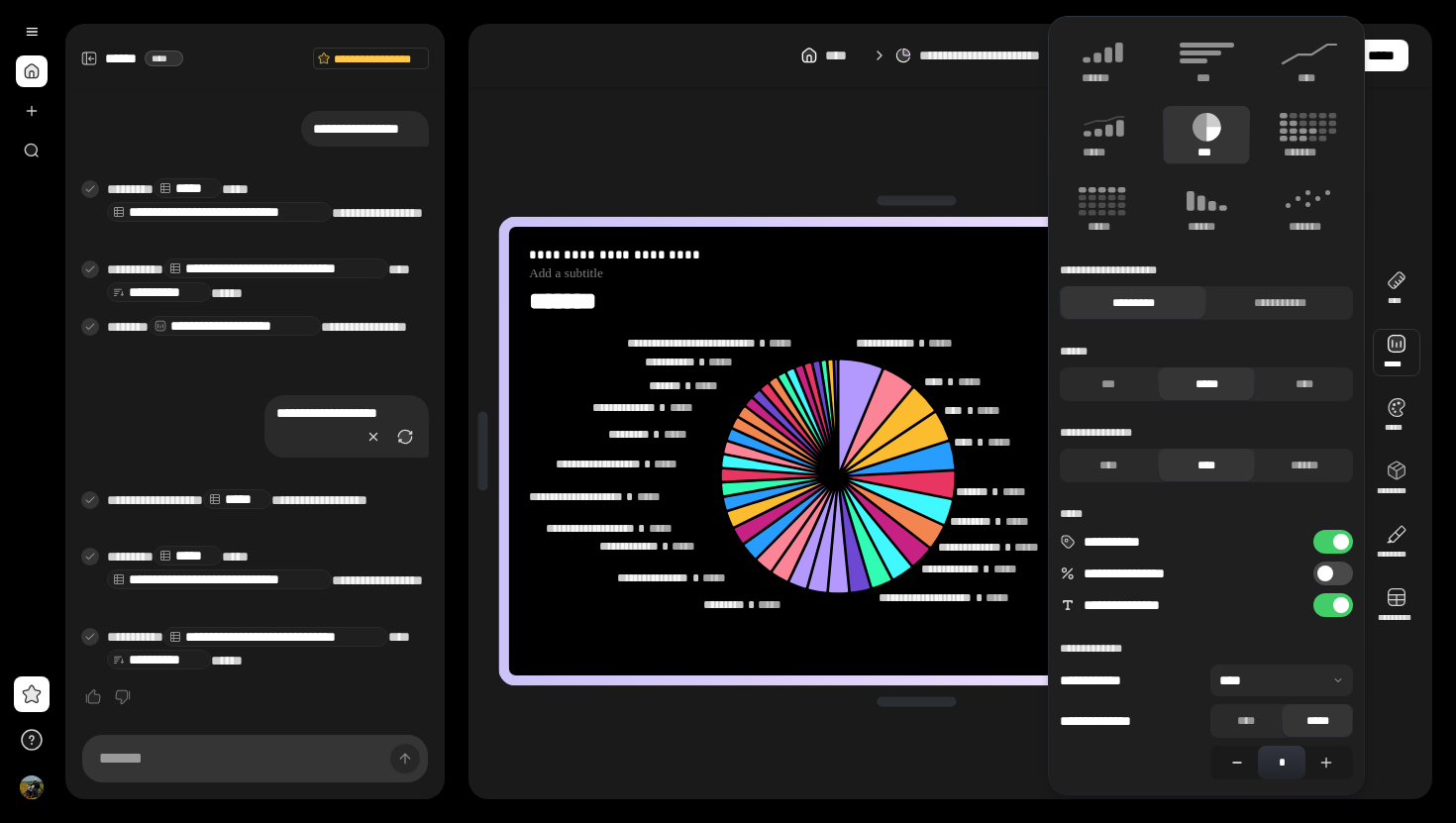 click at bounding box center [1234, 763] 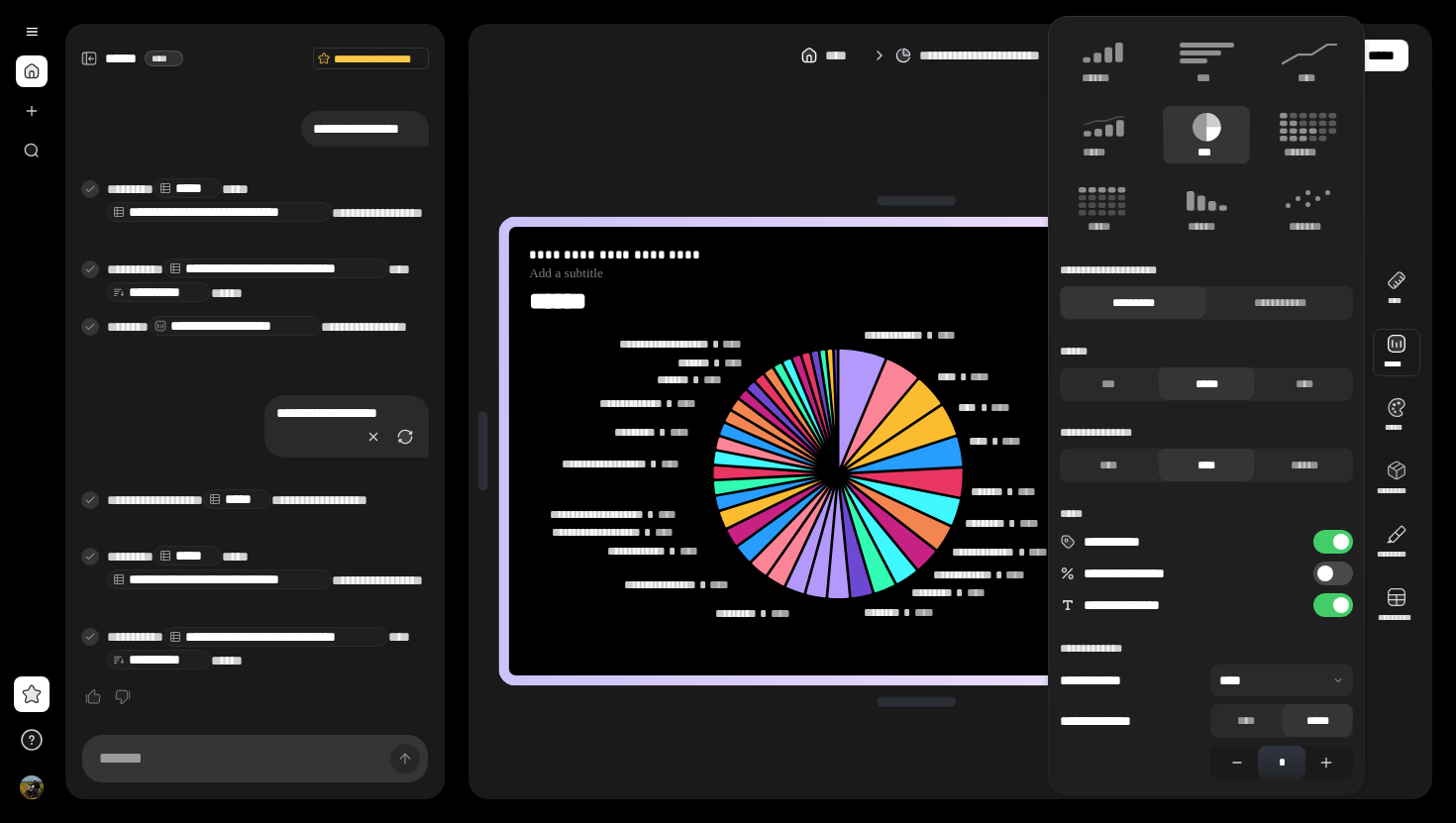 click on "**********" at bounding box center [1333, 573] 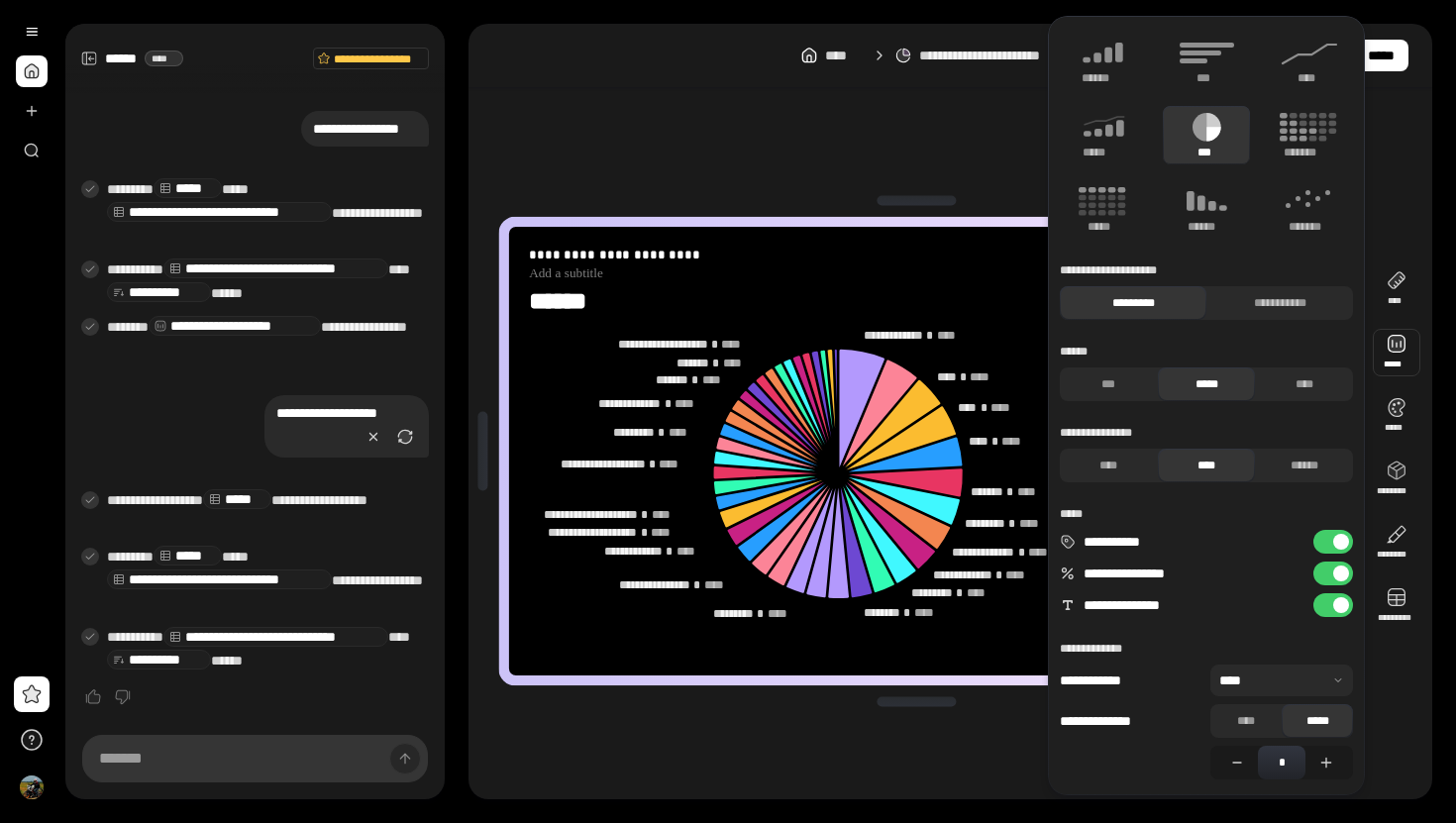 click on "**********" at bounding box center (1193, 542) 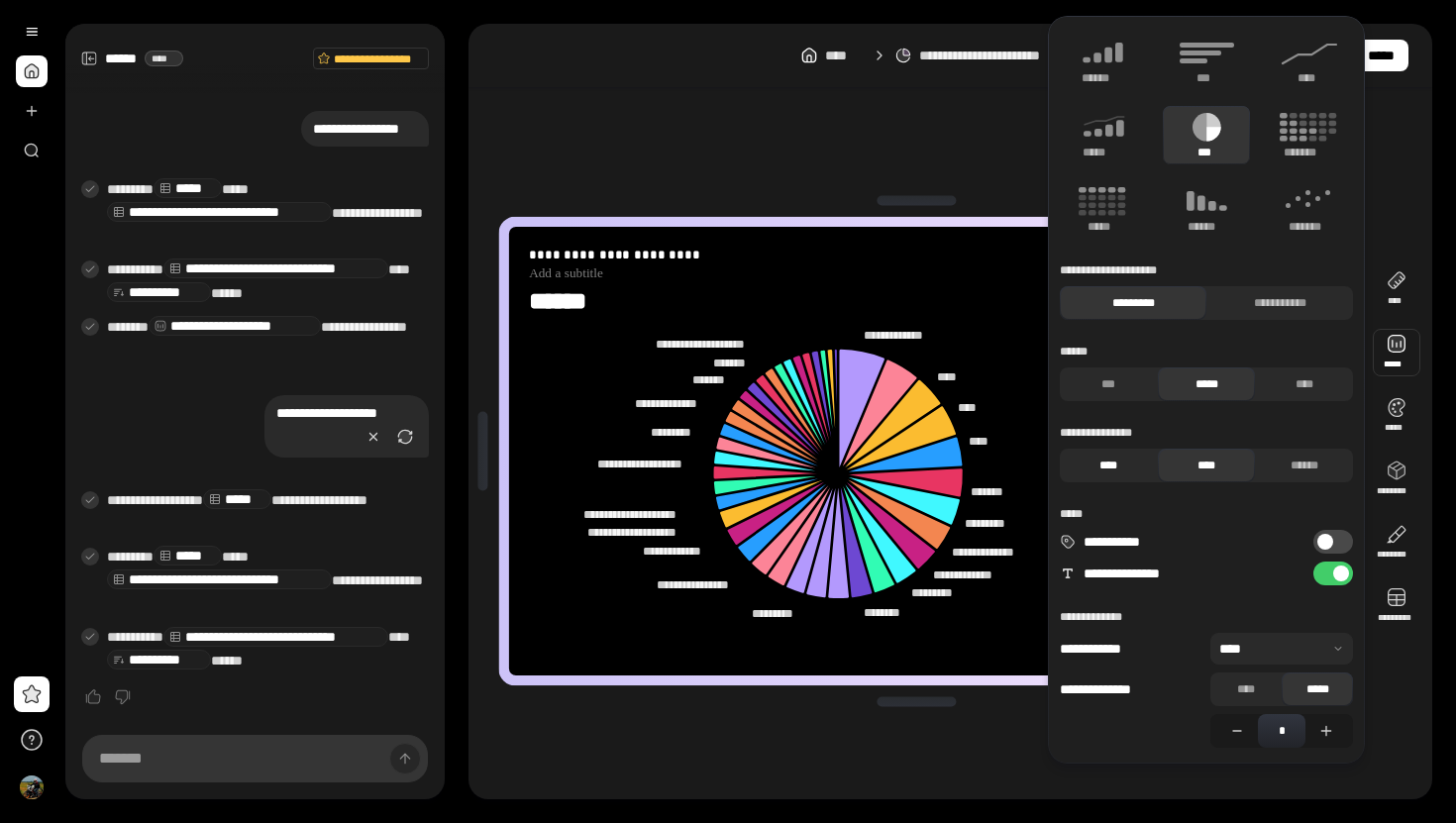 click on "****" at bounding box center [1108, 465] 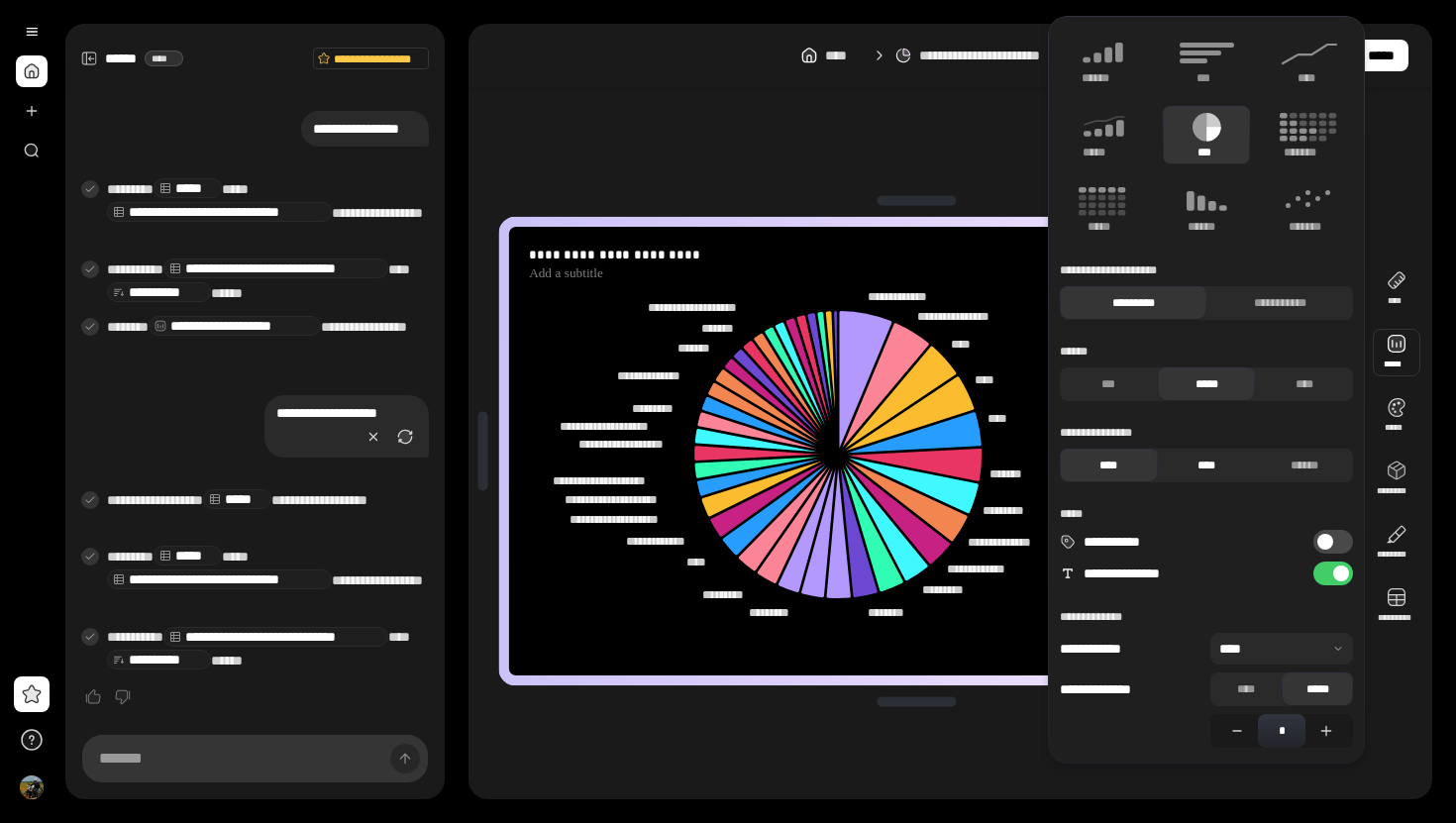 click on "****" at bounding box center [1206, 465] 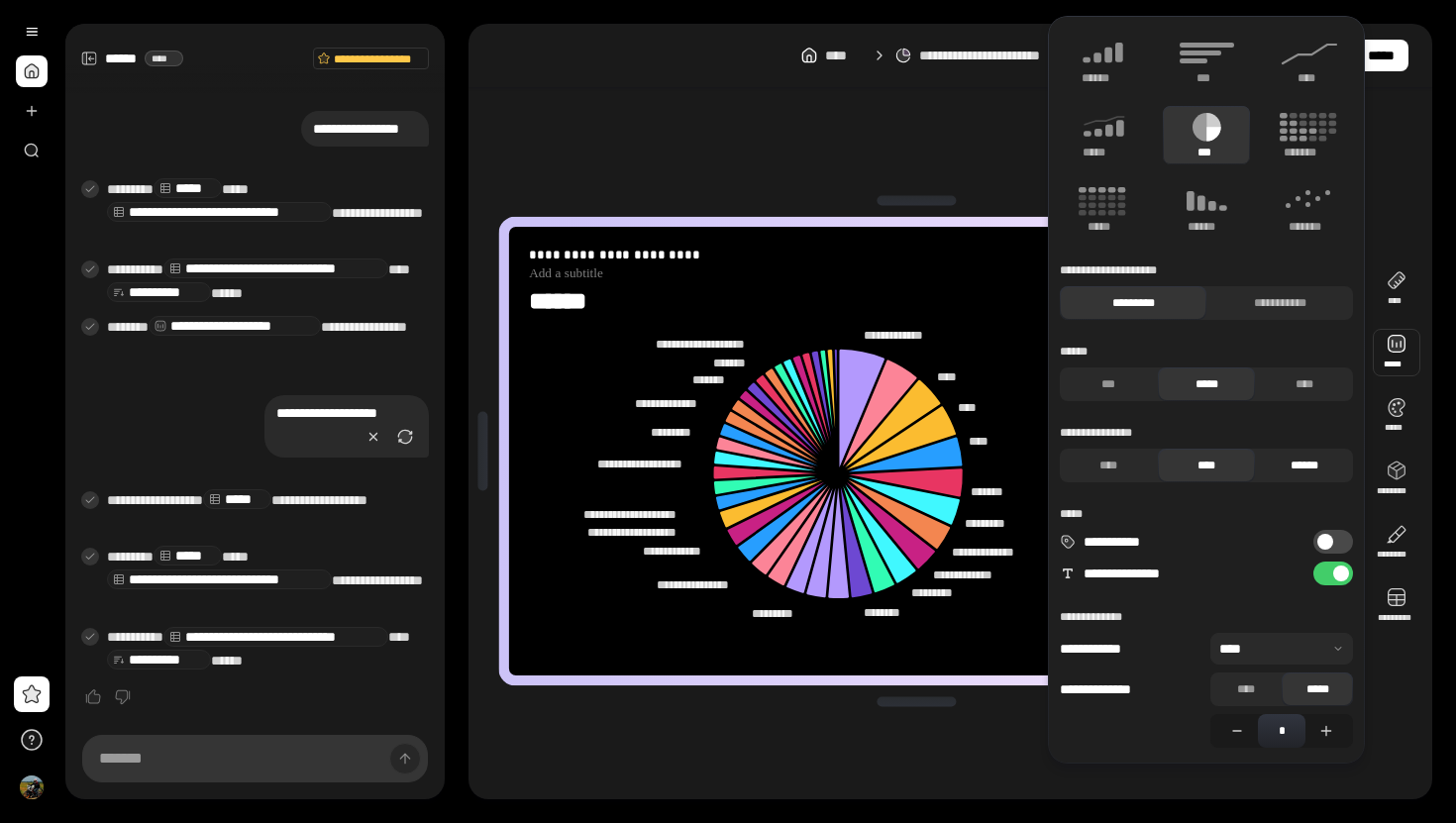 click on "******" at bounding box center (1303, 465) 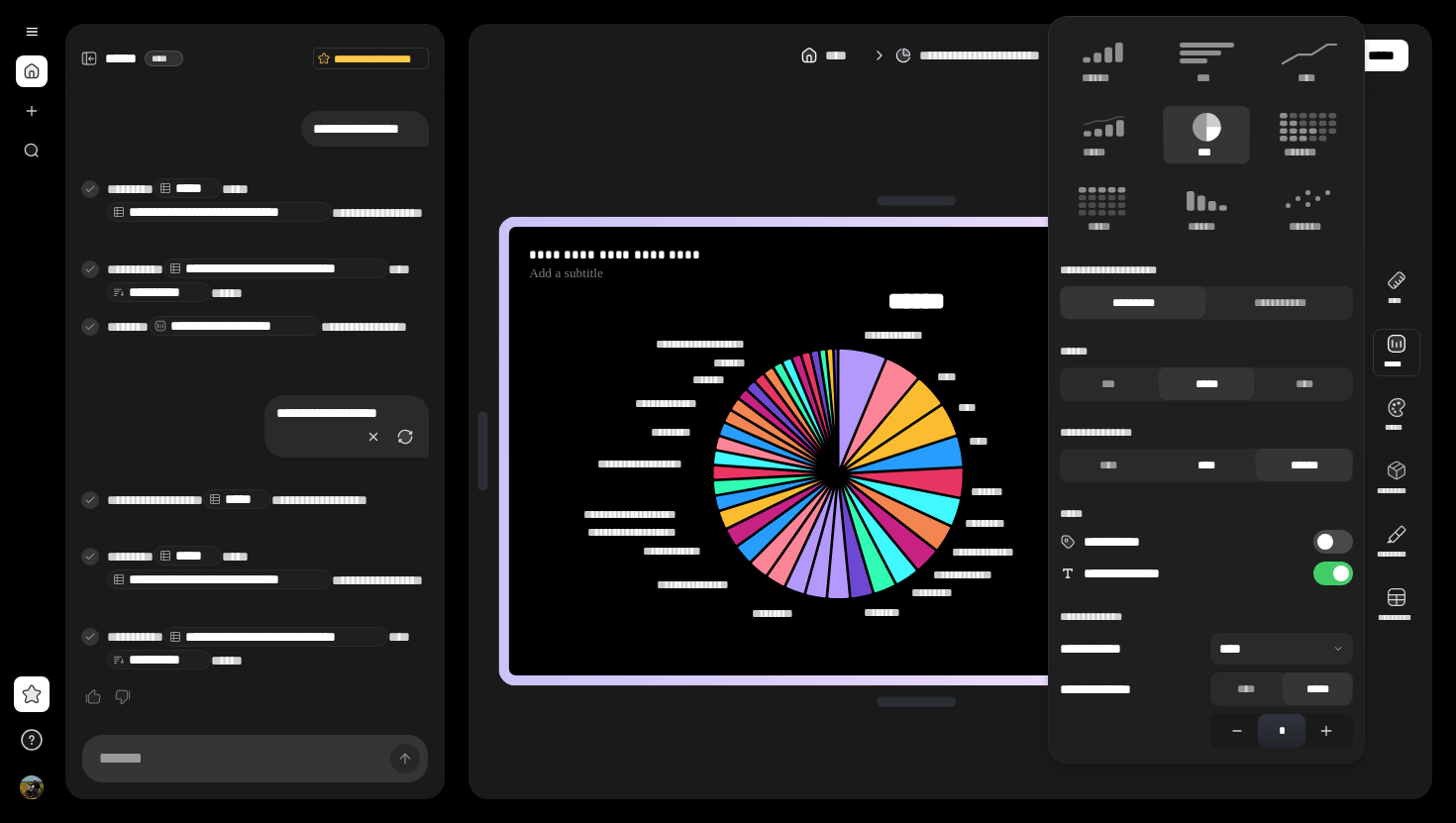 click on "****" at bounding box center [1206, 465] 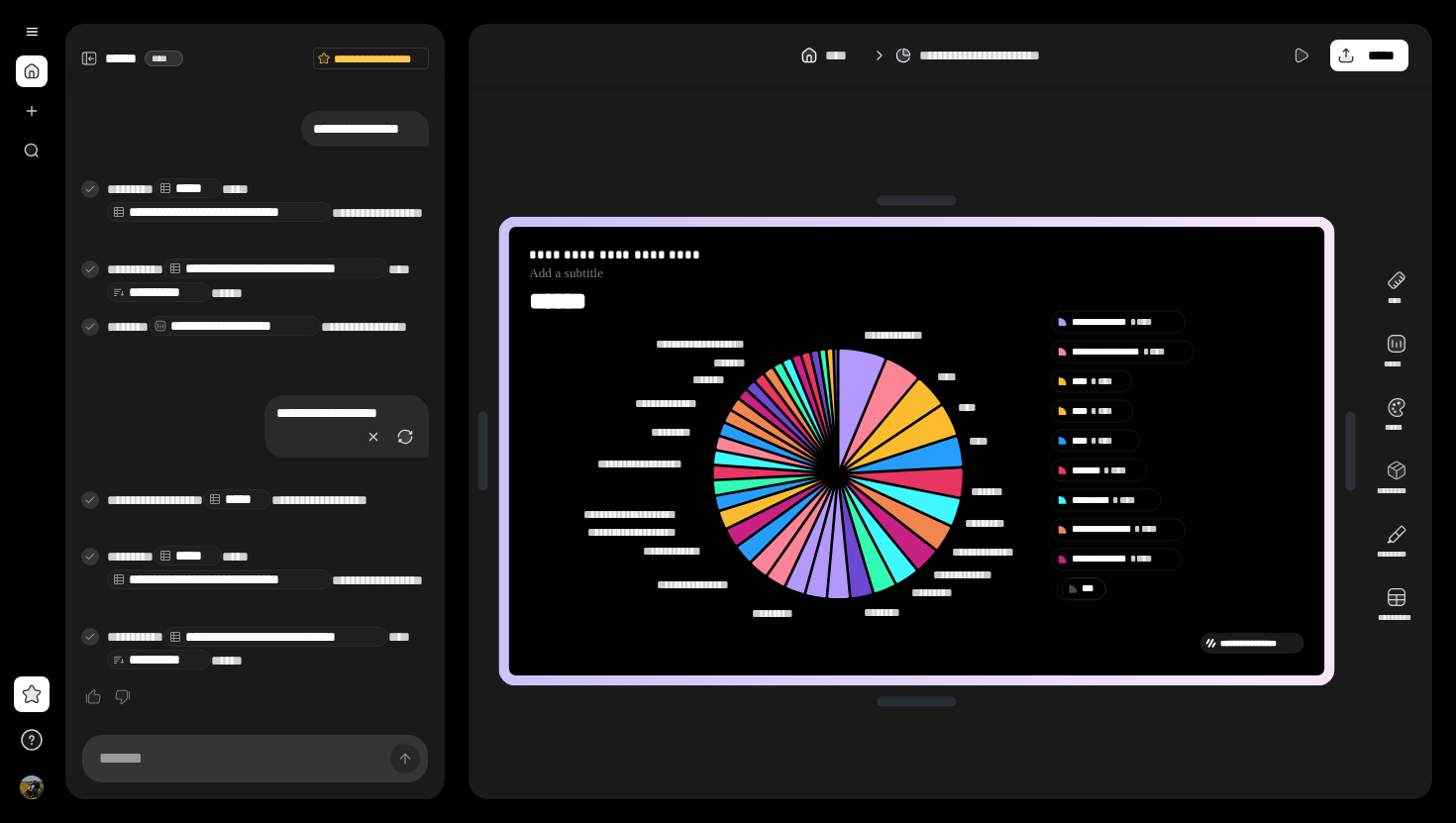 click on "**********" at bounding box center [916, 451] 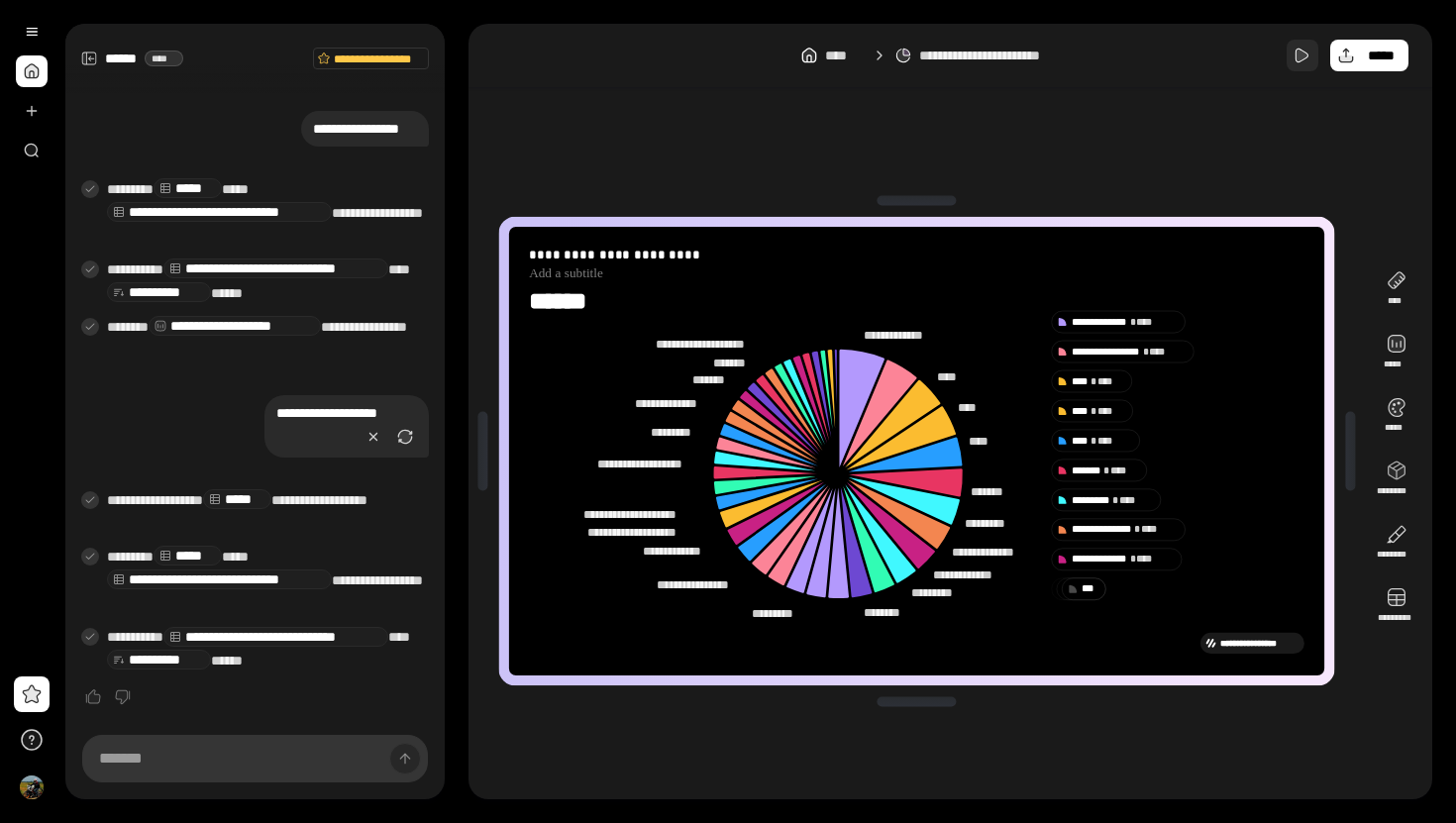 click at bounding box center (1302, 55) 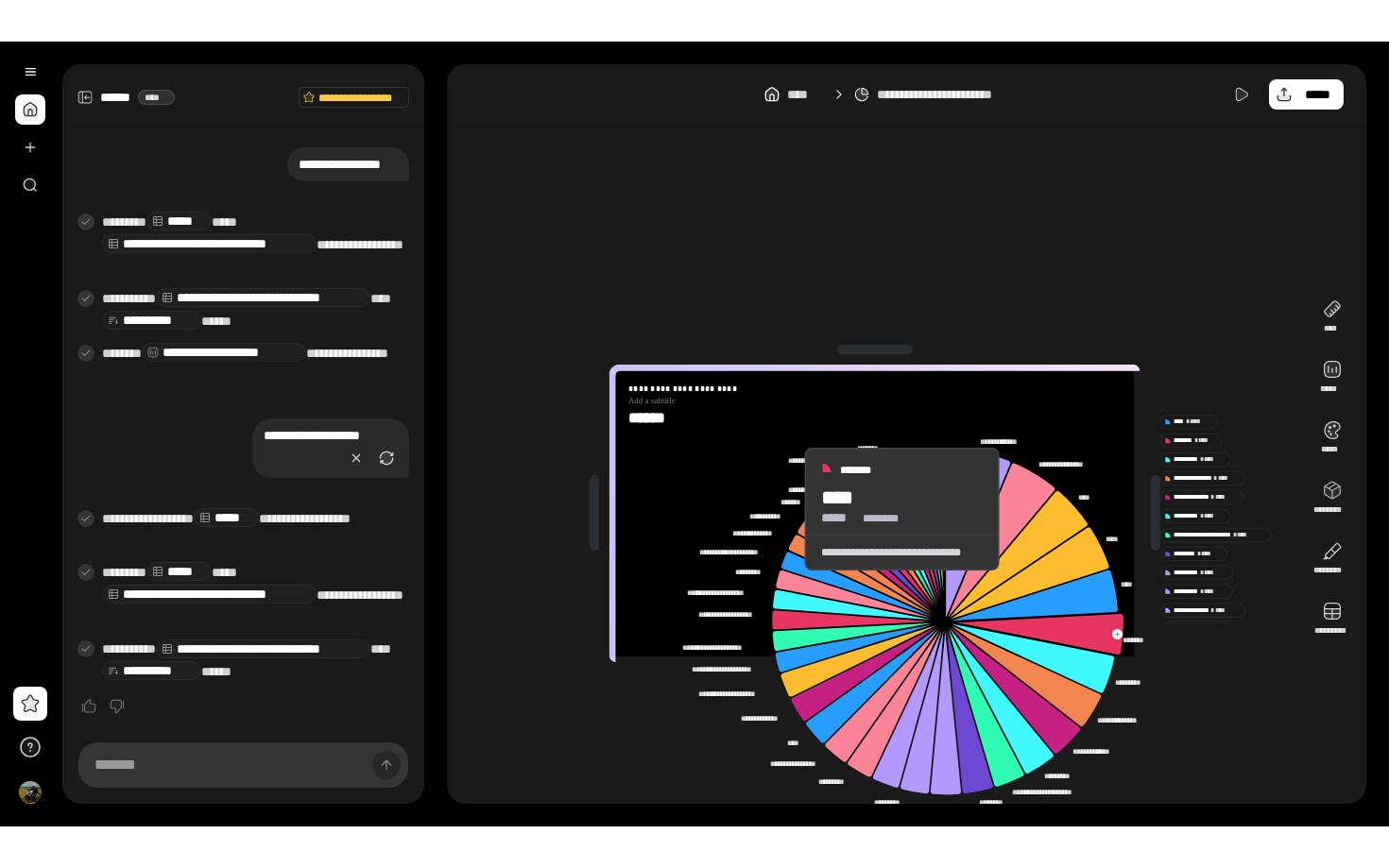 scroll, scrollTop: 1200, scrollLeft: 0, axis: vertical 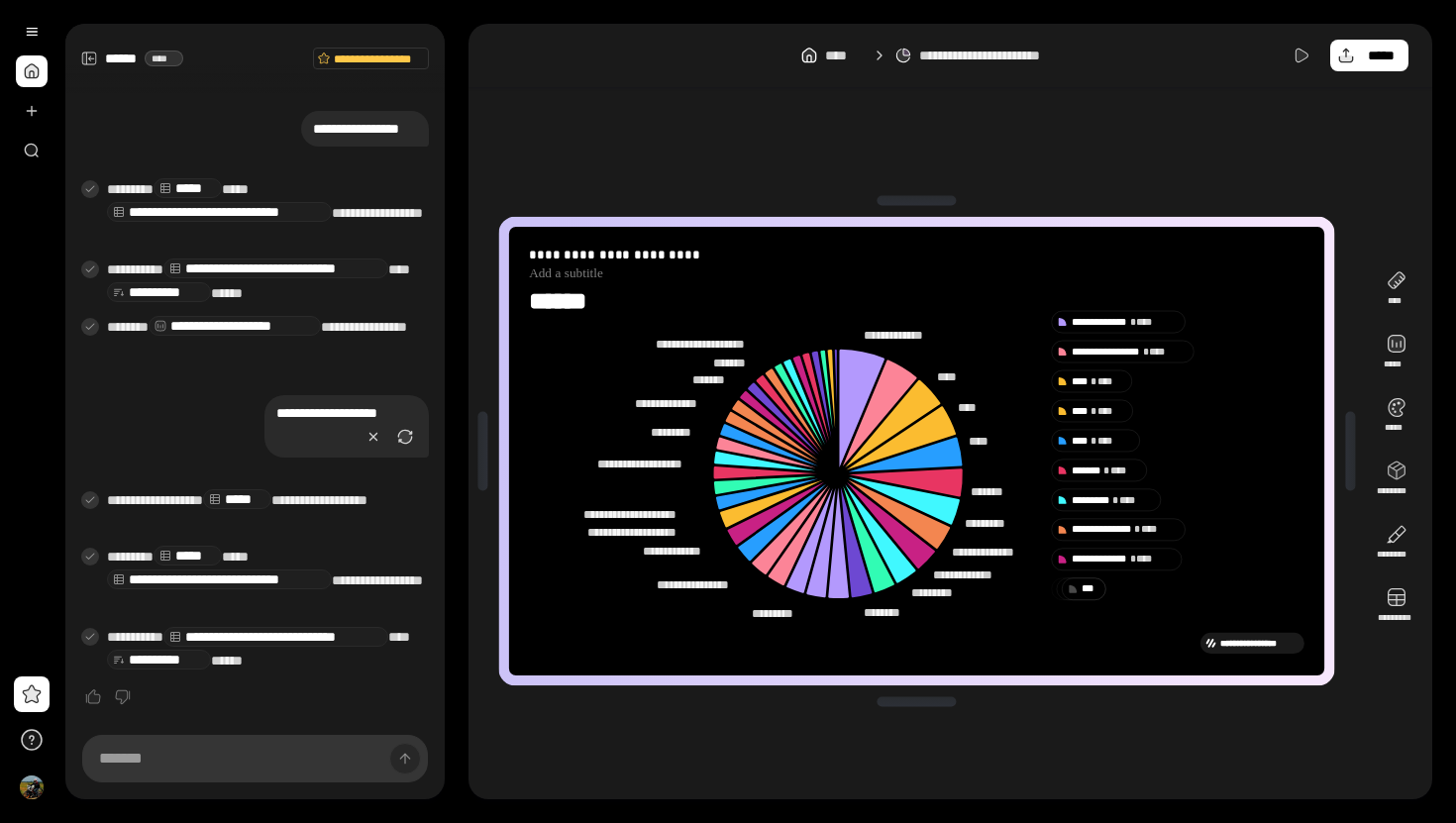 click 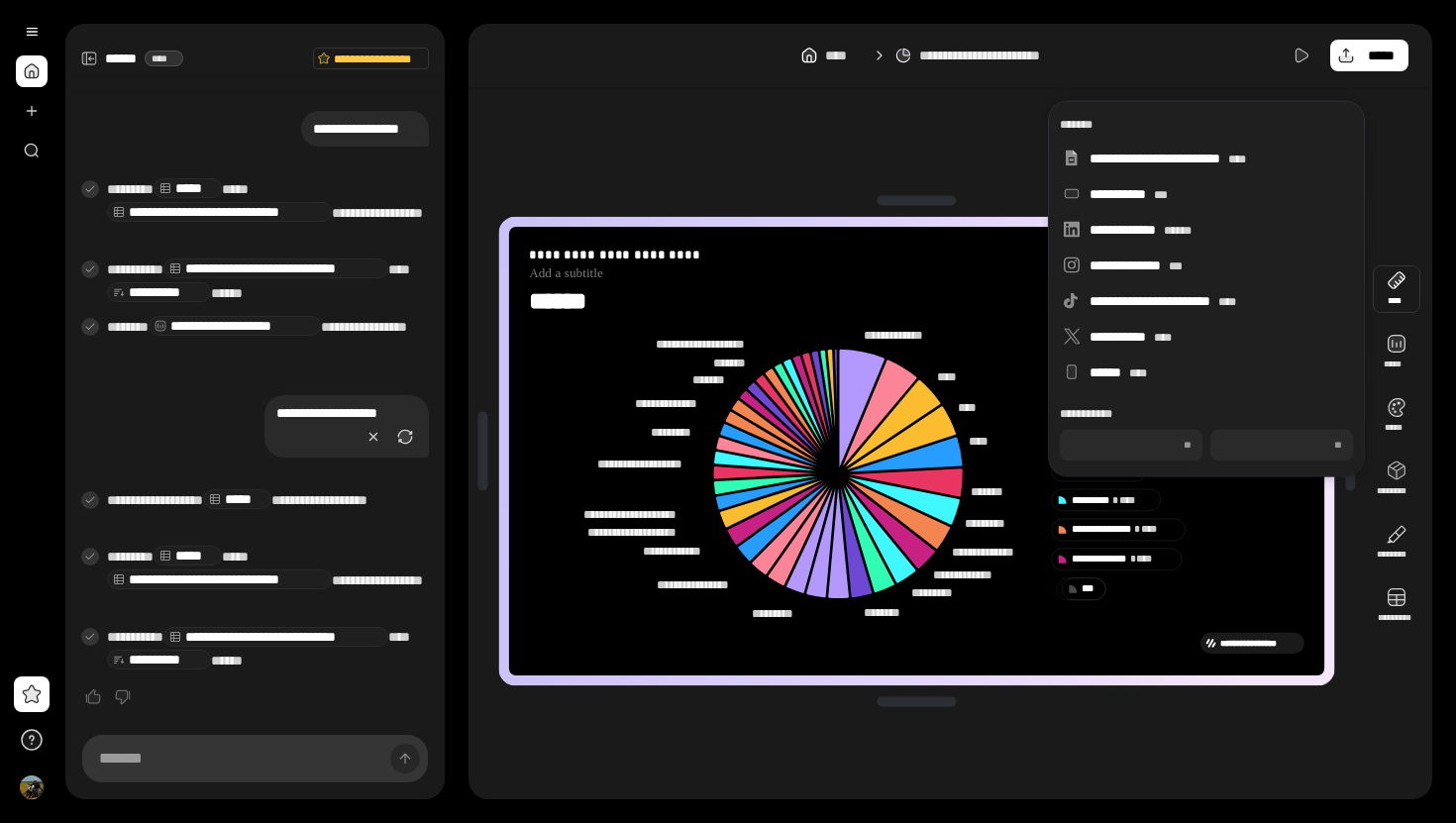 click at bounding box center [1397, 289] 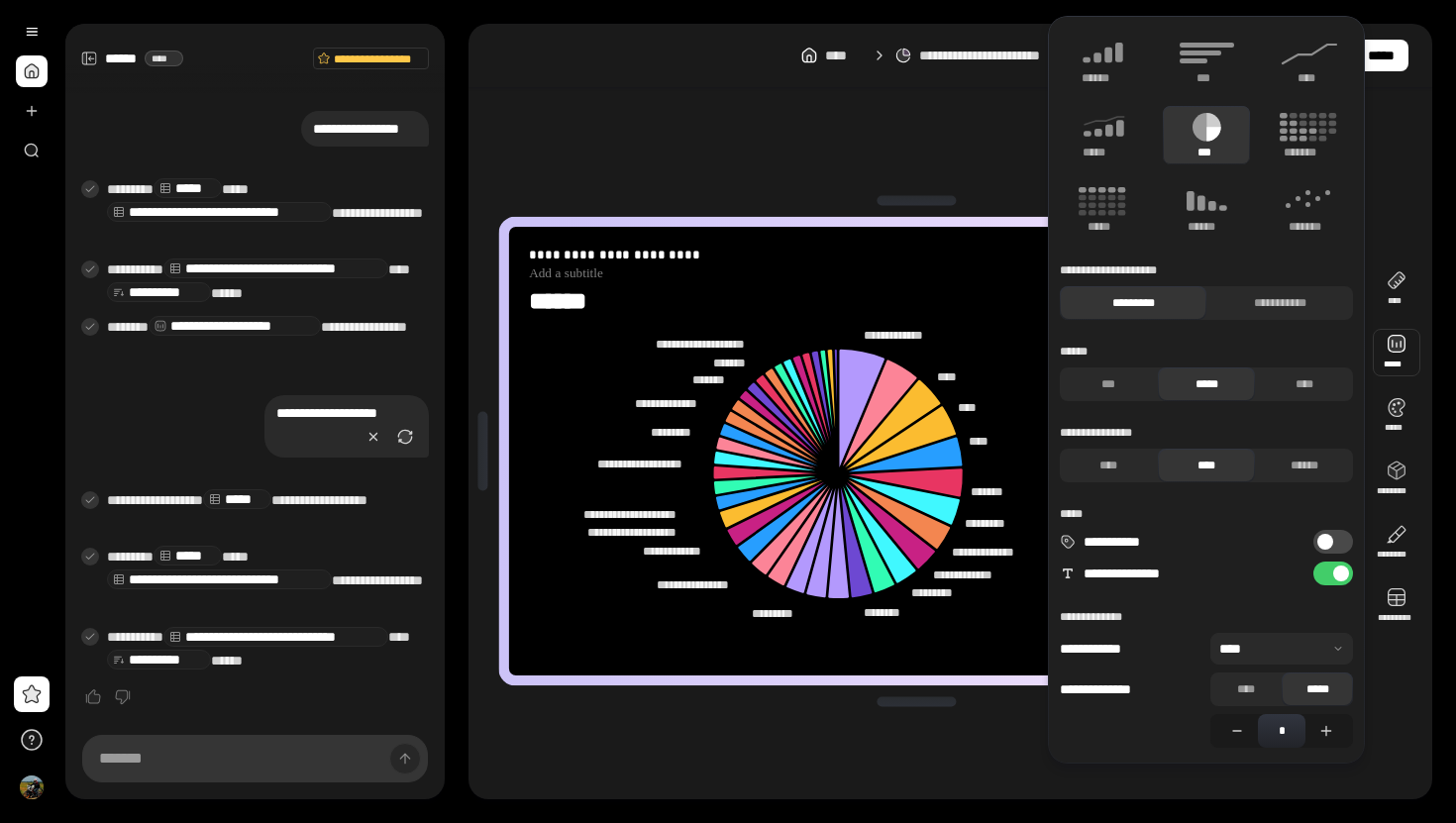 click on "***" at bounding box center (1206, 135) 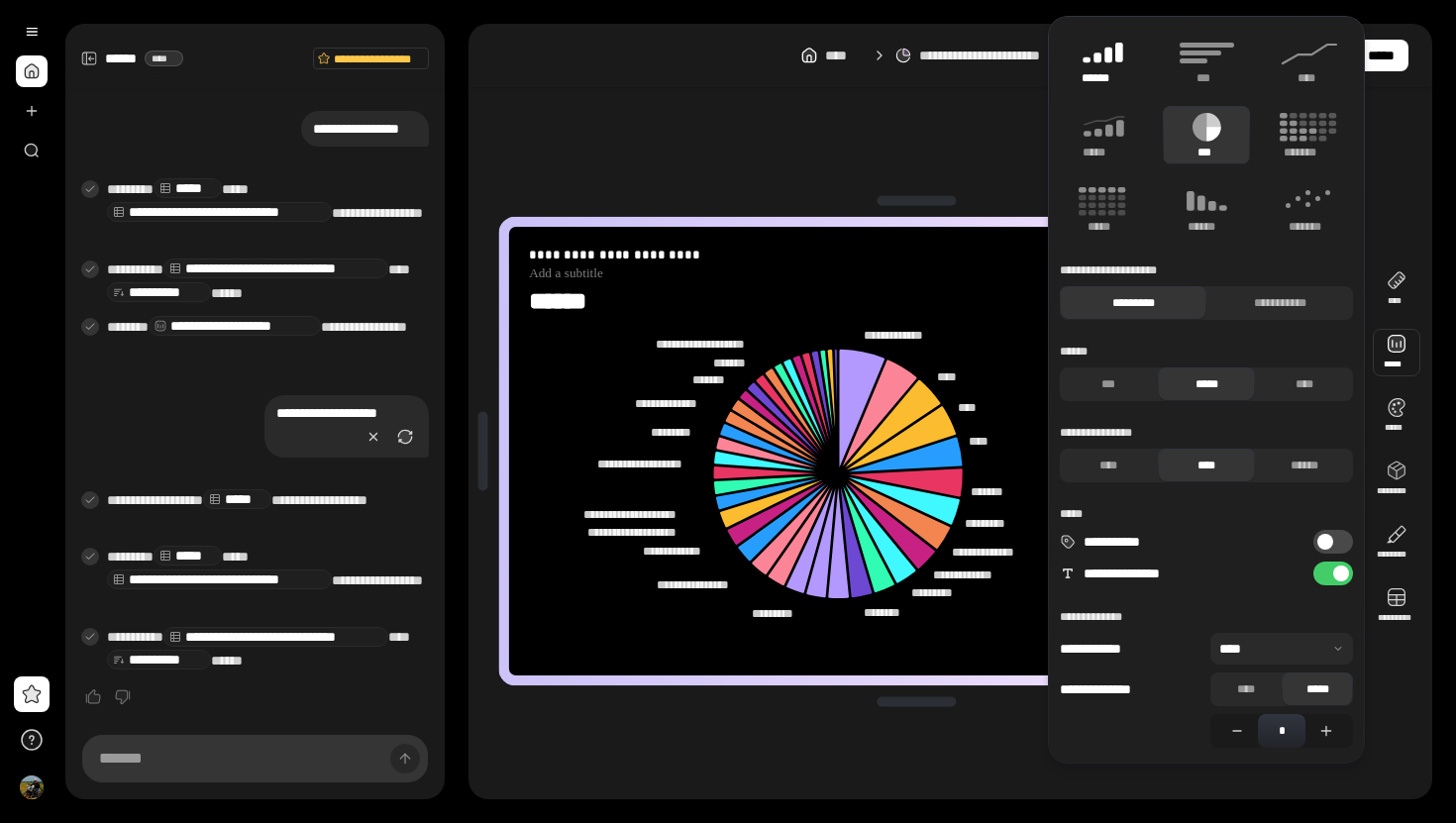click 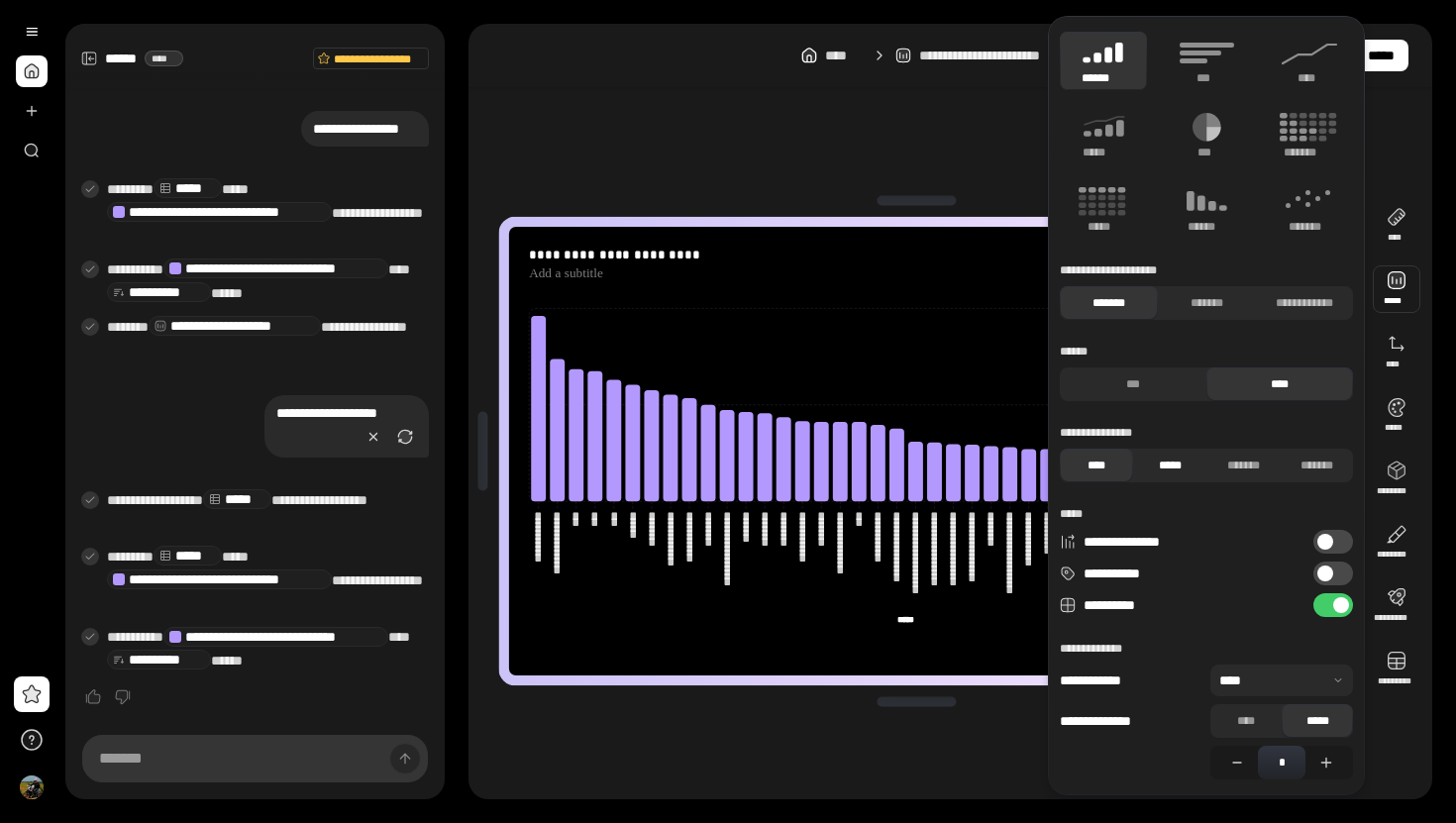 click on "*****" at bounding box center (1170, 465) 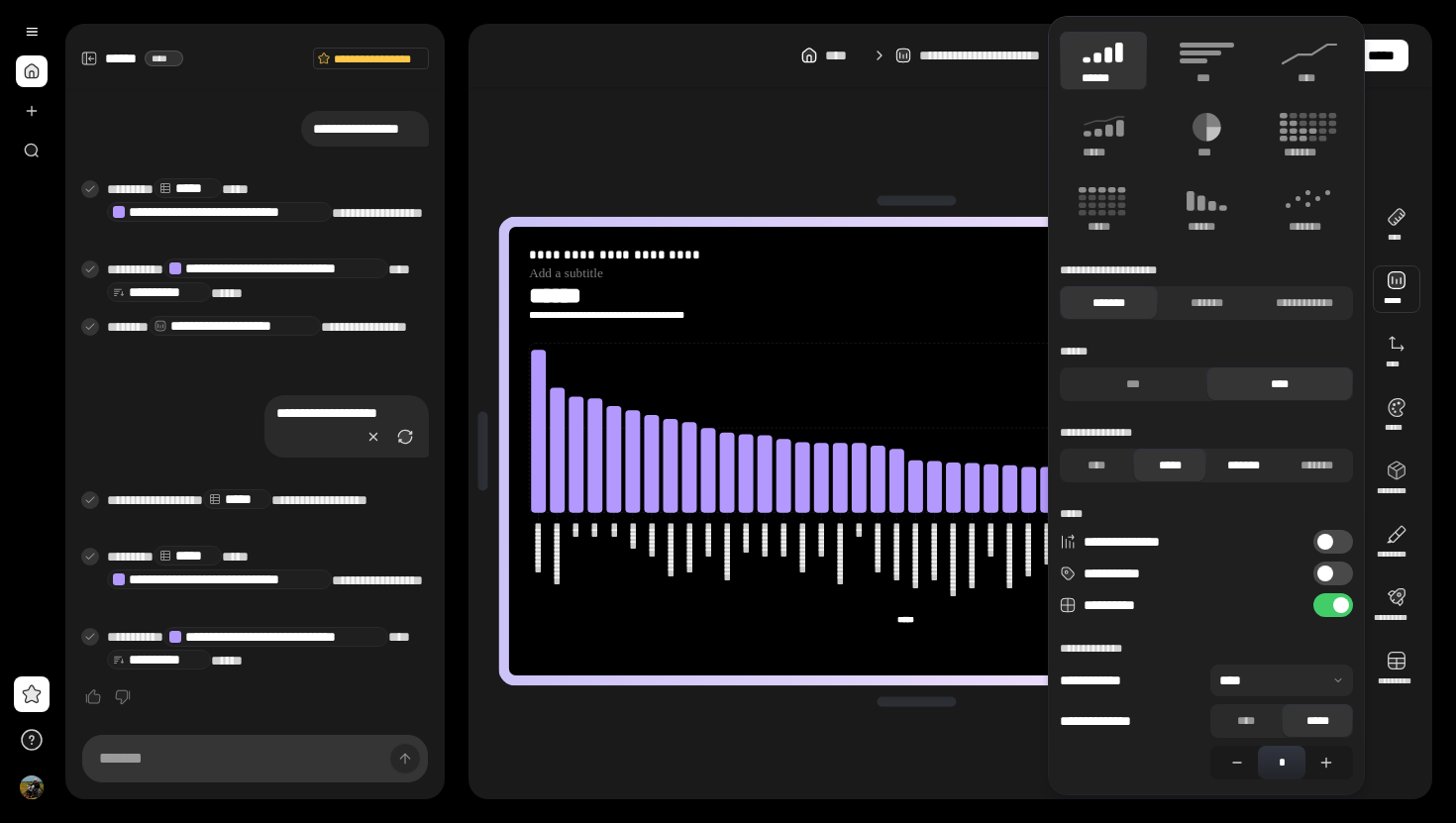 click on "*******" at bounding box center [1243, 465] 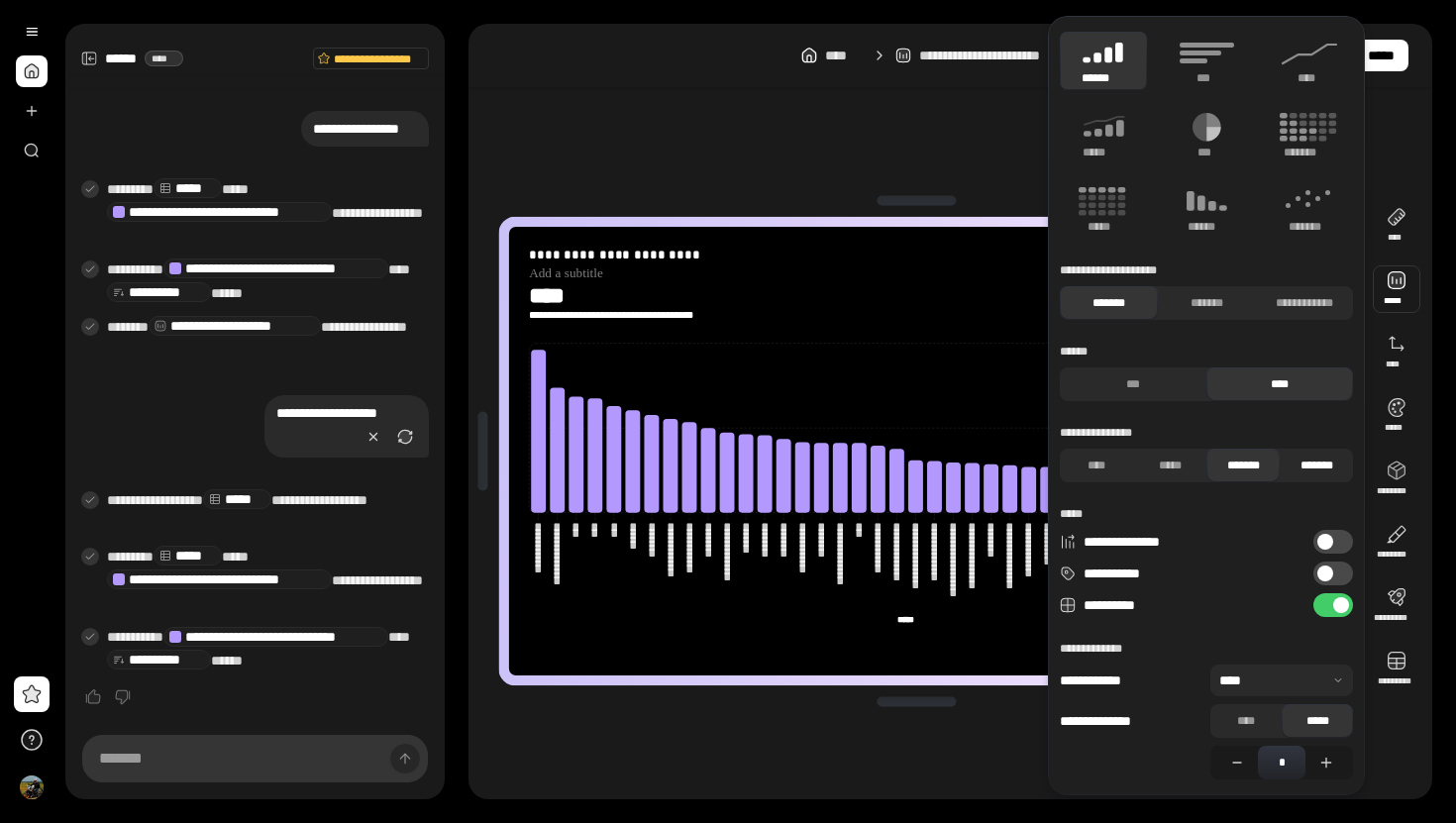 click on "*******" at bounding box center [1316, 465] 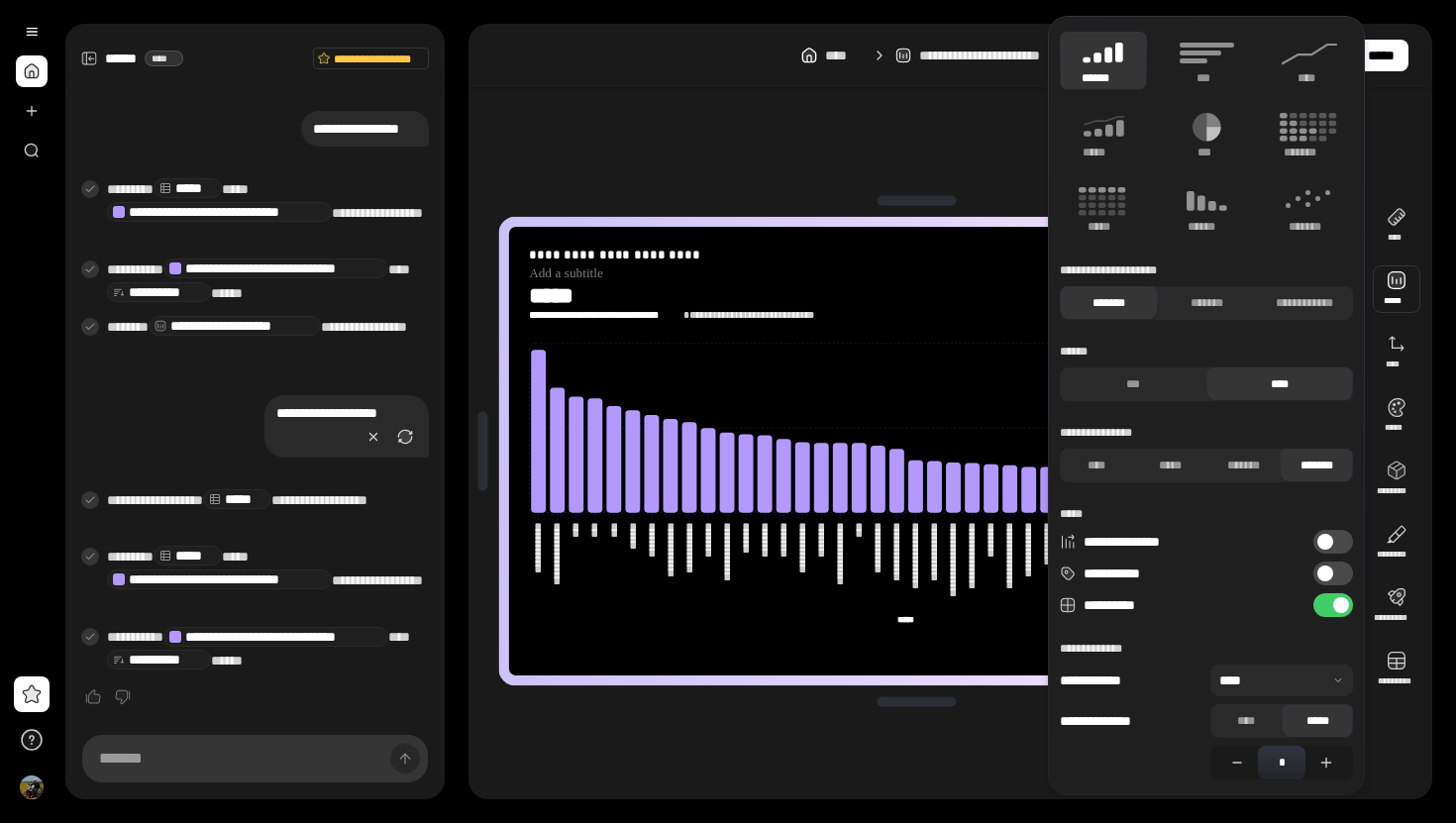 click at bounding box center [1282, 680] 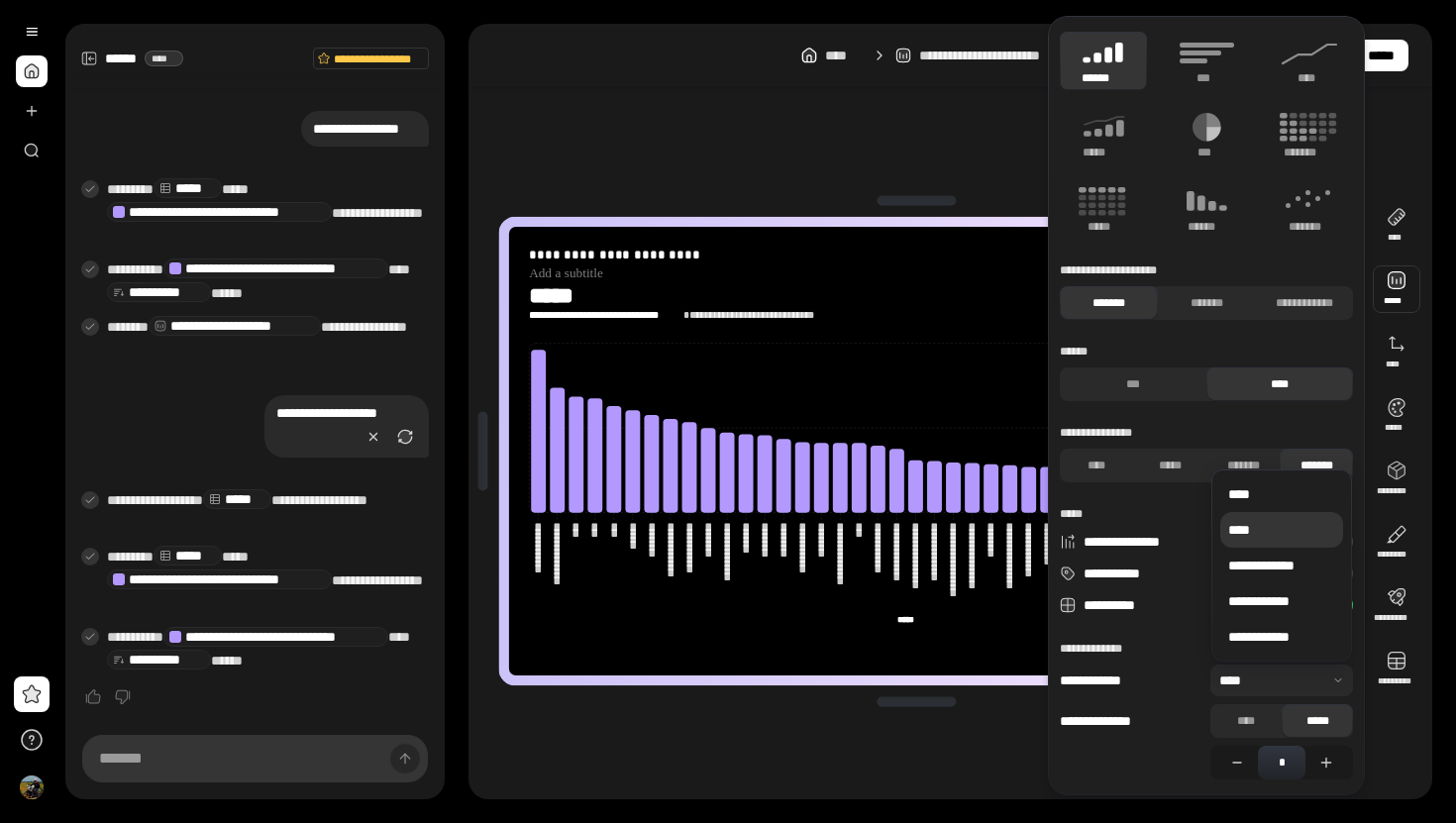 click on "****" at bounding box center [1282, 530] 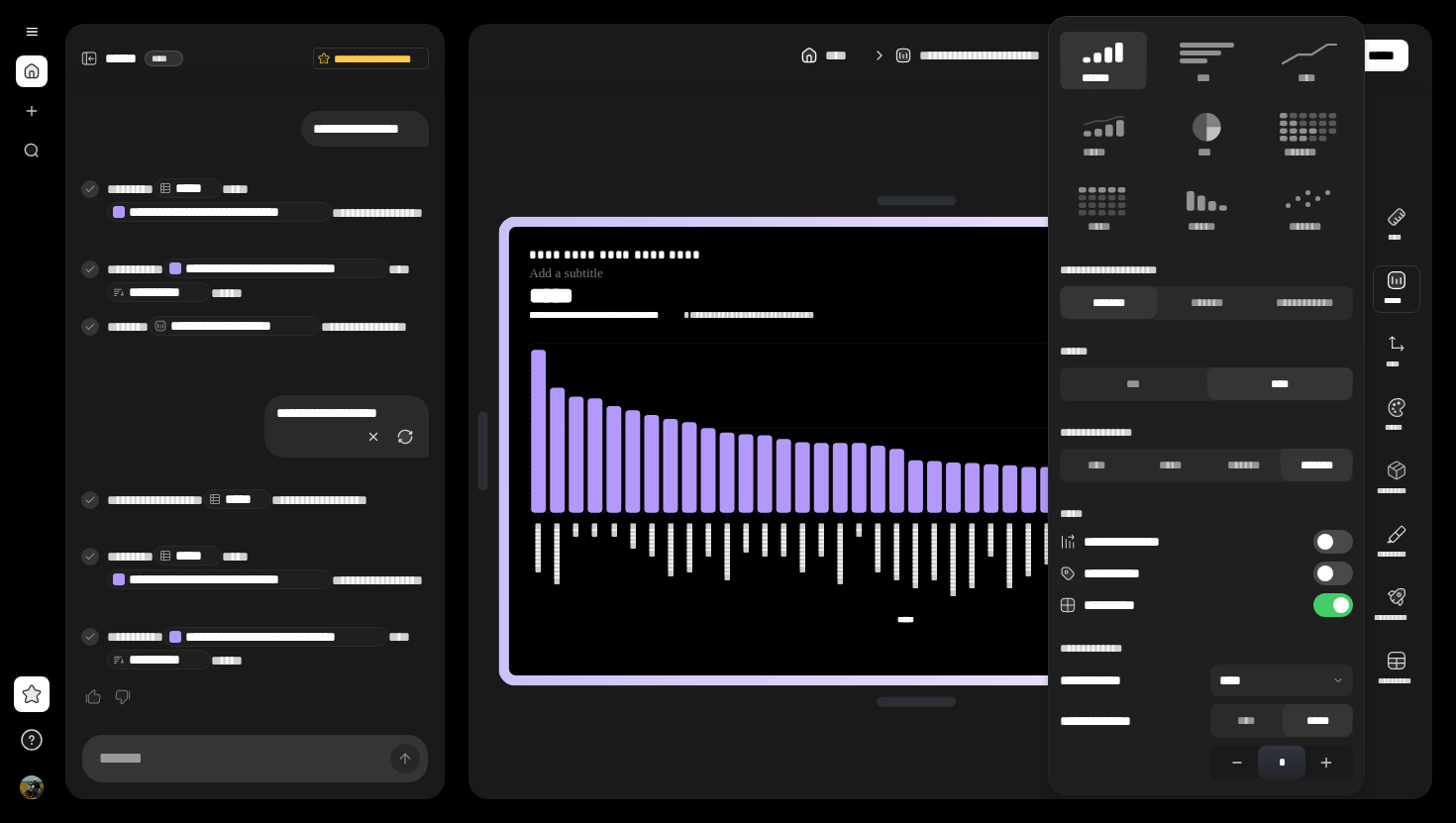 click at bounding box center (1282, 680) 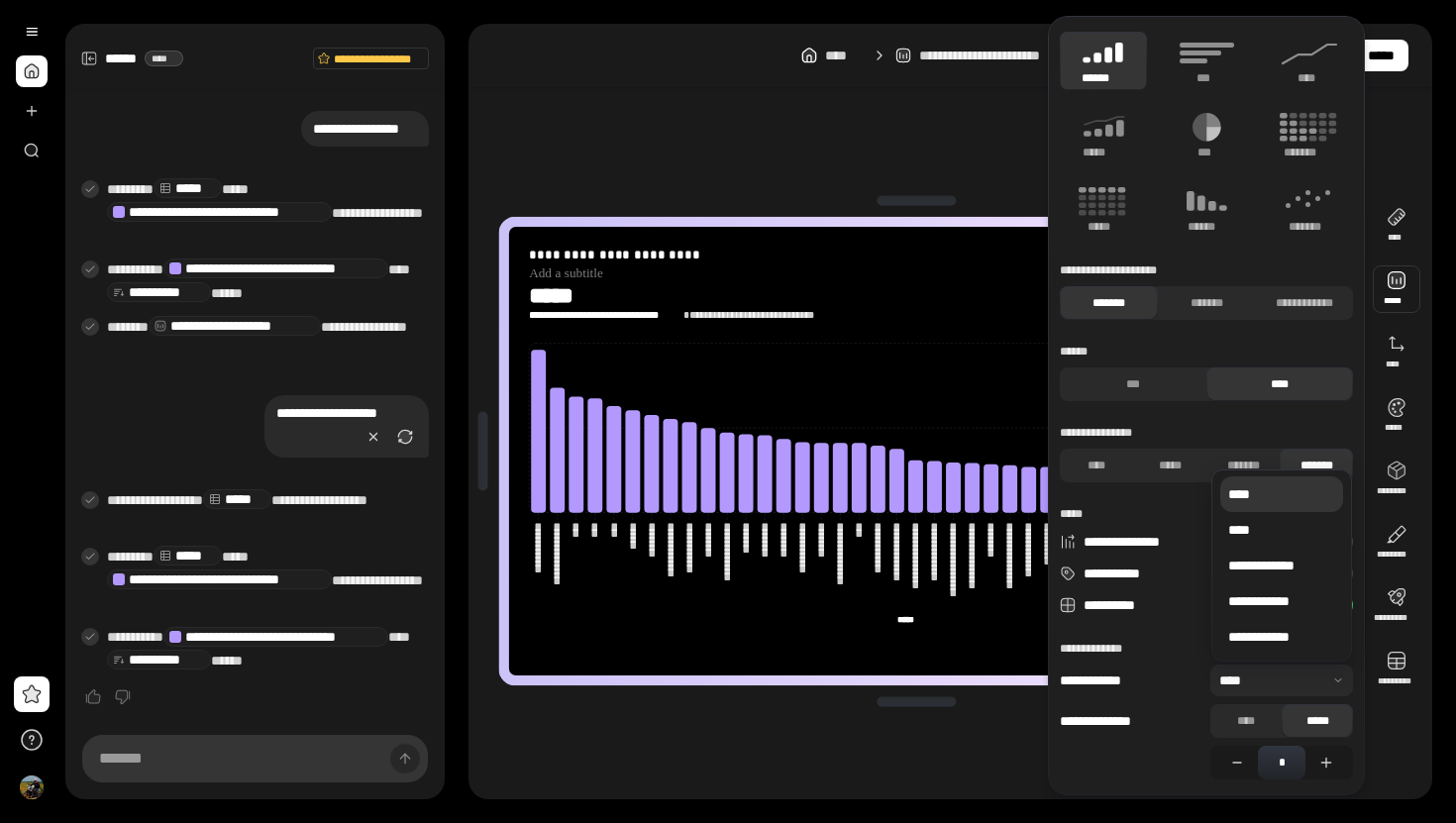 click on "****" at bounding box center [1282, 494] 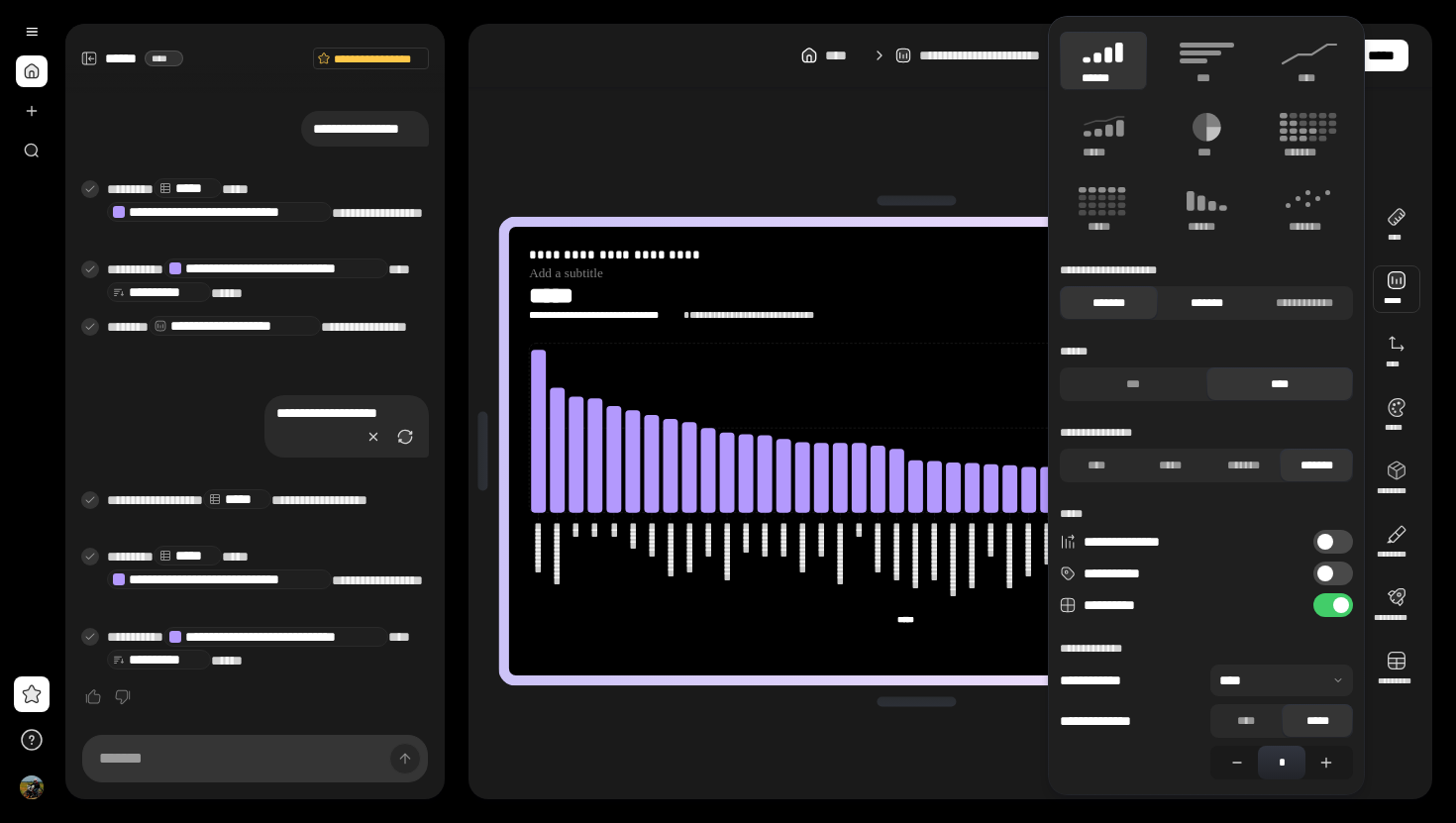 click on "*******" at bounding box center (1206, 303) 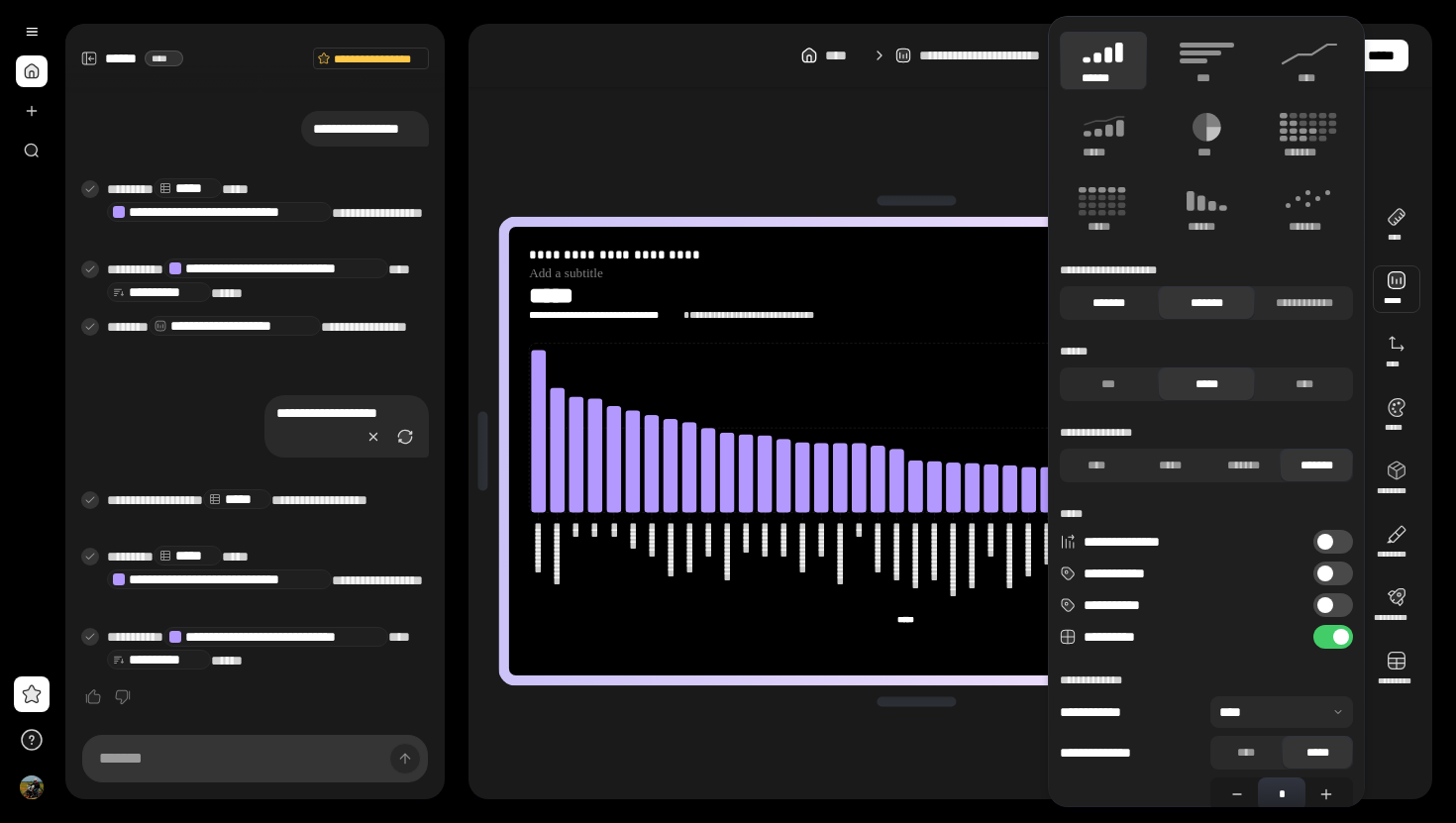 click on "*******" at bounding box center [1108, 303] 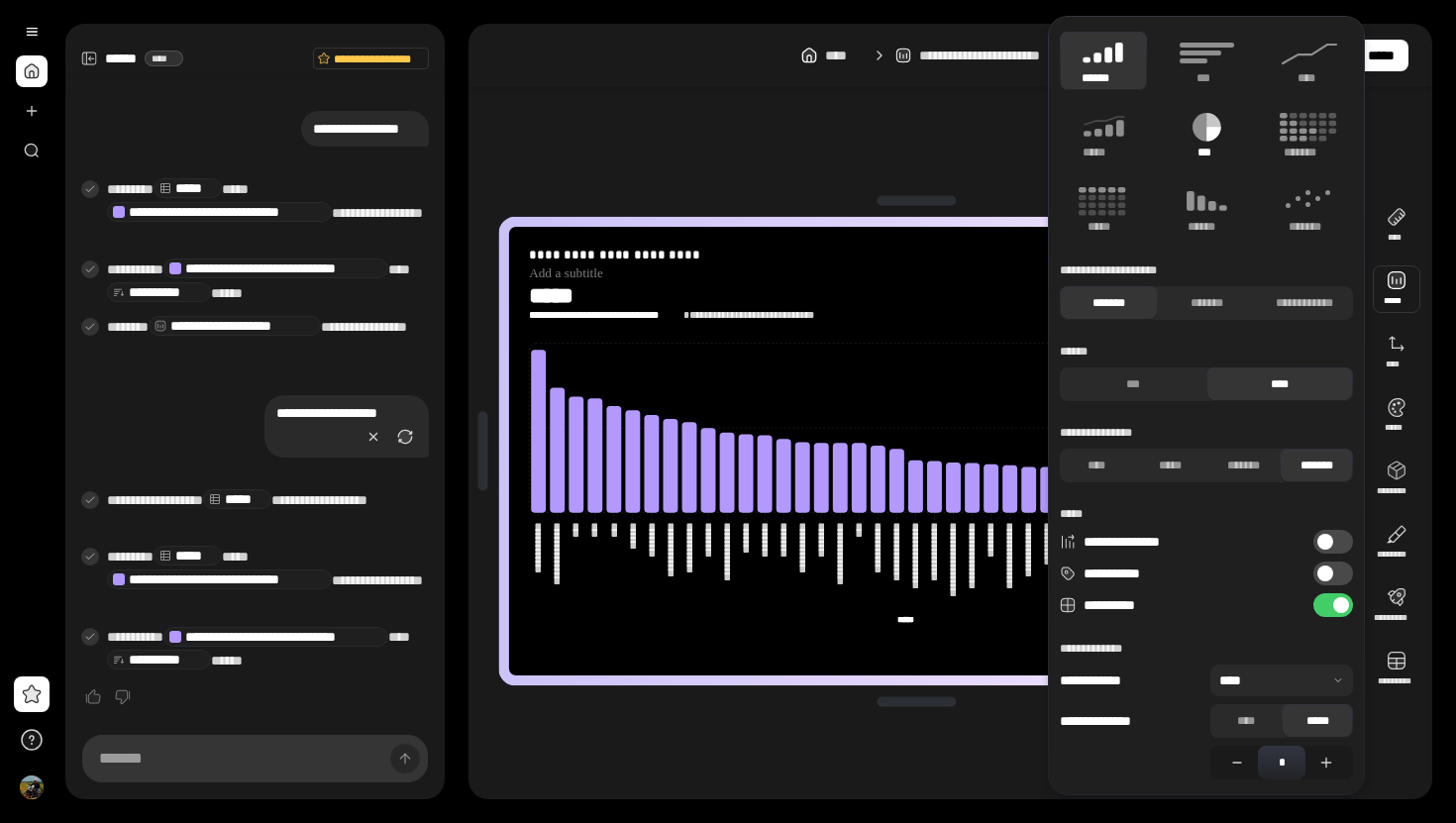 click 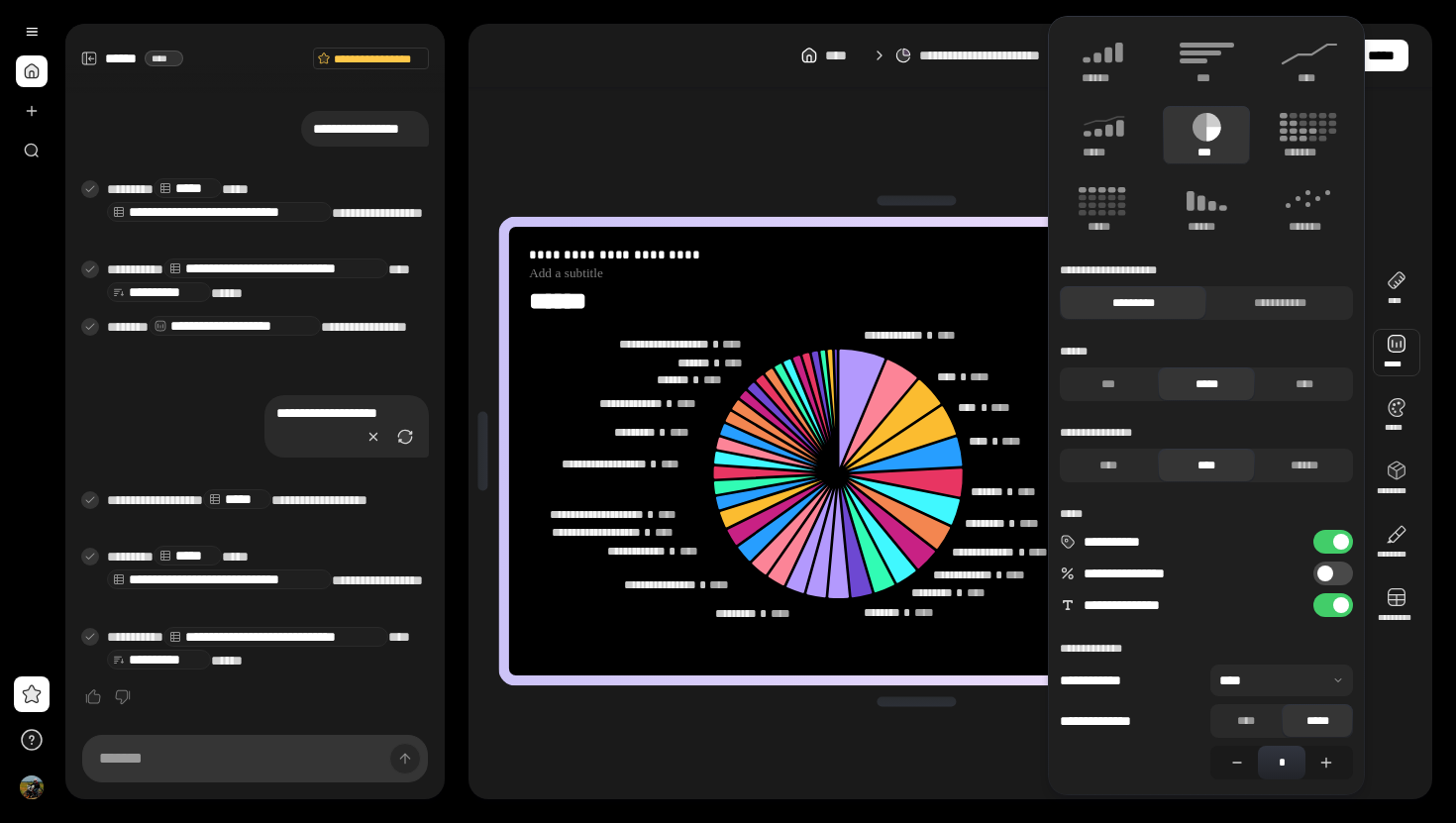 click at bounding box center [1325, 573] 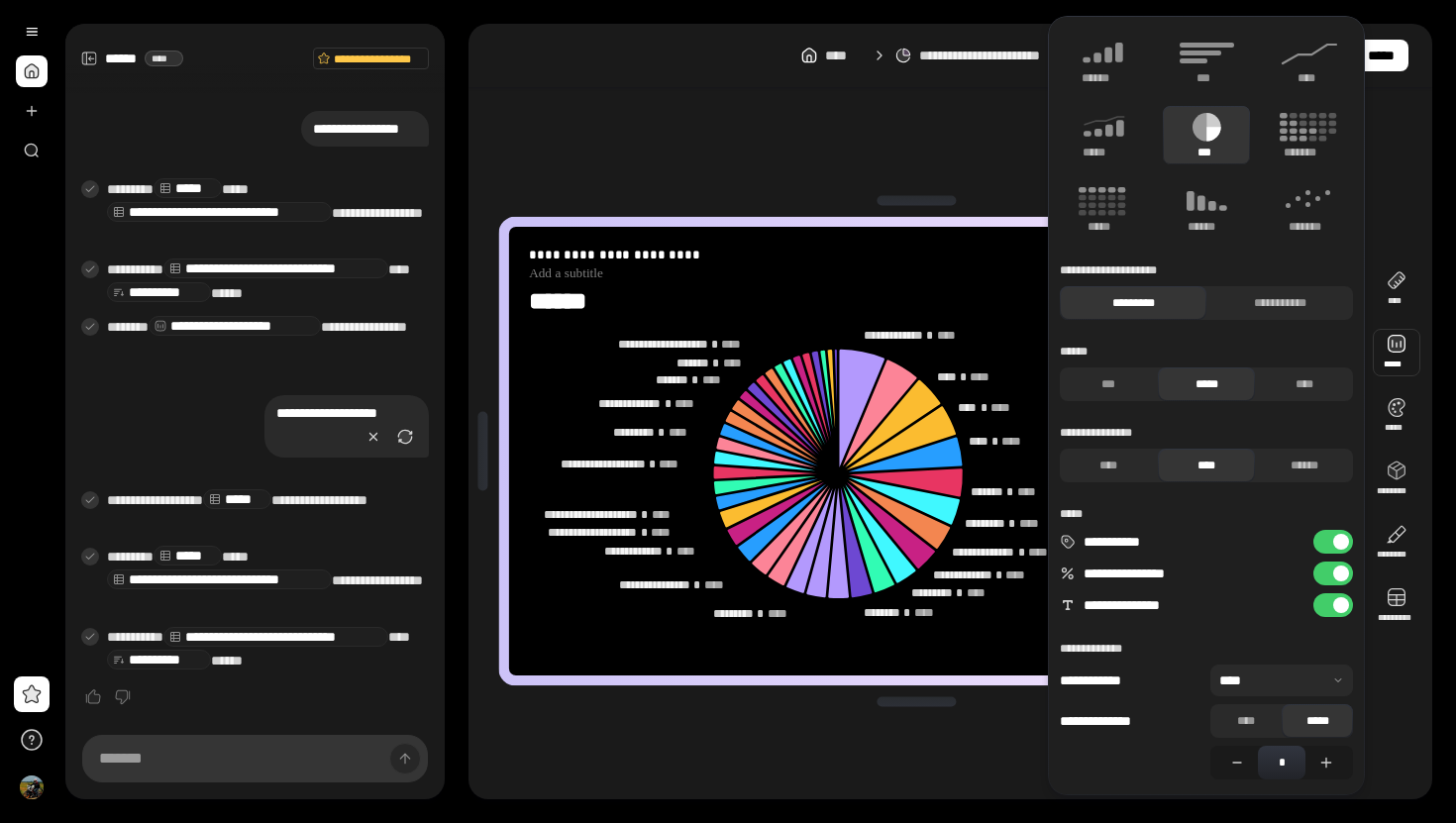 click on "**********" at bounding box center (916, 451) 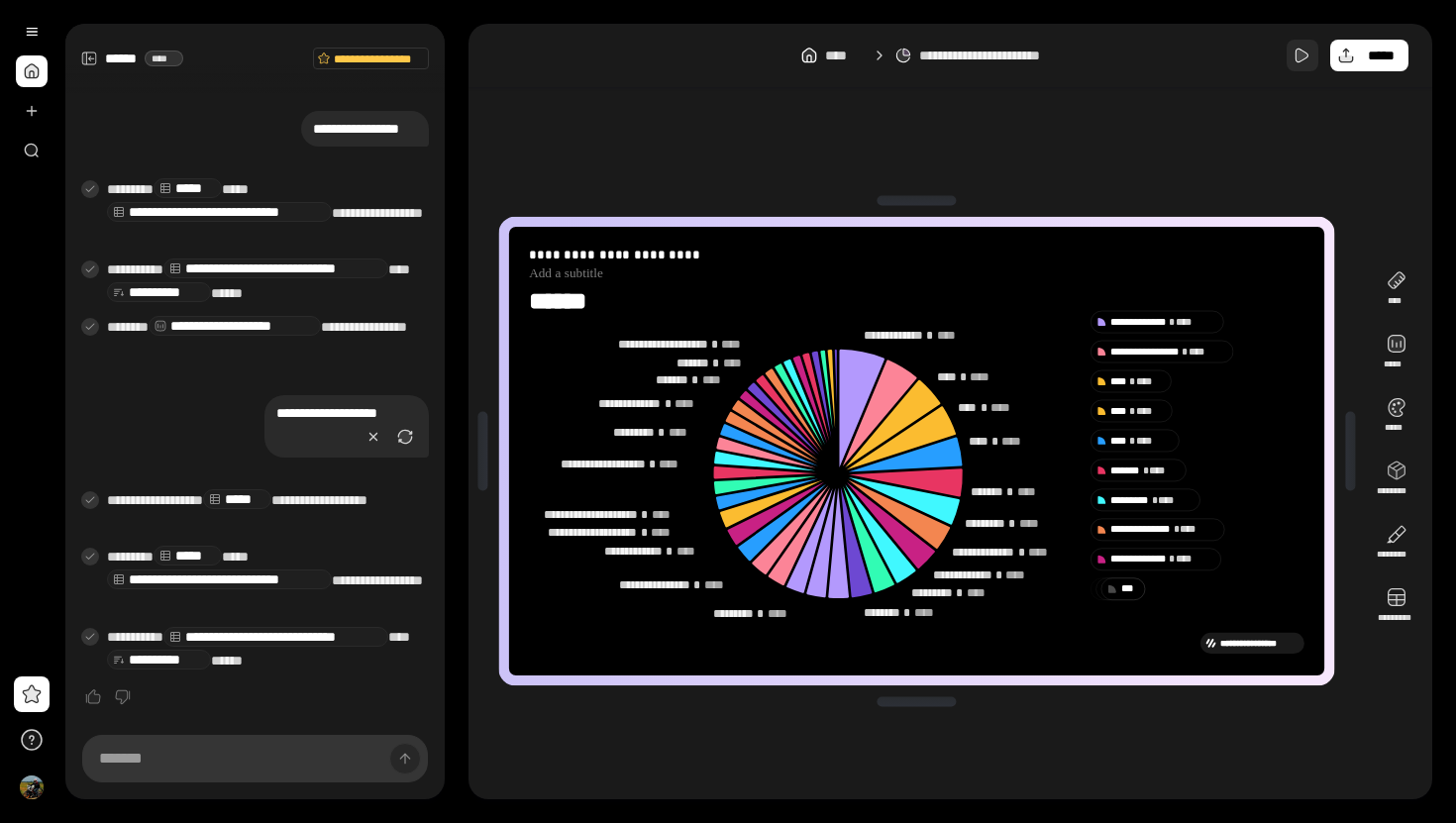 click at bounding box center (1302, 55) 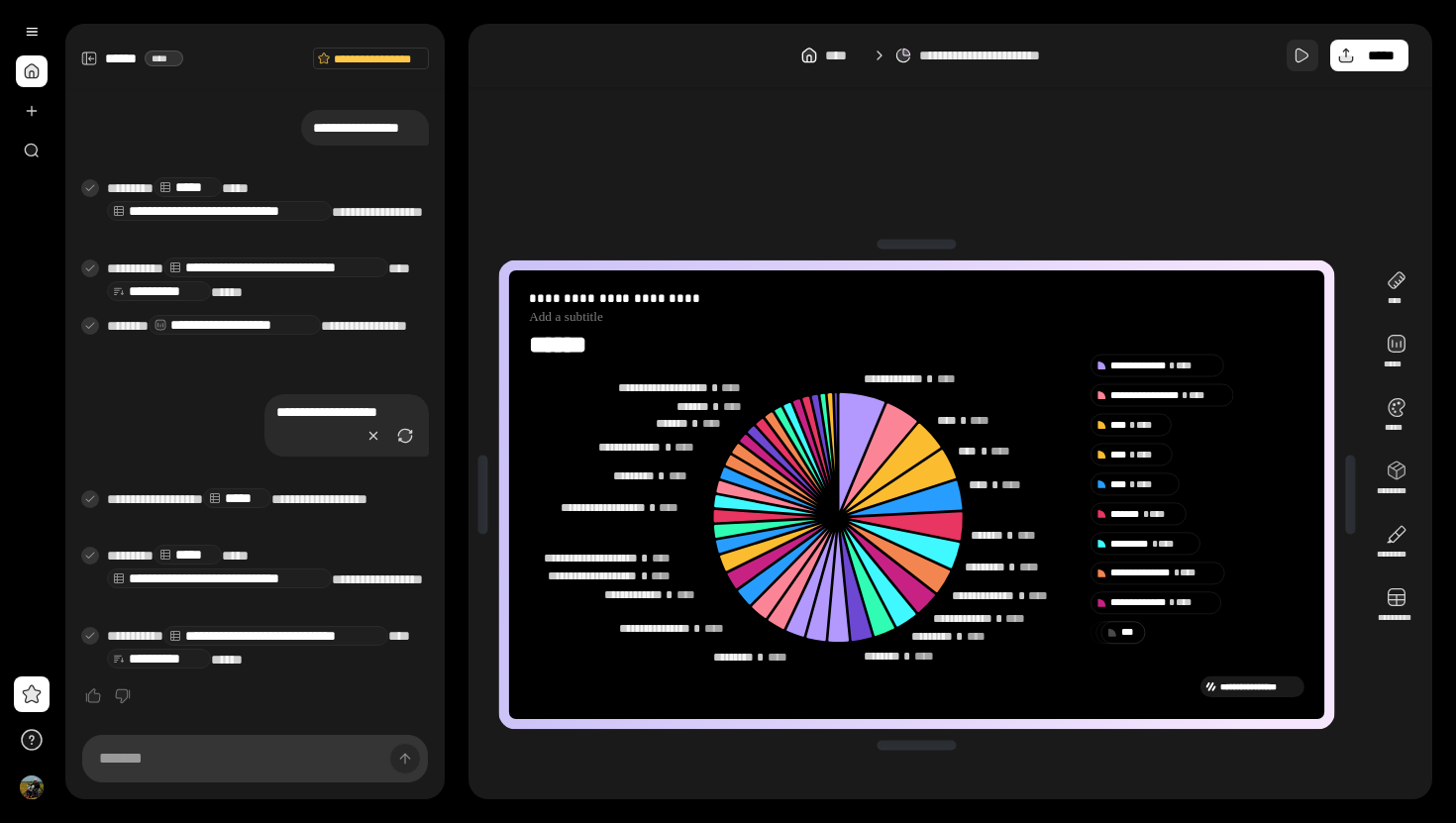 scroll, scrollTop: 1172, scrollLeft: 0, axis: vertical 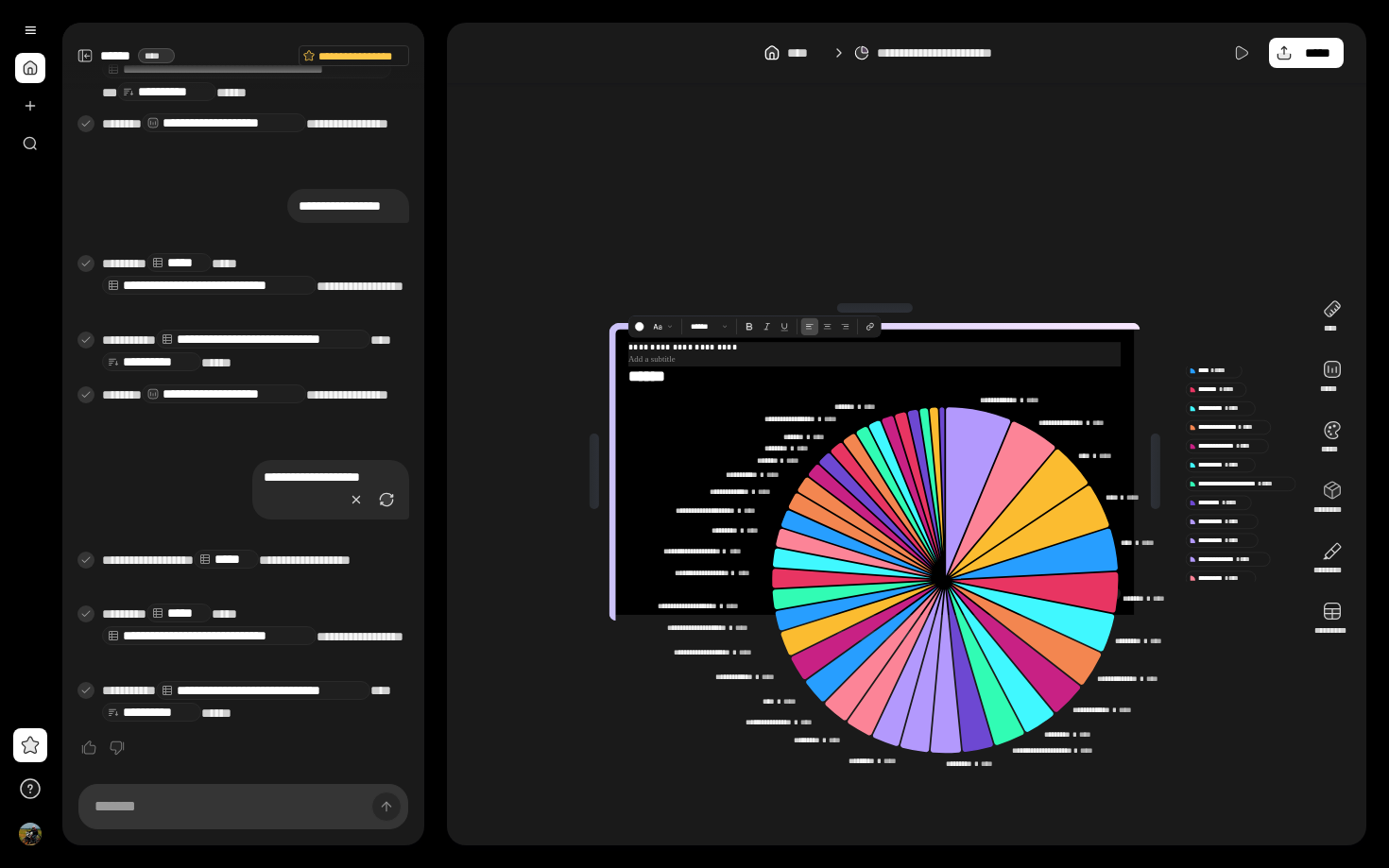 click on "**********" at bounding box center [874, 352] 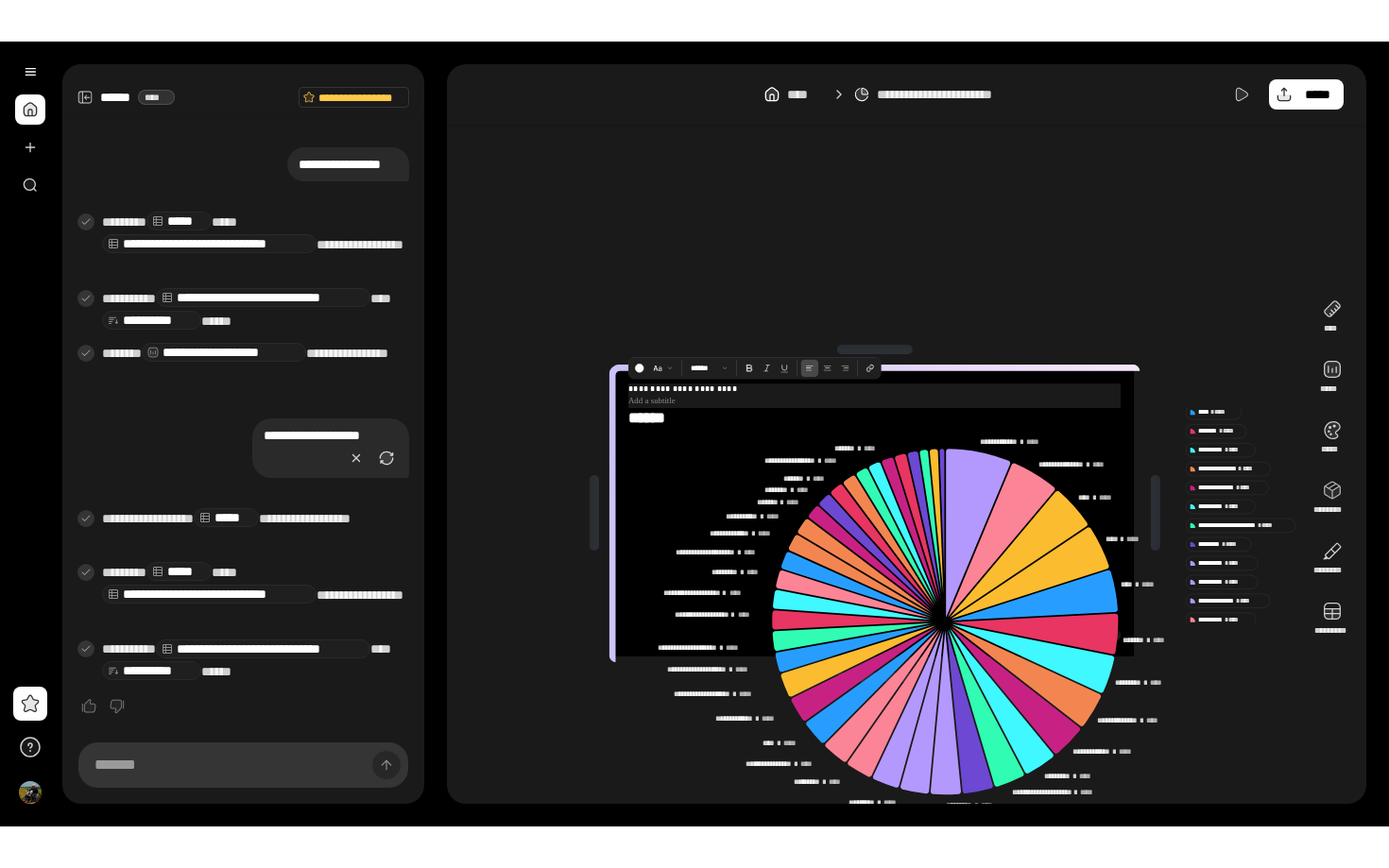 scroll, scrollTop: 1200, scrollLeft: 0, axis: vertical 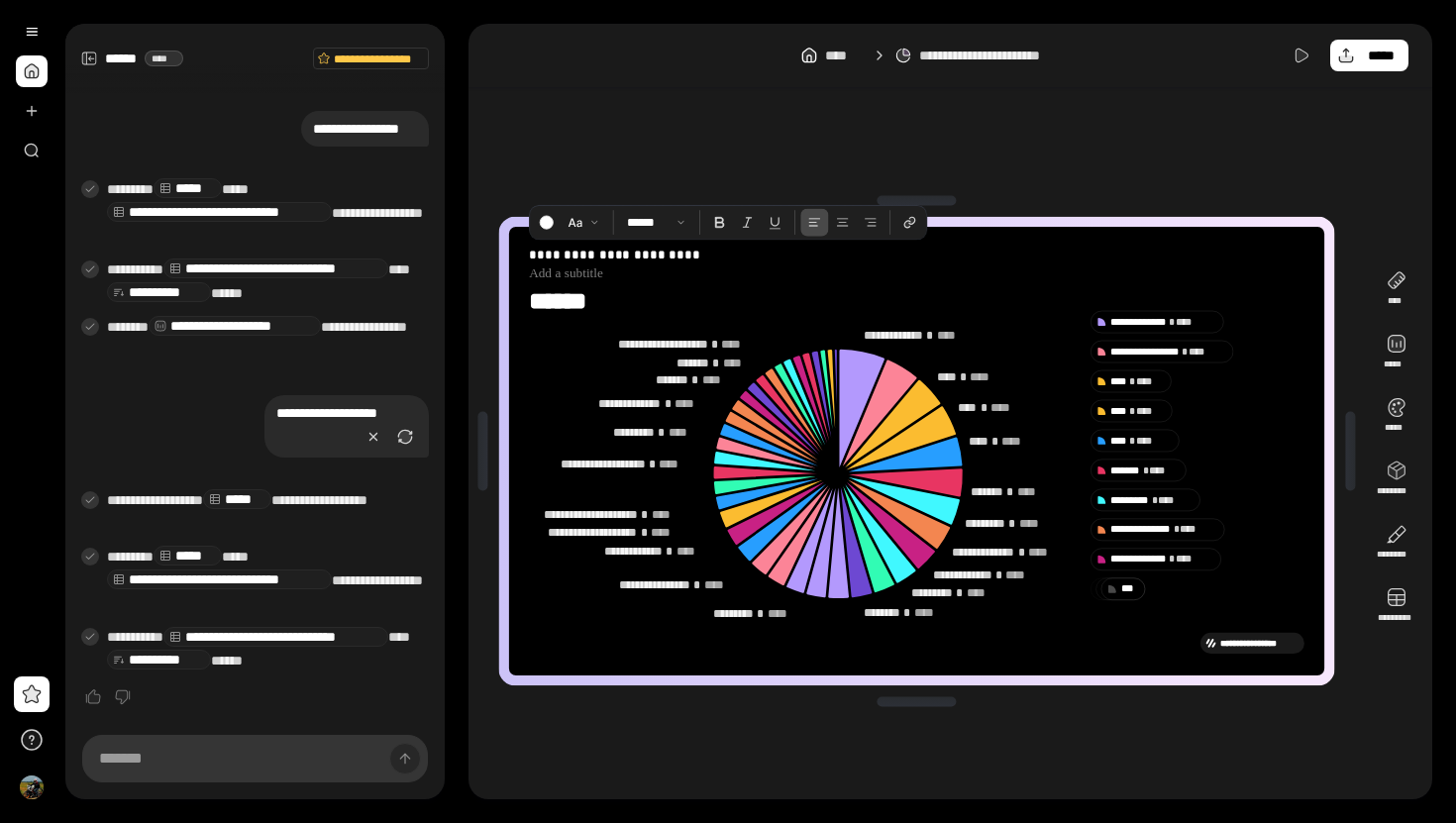 click 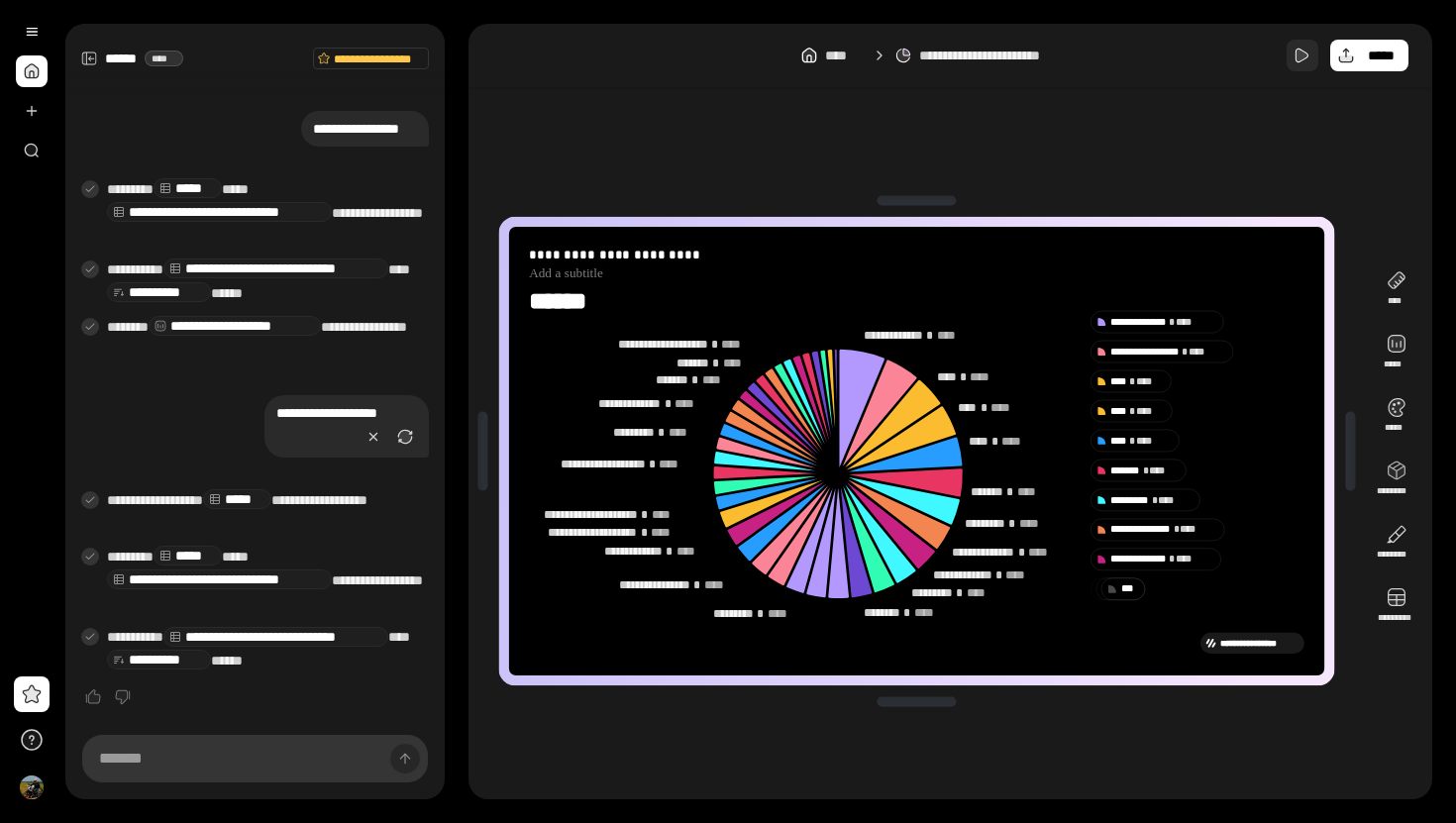 click at bounding box center [1302, 55] 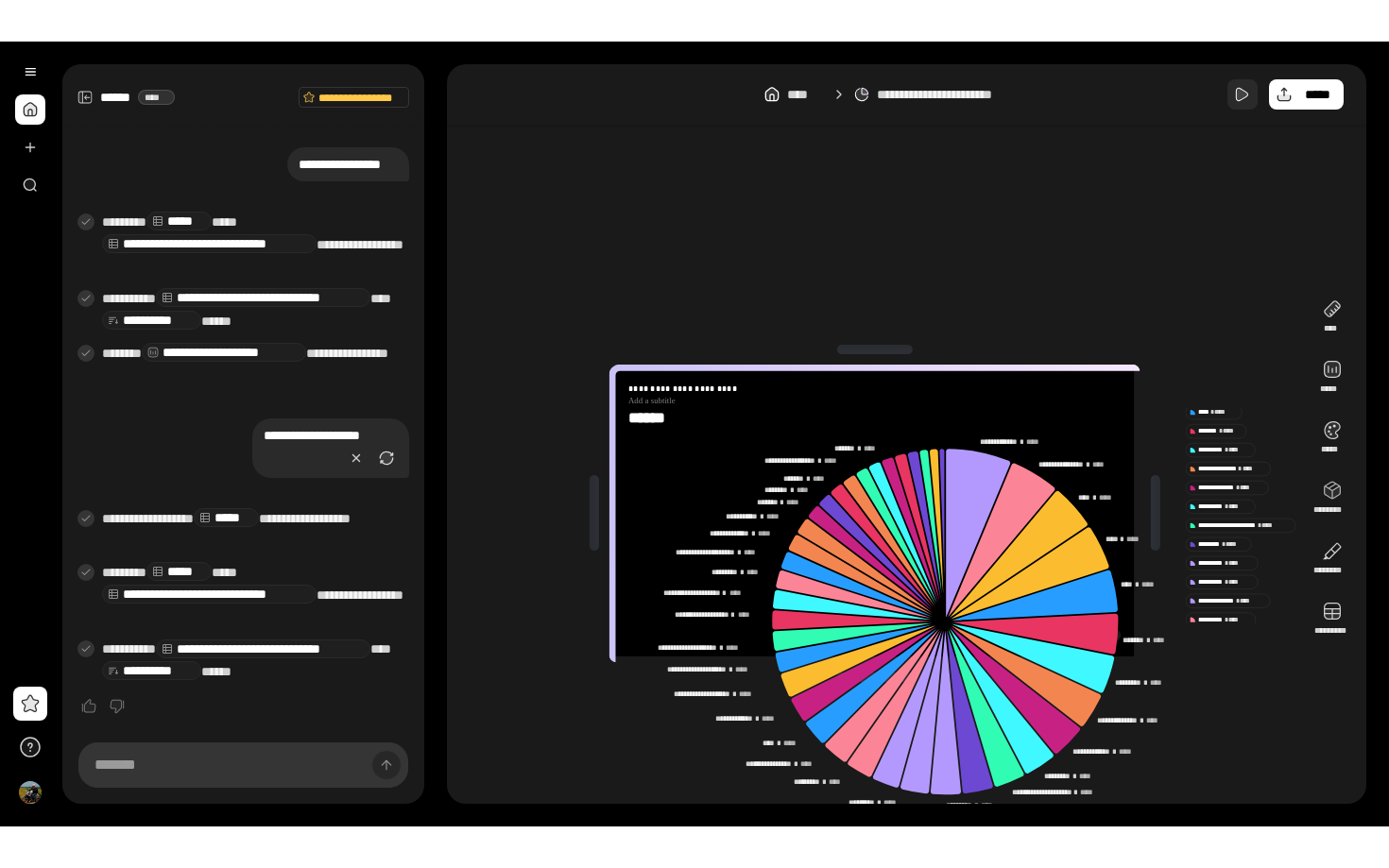 scroll, scrollTop: 1200, scrollLeft: 0, axis: vertical 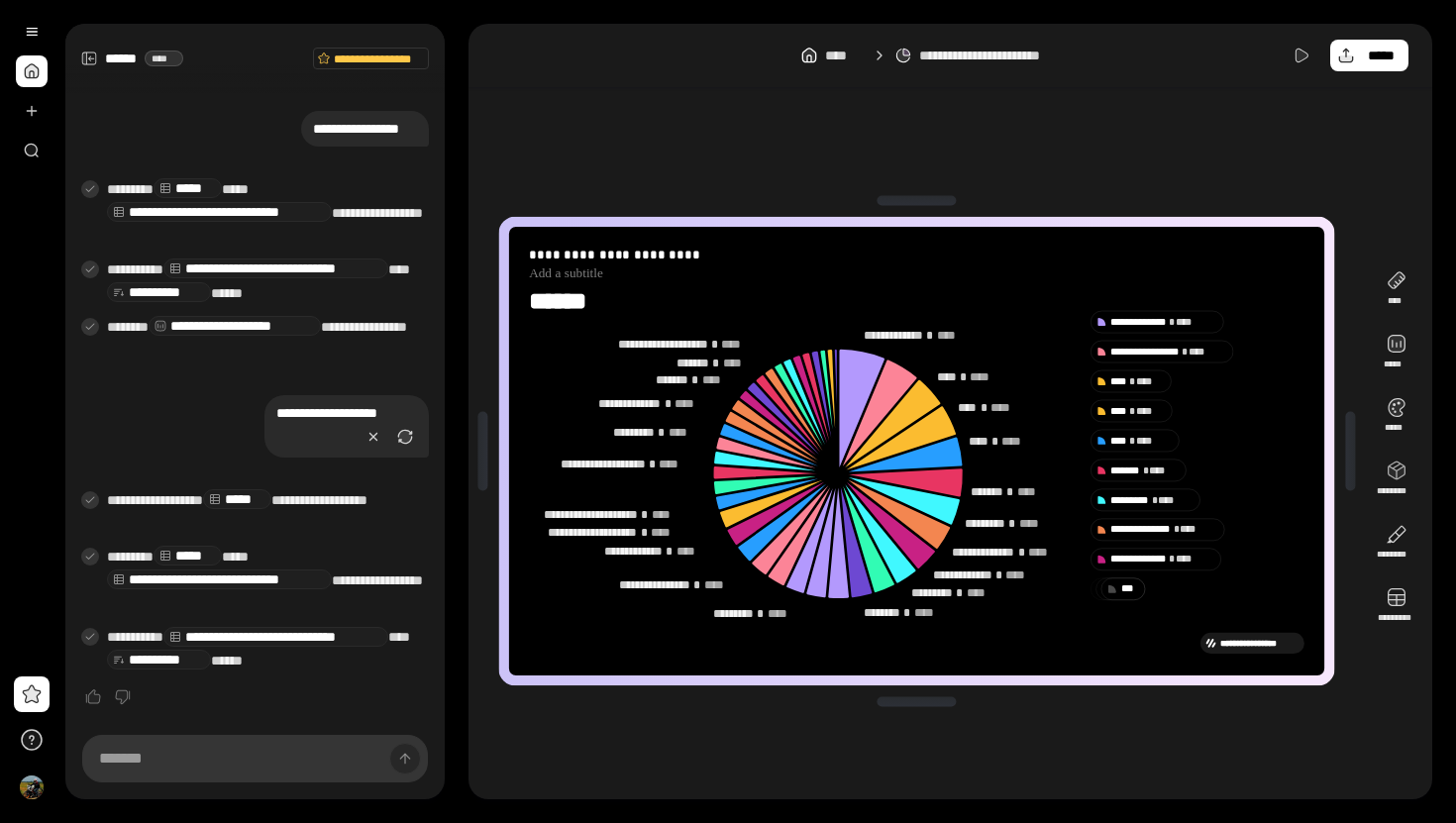 click 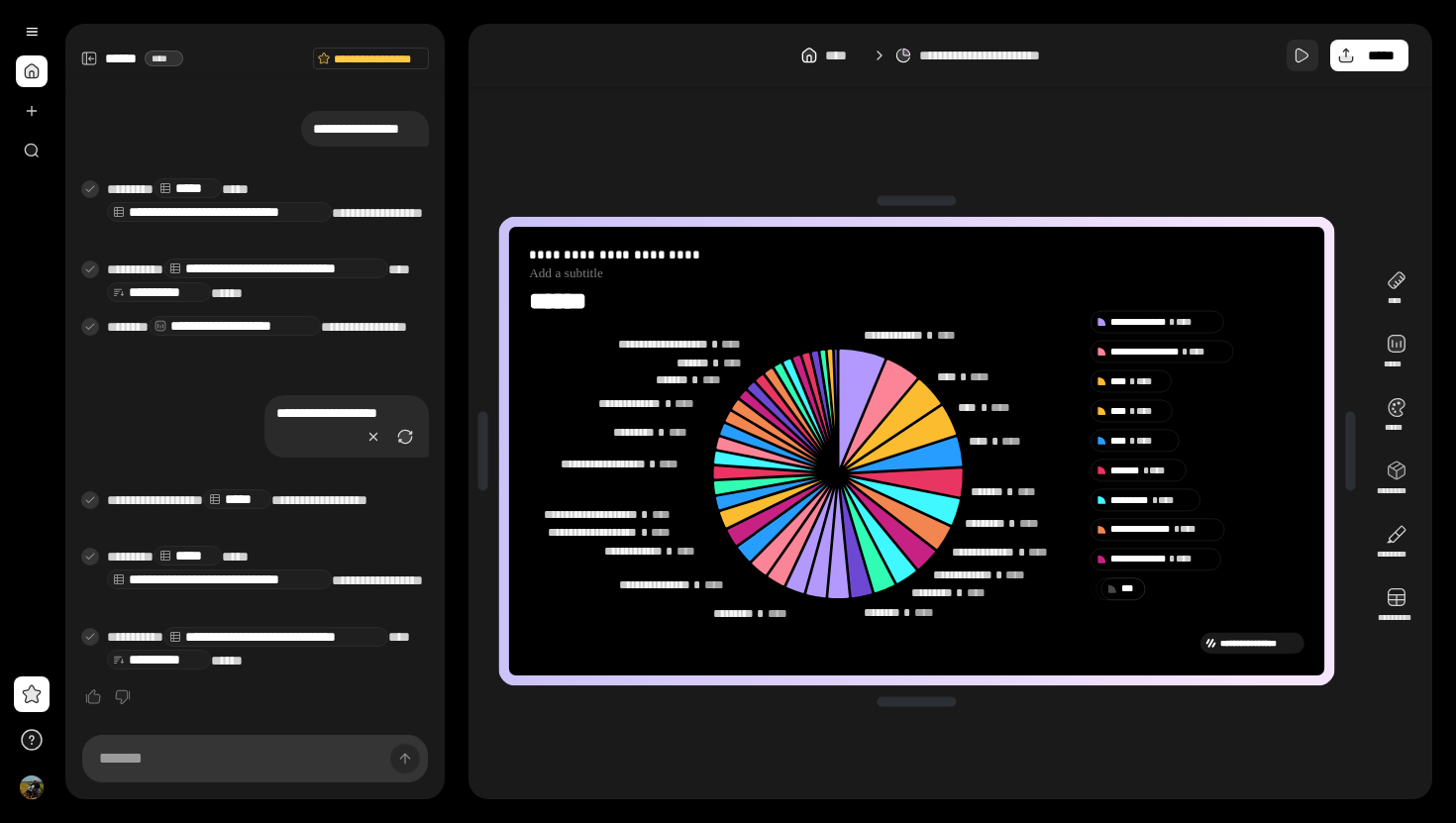 click at bounding box center [1302, 55] 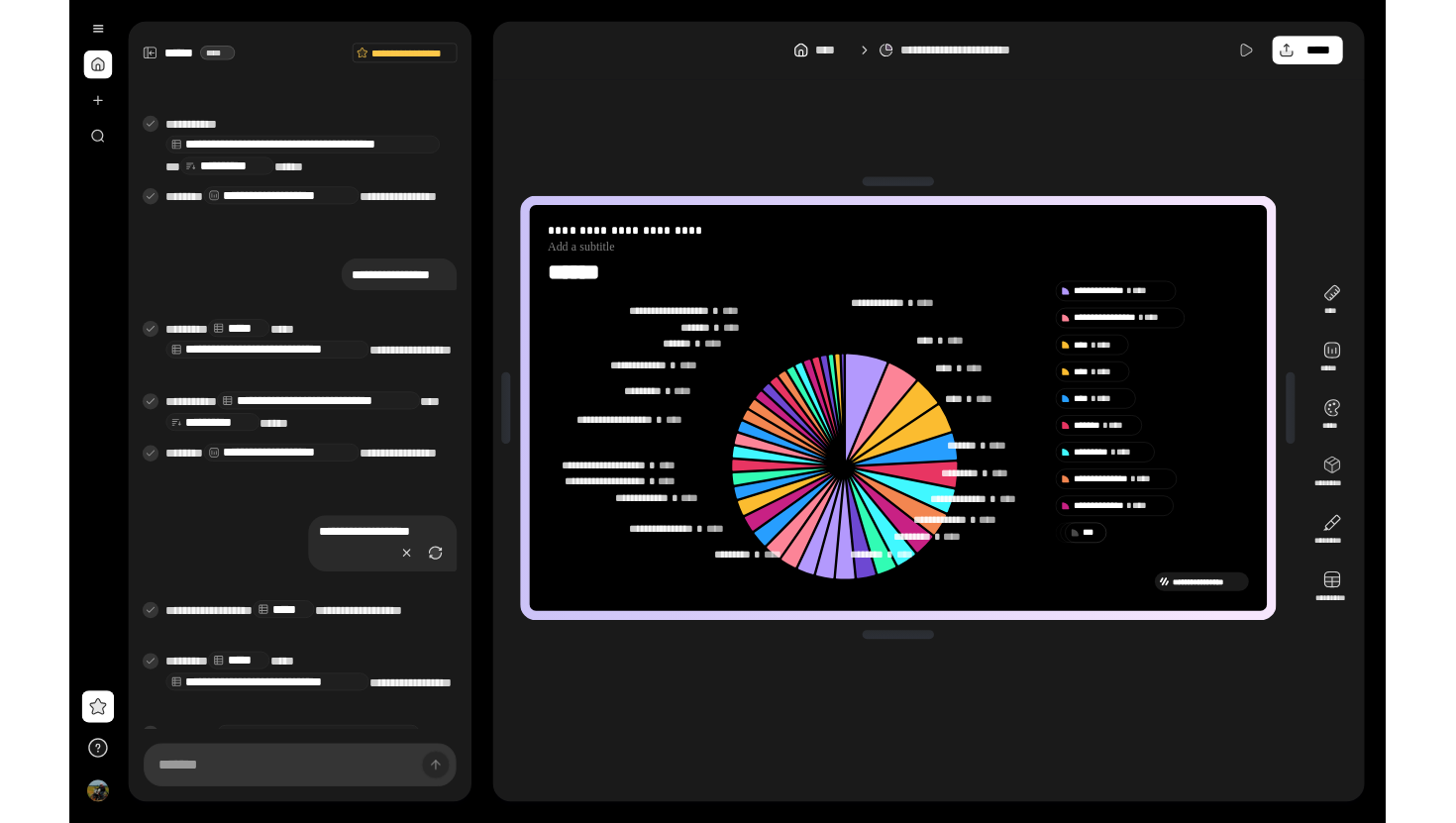 scroll, scrollTop: 1259, scrollLeft: 0, axis: vertical 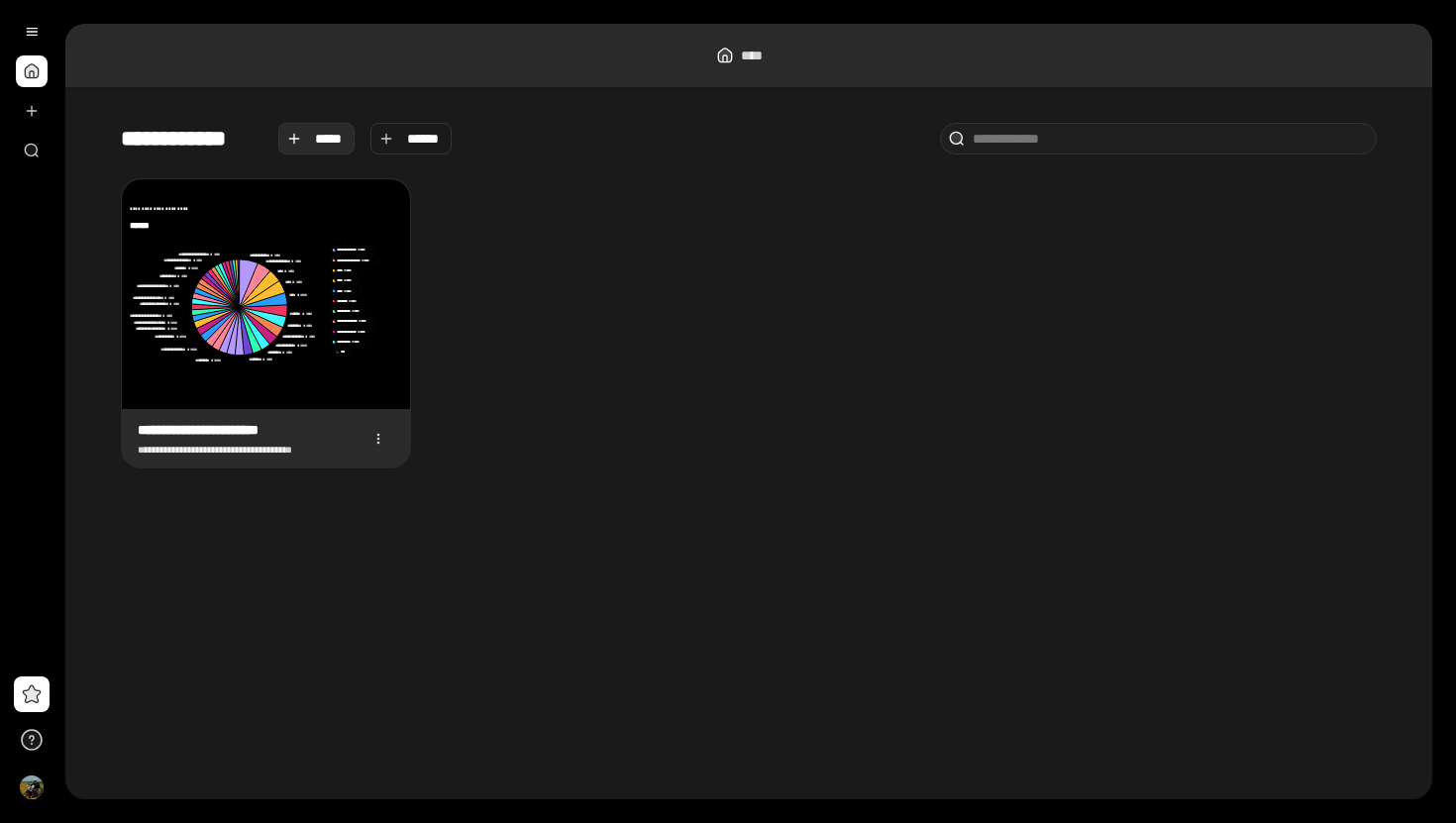 click on "*****" at bounding box center (329, 139) 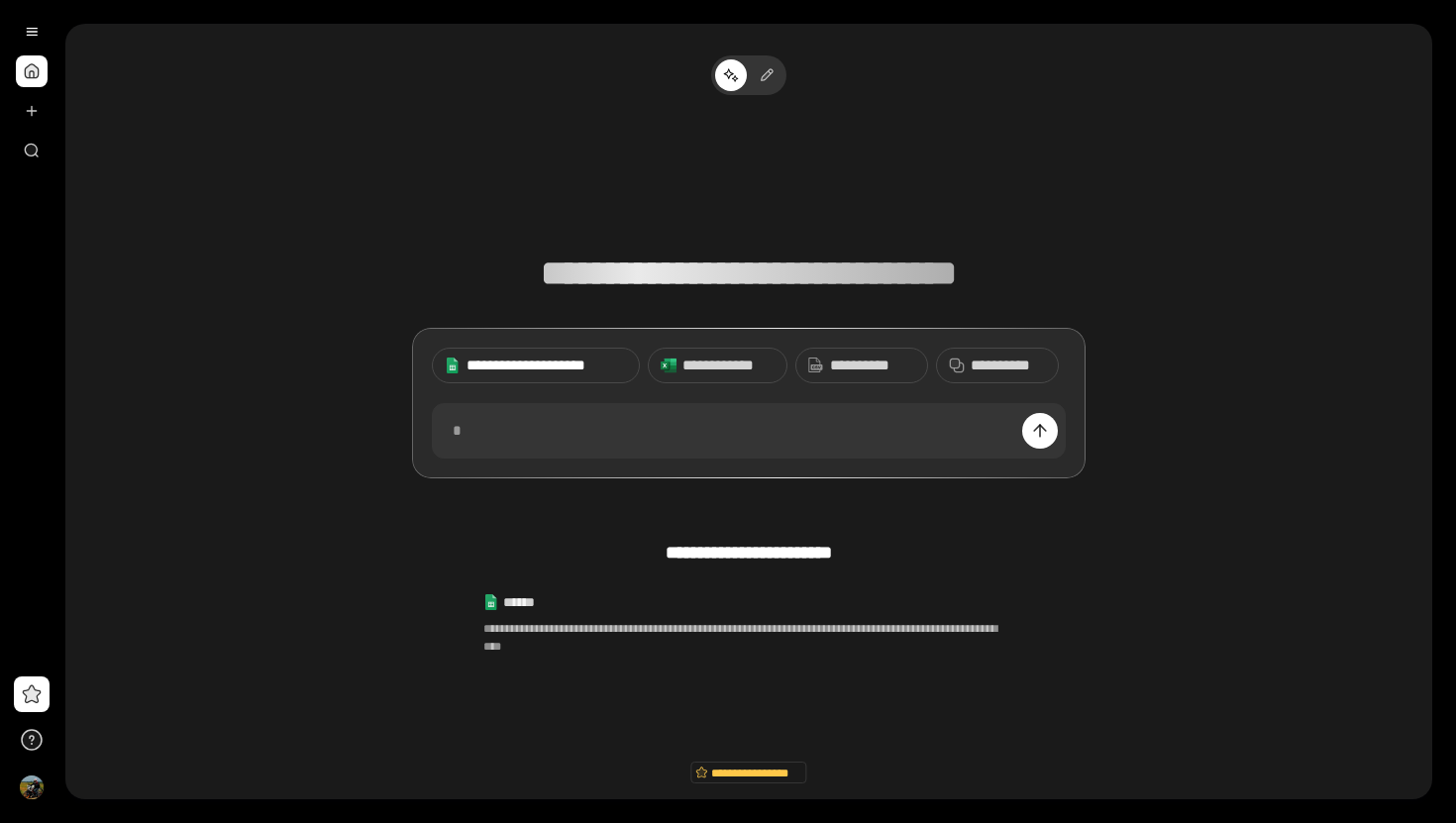 click on "**********" at bounding box center [547, 365] 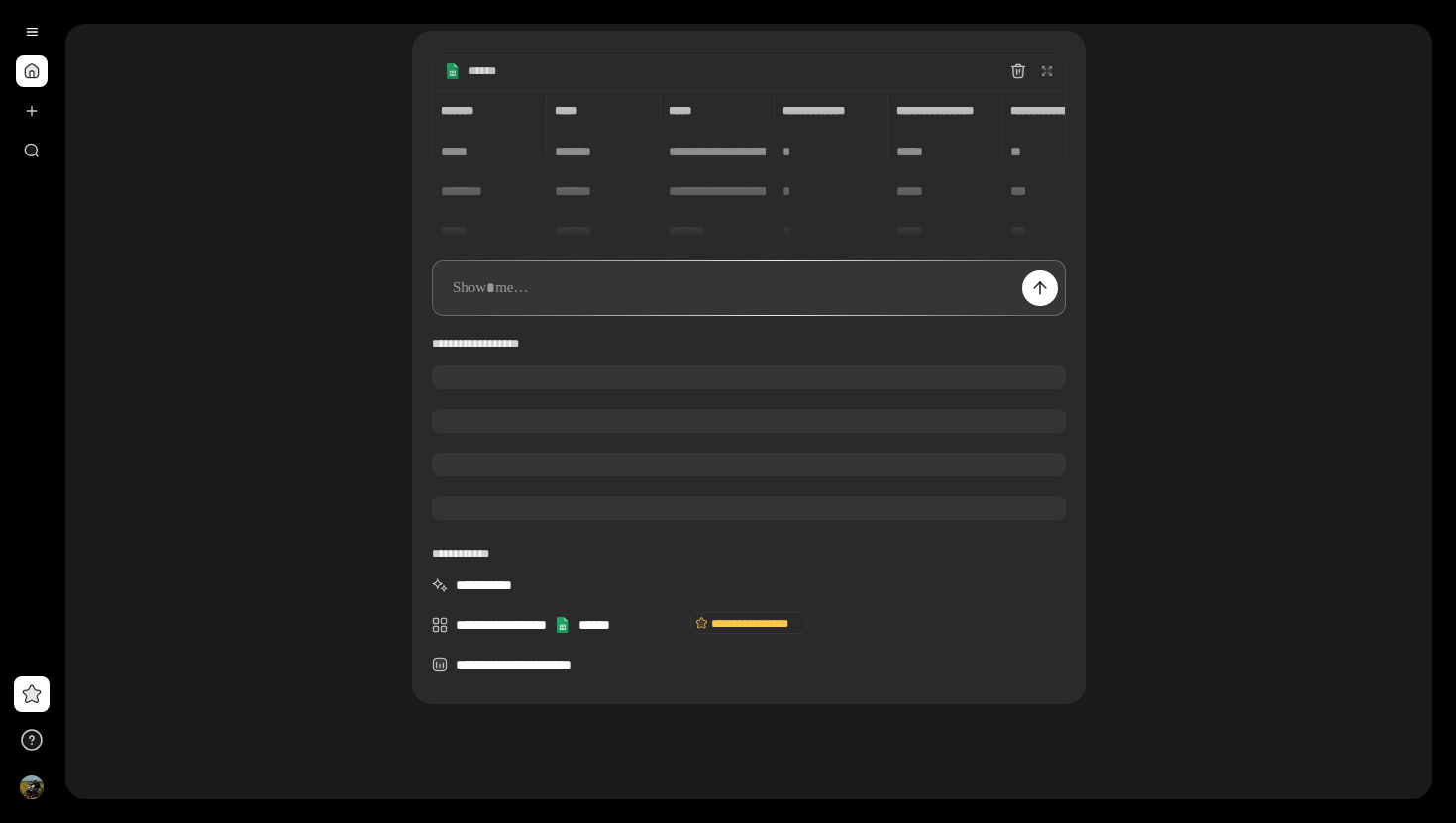 scroll, scrollTop: 173, scrollLeft: 0, axis: vertical 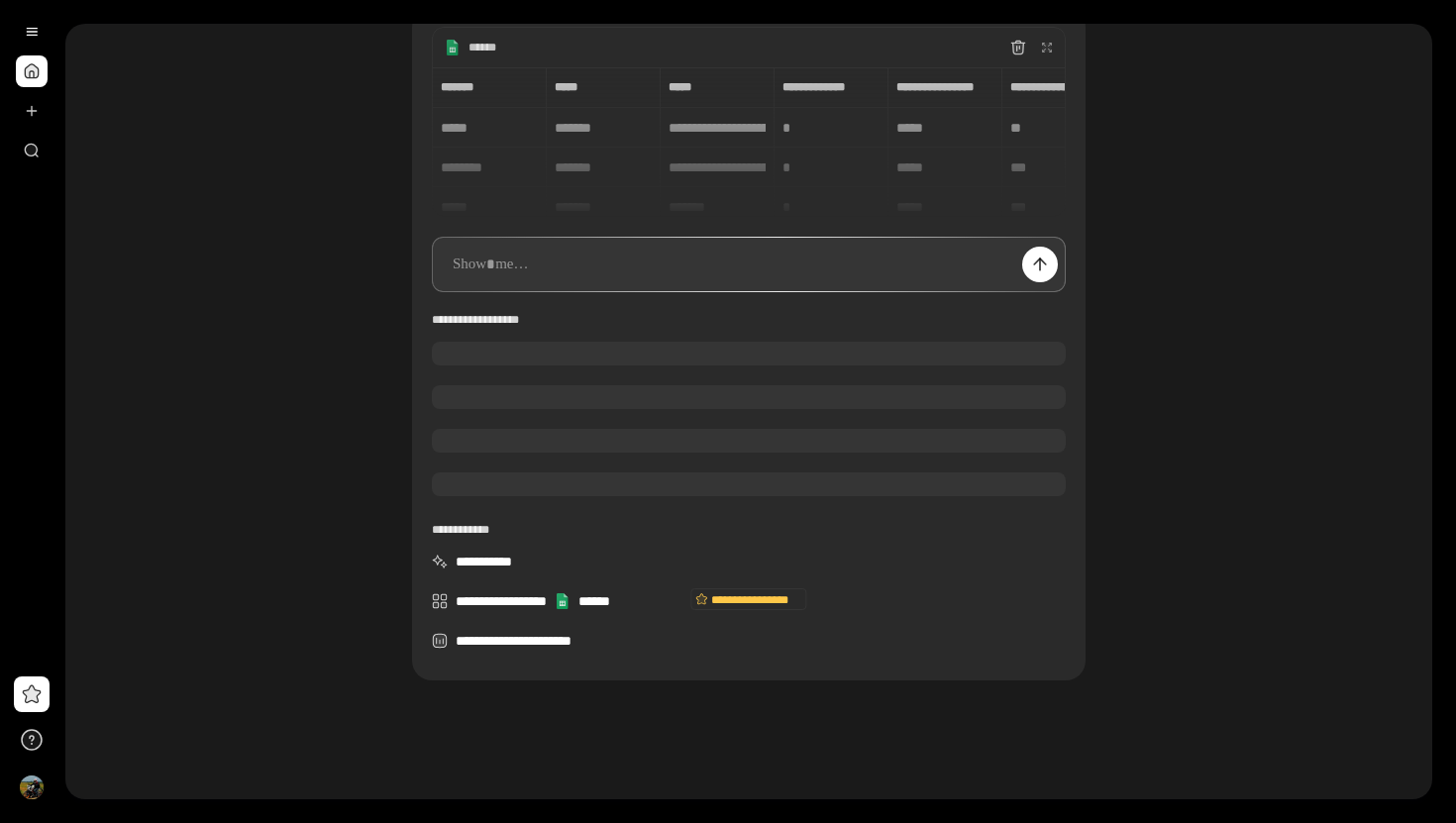 click at bounding box center (749, 264) 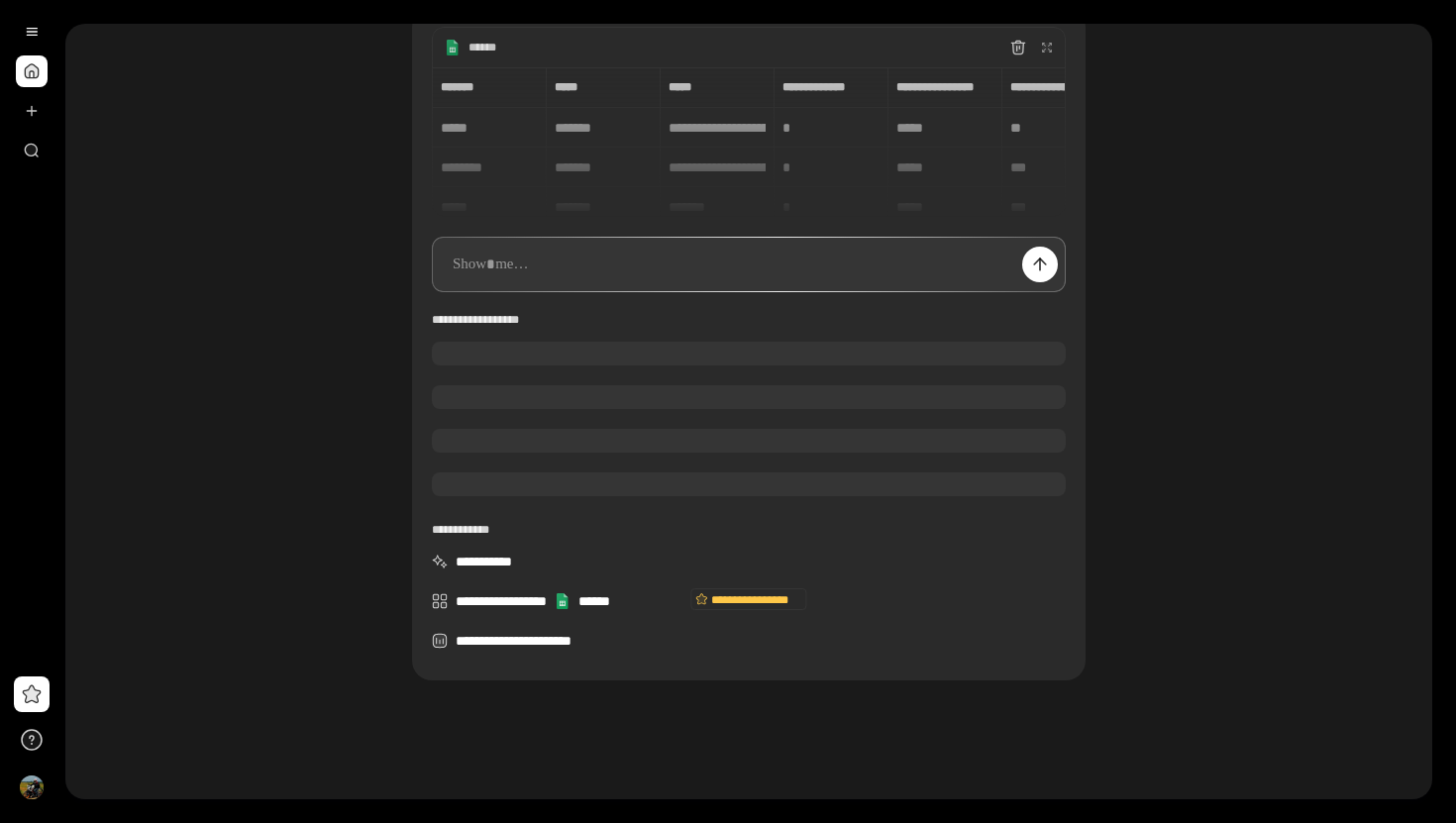 type 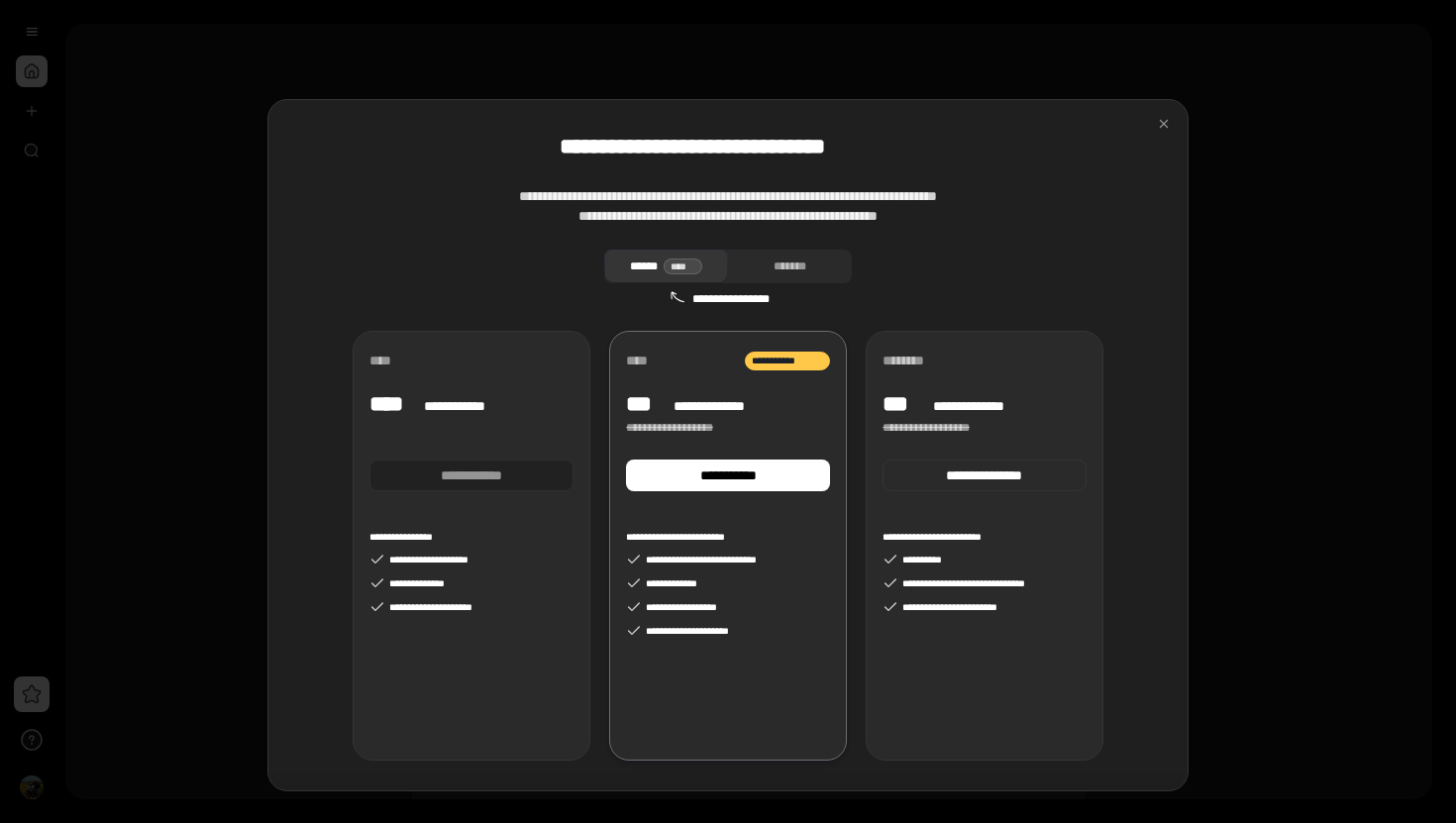 click on "**********" at bounding box center (471, 475) 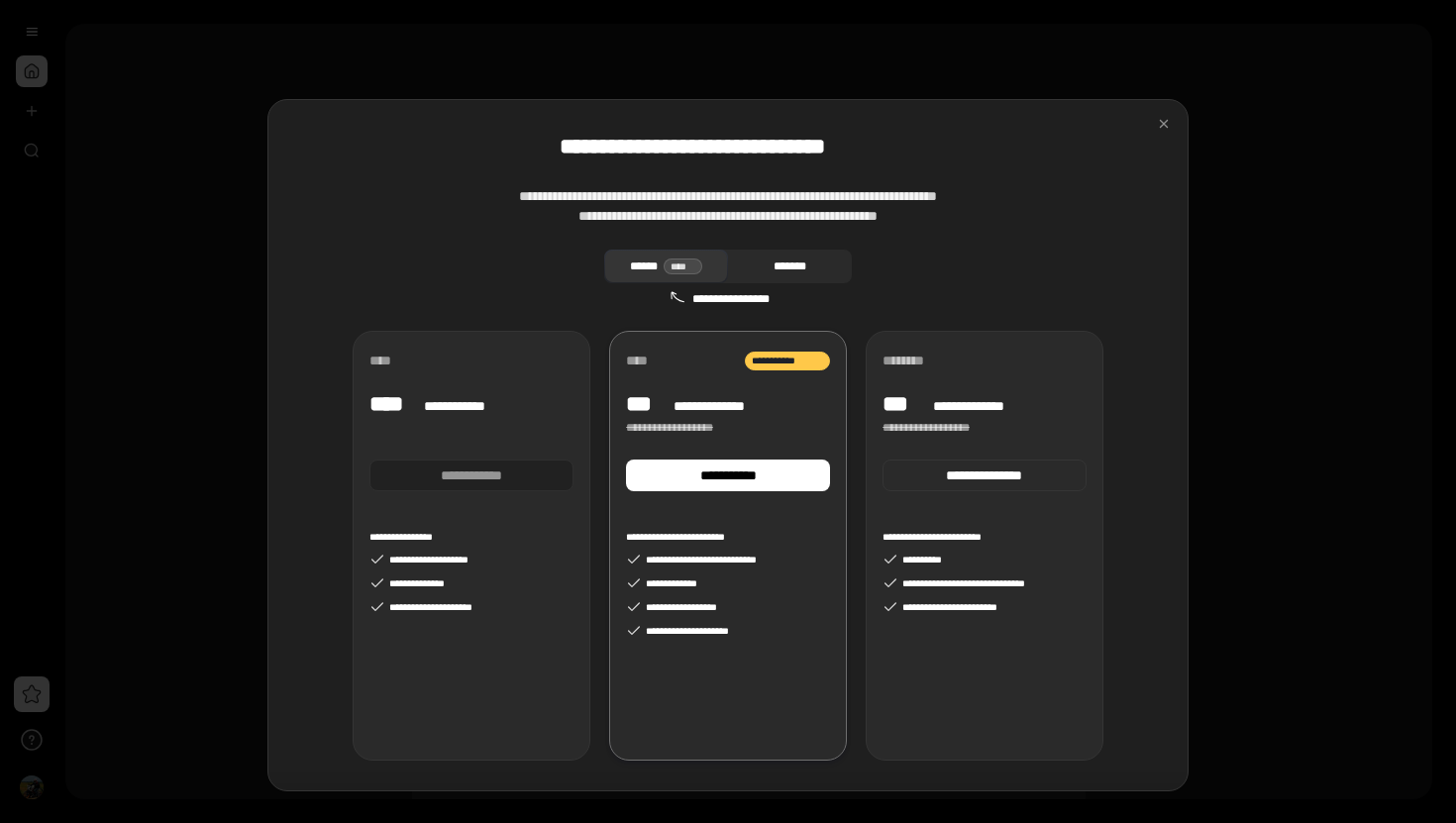 click on "*******" at bounding box center (789, 266) 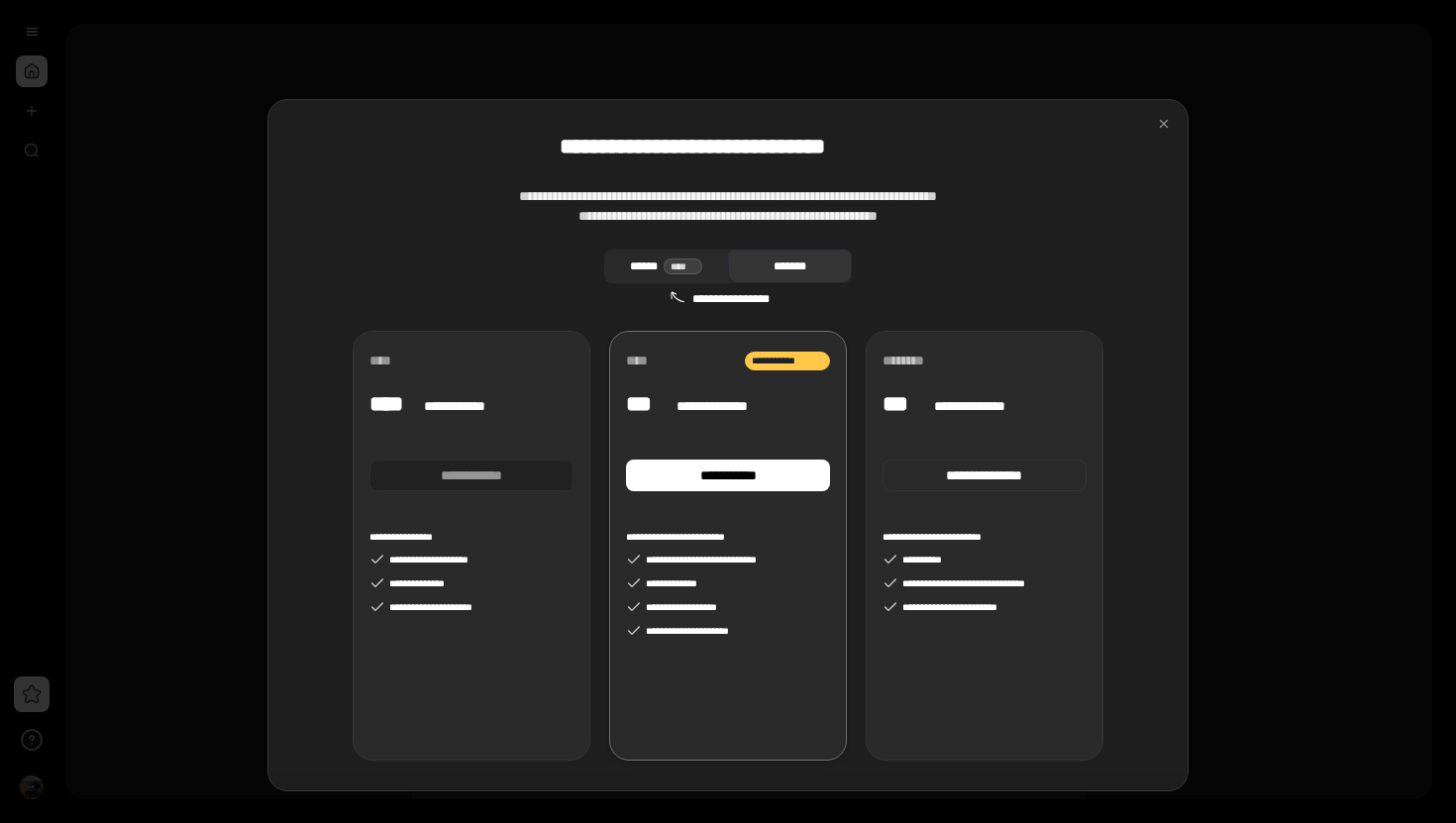 click on "****** ****" at bounding box center [666, 266] 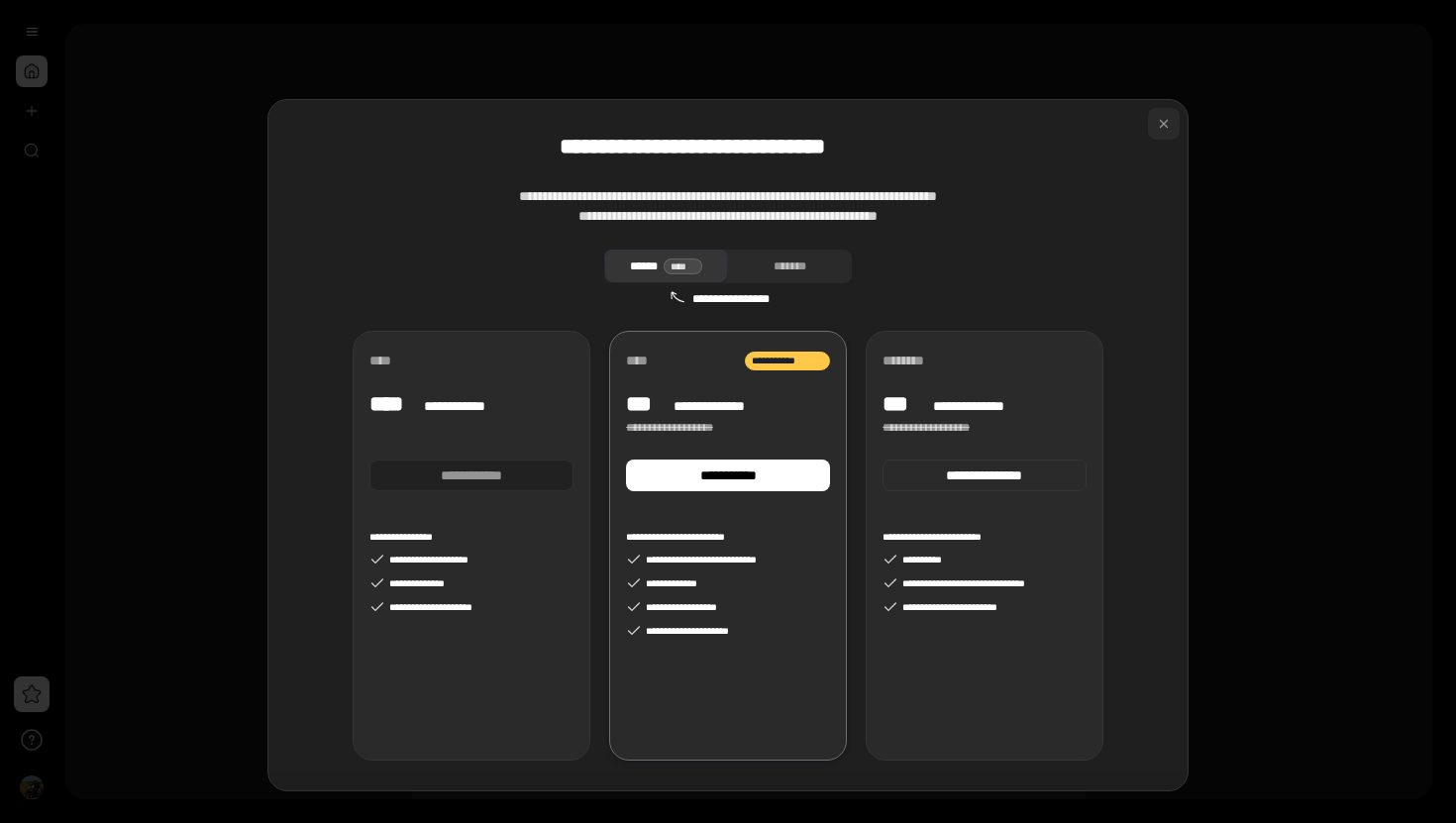 click at bounding box center (1164, 124) 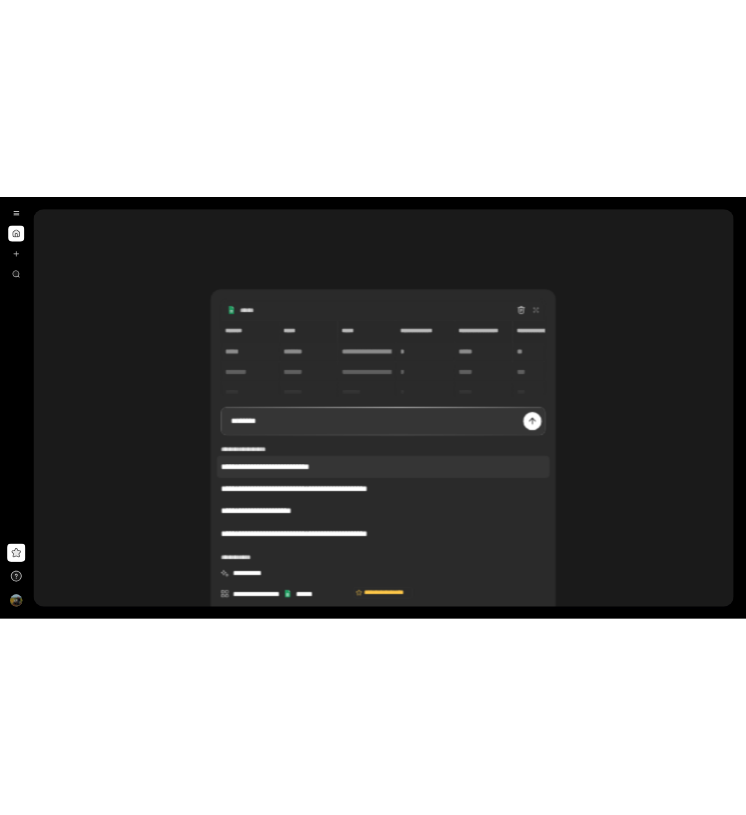 scroll, scrollTop: 37, scrollLeft: 0, axis: vertical 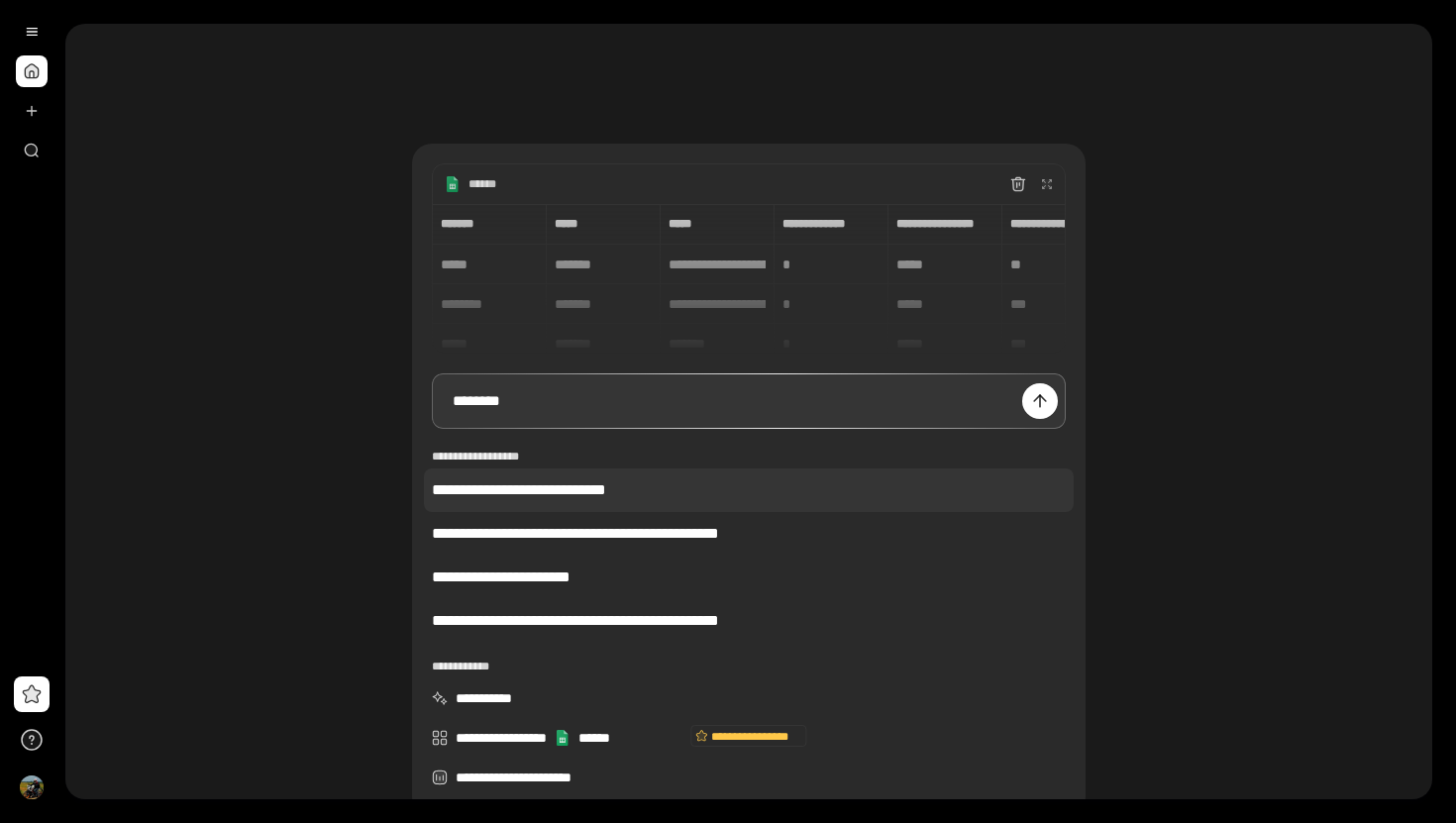 click on "**********" at bounding box center (749, 490) 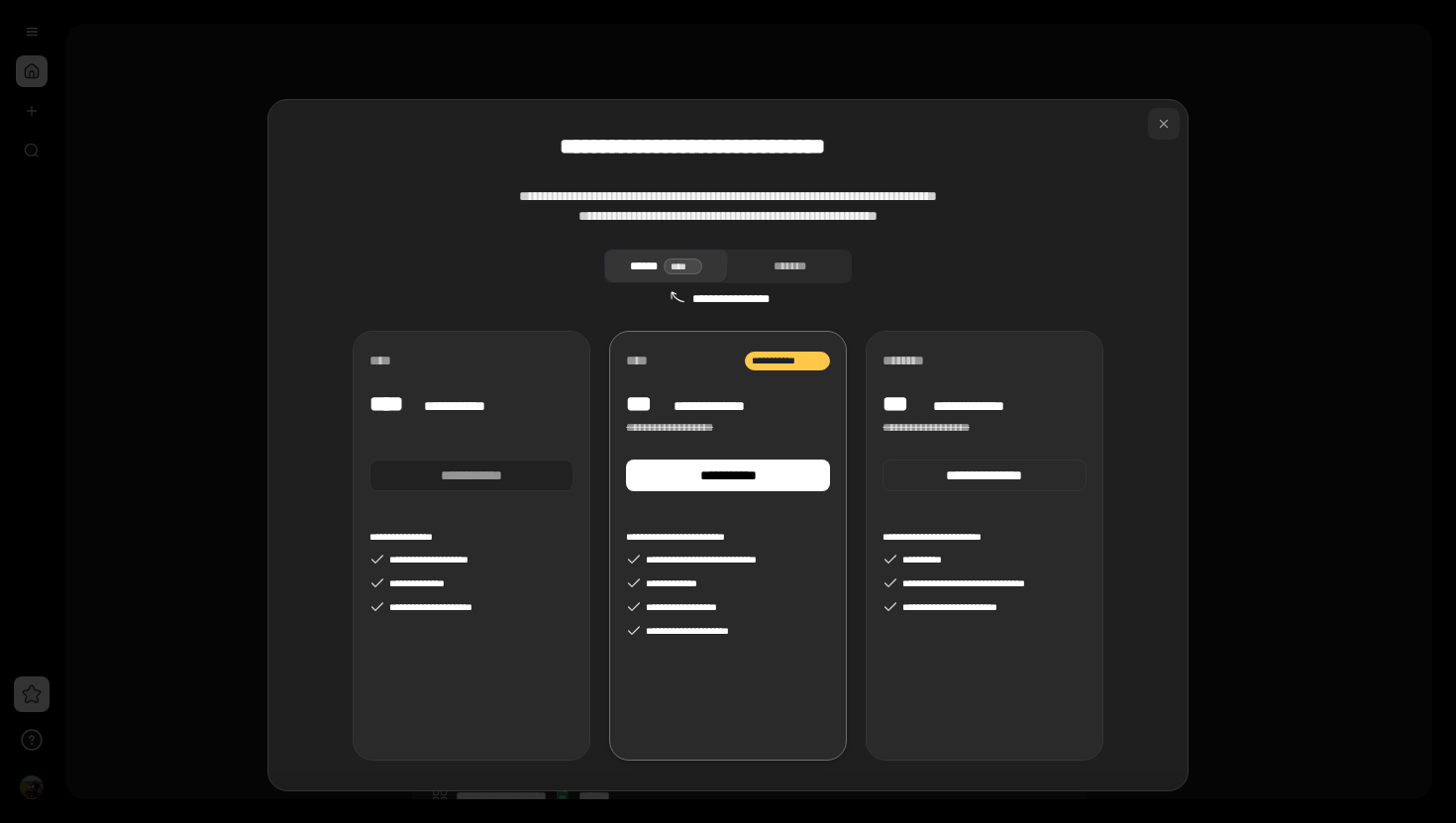 click at bounding box center [1164, 124] 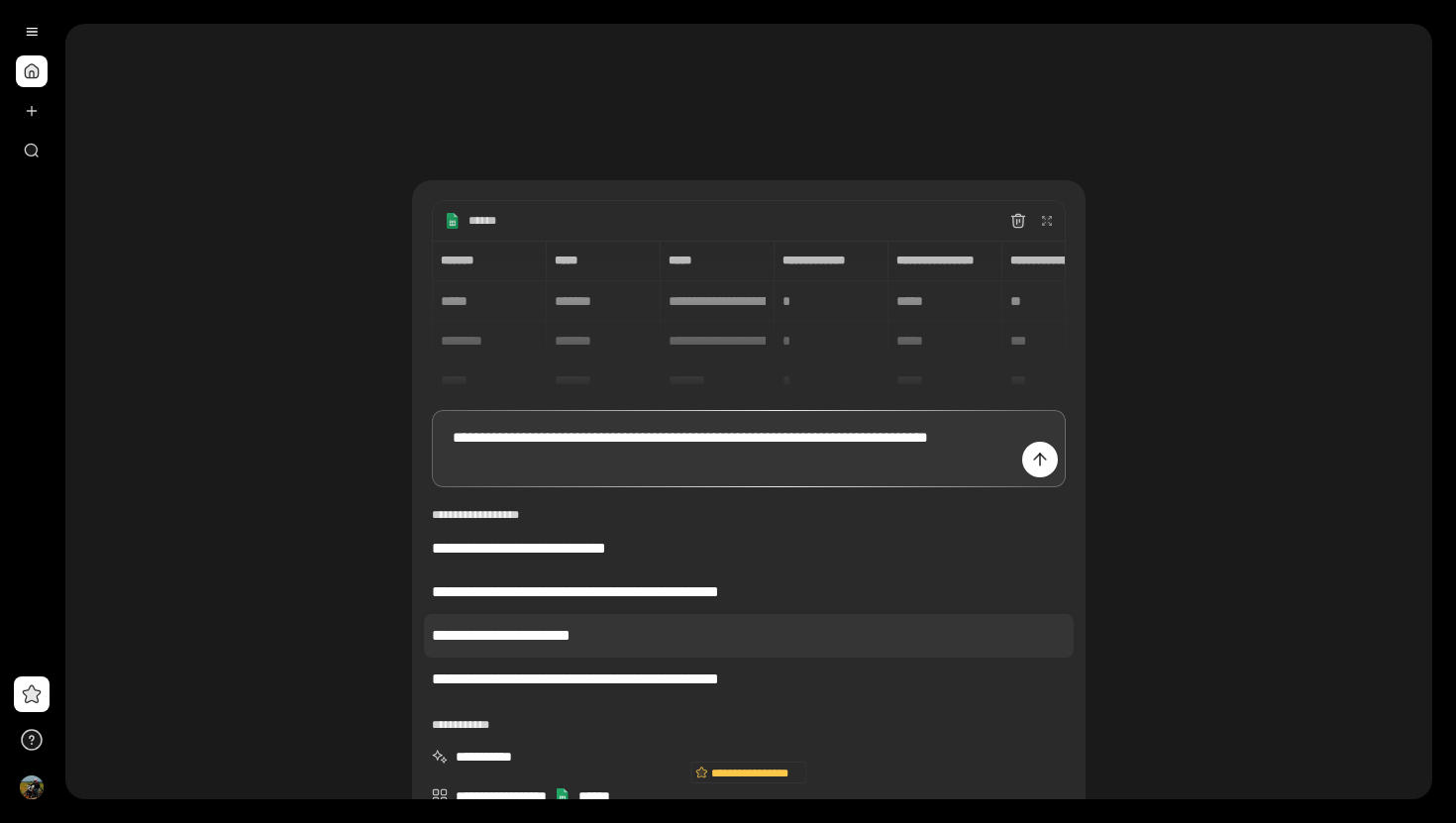 click on "**********" at bounding box center [749, 636] 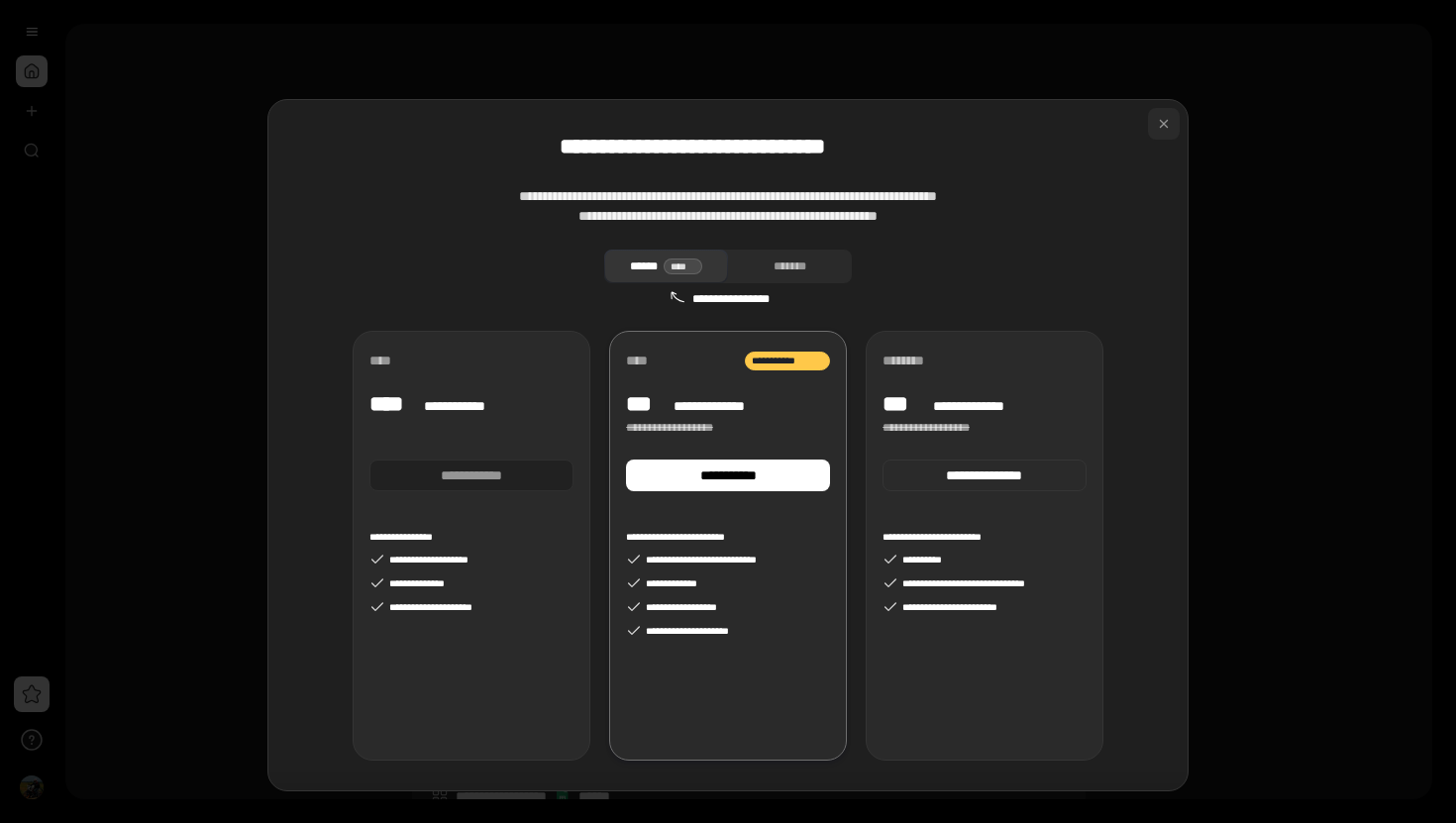 click at bounding box center [1164, 124] 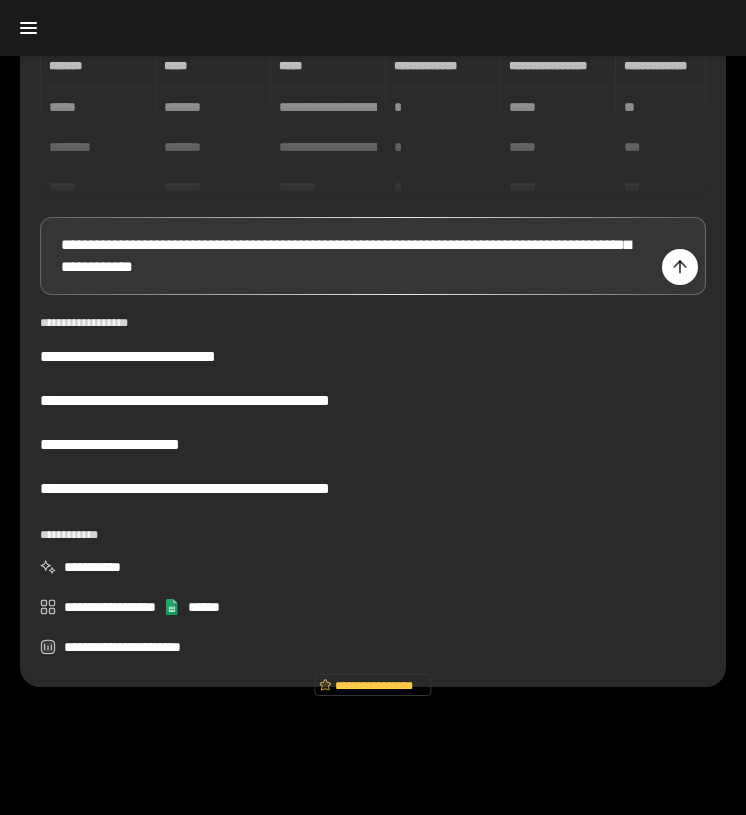scroll, scrollTop: 111, scrollLeft: 0, axis: vertical 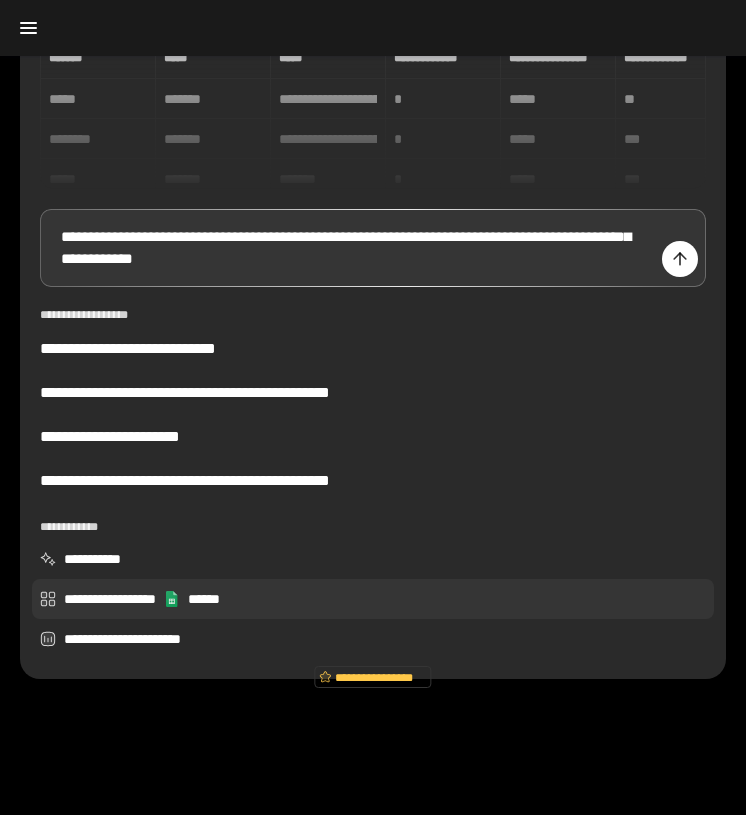 click on "**********" at bounding box center [373, 599] 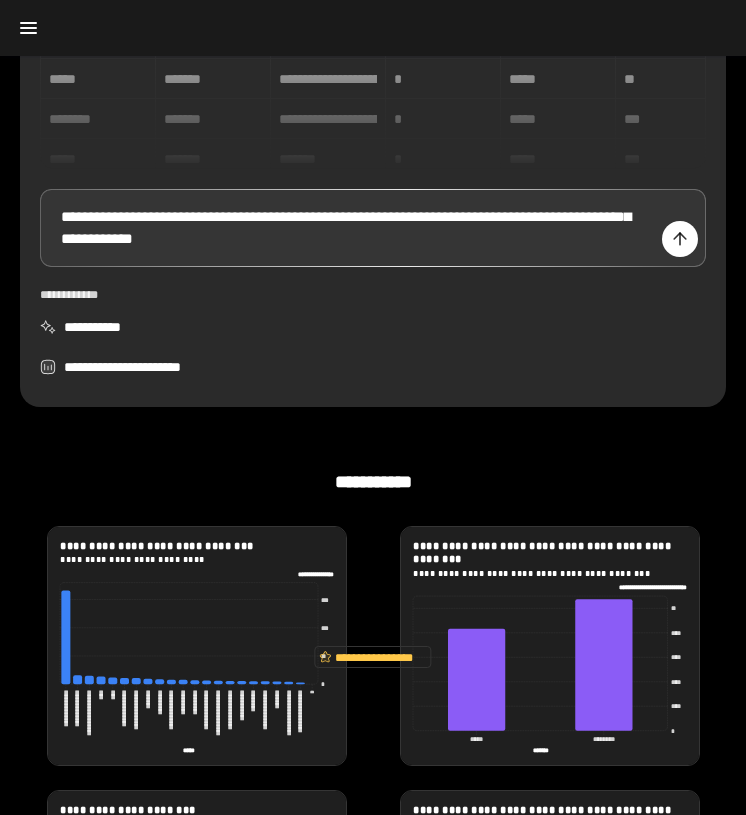 scroll, scrollTop: 127, scrollLeft: 0, axis: vertical 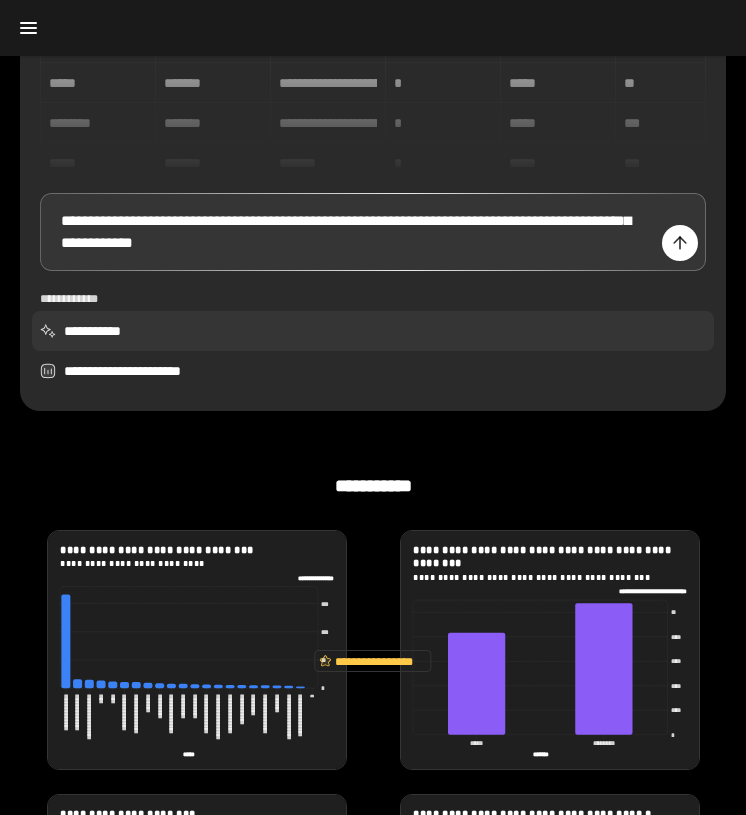 click on "**********" at bounding box center [373, 331] 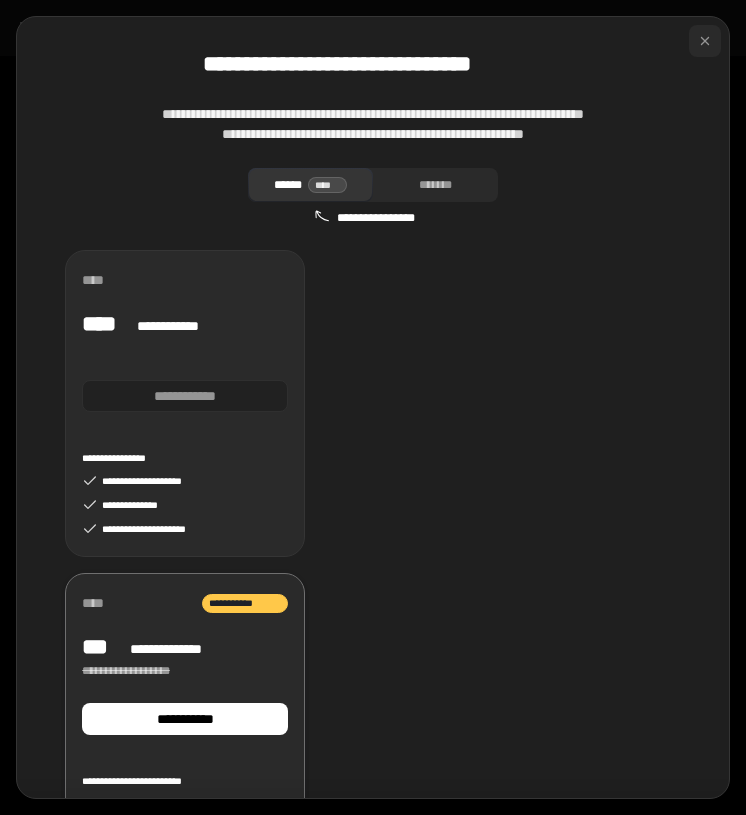 click at bounding box center [705, 41] 